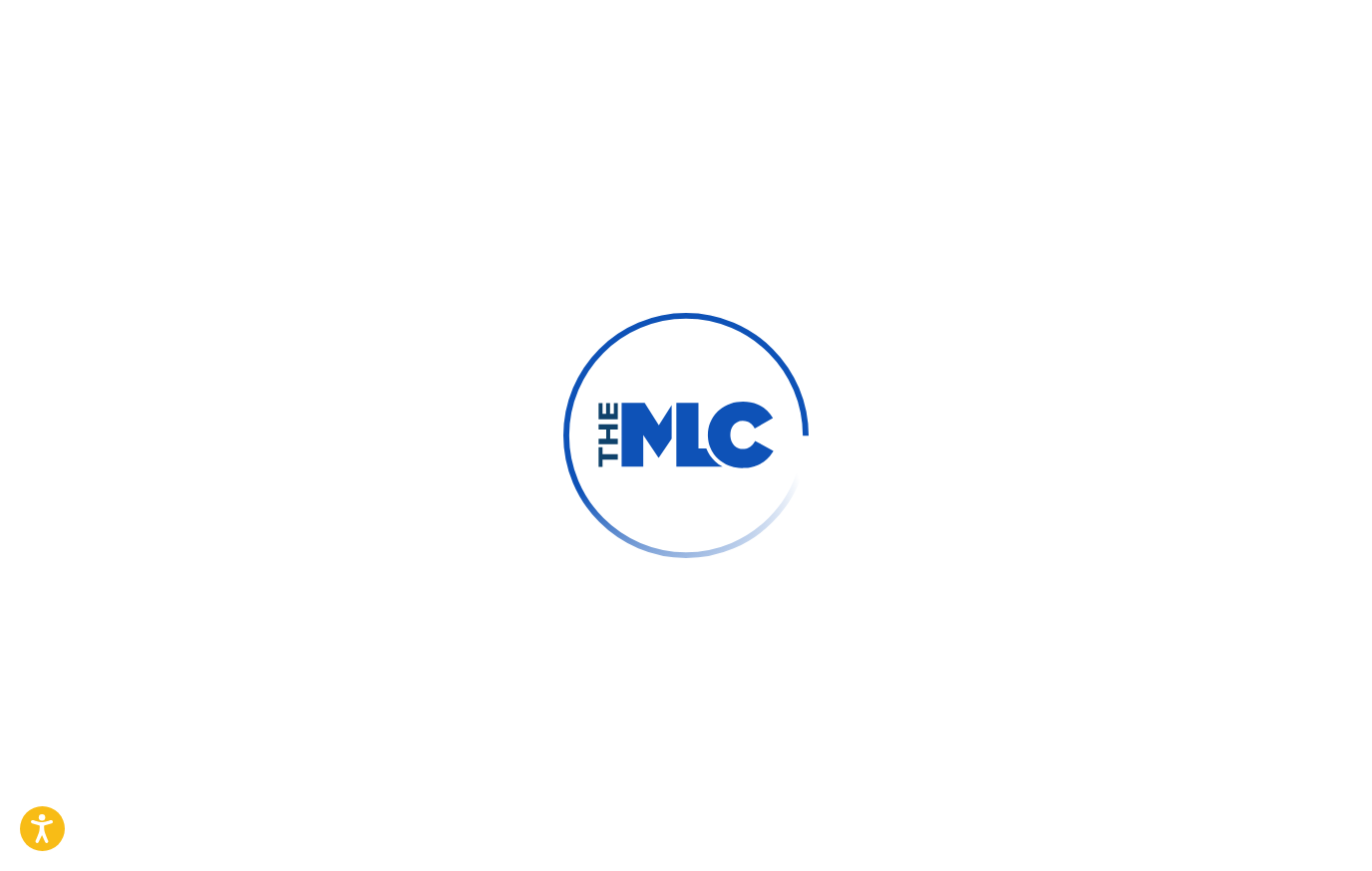 scroll, scrollTop: 0, scrollLeft: 0, axis: both 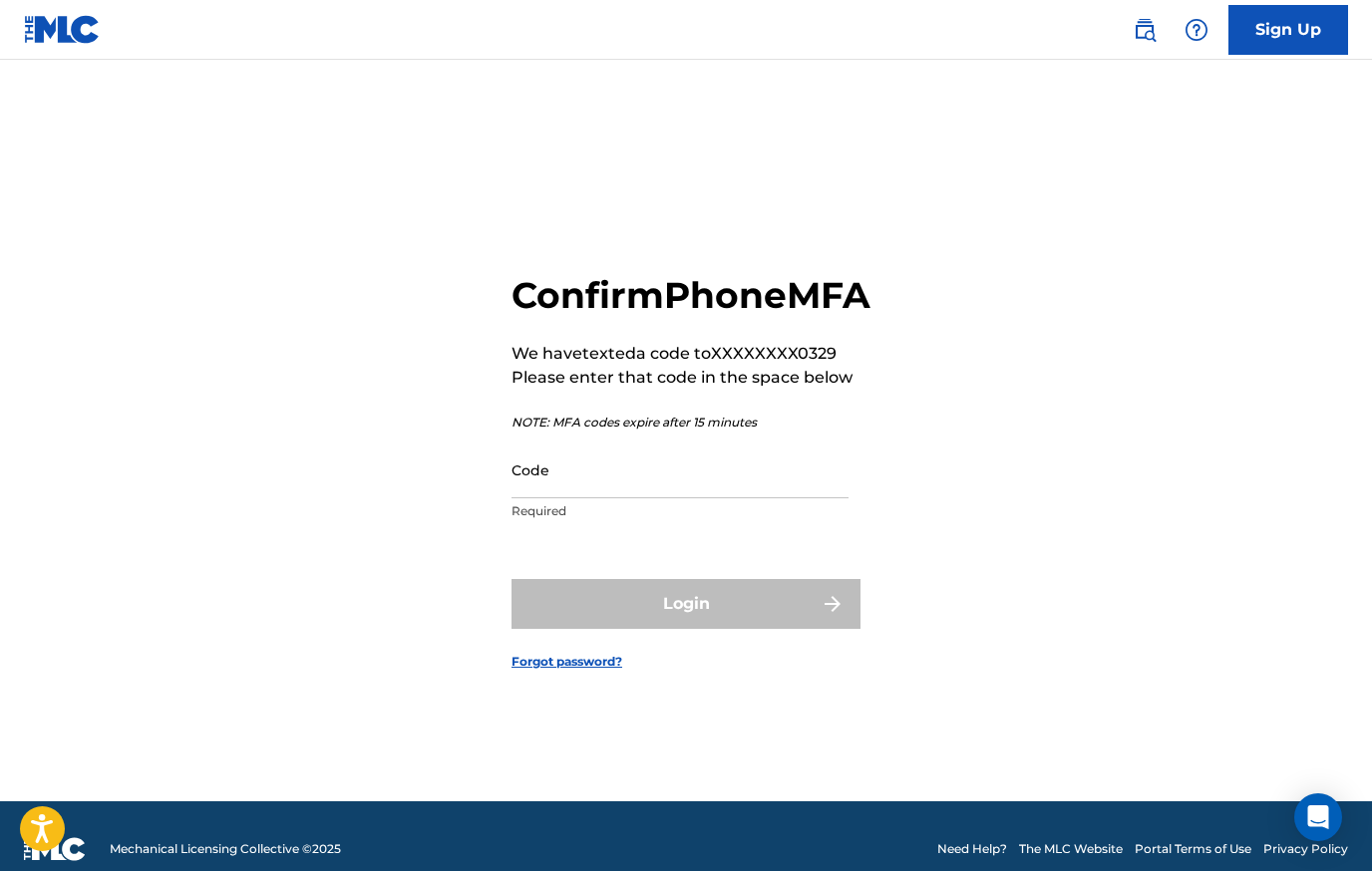 click on "Code" at bounding box center (680, 469) 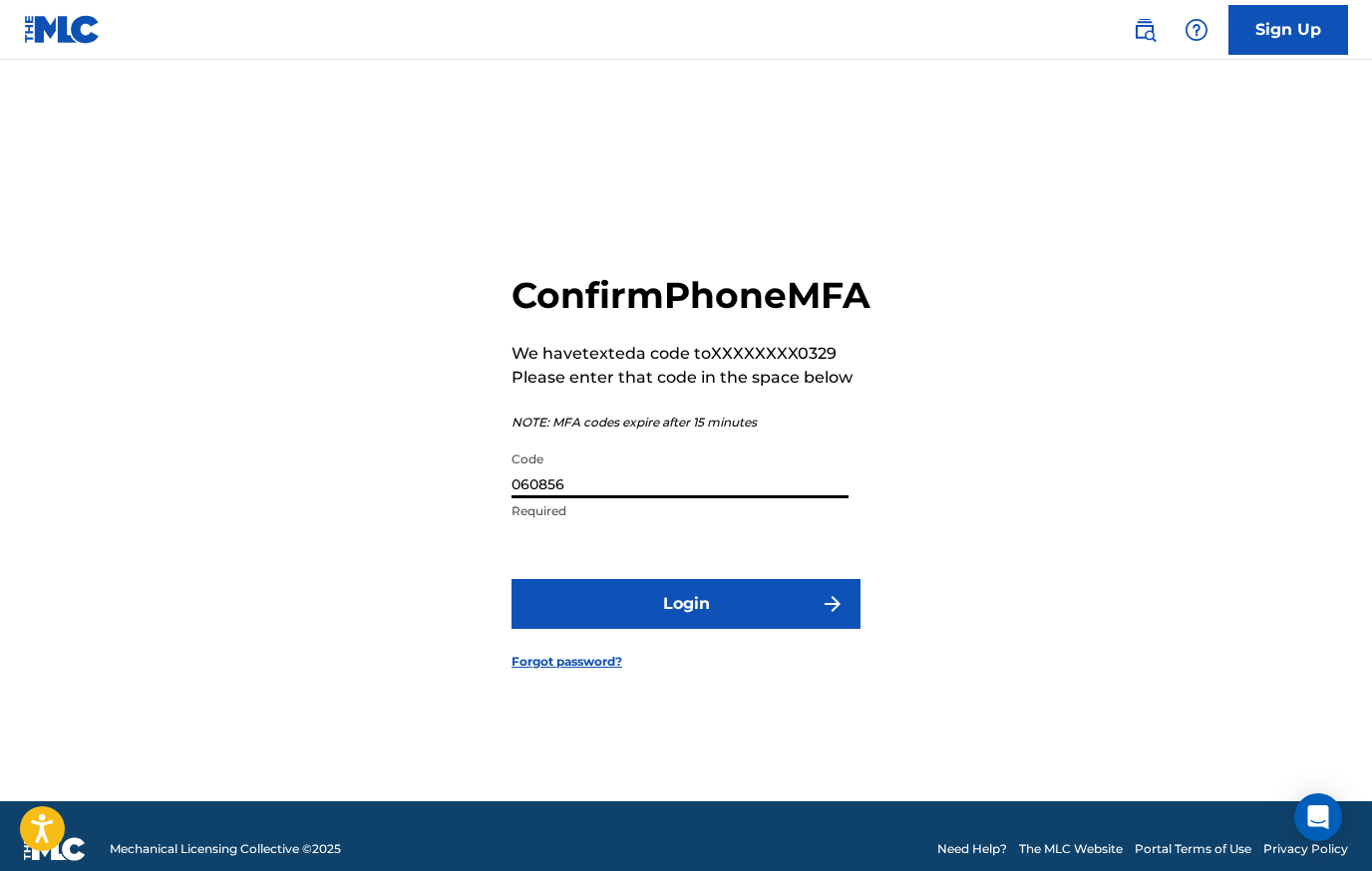 type on "060856" 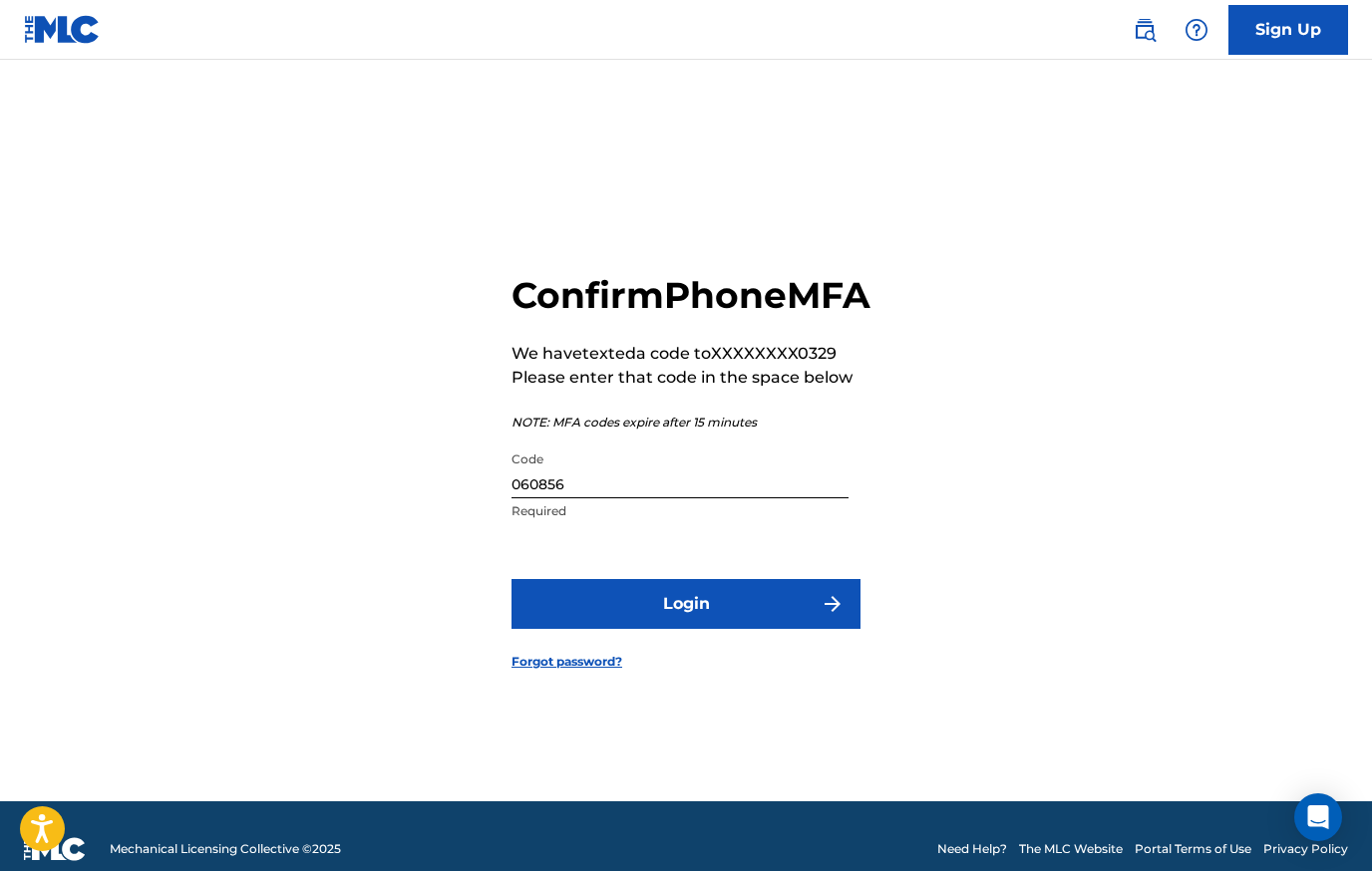 click on "Login" at bounding box center (686, 604) 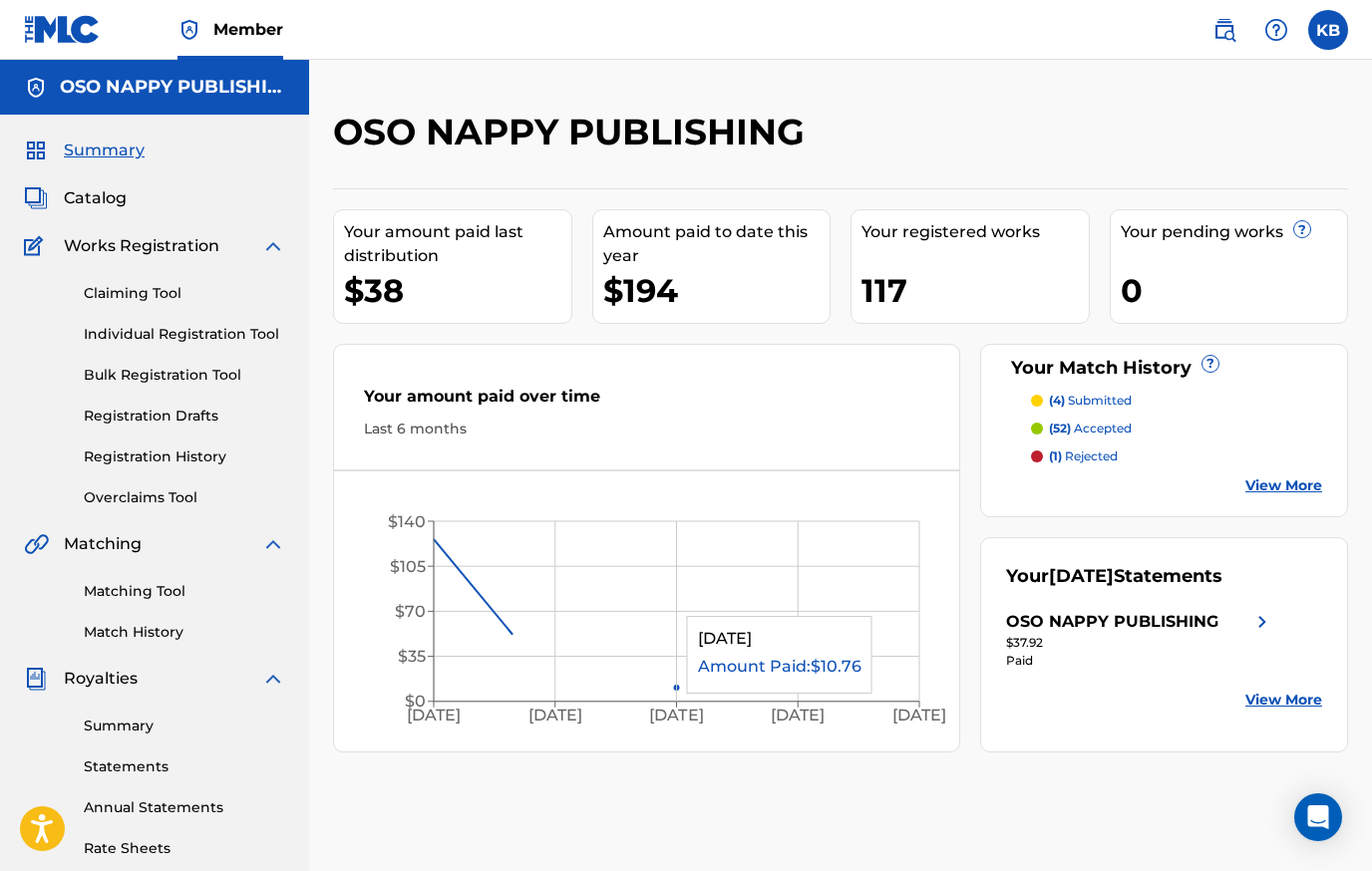 scroll, scrollTop: 0, scrollLeft: 0, axis: both 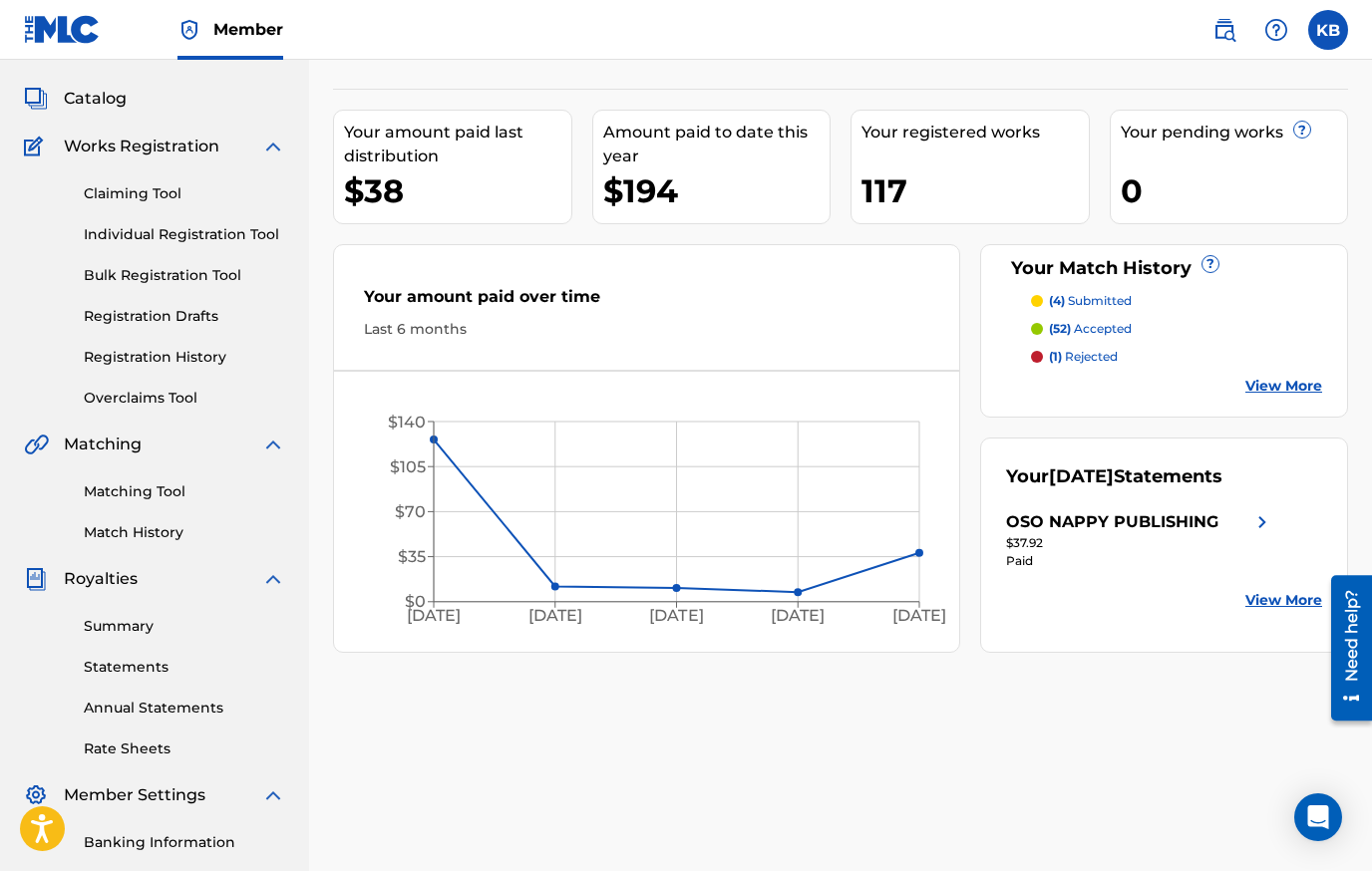 click on "View More" at bounding box center (1283, 600) 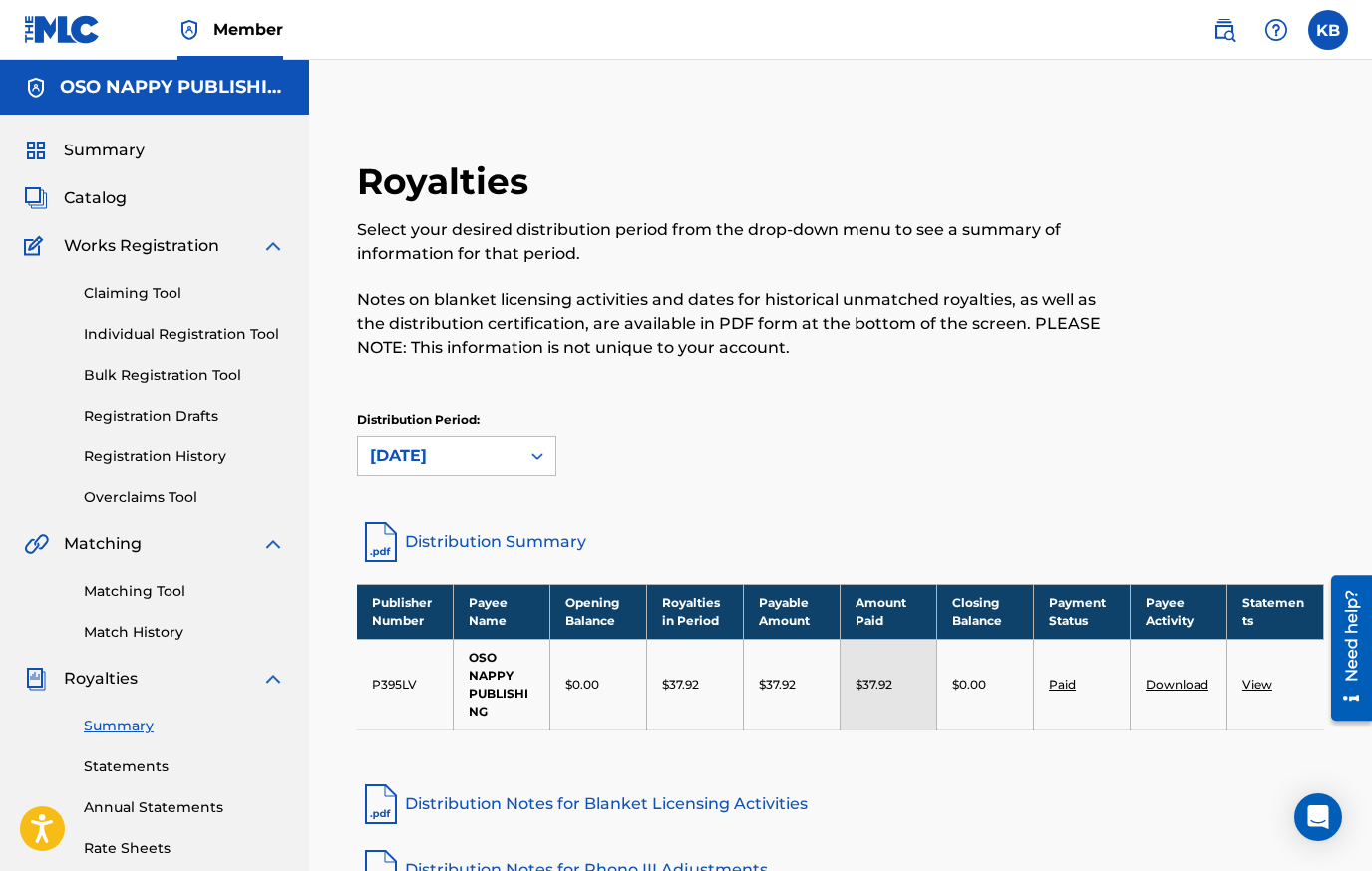 scroll, scrollTop: 100, scrollLeft: 0, axis: vertical 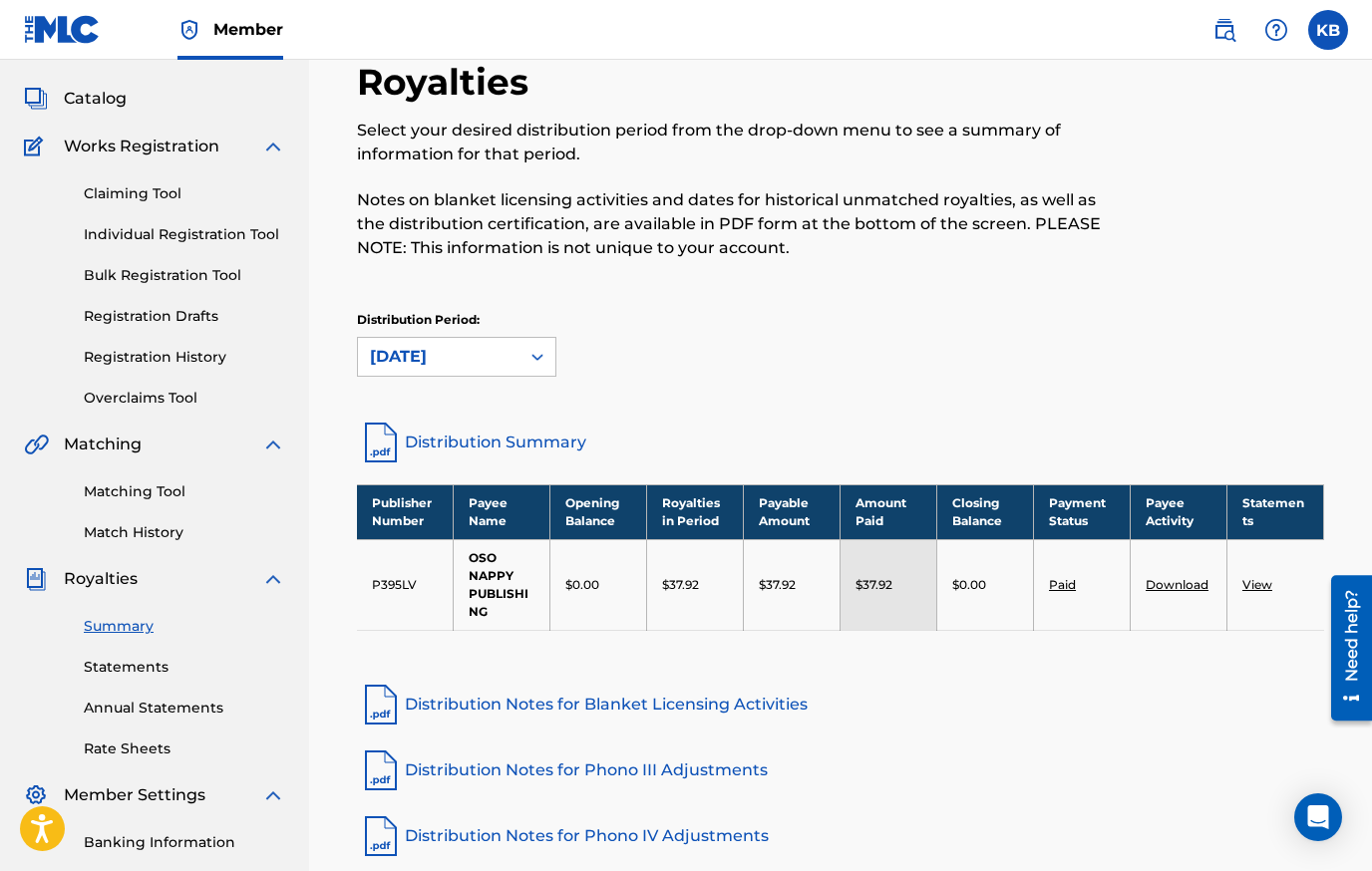 click on "Paid" at bounding box center (1062, 584) 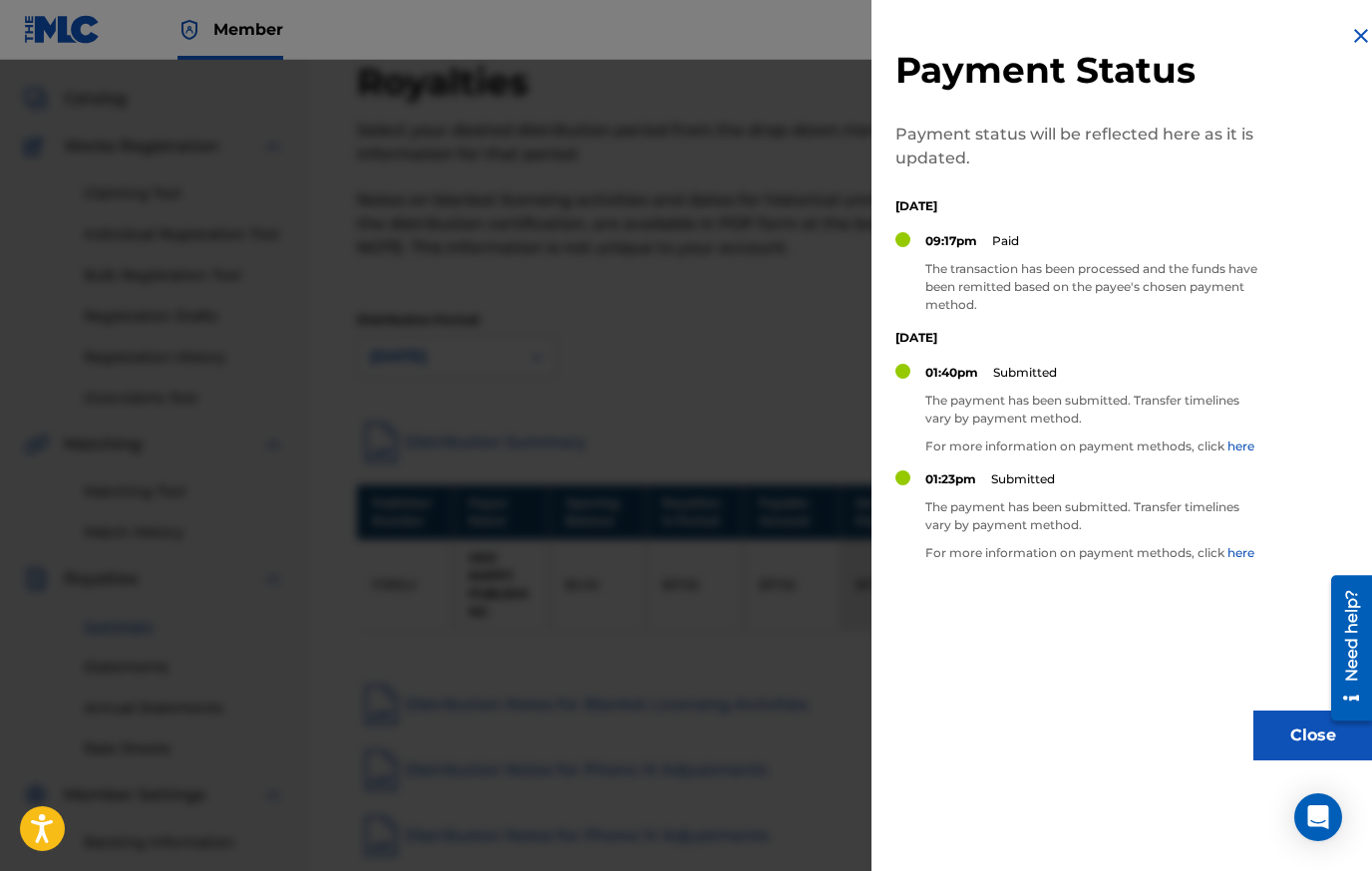 click on "Close" at bounding box center [1313, 735] 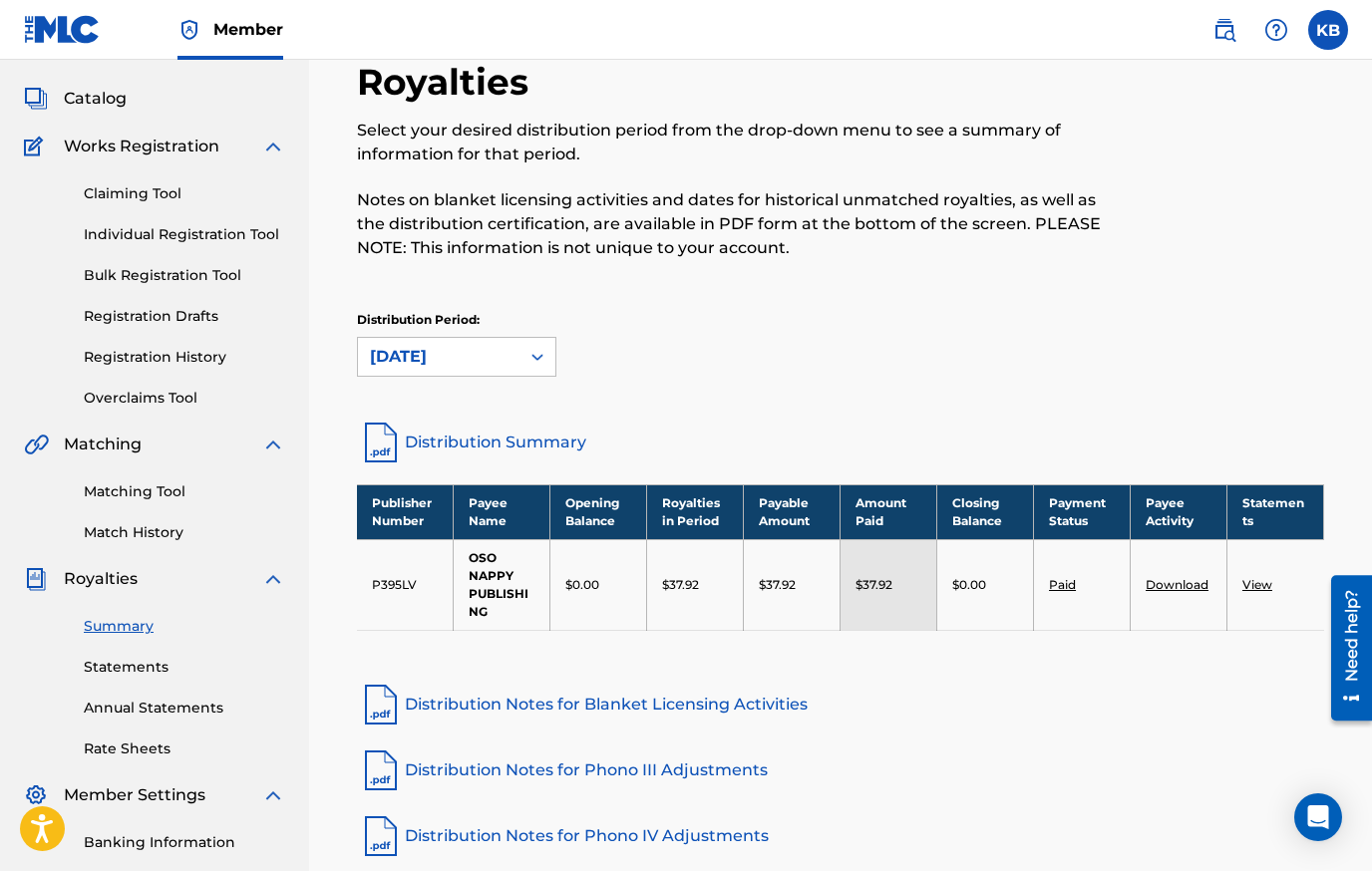 click on "View" at bounding box center [1257, 584] 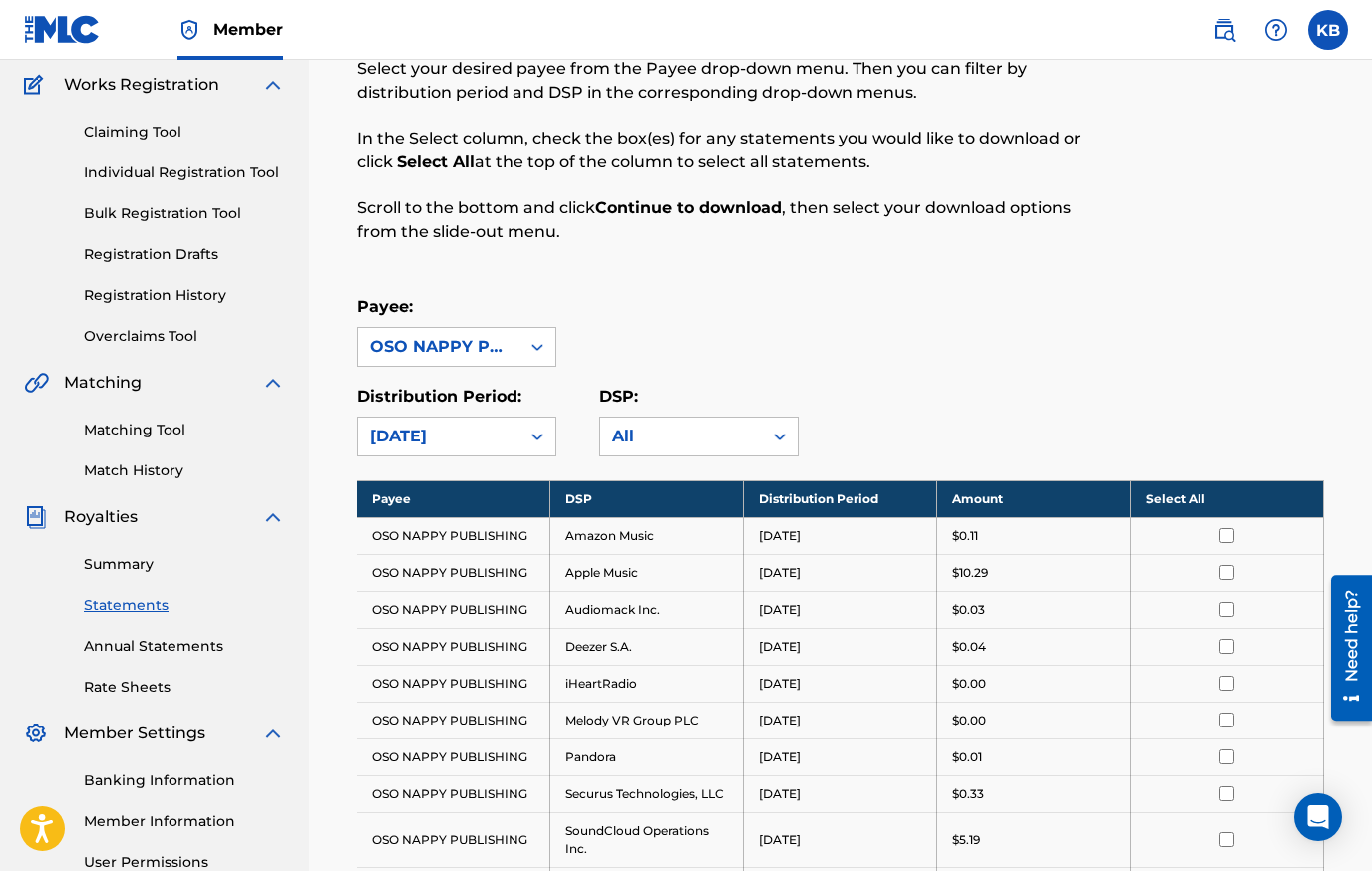 scroll, scrollTop: 113, scrollLeft: 0, axis: vertical 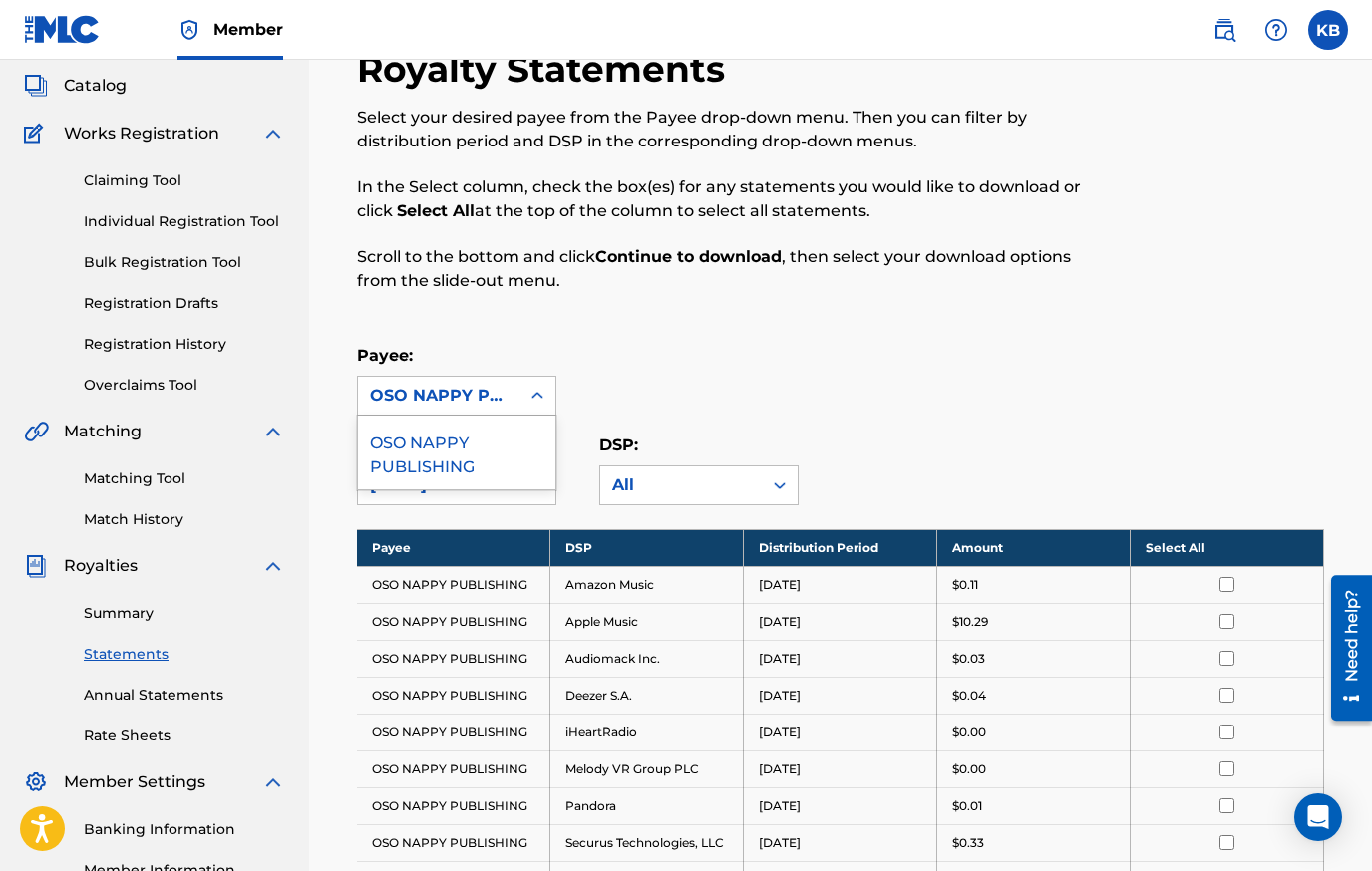 click 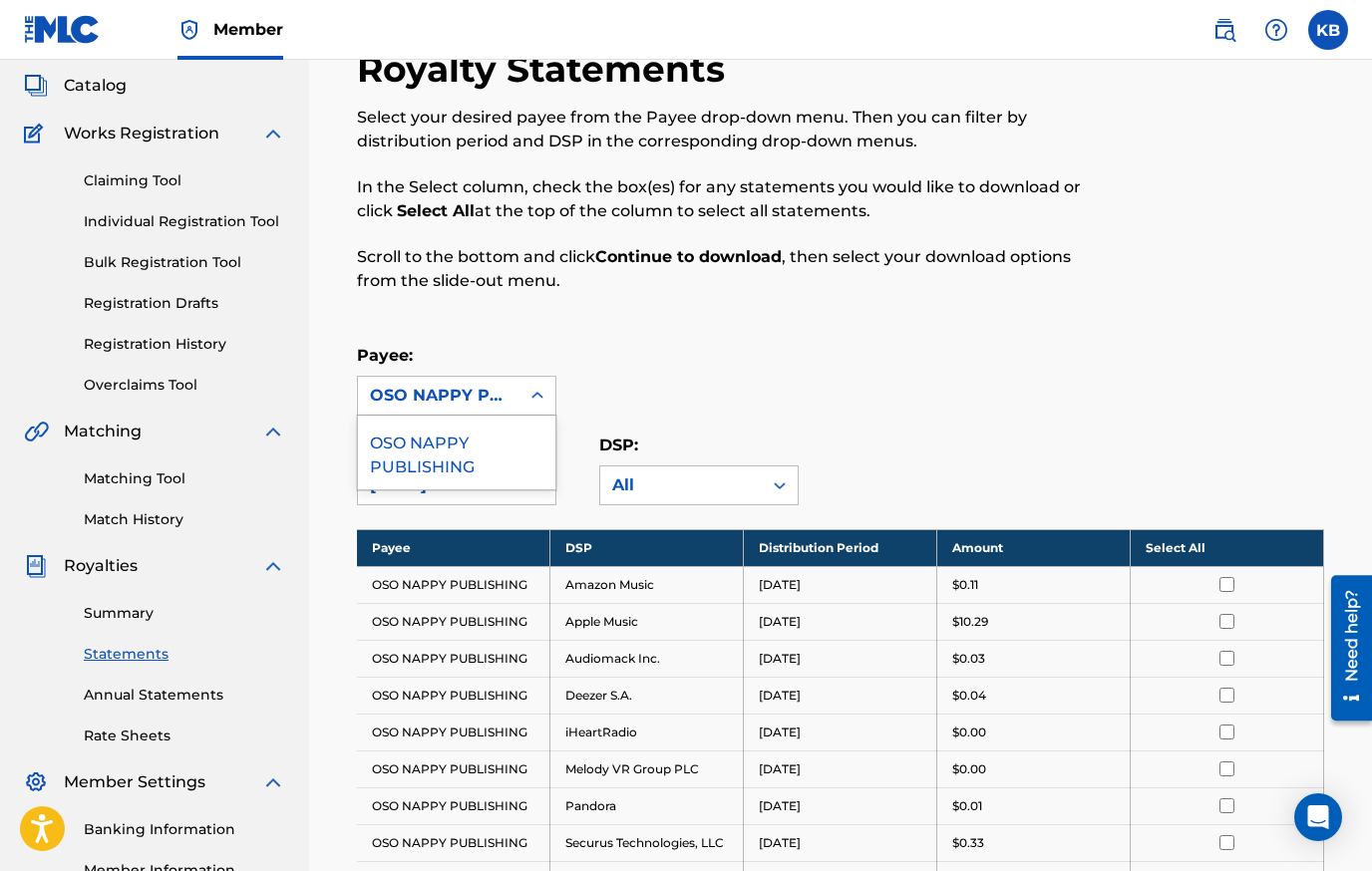click on "Payee: 1 result available. Use Up and Down to choose options, press Enter to select the currently focused option, press Escape to exit the menu, press Tab to select the option and exit the menu. OSO NAPPY PUBLISHING OSO NAPPY PUBLISHING" at bounding box center [841, 380] 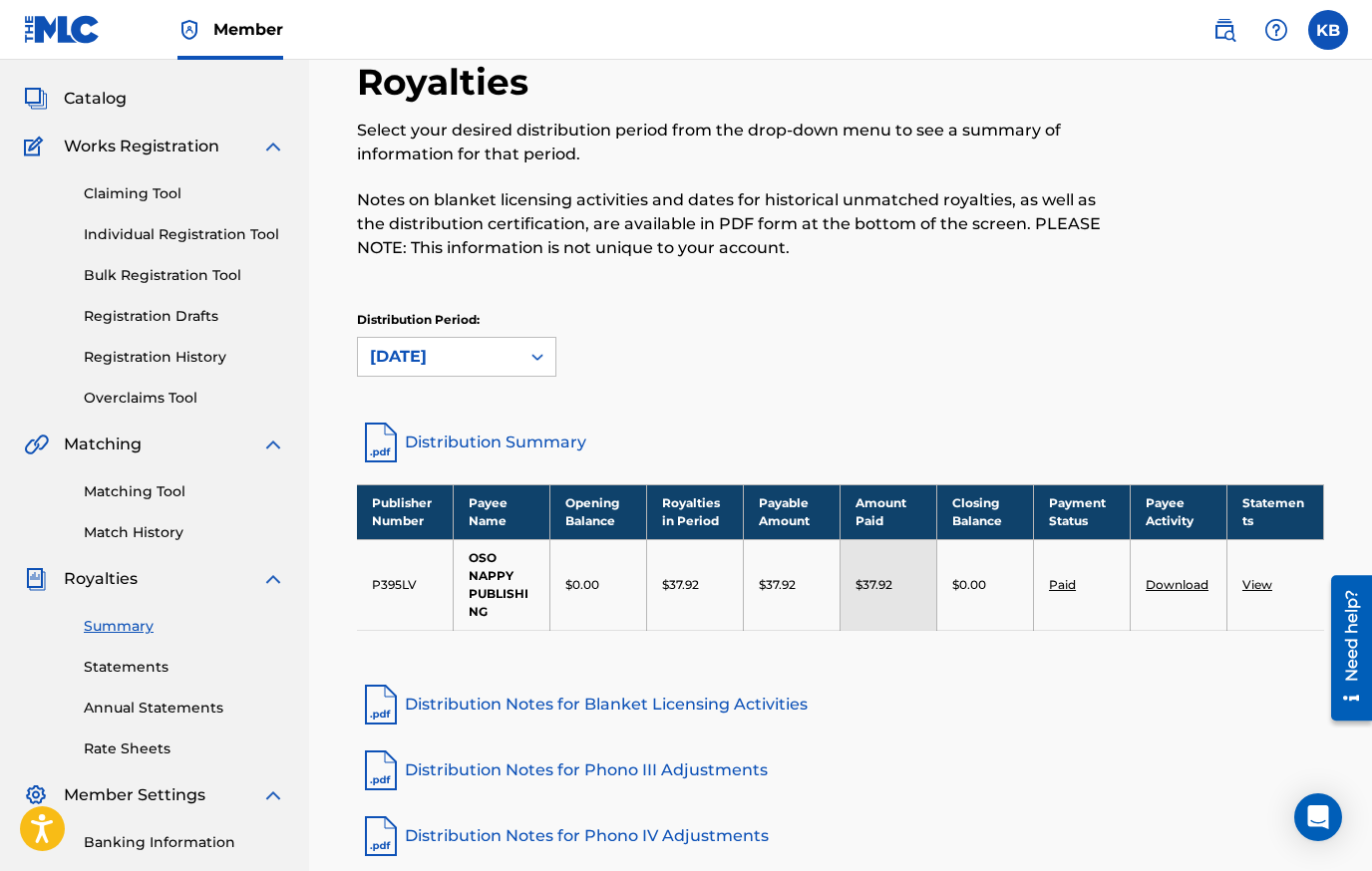 scroll, scrollTop: 0, scrollLeft: 0, axis: both 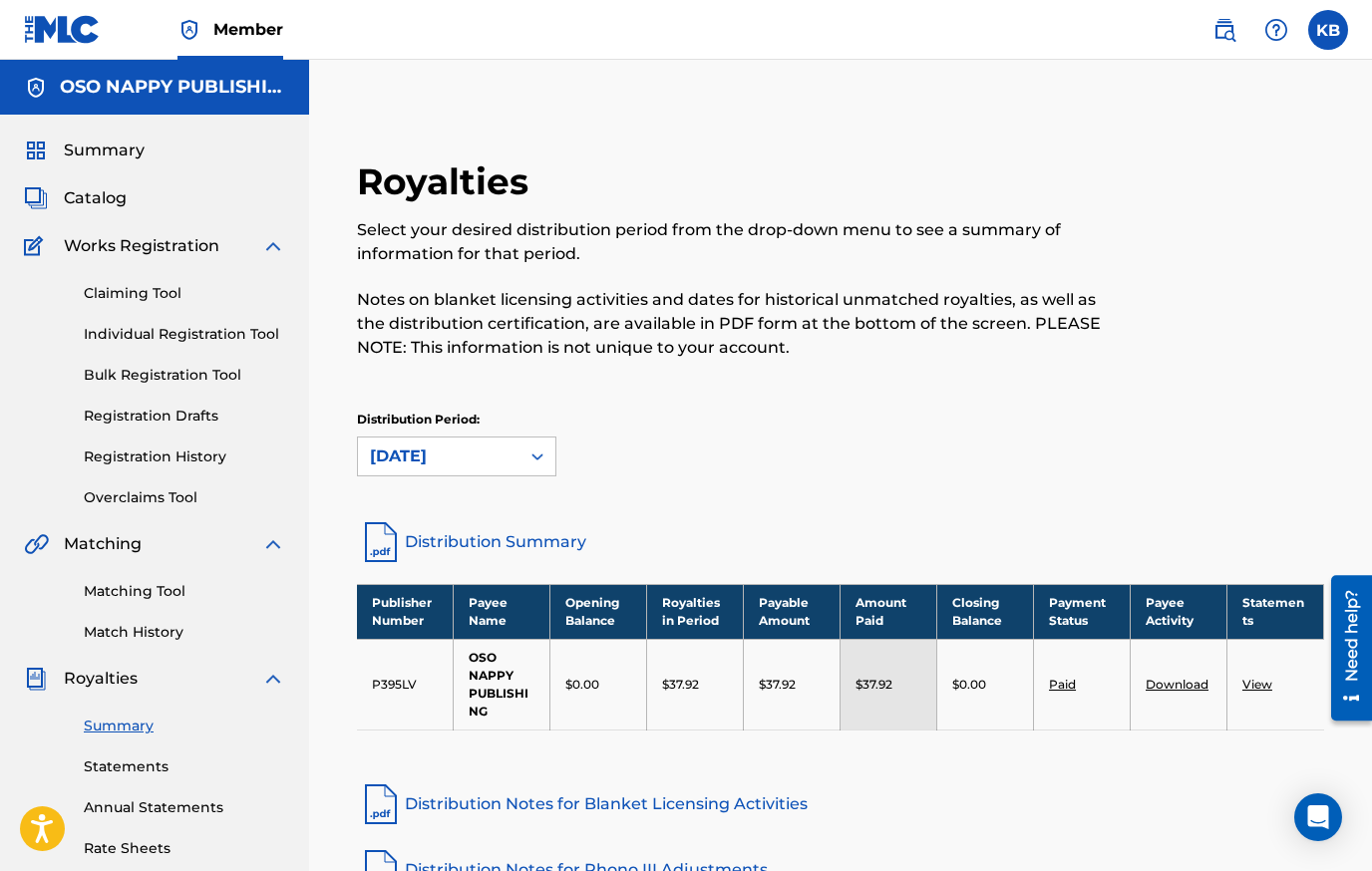 click on "Catalog" at bounding box center (95, 198) 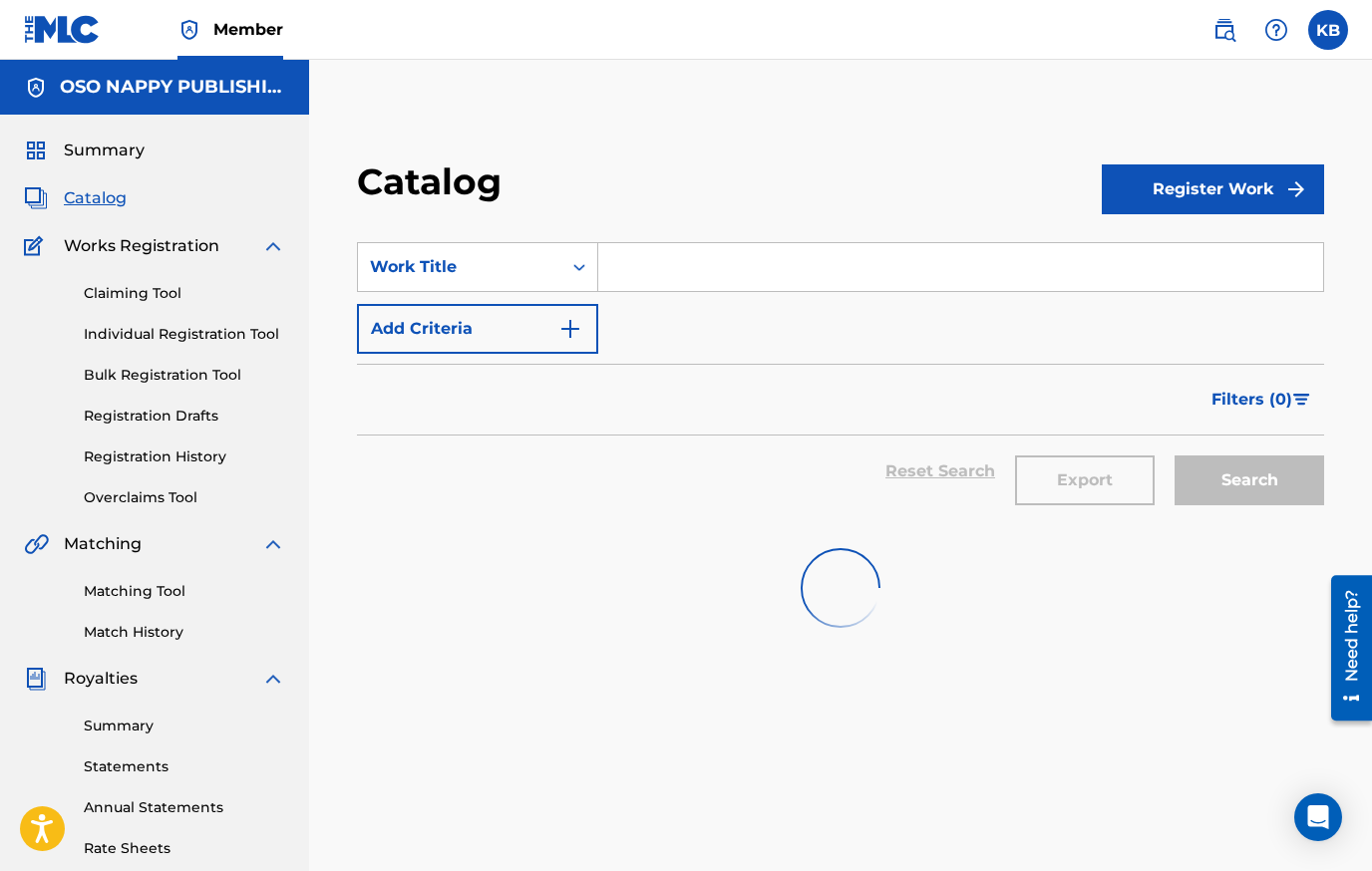 click on "Add Criteria" at bounding box center [478, 329] 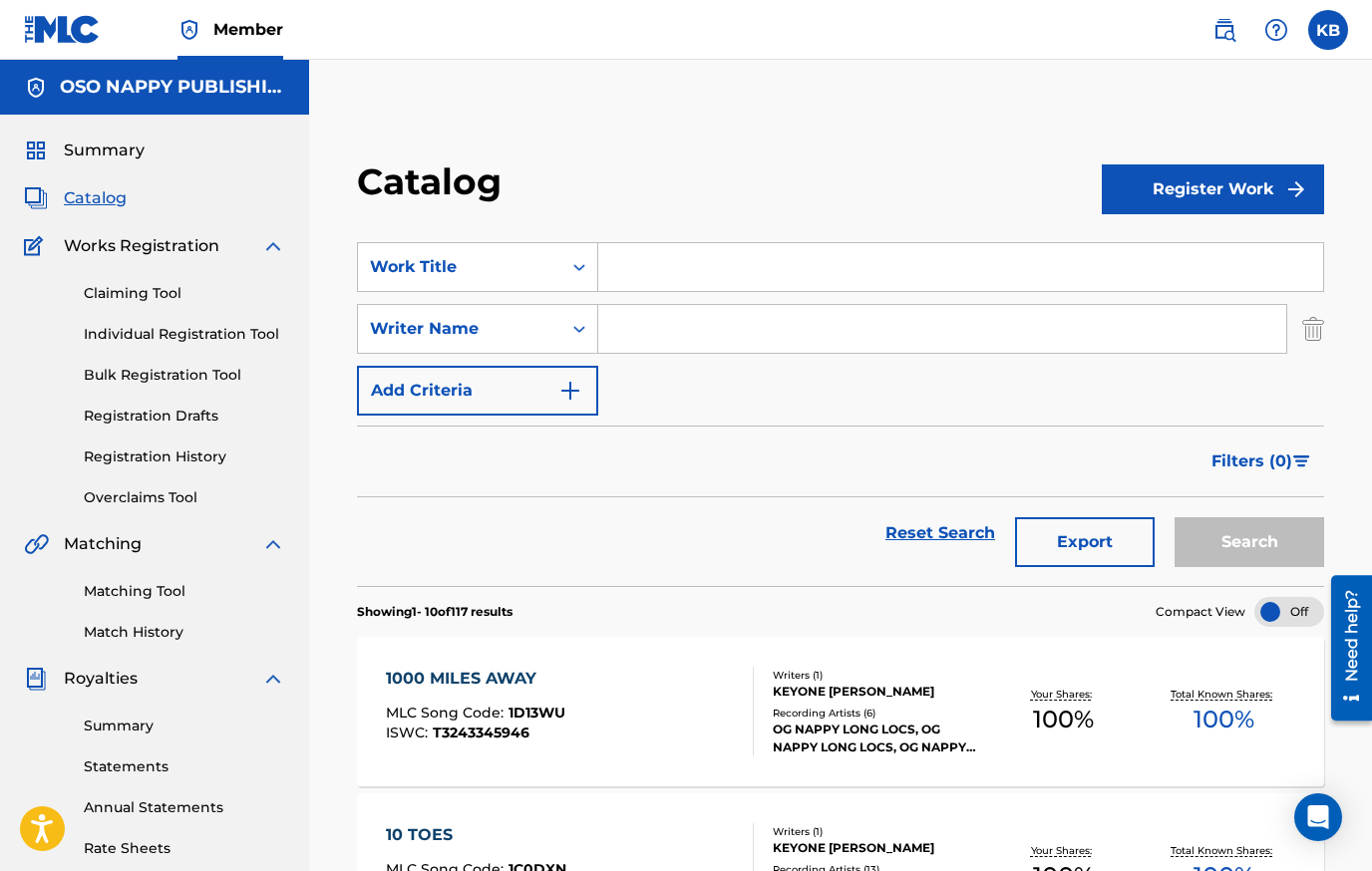 click on "Claiming Tool" at bounding box center (184, 293) 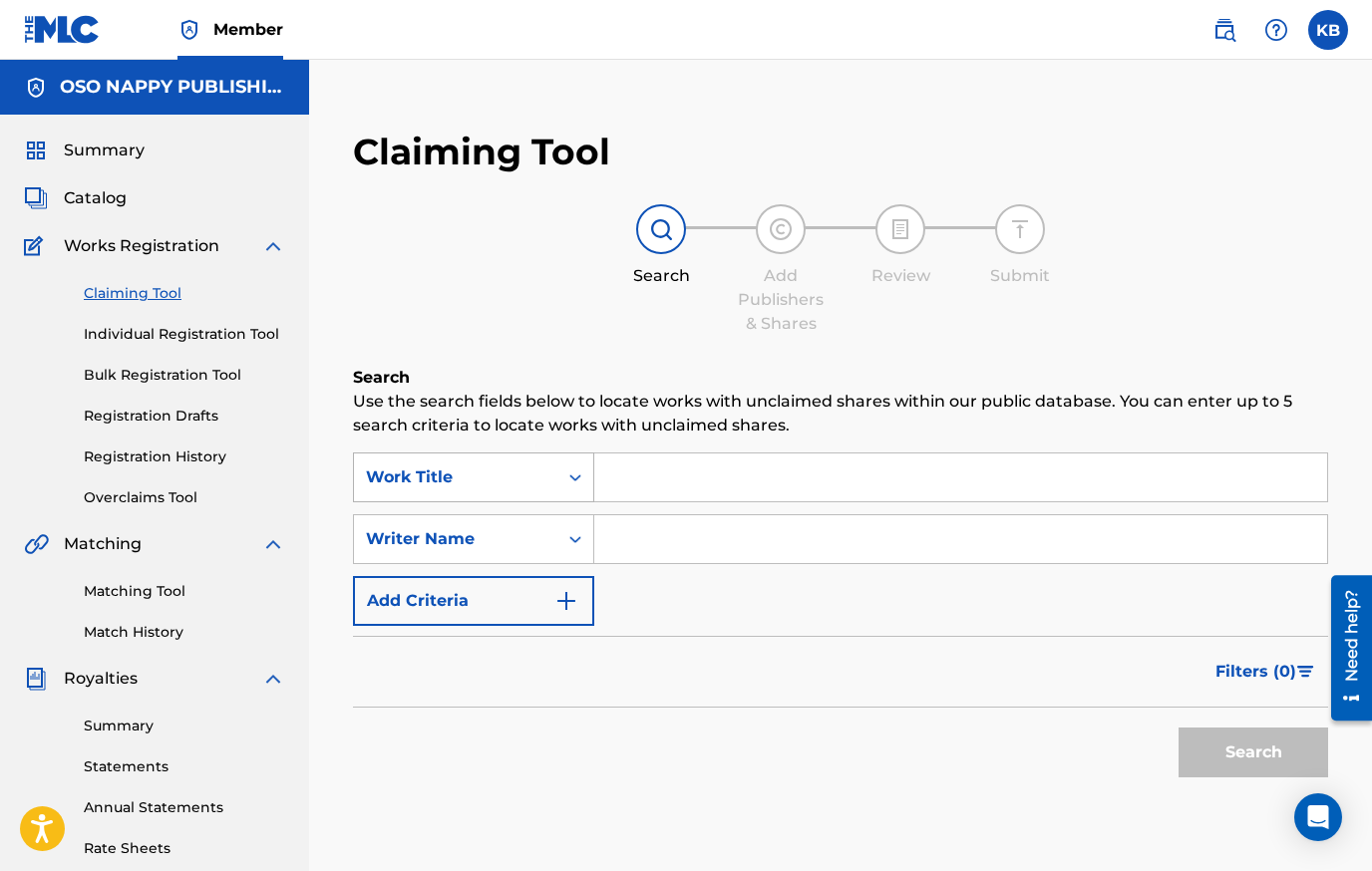 click on "Work Title" at bounding box center (456, 477) 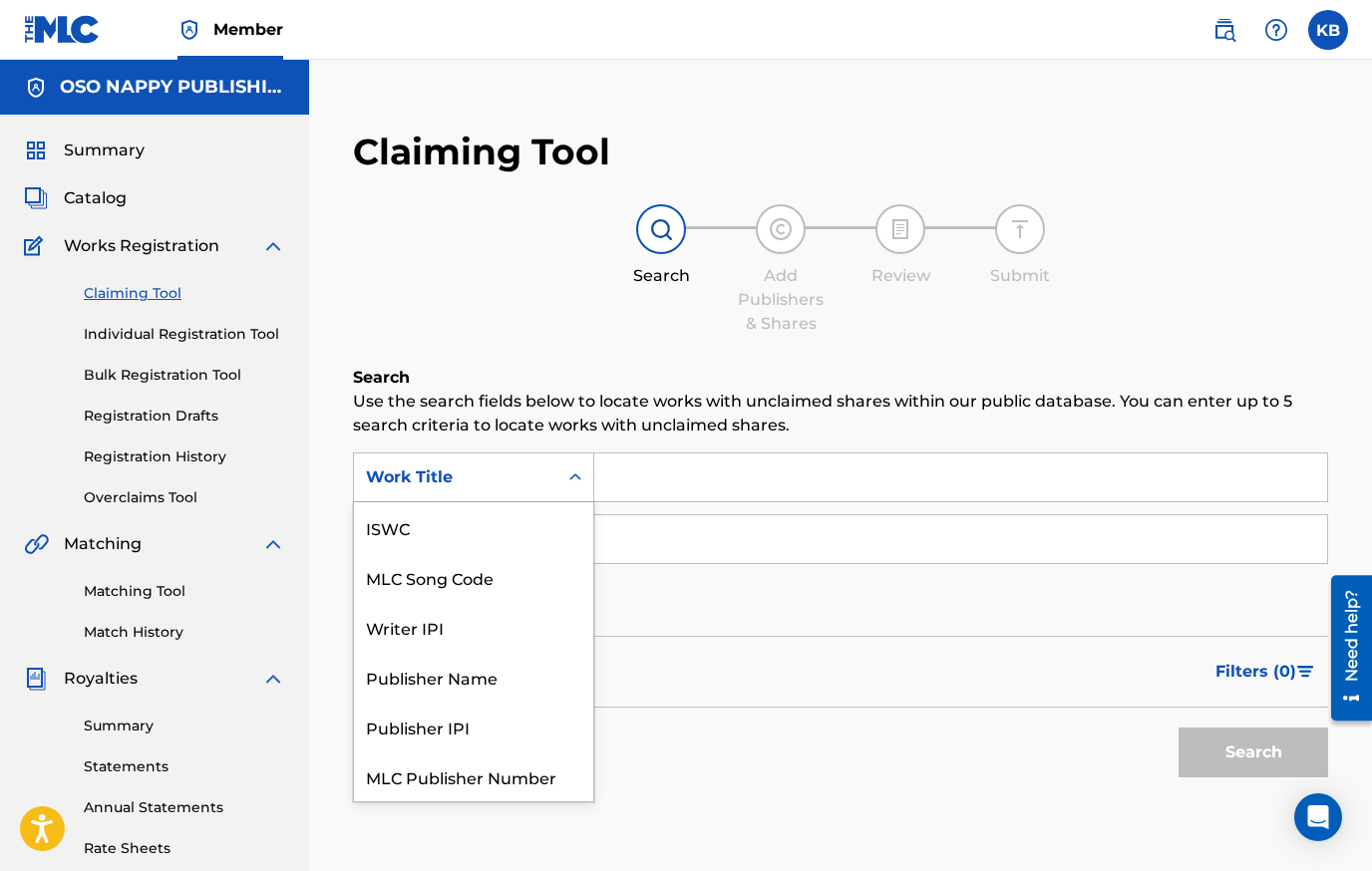 scroll, scrollTop: 50, scrollLeft: 0, axis: vertical 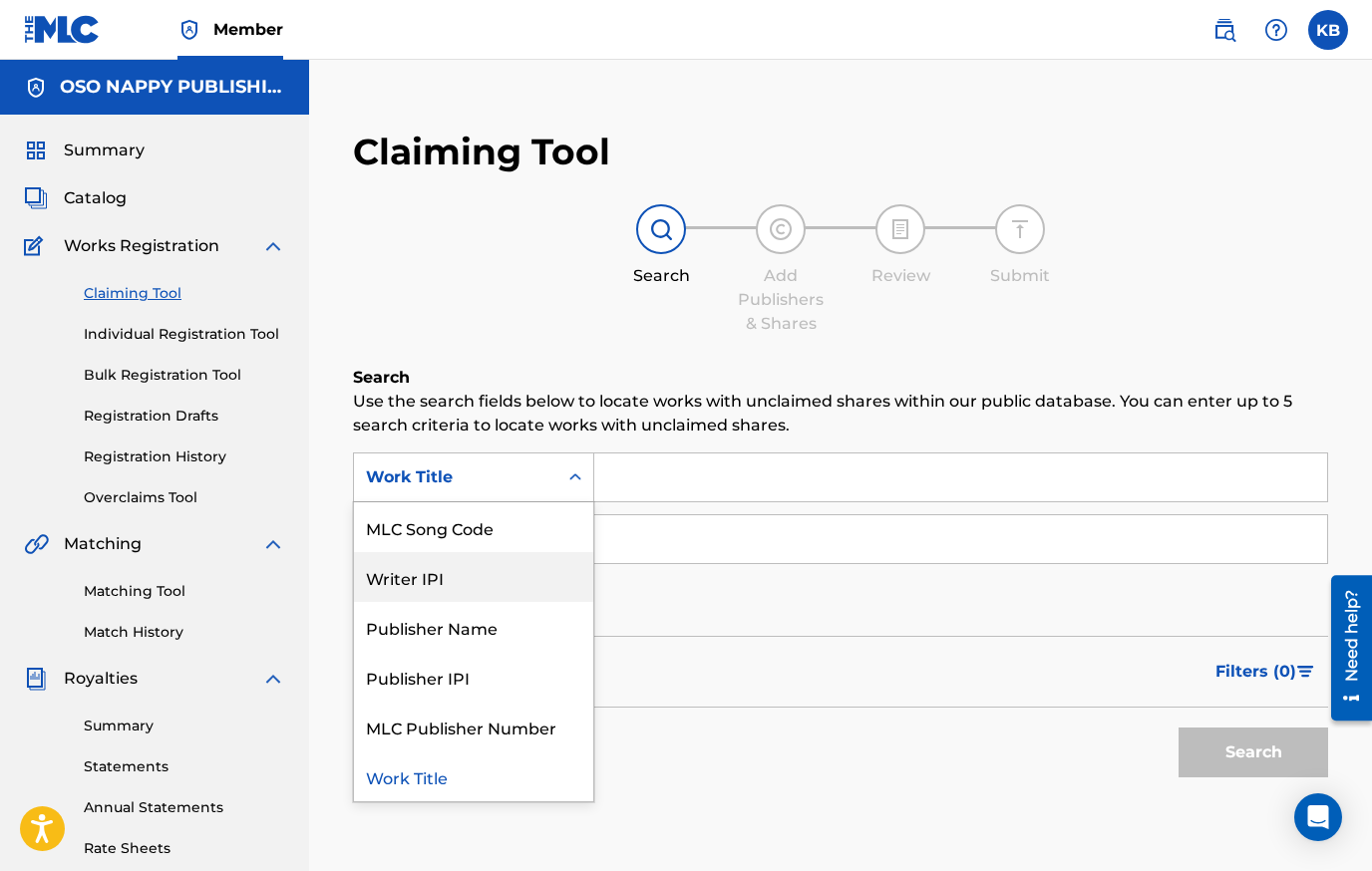 click on "Claiming Tool Search Add Publishers & Shares Review Submit Search Use the search fields below to locate works with unclaimed shares within our public database. You can enter up
to 5 search criteria to locate works with unclaimed shares. SearchWithCriteria3341dffc-79aa-4626-ae2c-efac23bdec86 7 results available. Use Up and Down to choose options, press Enter to select the currently focused option, press Escape to exit the menu, press Tab to select the option and exit the menu. Work Title ISWC MLC Song Code Writer IPI Publisher Name Publisher IPI MLC Publisher Number Work Title SearchWithCriteria2d388852-1d48-4159-ae43-3dcd9093ab7e Writer Name Add Criteria Filter Claim Search Filters Include works claimed by my Member   Remove Filters Apply Filters Filters ( 0 ) Search" at bounding box center (841, 508) 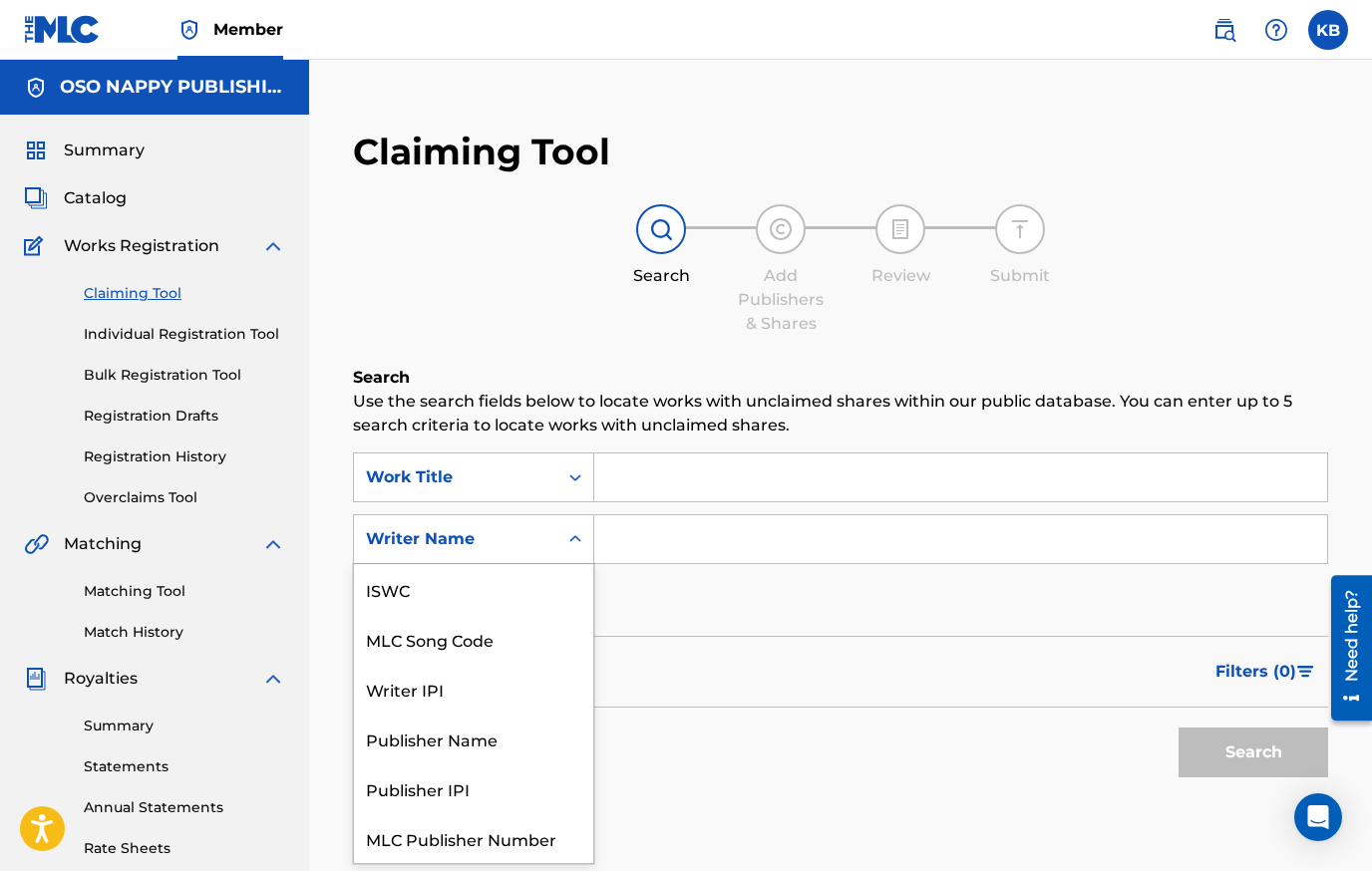 click on "Writer Name" at bounding box center (456, 539) 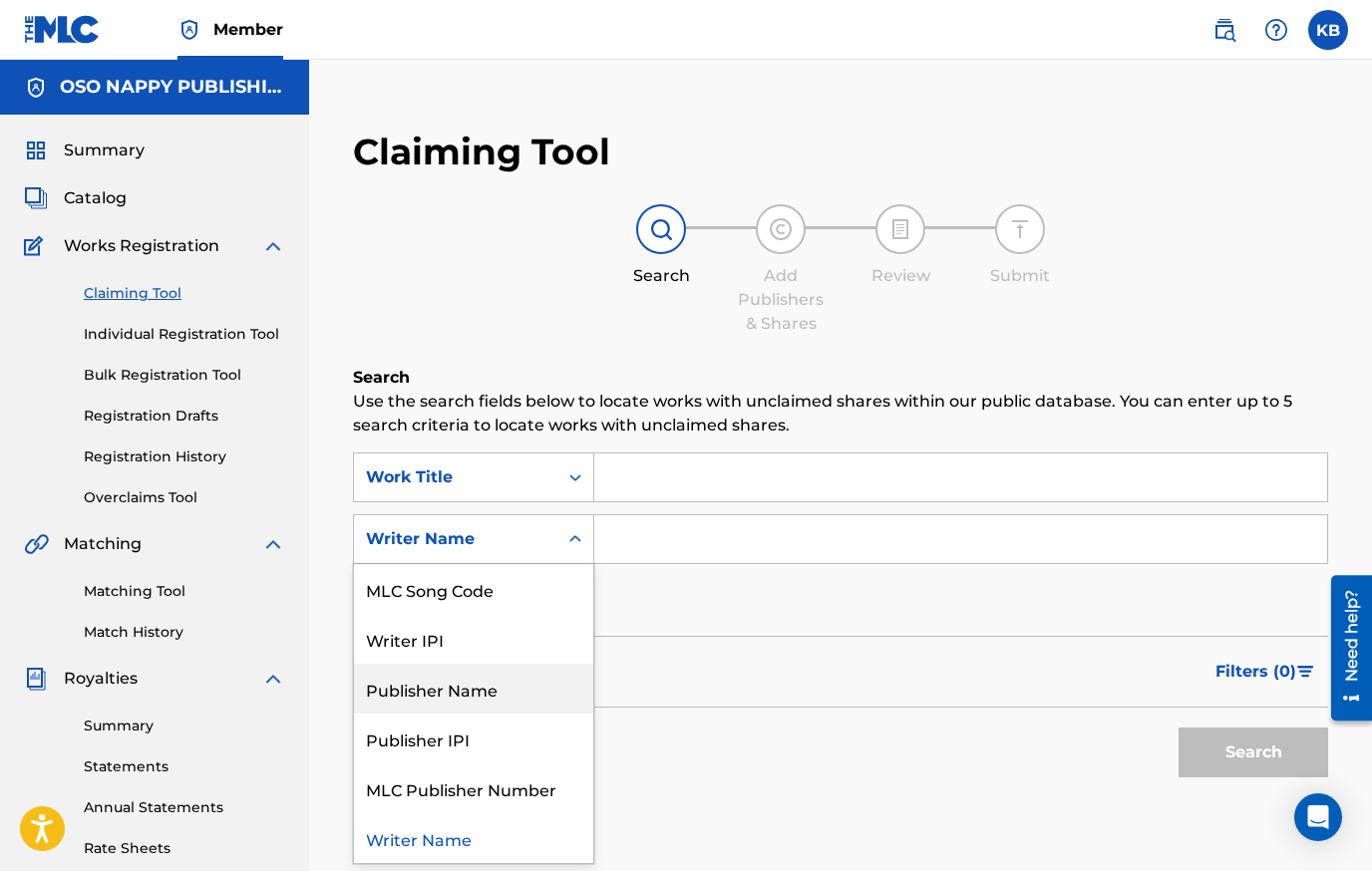 click on "Publisher Name" at bounding box center (474, 689) 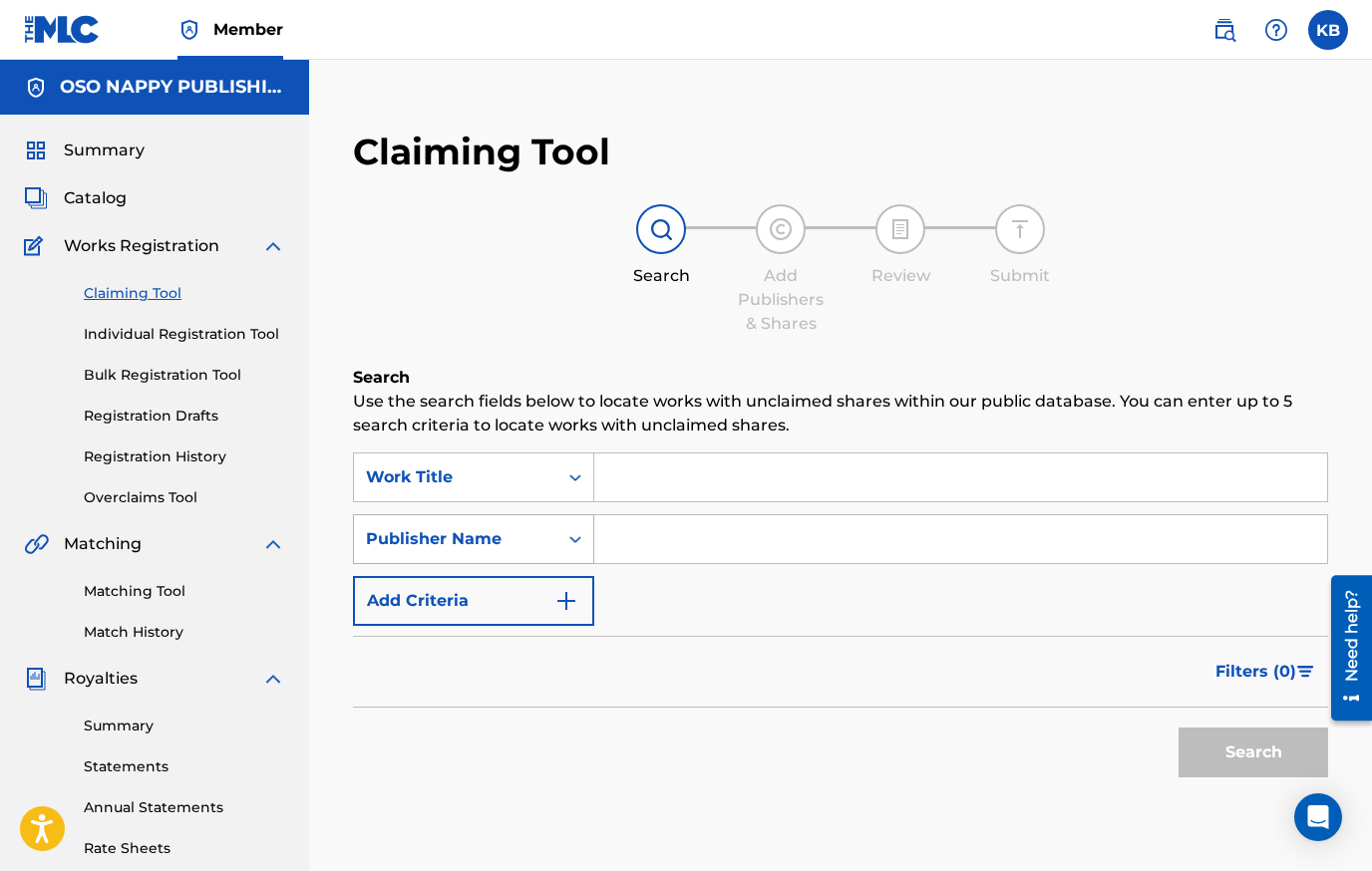 click on "Publisher Name" at bounding box center (474, 539) 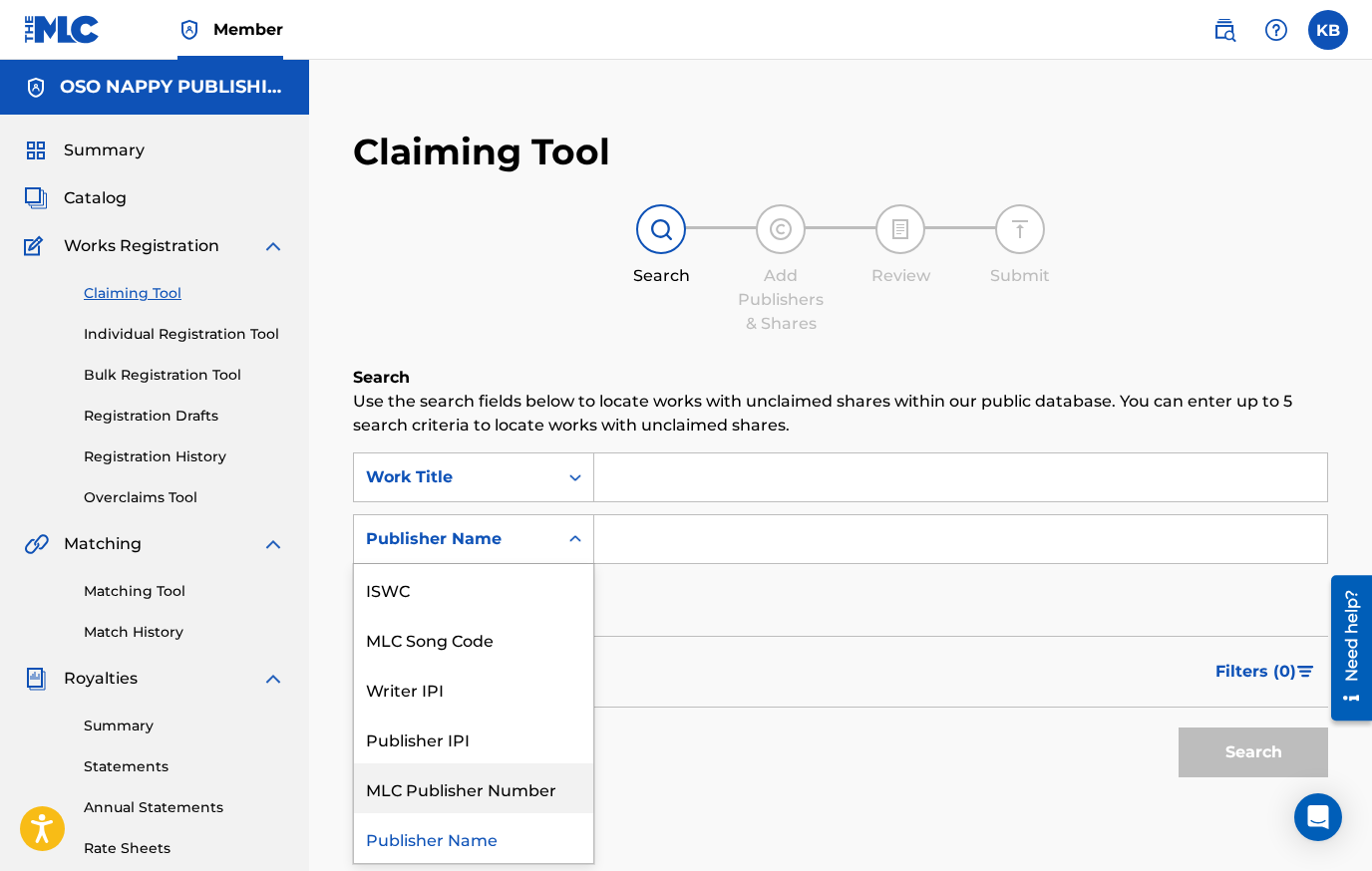 scroll, scrollTop: 0, scrollLeft: 0, axis: both 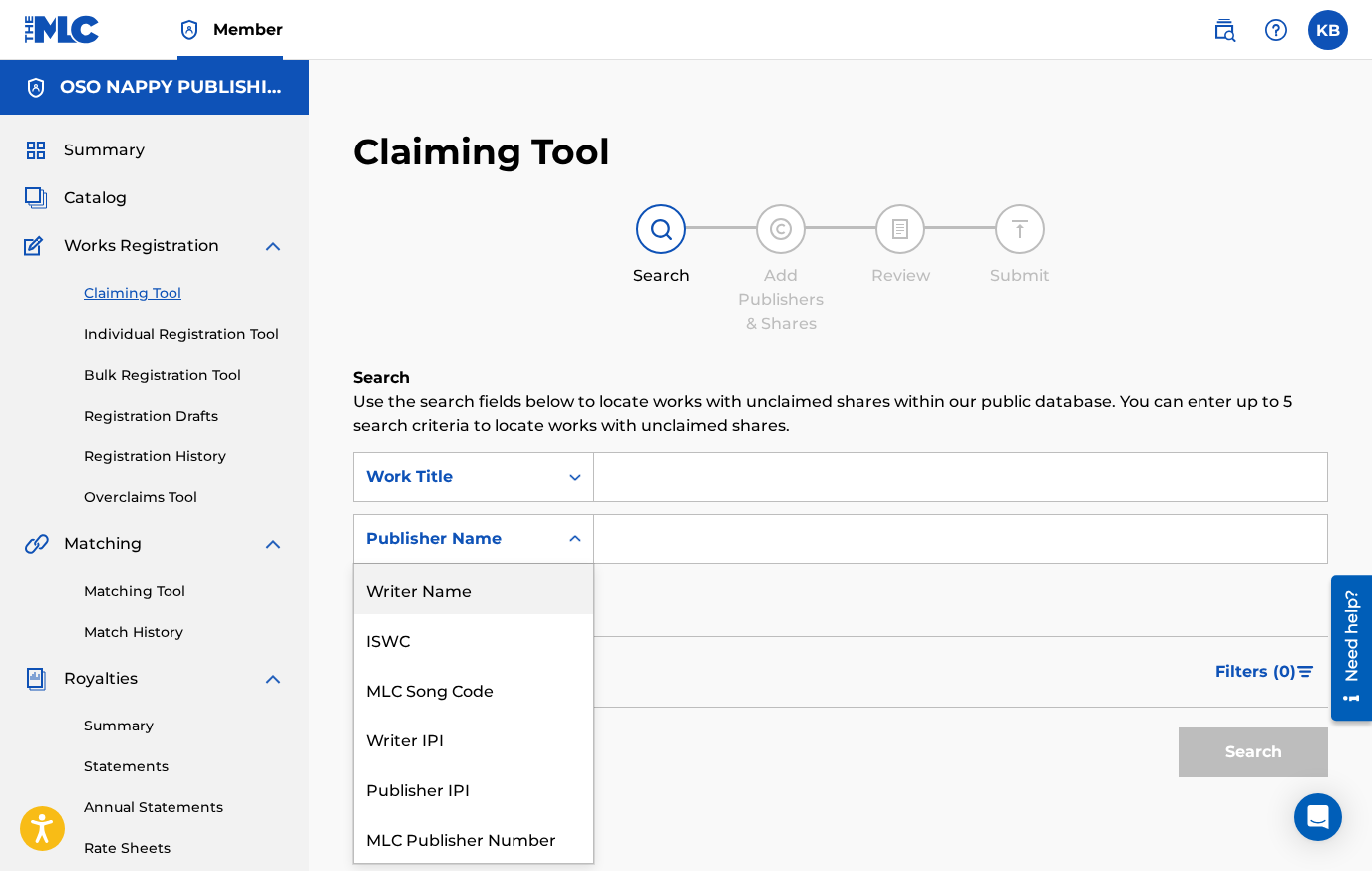 click on "Writer Name" at bounding box center [474, 589] 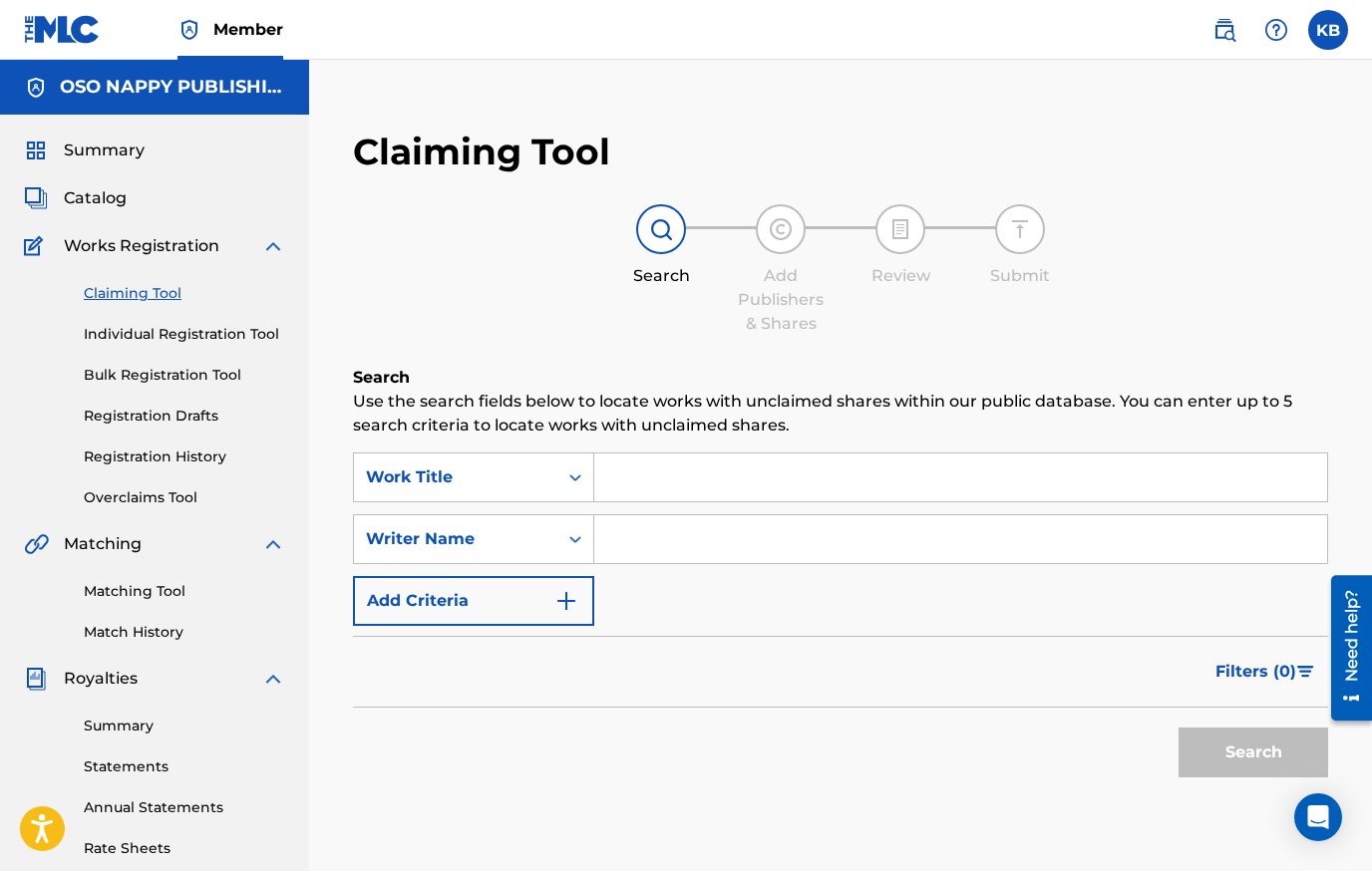 click at bounding box center [960, 539] 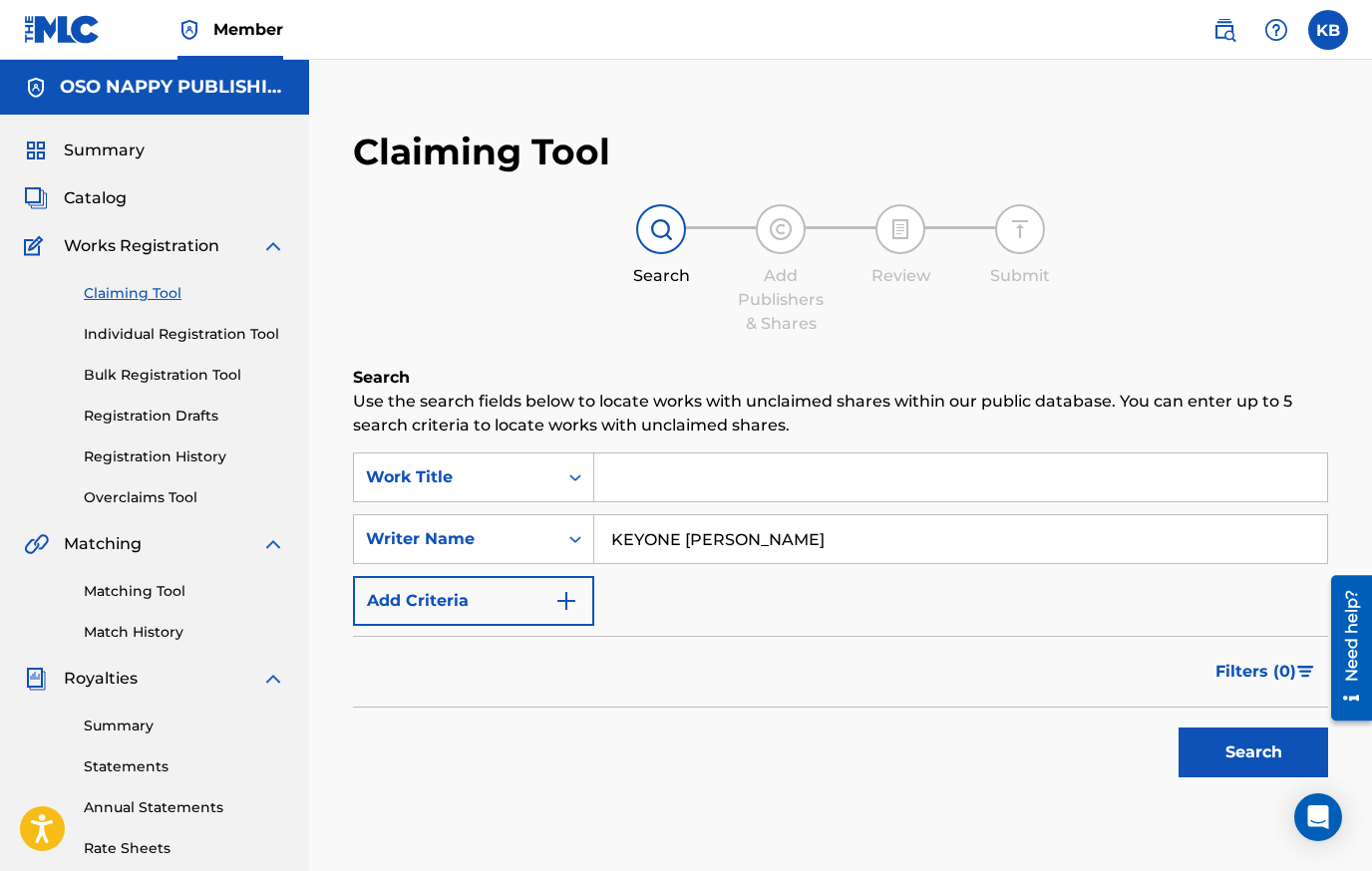 click on "Search" at bounding box center [1253, 752] 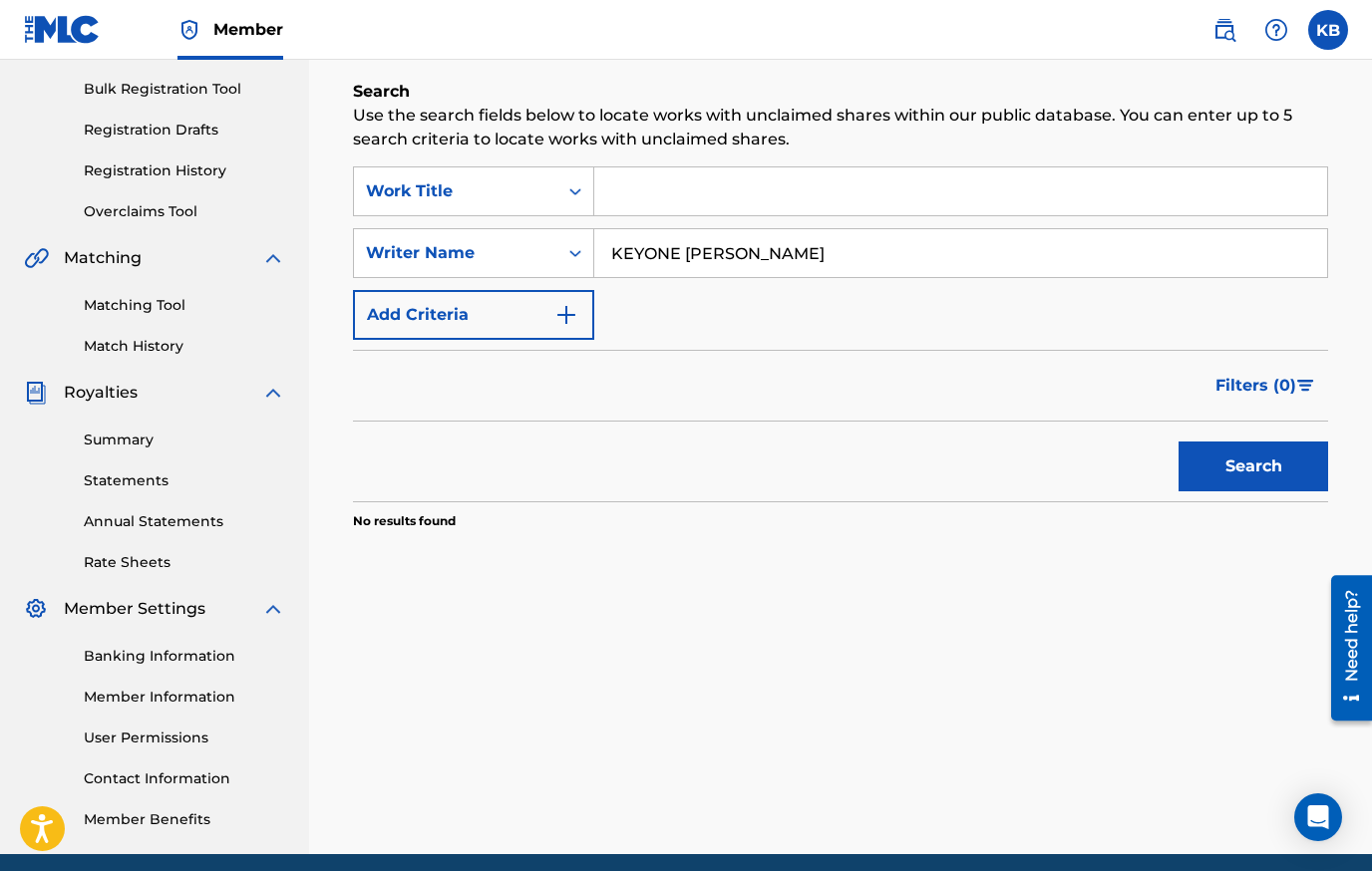 scroll, scrollTop: 165, scrollLeft: 0, axis: vertical 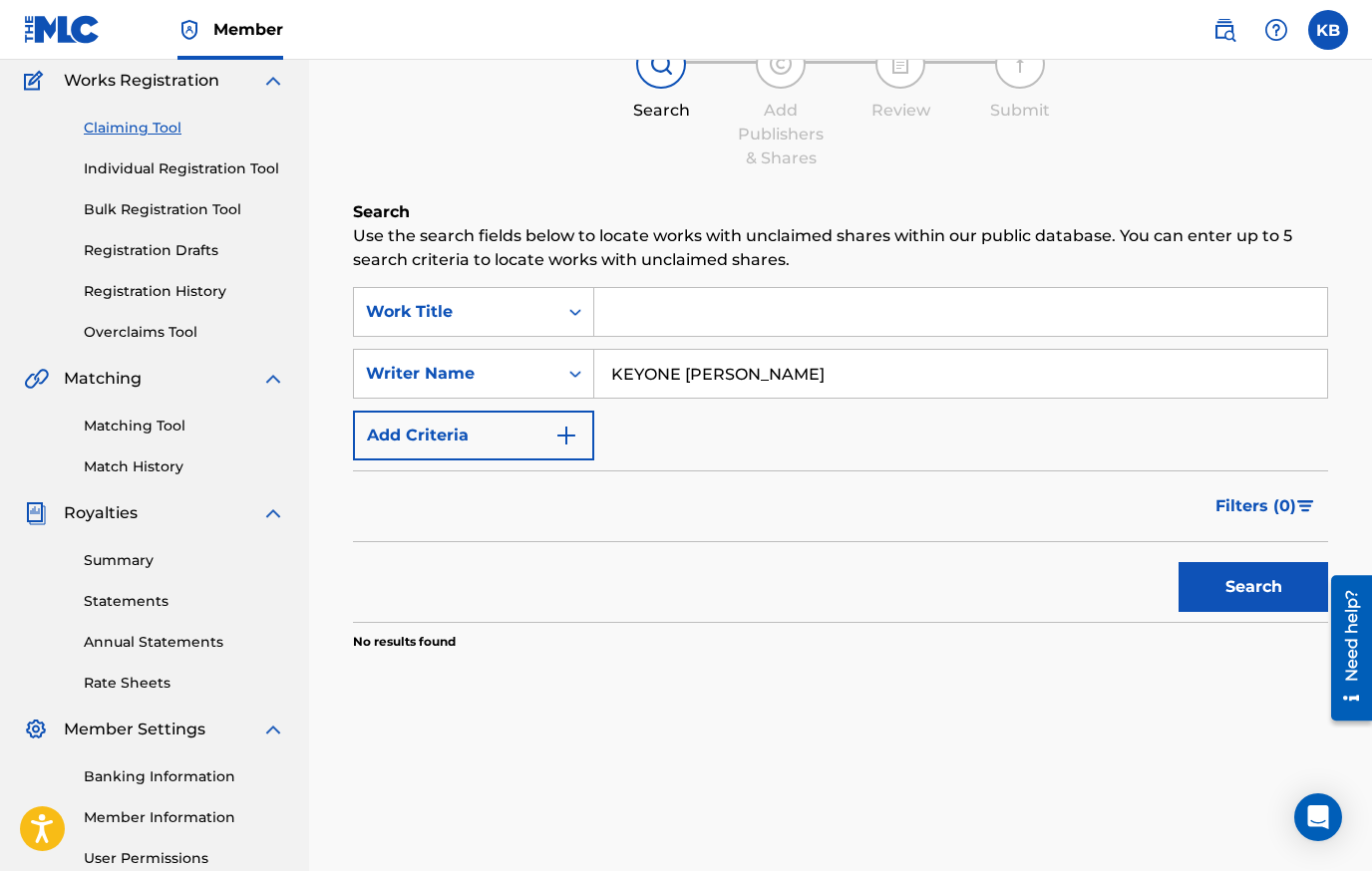 click on "Search" at bounding box center [1253, 587] 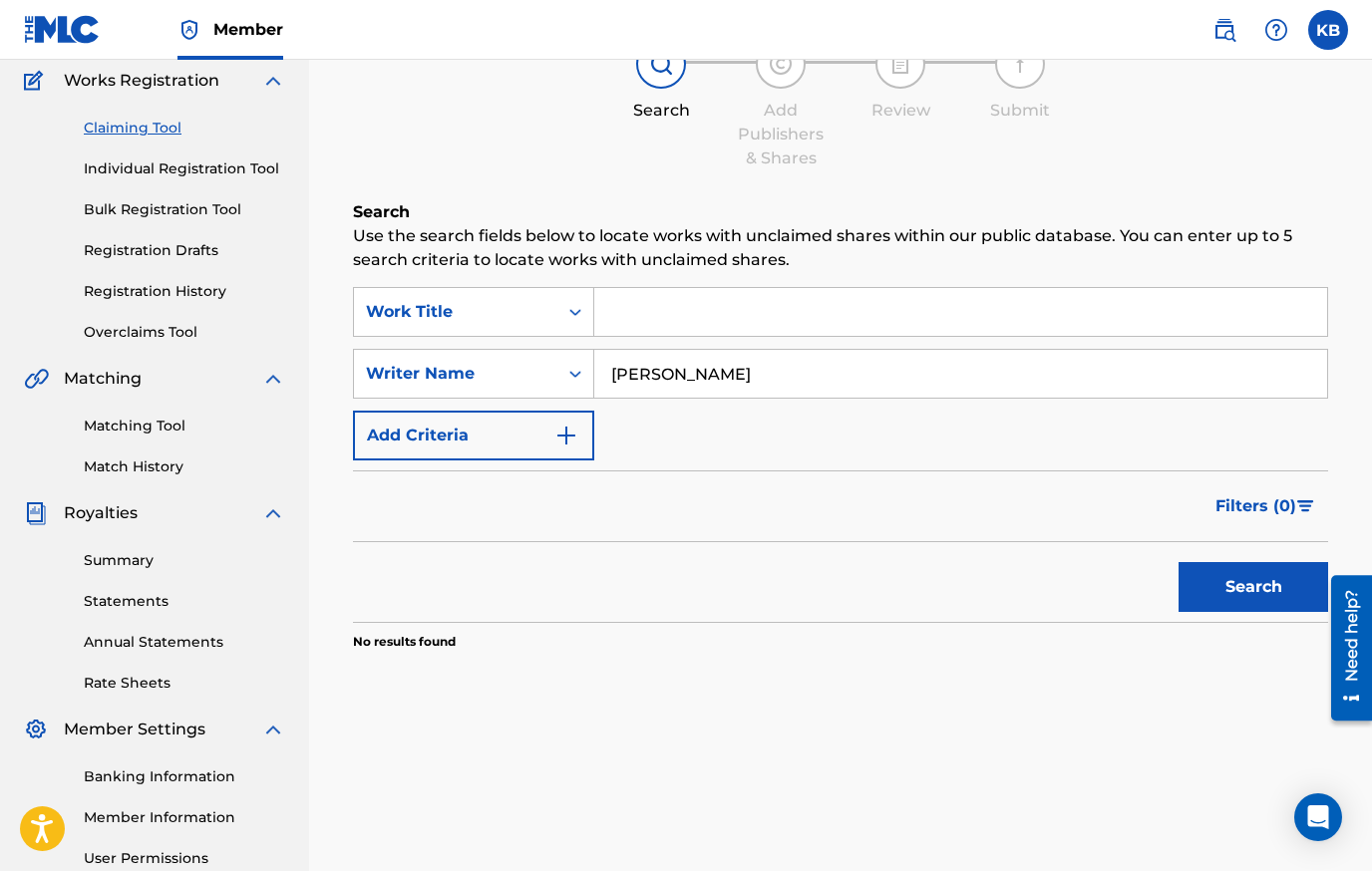 type on "[PERSON_NAME]" 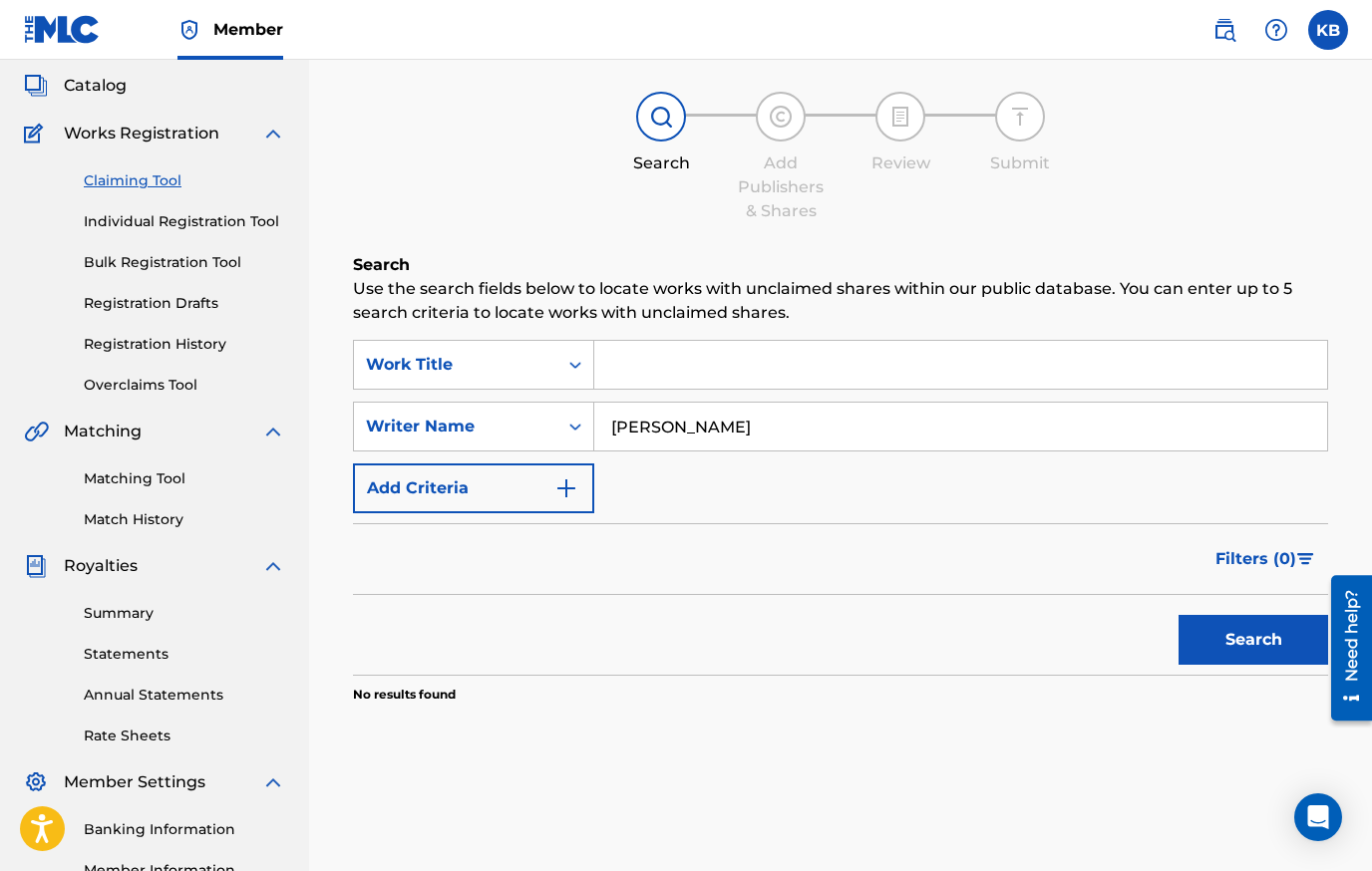 scroll, scrollTop: 66, scrollLeft: 0, axis: vertical 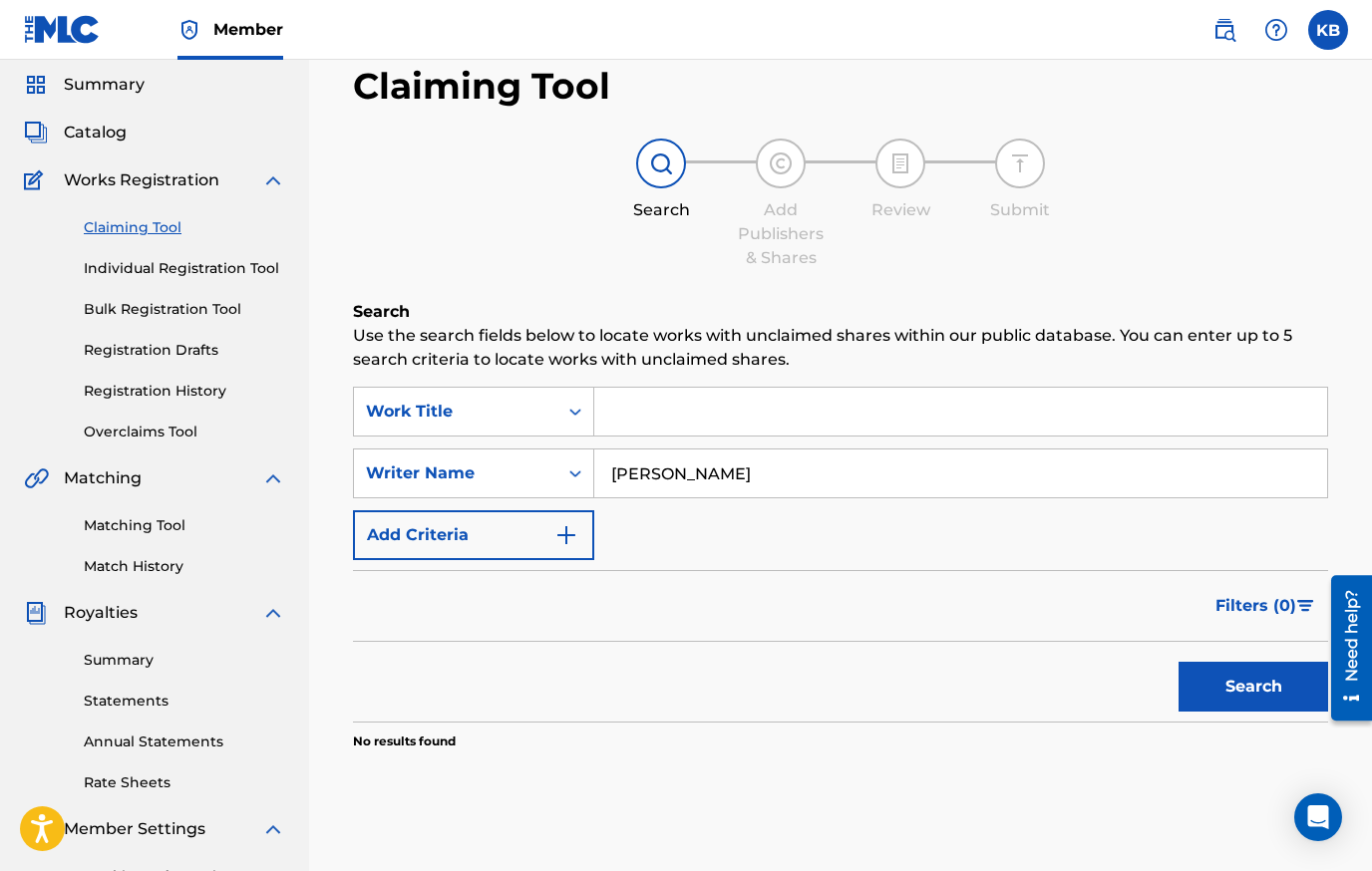 click on "Matching Tool" at bounding box center (184, 525) 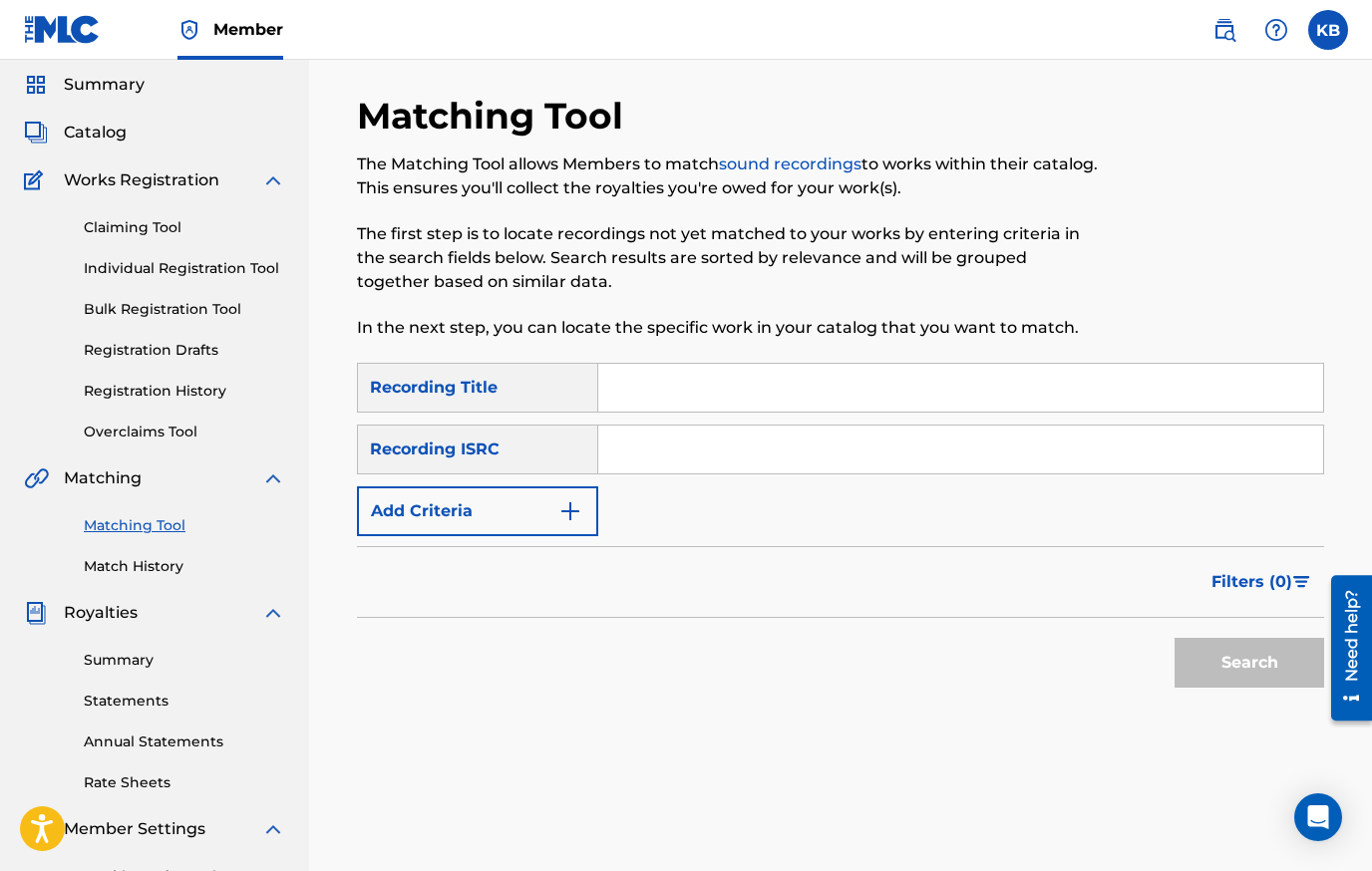 scroll, scrollTop: 0, scrollLeft: 0, axis: both 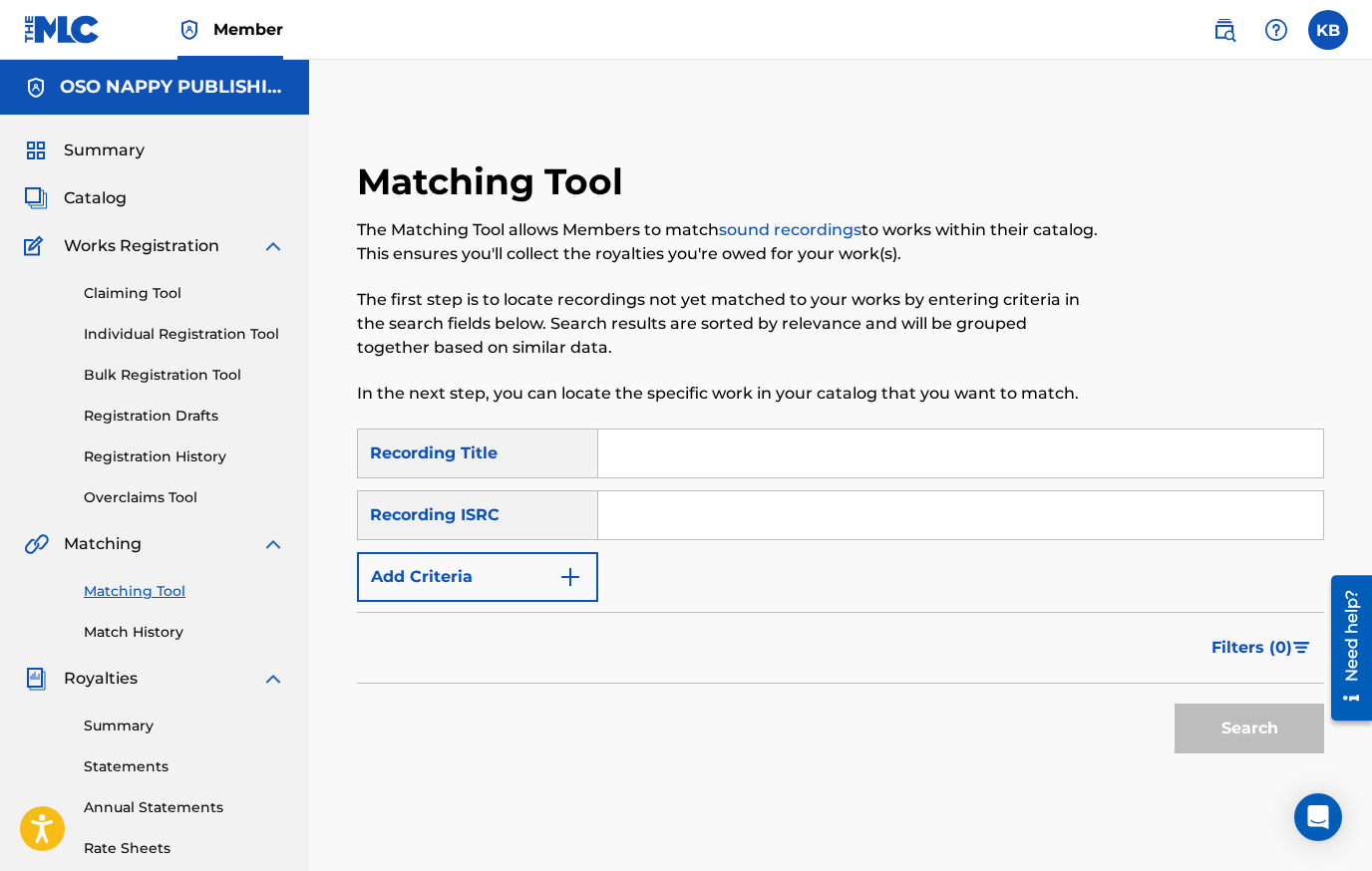 click on "Recording ISRC" at bounding box center (478, 515) 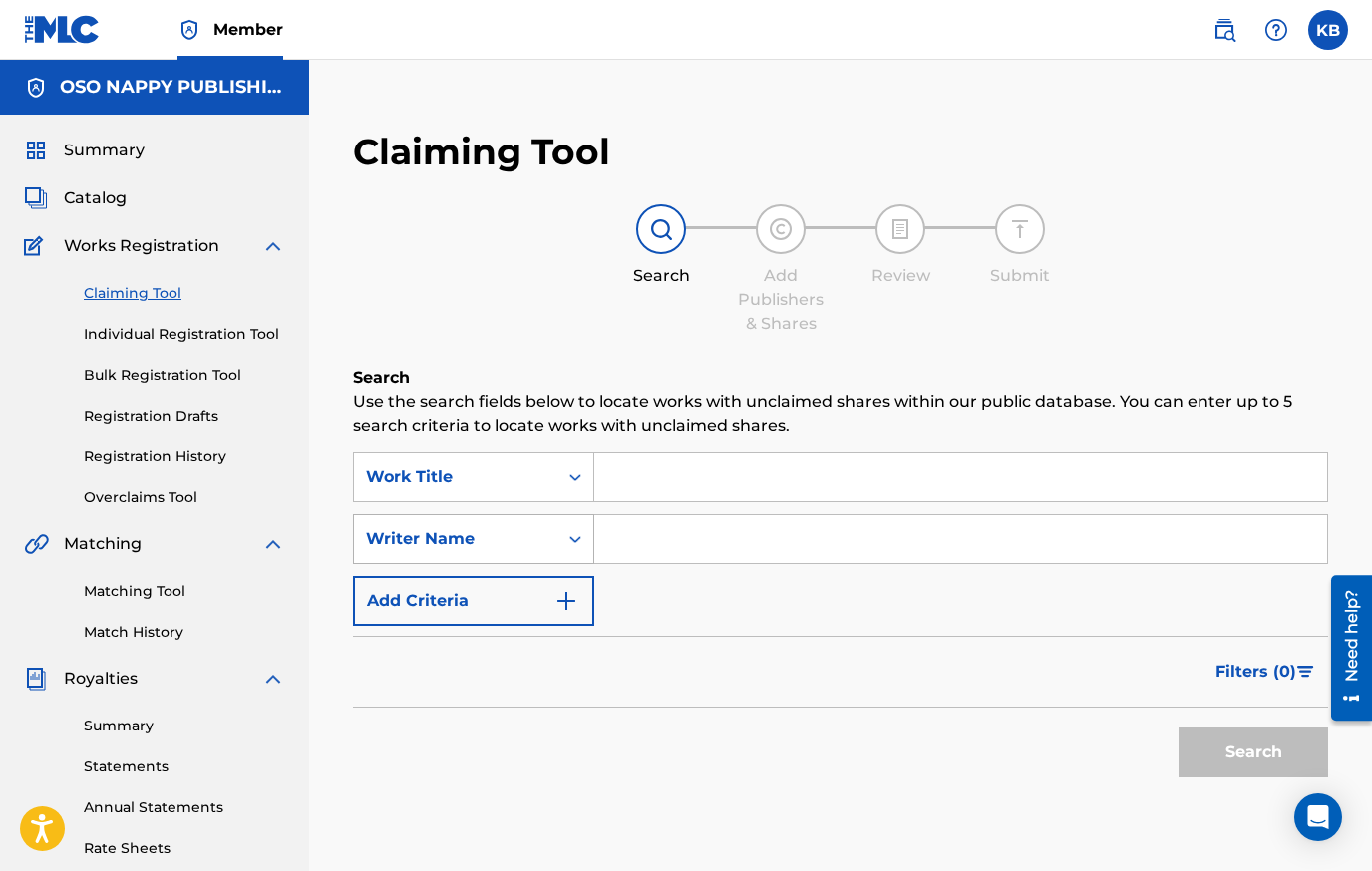 click at bounding box center [575, 539] 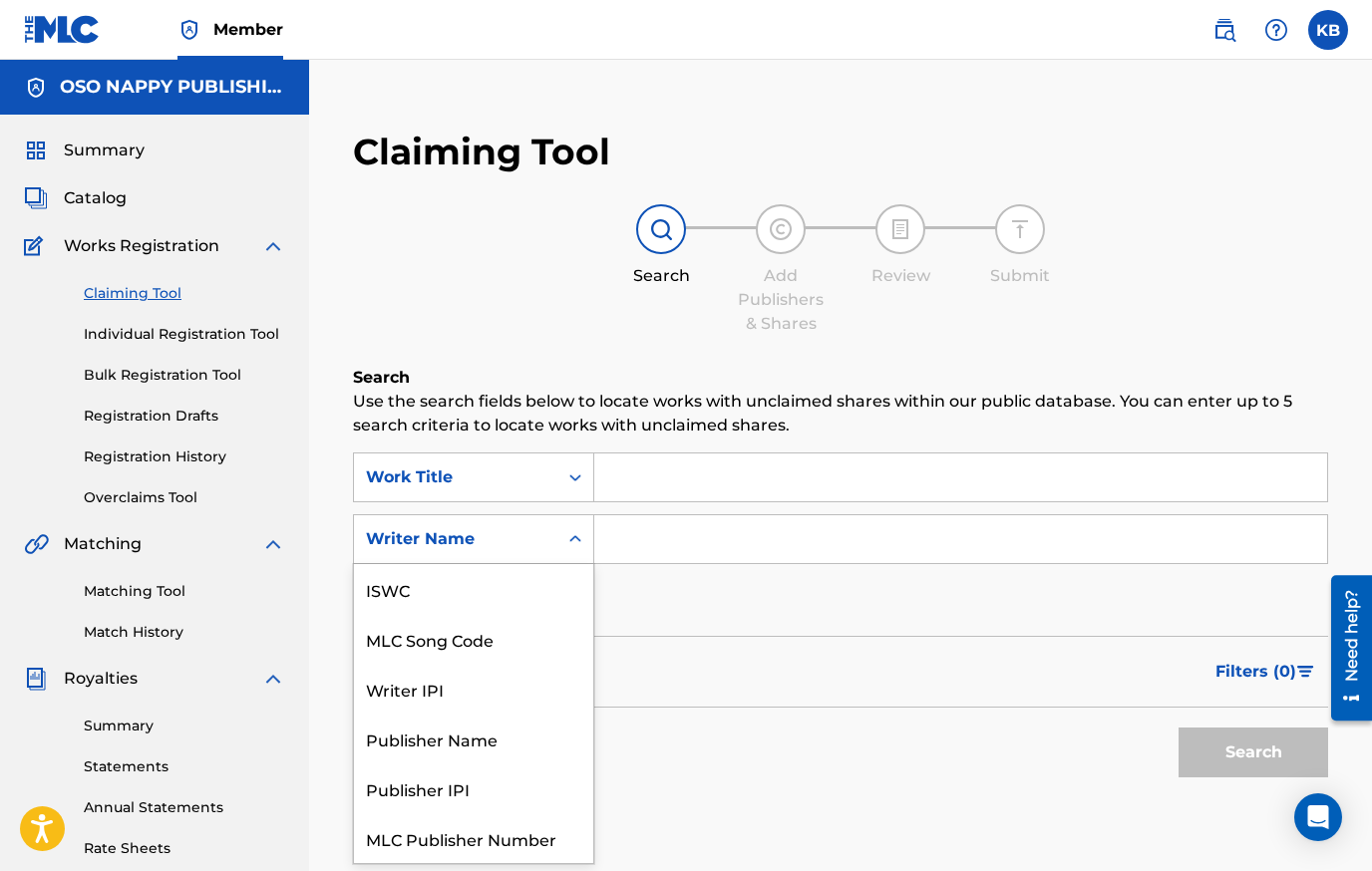 scroll, scrollTop: 50, scrollLeft: 0, axis: vertical 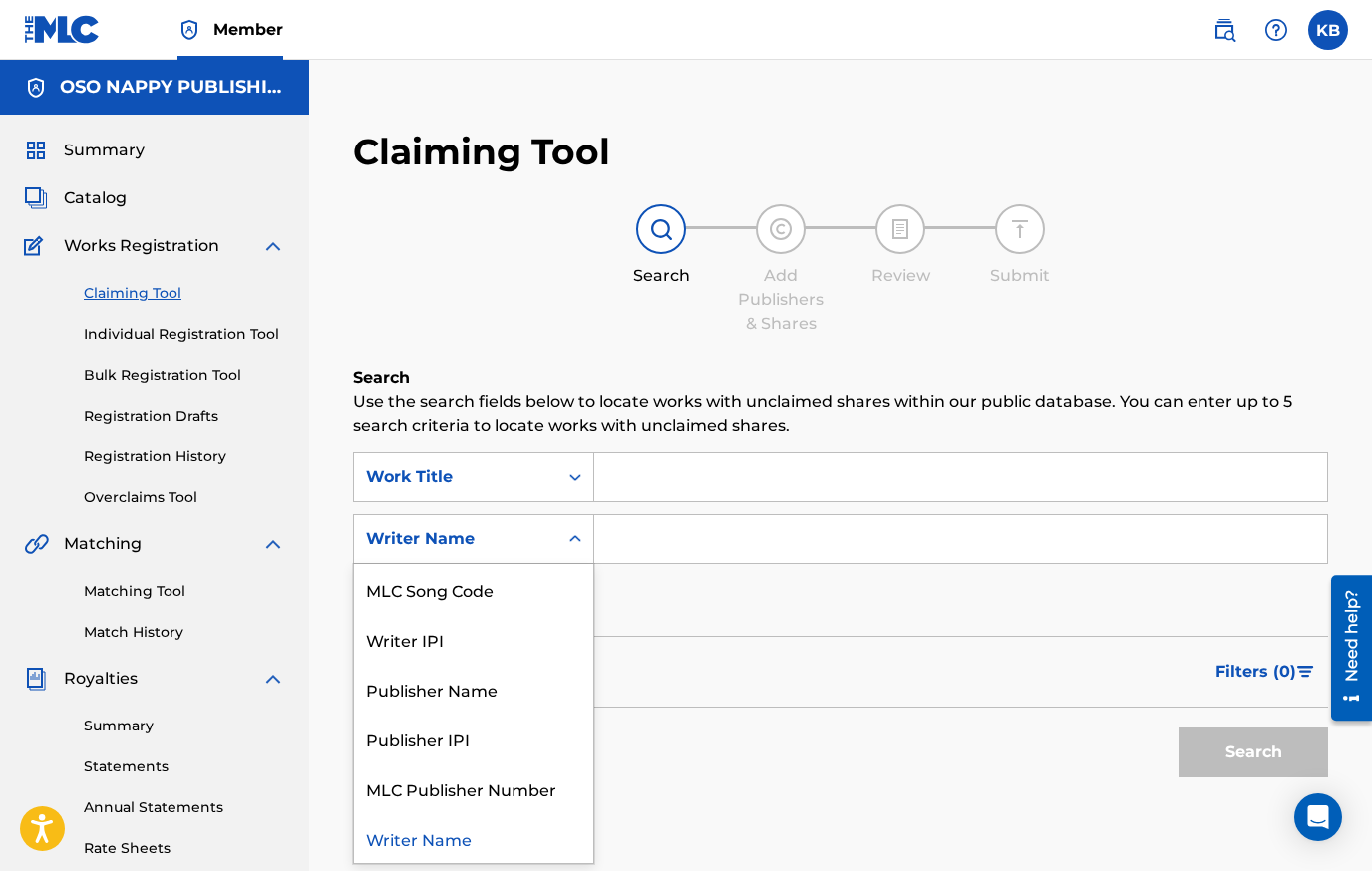 click on "Search Use the search fields below to locate works with unclaimed shares within our public database. You can enter up
to 5 search criteria to locate works with unclaimed shares. SearchWithCriteria3341dffc-79aa-4626-ae2c-efac23bdec86 Work Title SearchWithCriteria2d388852-1d48-4159-ae43-3dcd9093ab7e 7 results available. Use Up and Down to choose options, press Enter to select the currently focused option, press Escape to exit the menu, press Tab to select the option and exit the menu. Writer Name ISWC MLC Song Code Writer IPI Publisher Name Publisher IPI MLC Publisher Number Writer Name Add Criteria Filter Claim Search Filters Include works claimed by my Member   Remove Filters Apply Filters Filters ( 0 ) Search" at bounding box center [841, 626] 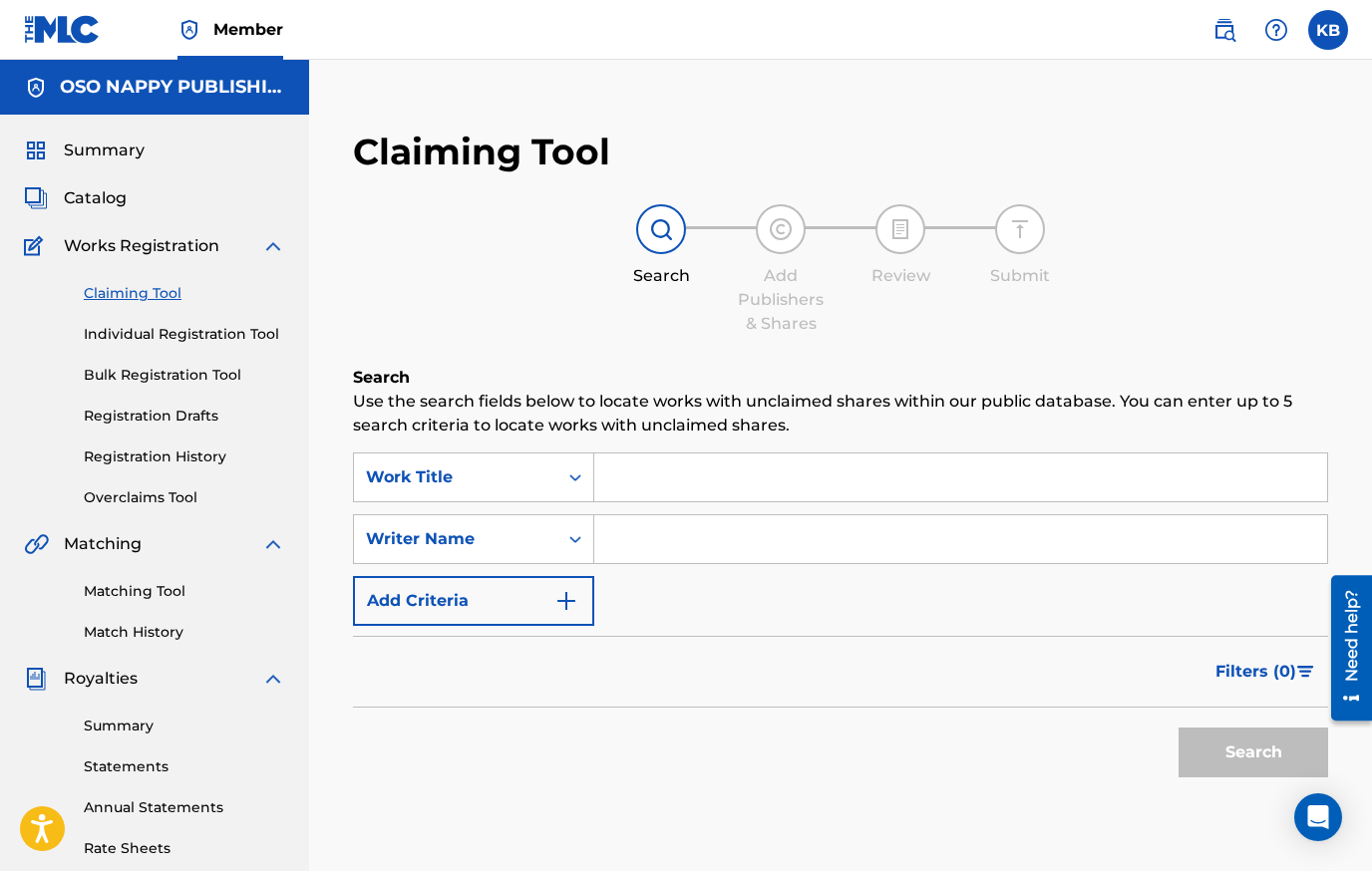 click on "Matching Tool" at bounding box center [184, 591] 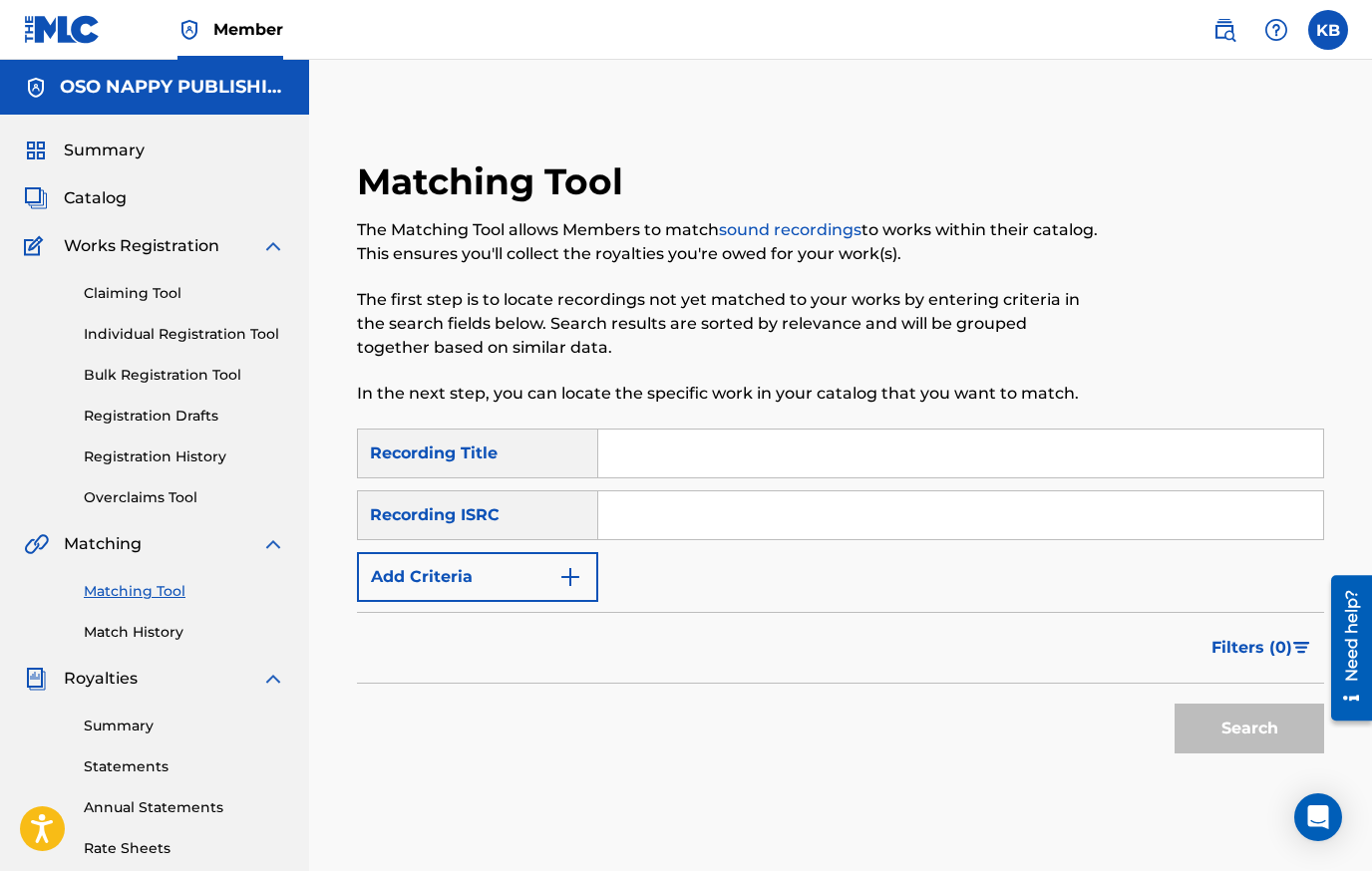 click on "Matching Tool The Matching Tool allows Members to match  sound recordings  to works within their catalog. This ensures you'll collect the royalties you're owed for your work(s). The first step is to locate recordings not yet matched to your works by entering criteria in the search fields below. Search results are sorted by relevance and will be grouped together based on similar data. In the next step, you can locate the specific work in your catalog that you want to match. SearchWithCriteria678d7b2b-f794-43fa-88f1-3fc614c67d02 Recording Title SearchWithCriteriaf0b88441-d6d1-4517-9d46-df1d62d217c5 Recording ISRC Add Criteria Filter Estimated Value All $$$$$ $$$$ $$$ $$ $ Source All Blanket License Historical Unmatched Remove Filters Apply Filters Filters ( 0 ) Search" at bounding box center [841, 625] 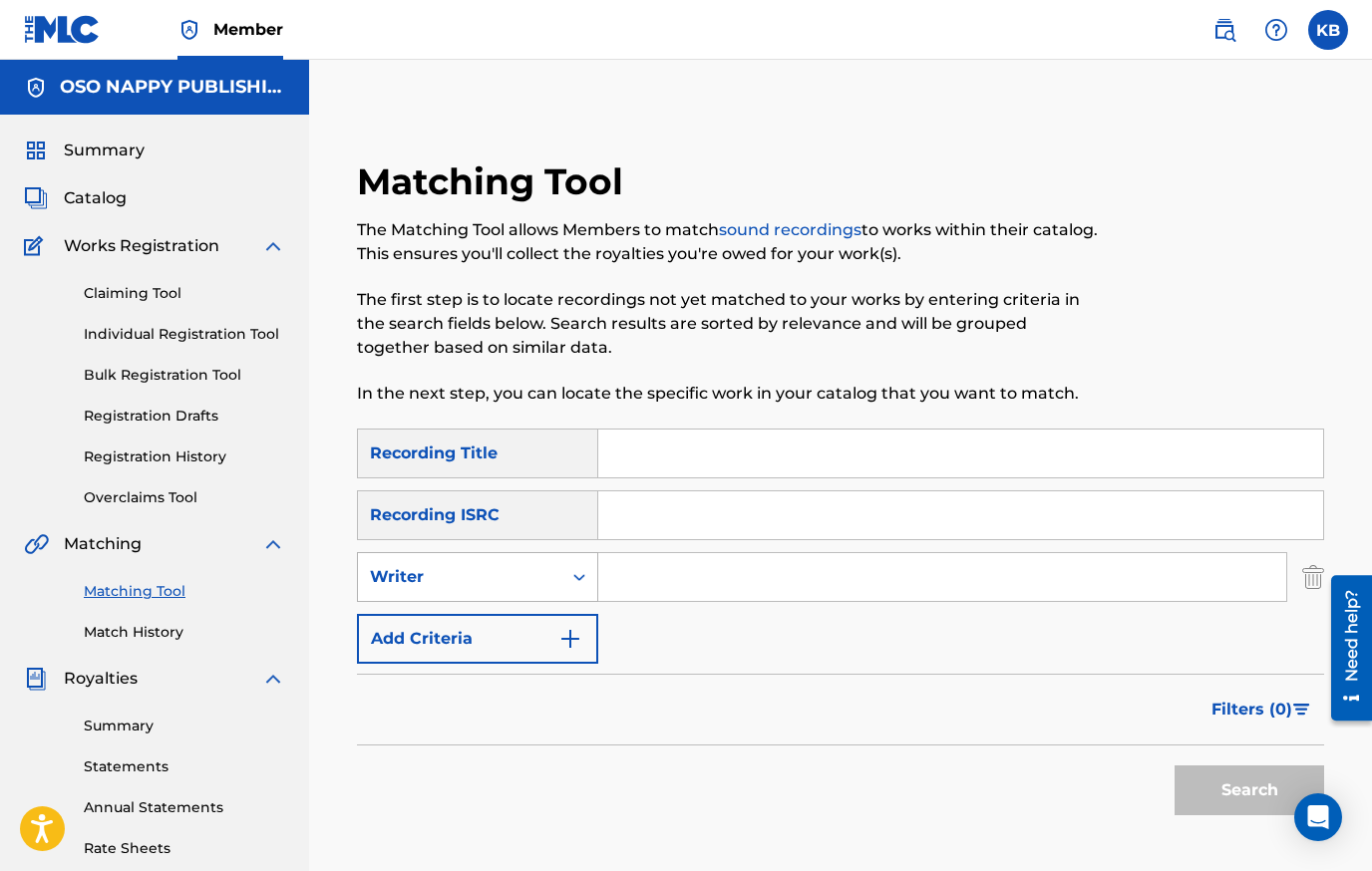 click 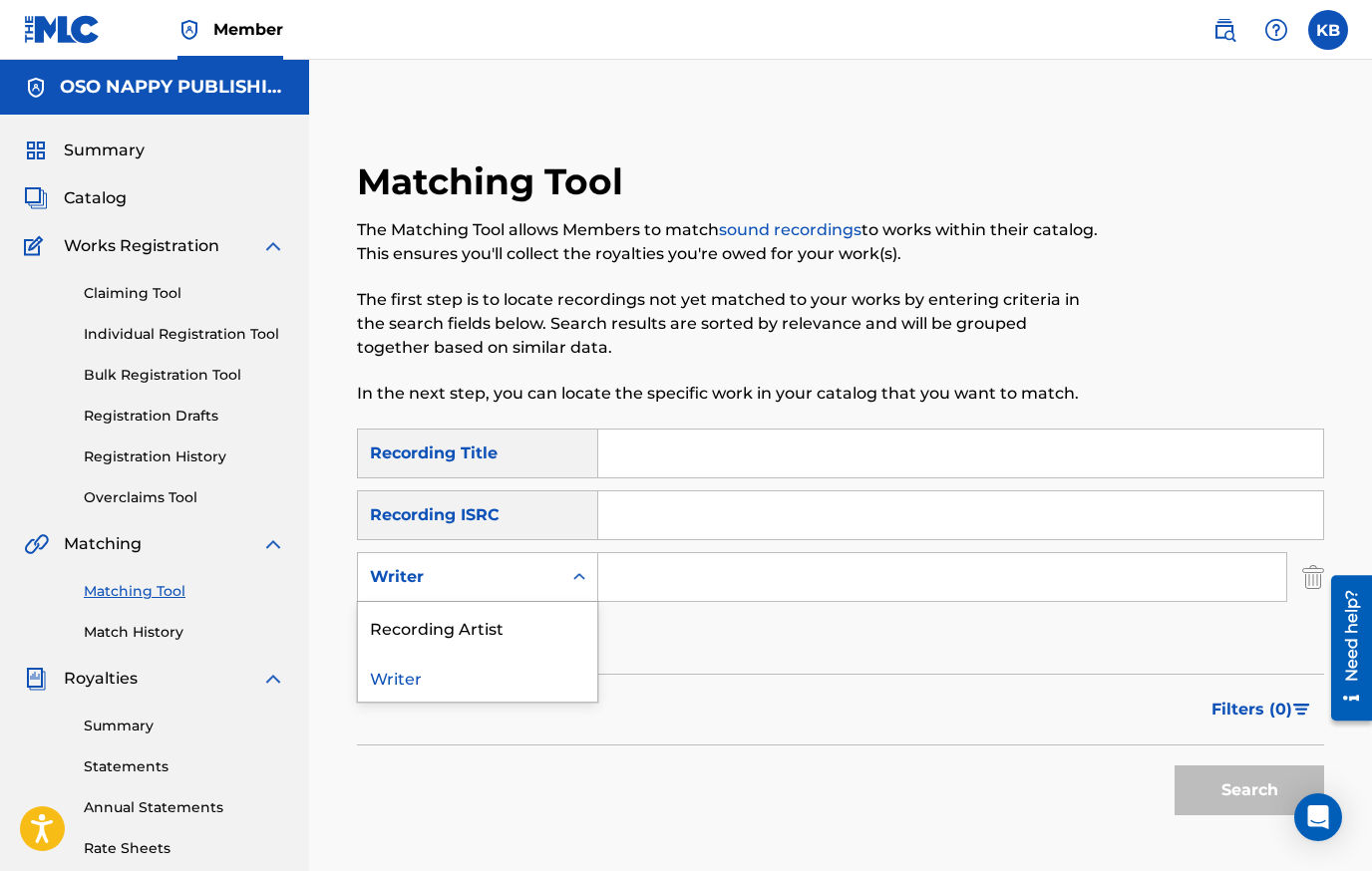 click at bounding box center [942, 577] 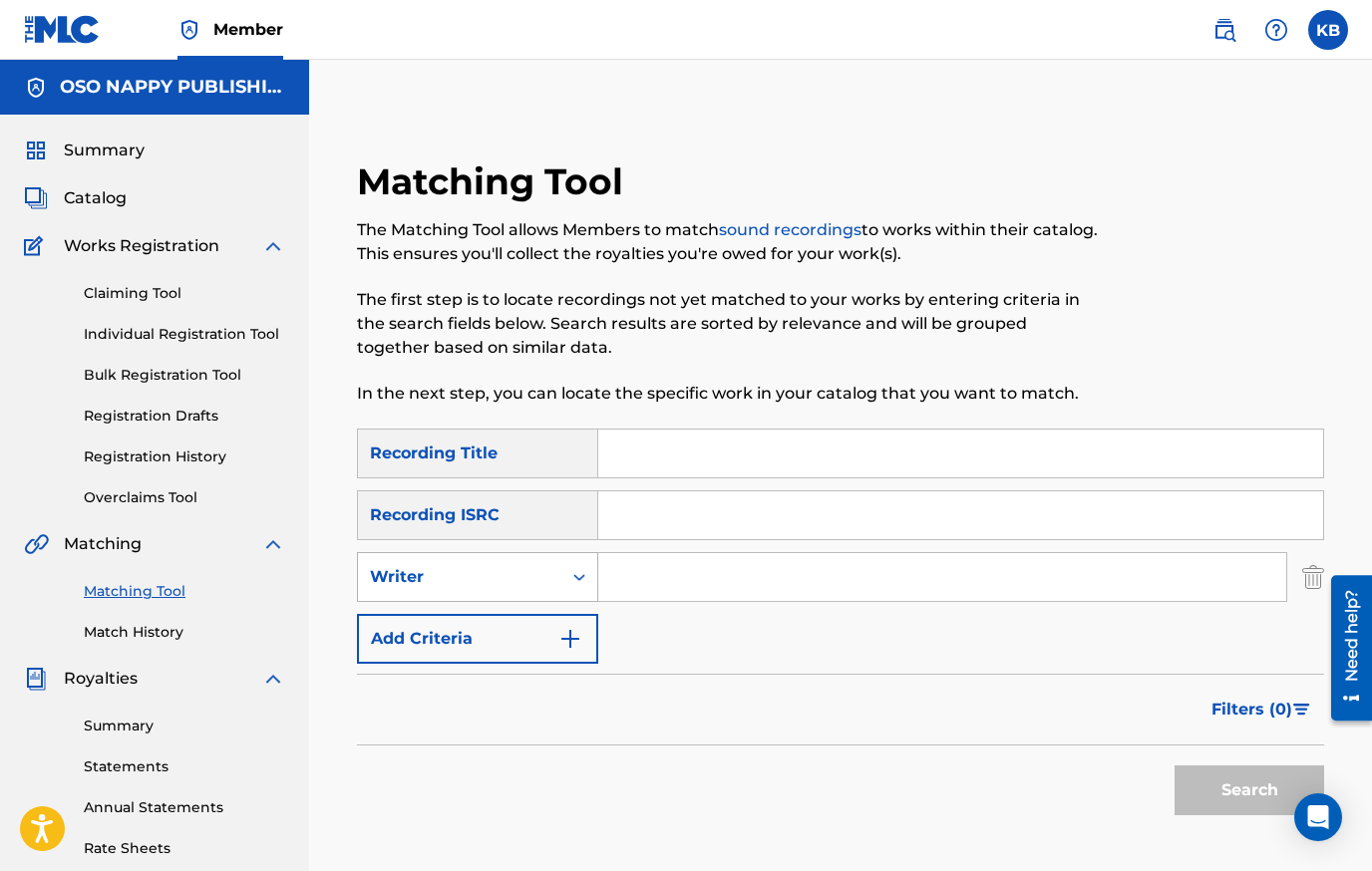 click on "Writer" at bounding box center [460, 577] 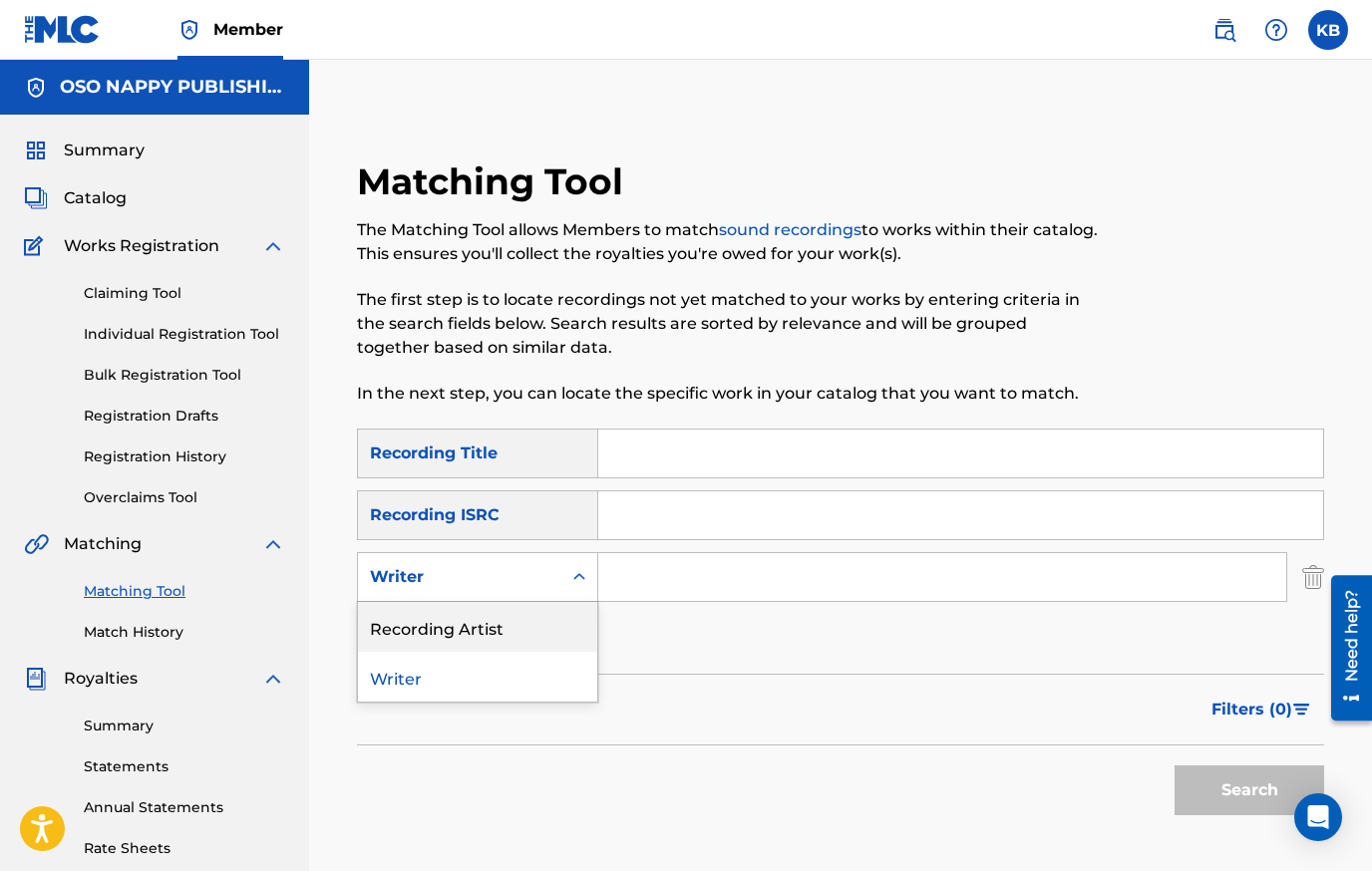 click on "Recording Artist" at bounding box center (478, 627) 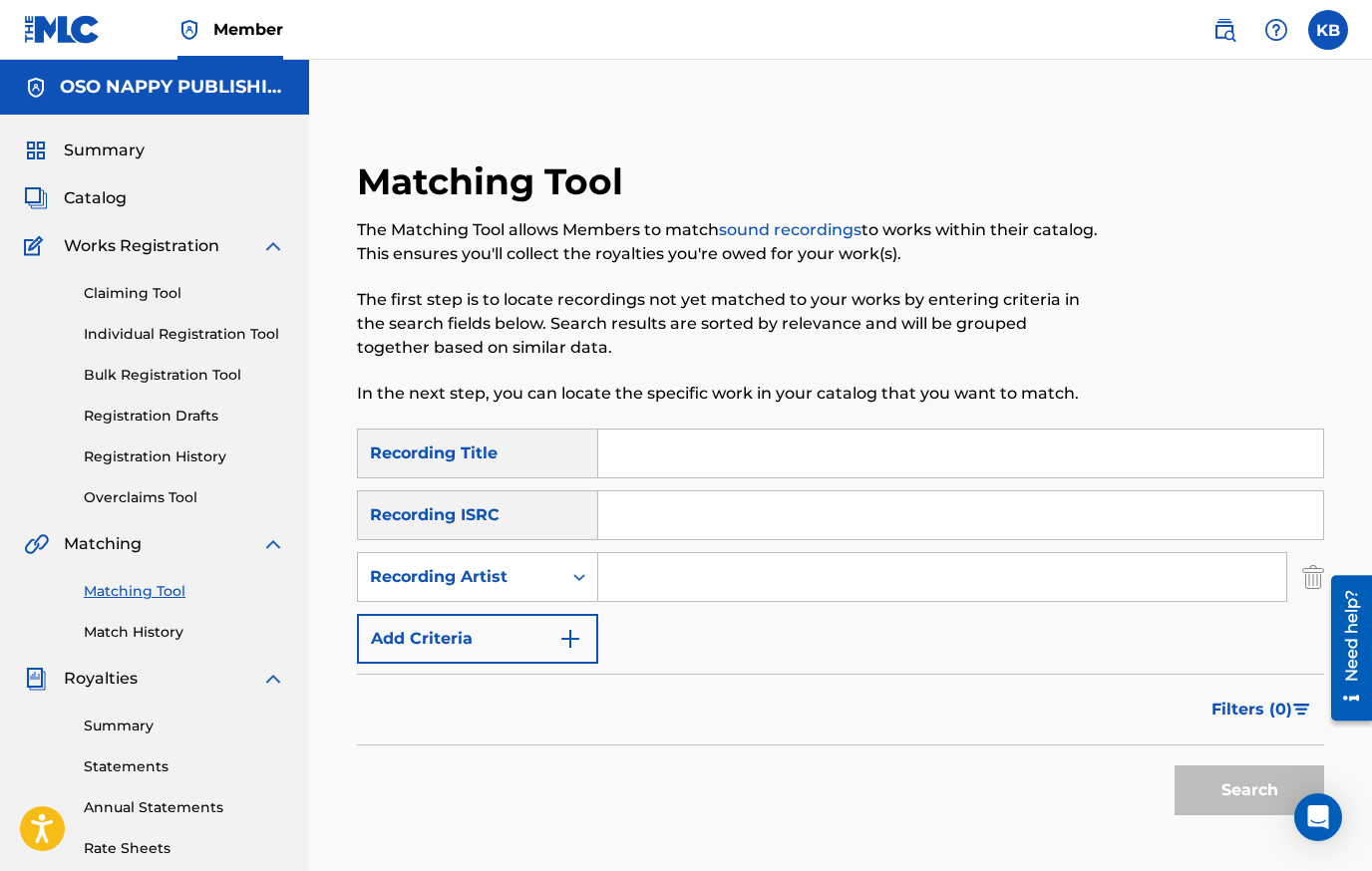 click at bounding box center (942, 577) 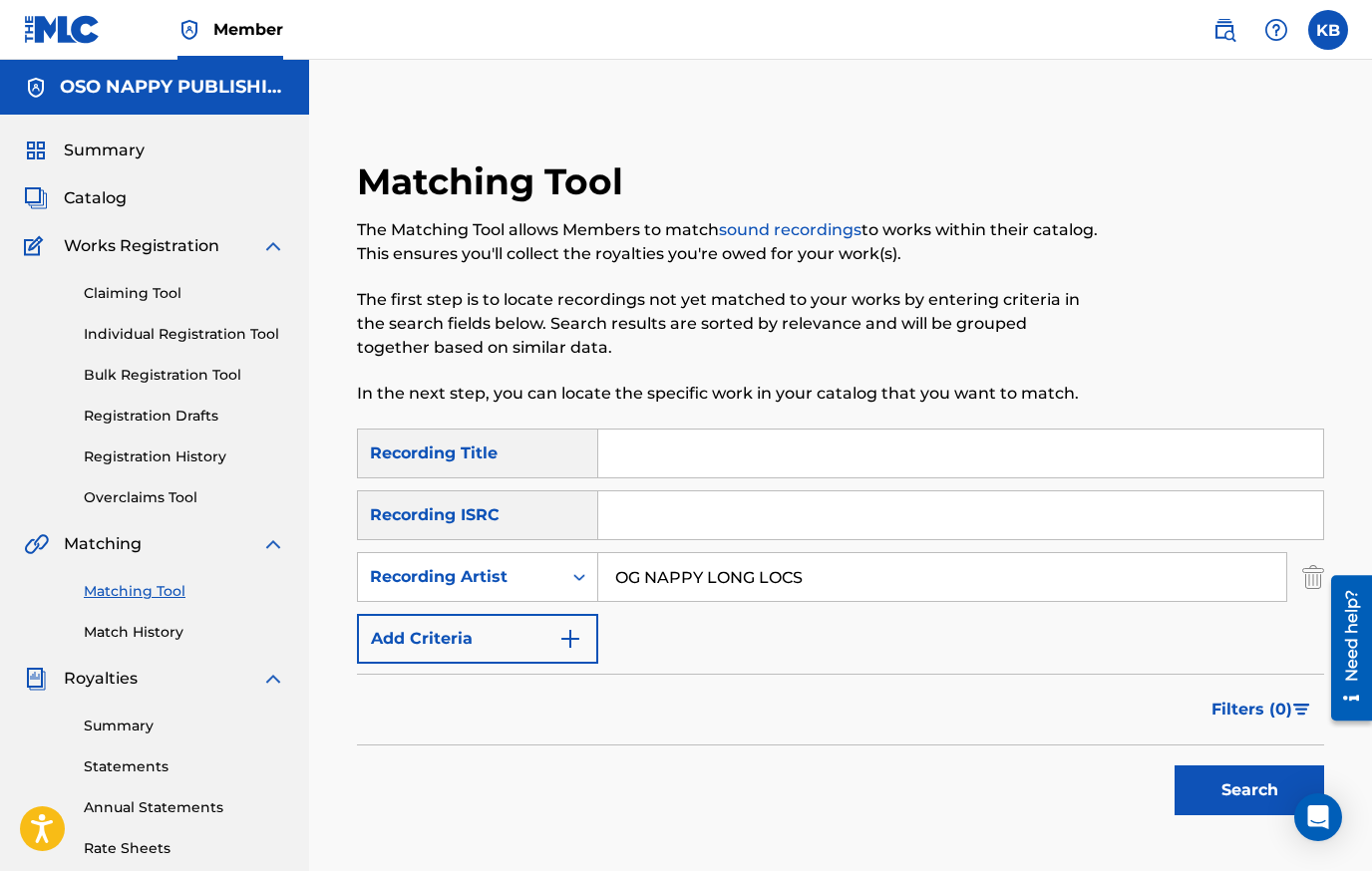 click on "Search" at bounding box center [1249, 790] 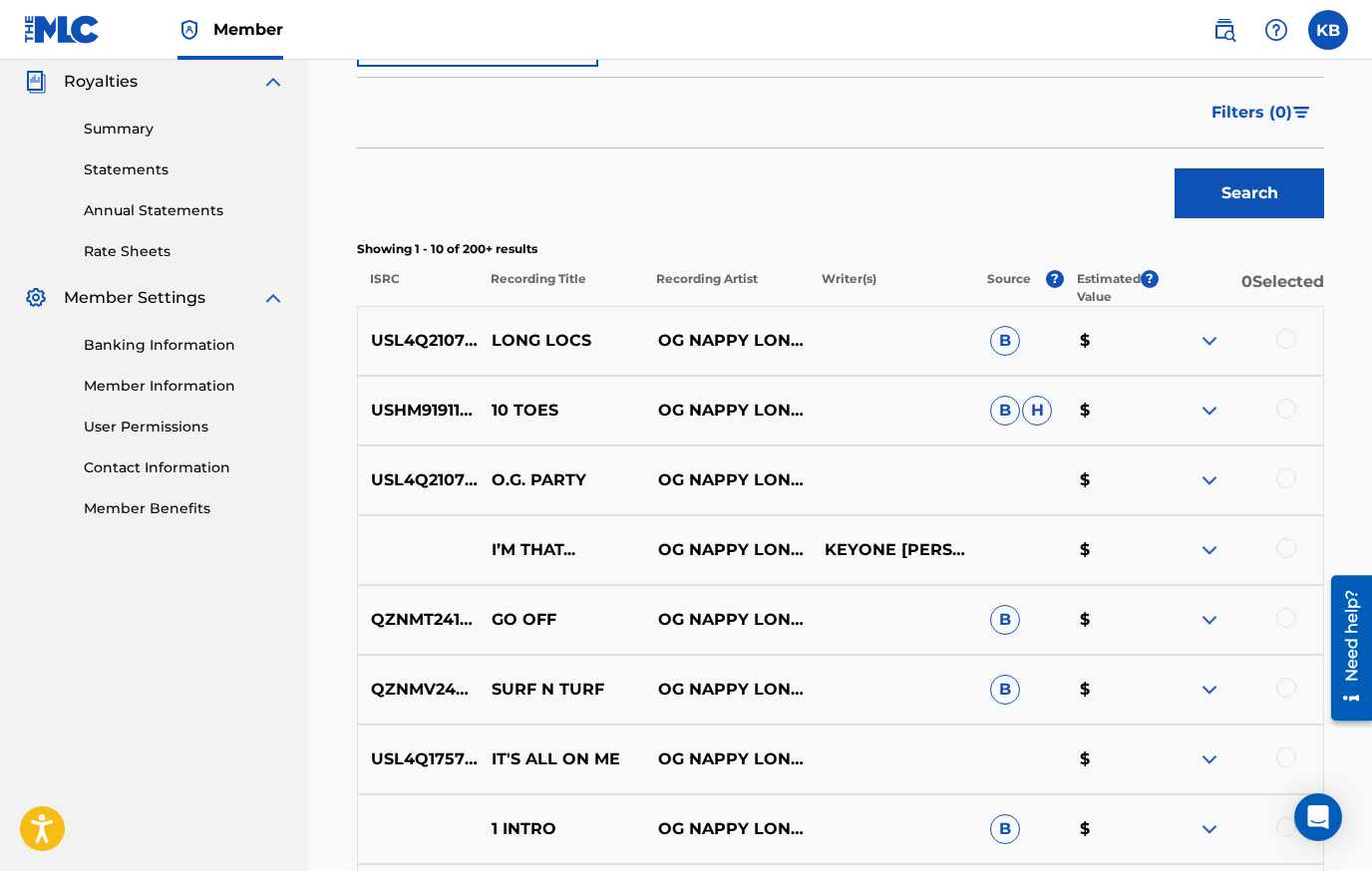 scroll, scrollTop: 698, scrollLeft: 0, axis: vertical 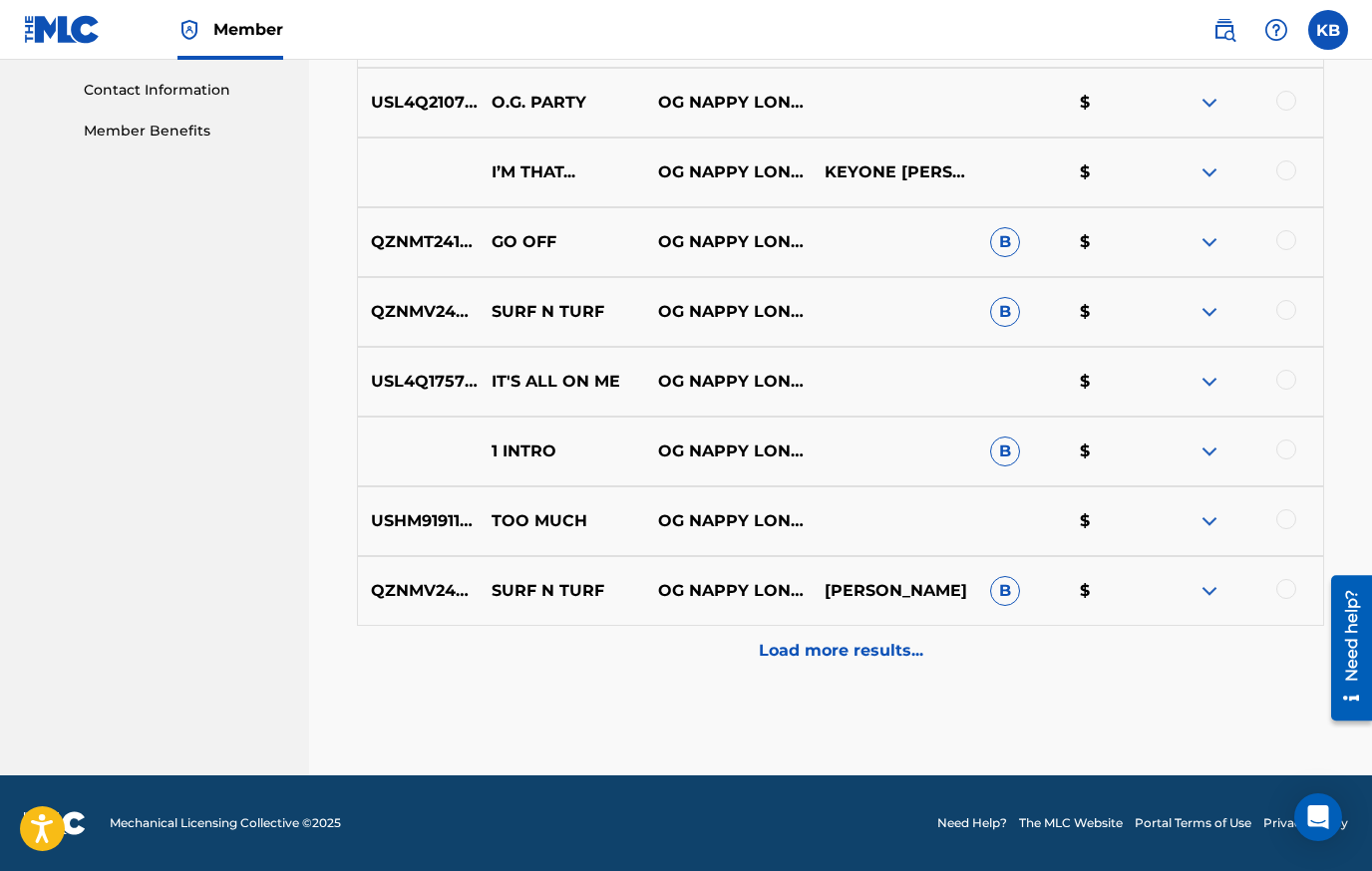 click on "Load more results..." at bounding box center [841, 651] 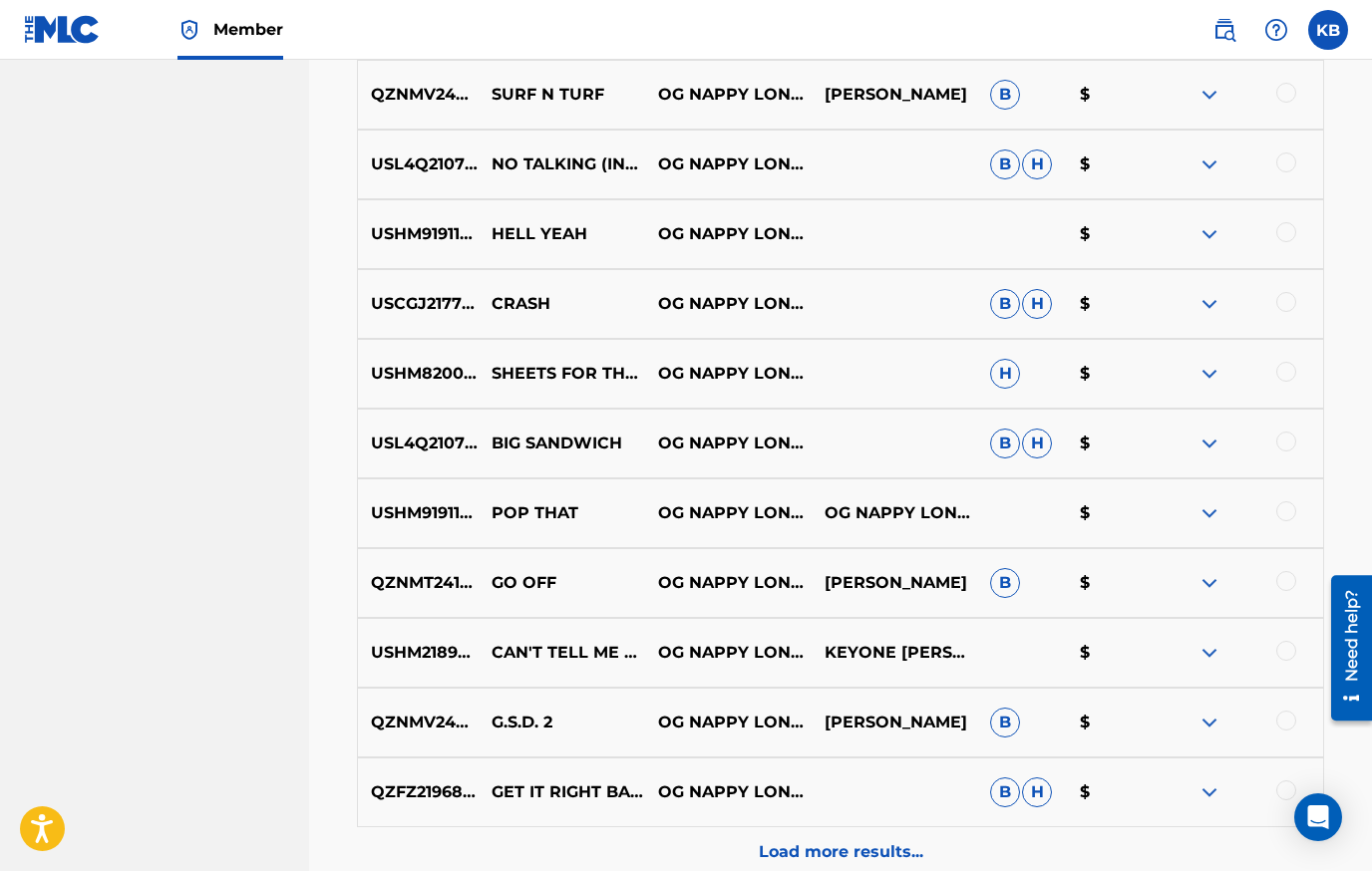 scroll, scrollTop: 1672, scrollLeft: 0, axis: vertical 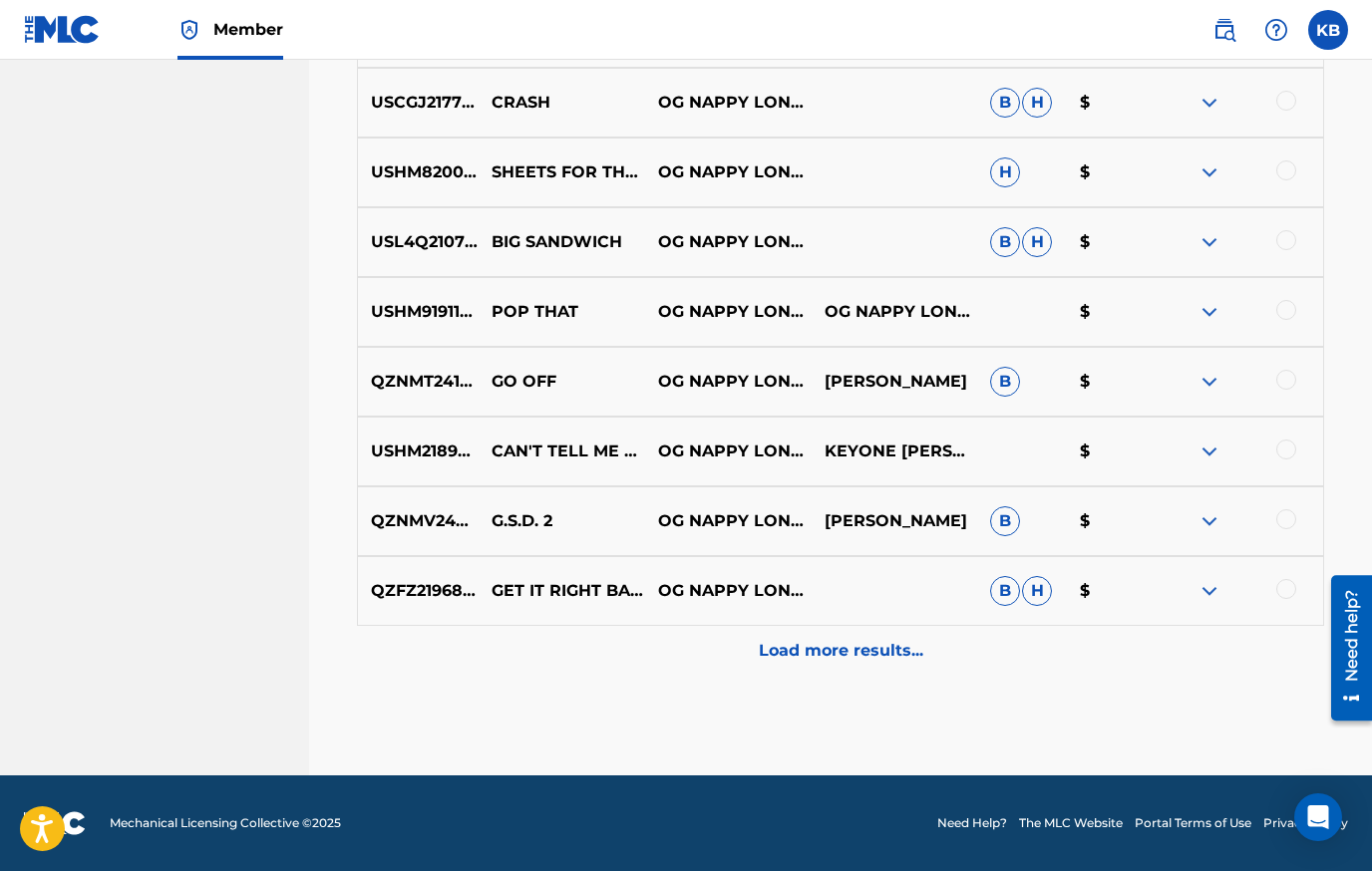 click on "Load more results..." at bounding box center (841, 651) 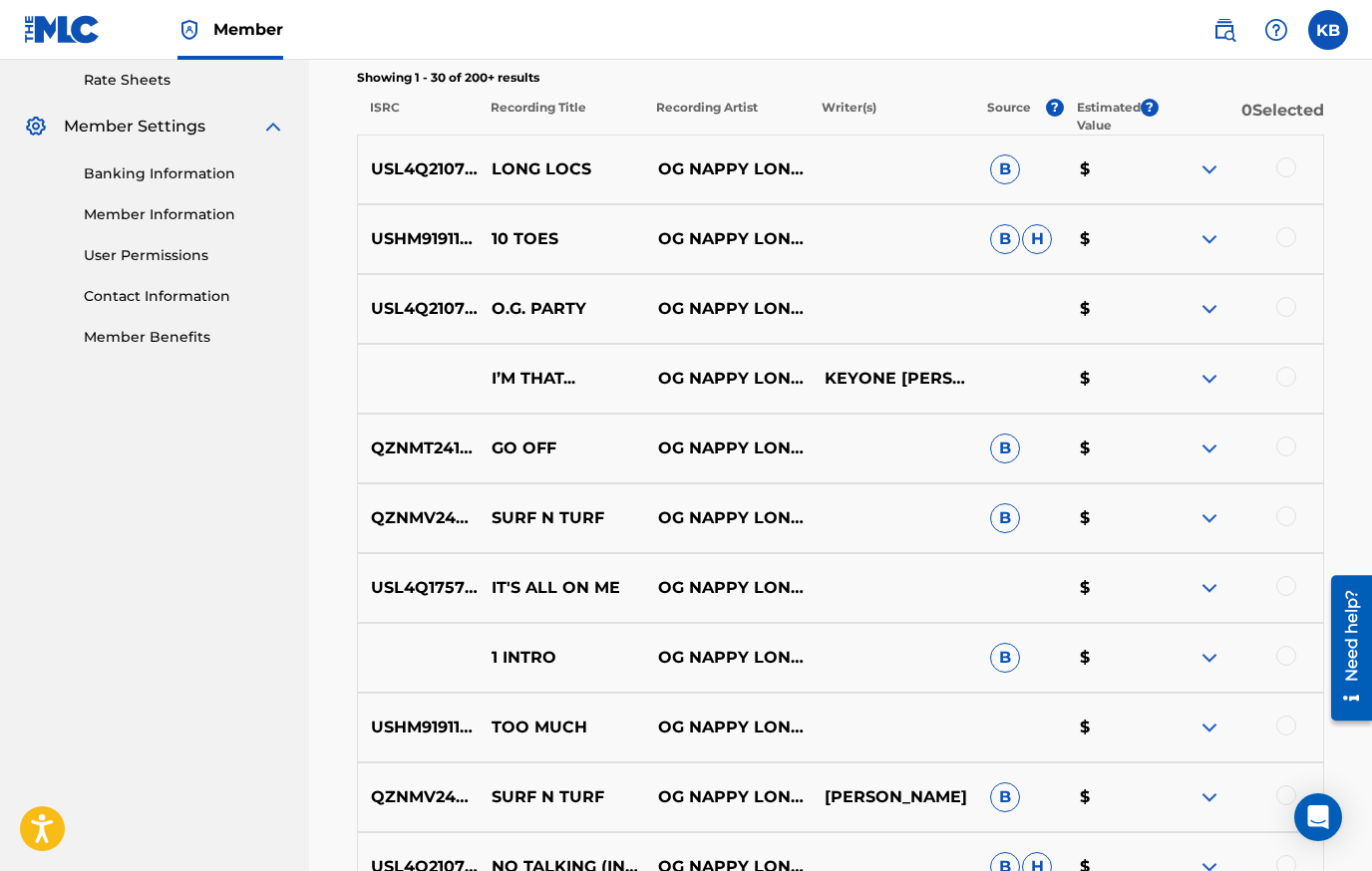 scroll, scrollTop: 676, scrollLeft: 0, axis: vertical 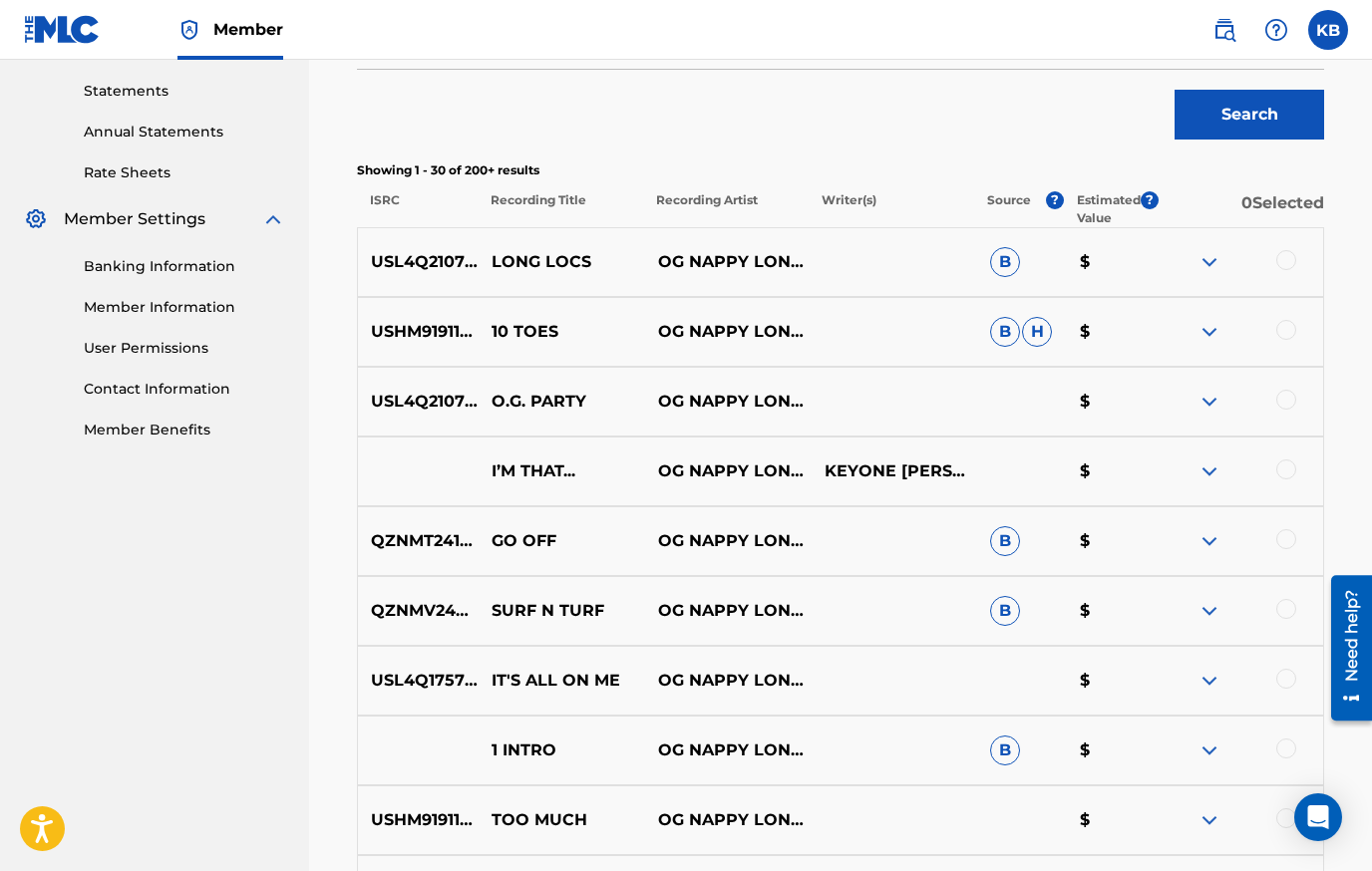 click at bounding box center [1286, 330] 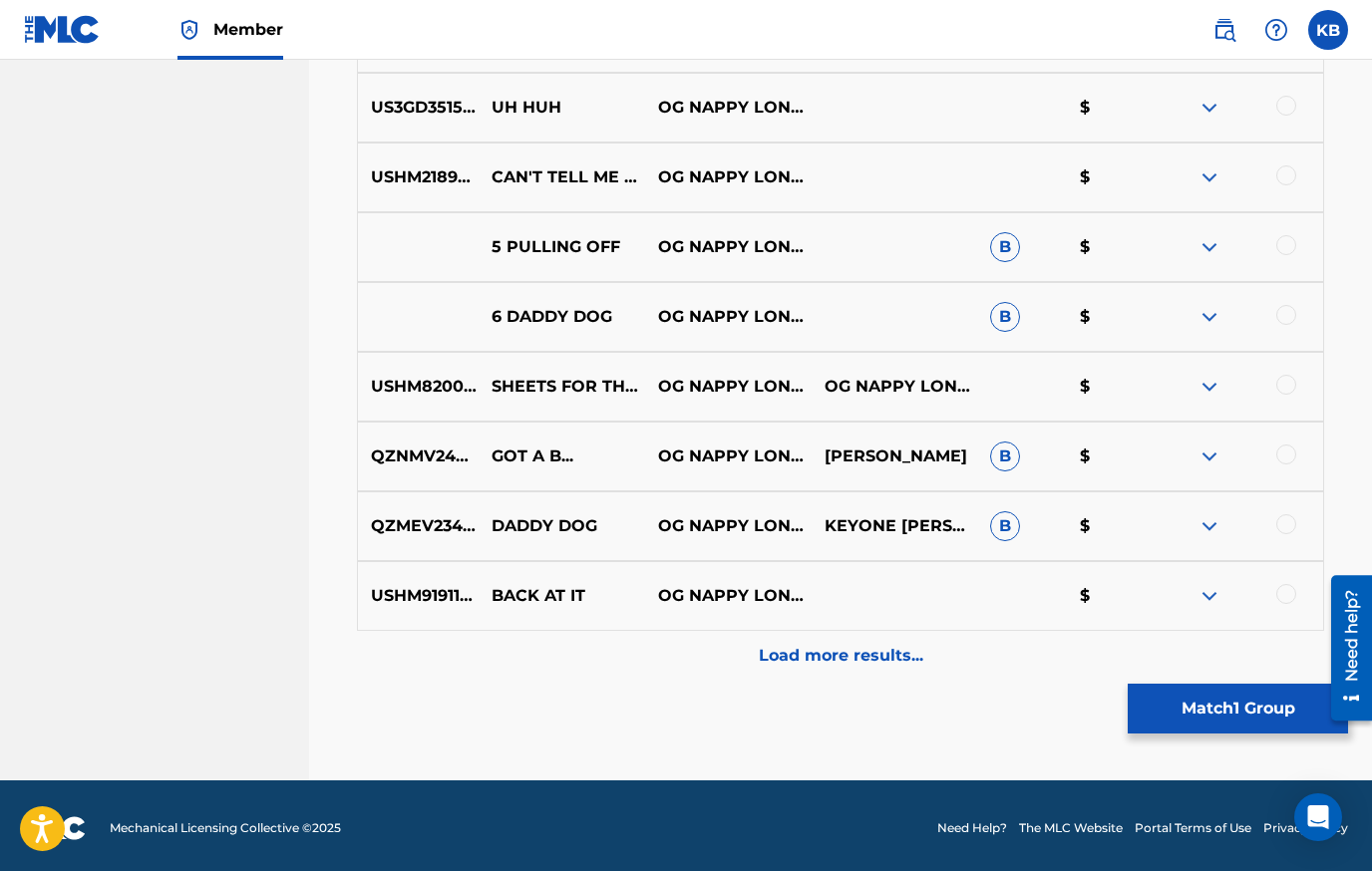 scroll, scrollTop: 2370, scrollLeft: 0, axis: vertical 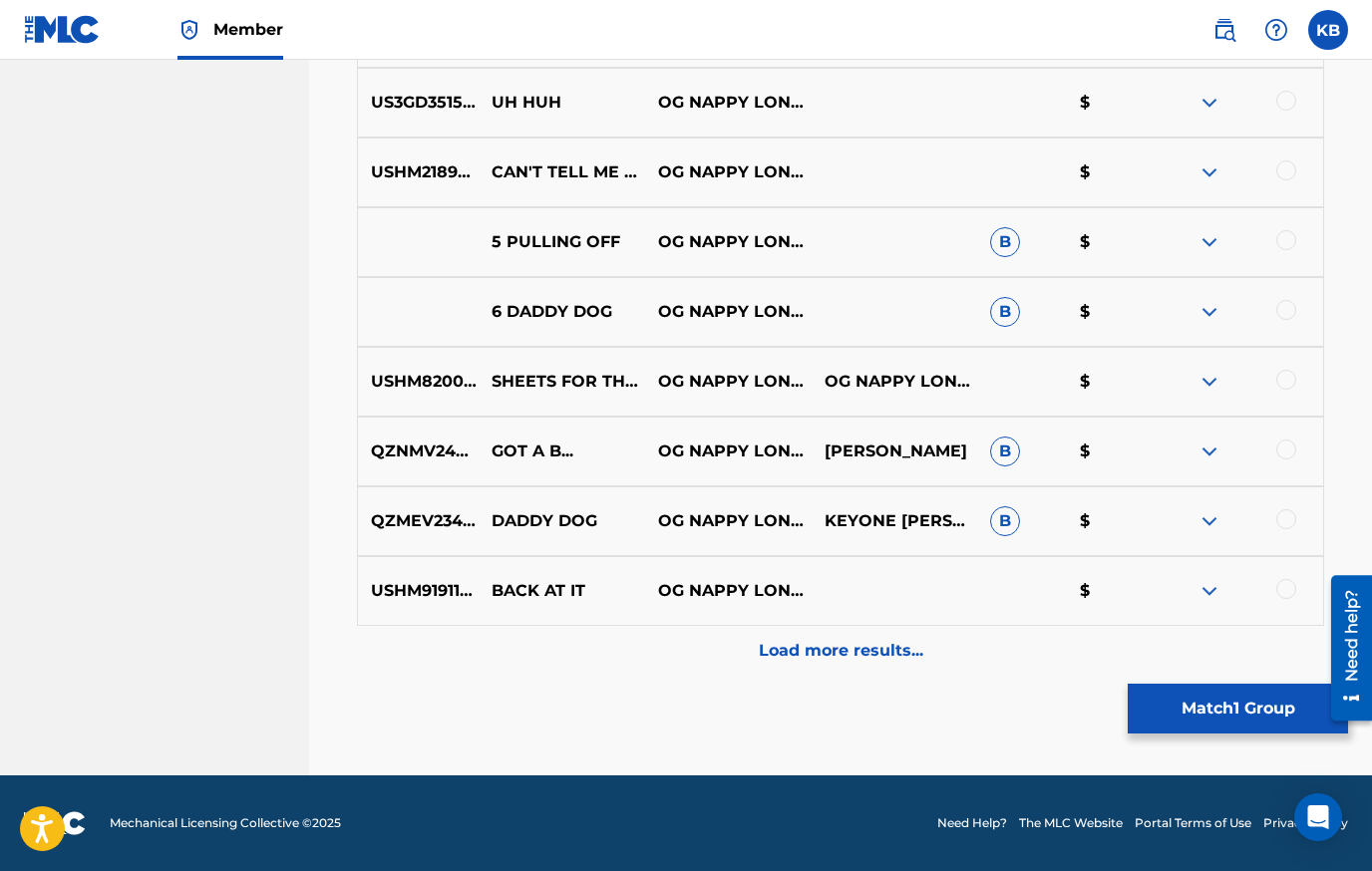 click on "Load more results..." at bounding box center [841, 651] 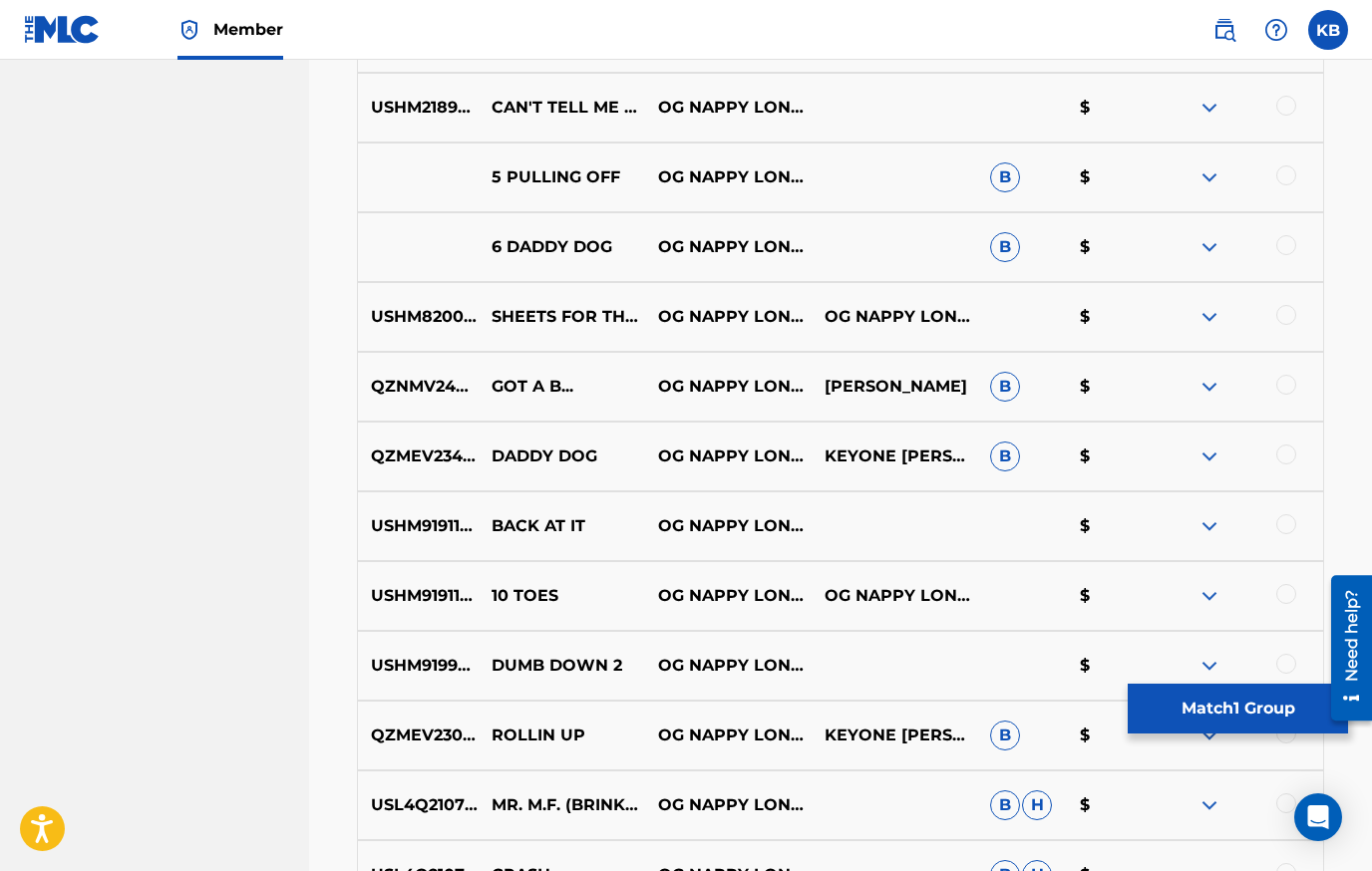 scroll, scrollTop: 2469, scrollLeft: 0, axis: vertical 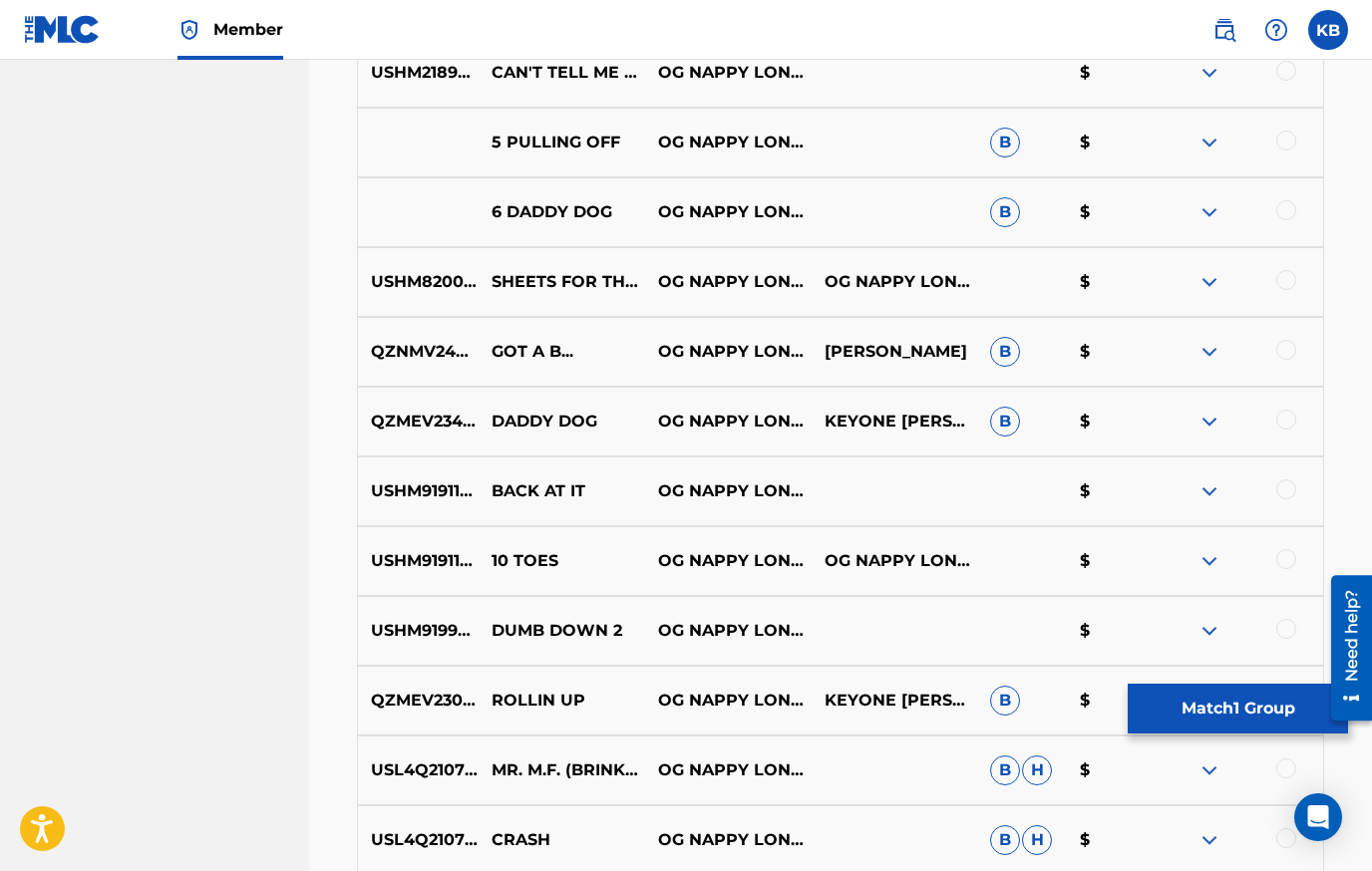 click at bounding box center (1239, 561) 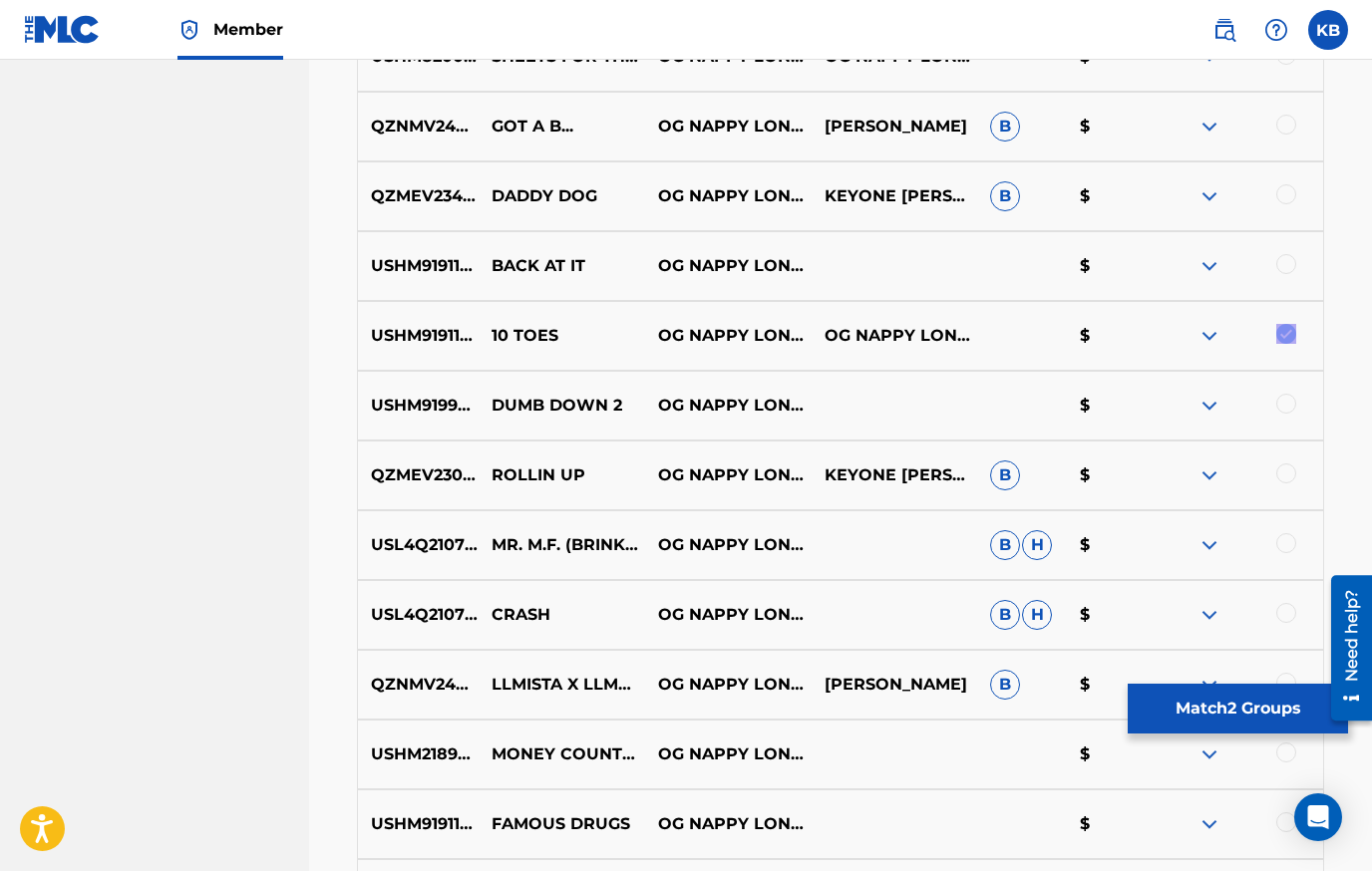 scroll, scrollTop: 2768, scrollLeft: 0, axis: vertical 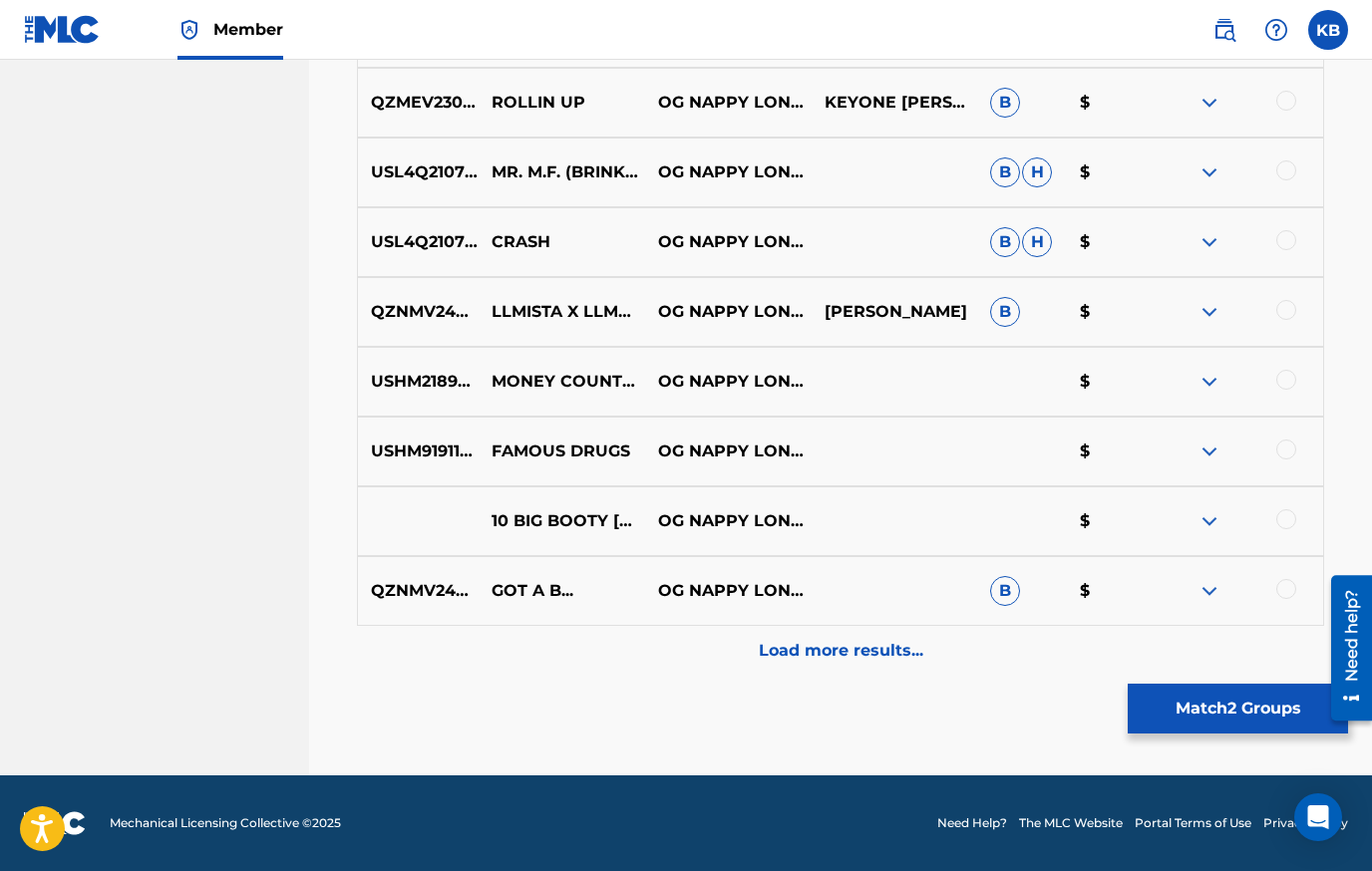 click on "Load more results..." at bounding box center (841, 651) 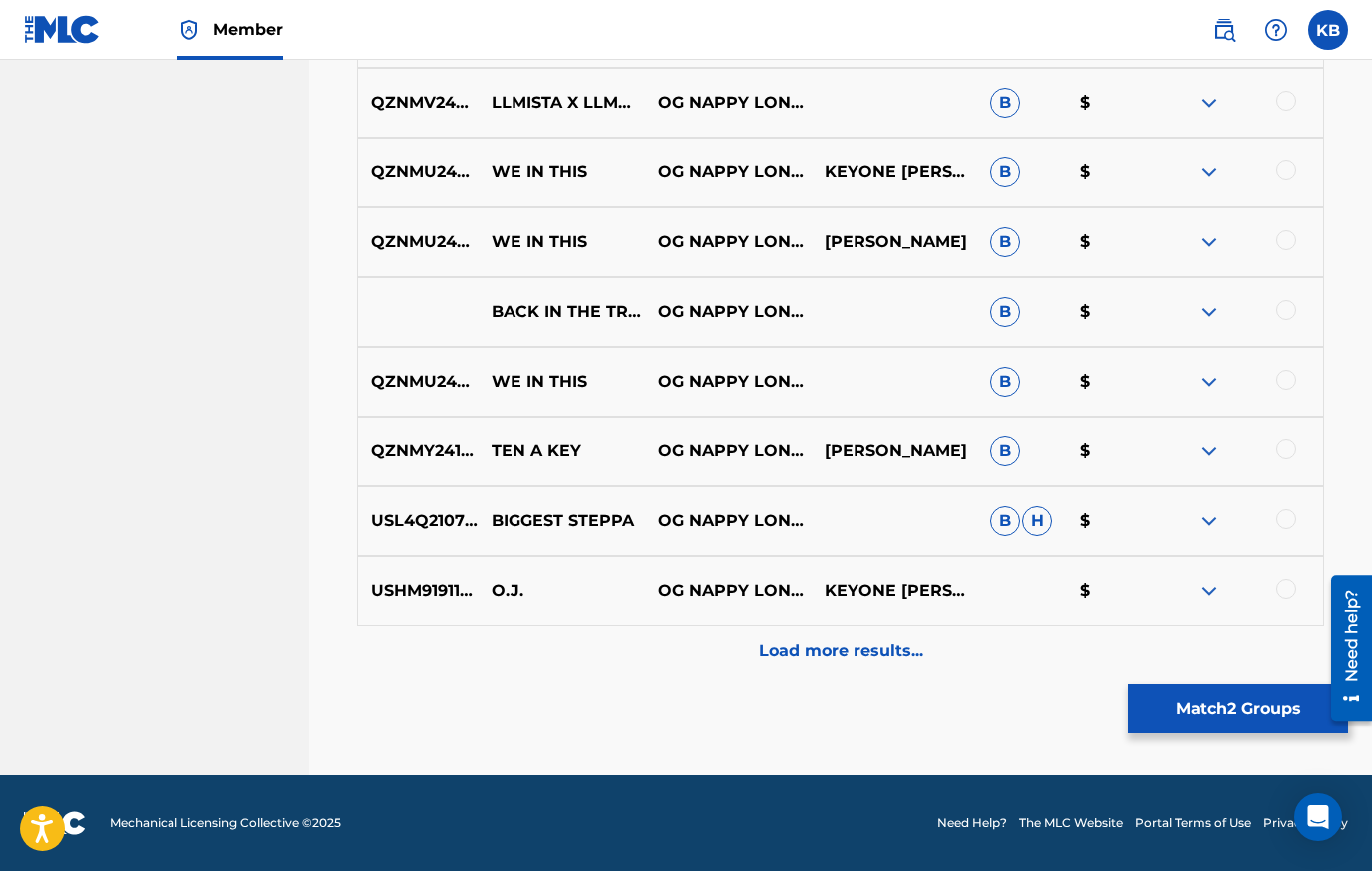 click on "Load more results..." at bounding box center (841, 651) 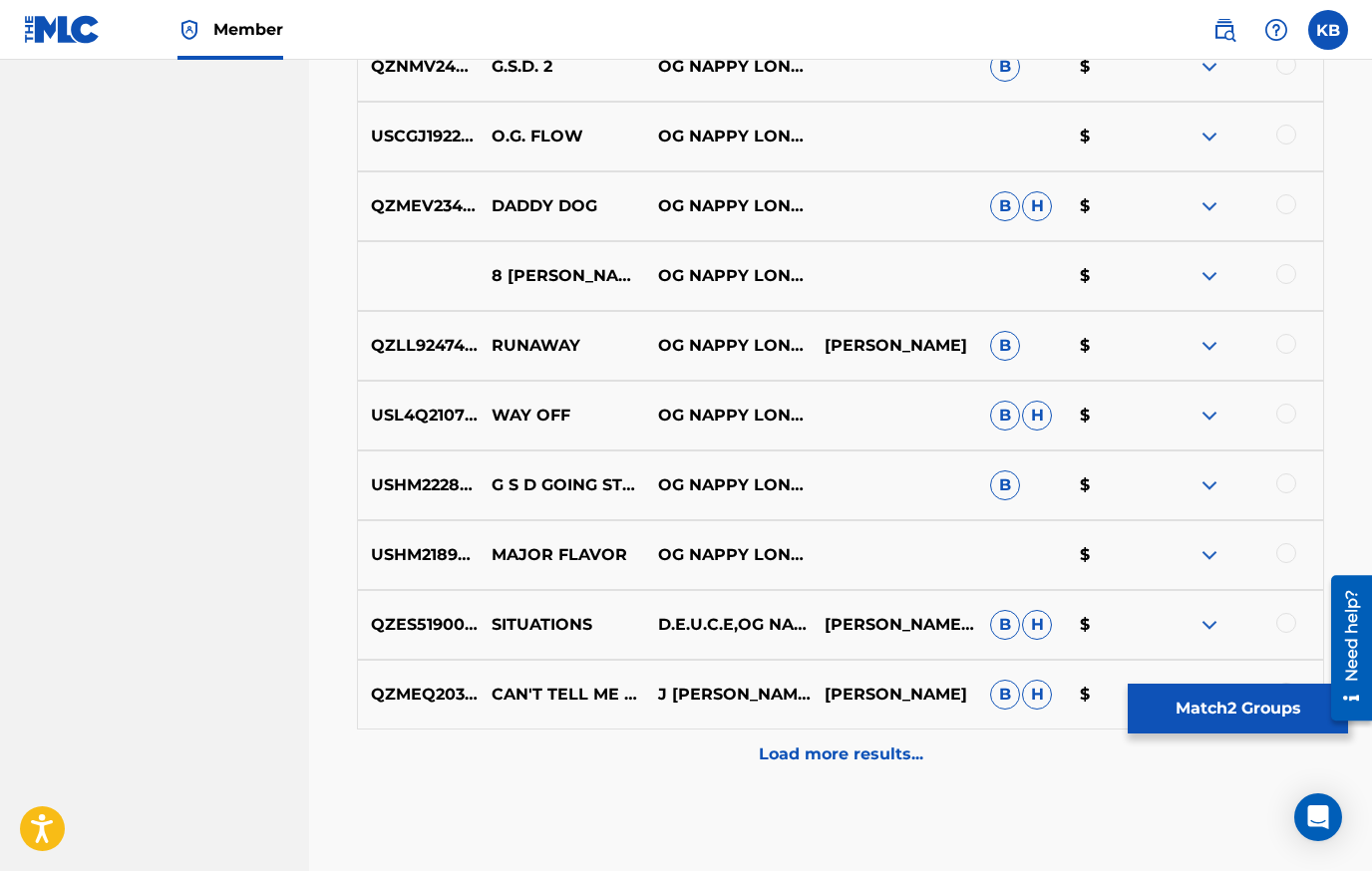 scroll, scrollTop: 4363, scrollLeft: 0, axis: vertical 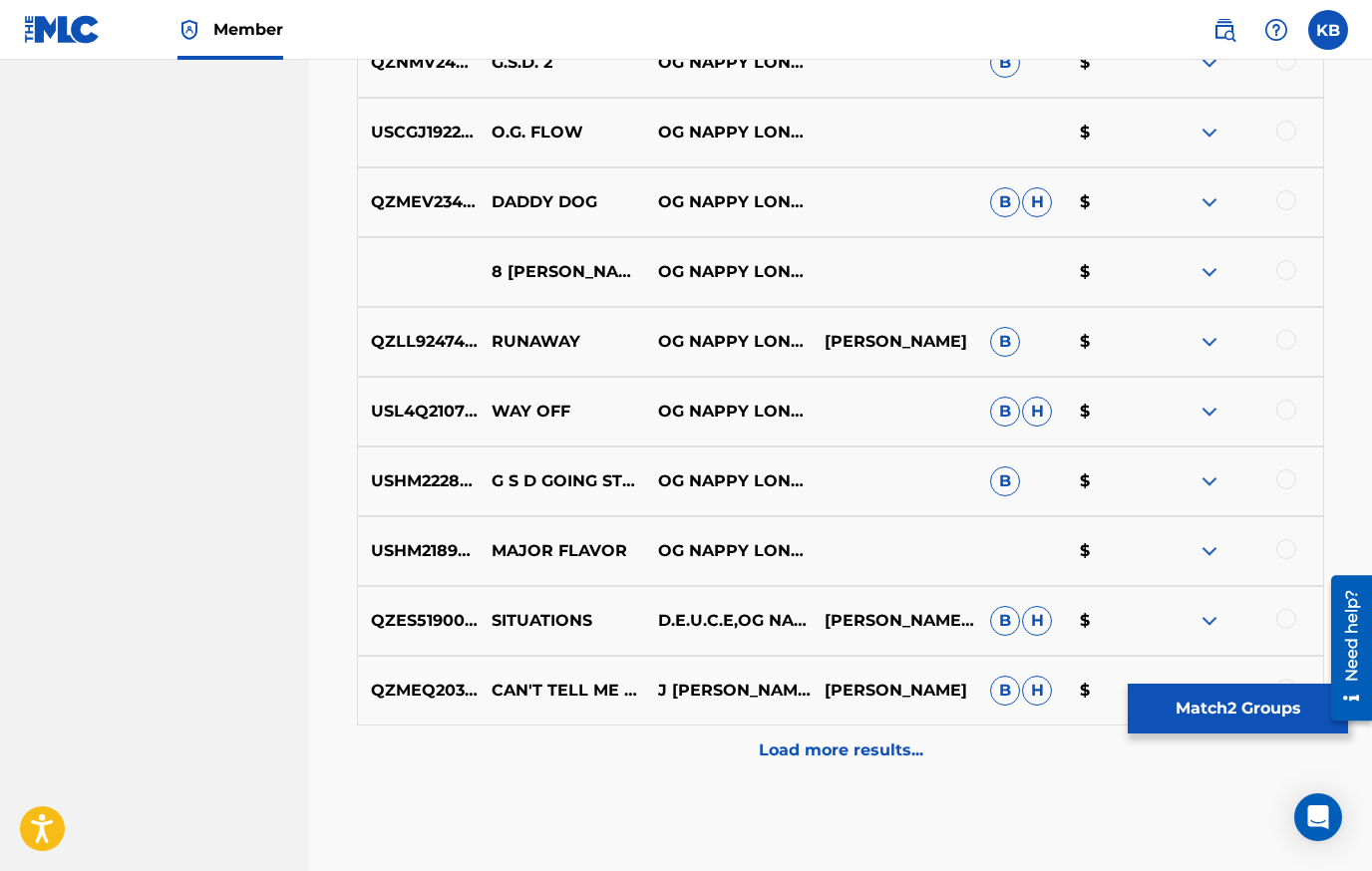 click on "Load more results..." at bounding box center [841, 750] 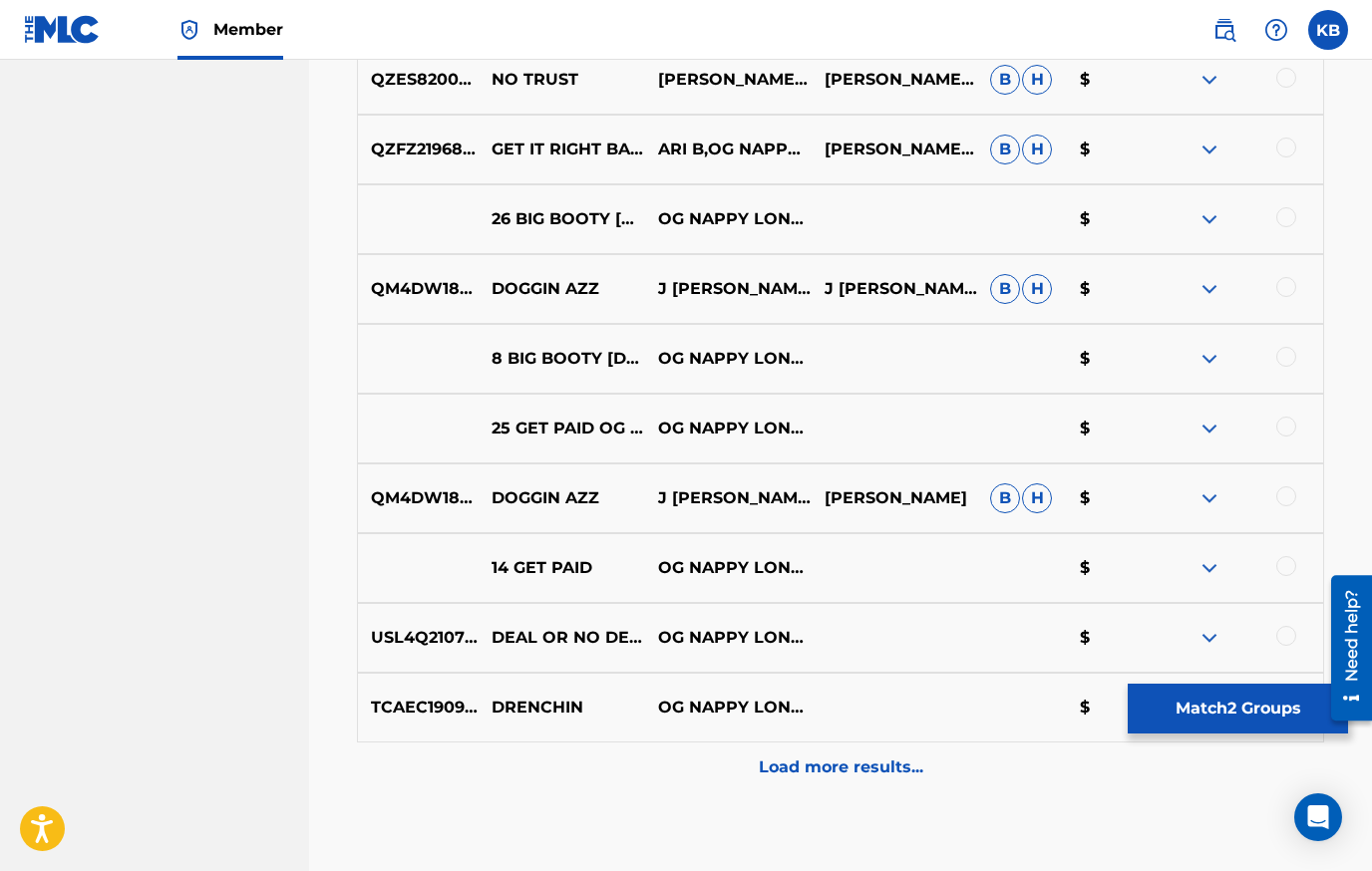 scroll, scrollTop: 5061, scrollLeft: 0, axis: vertical 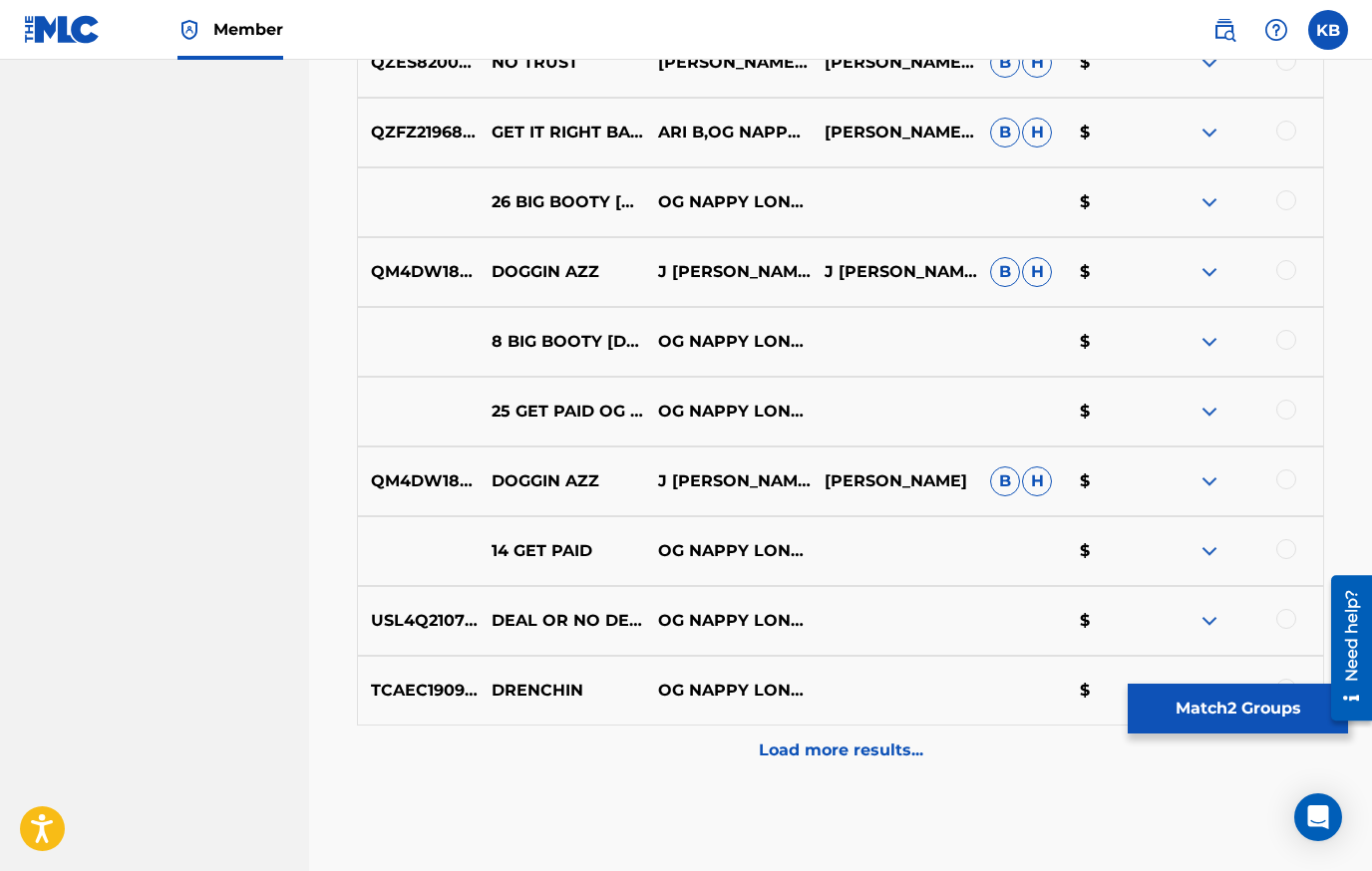 click on "Load more results..." at bounding box center (841, 750) 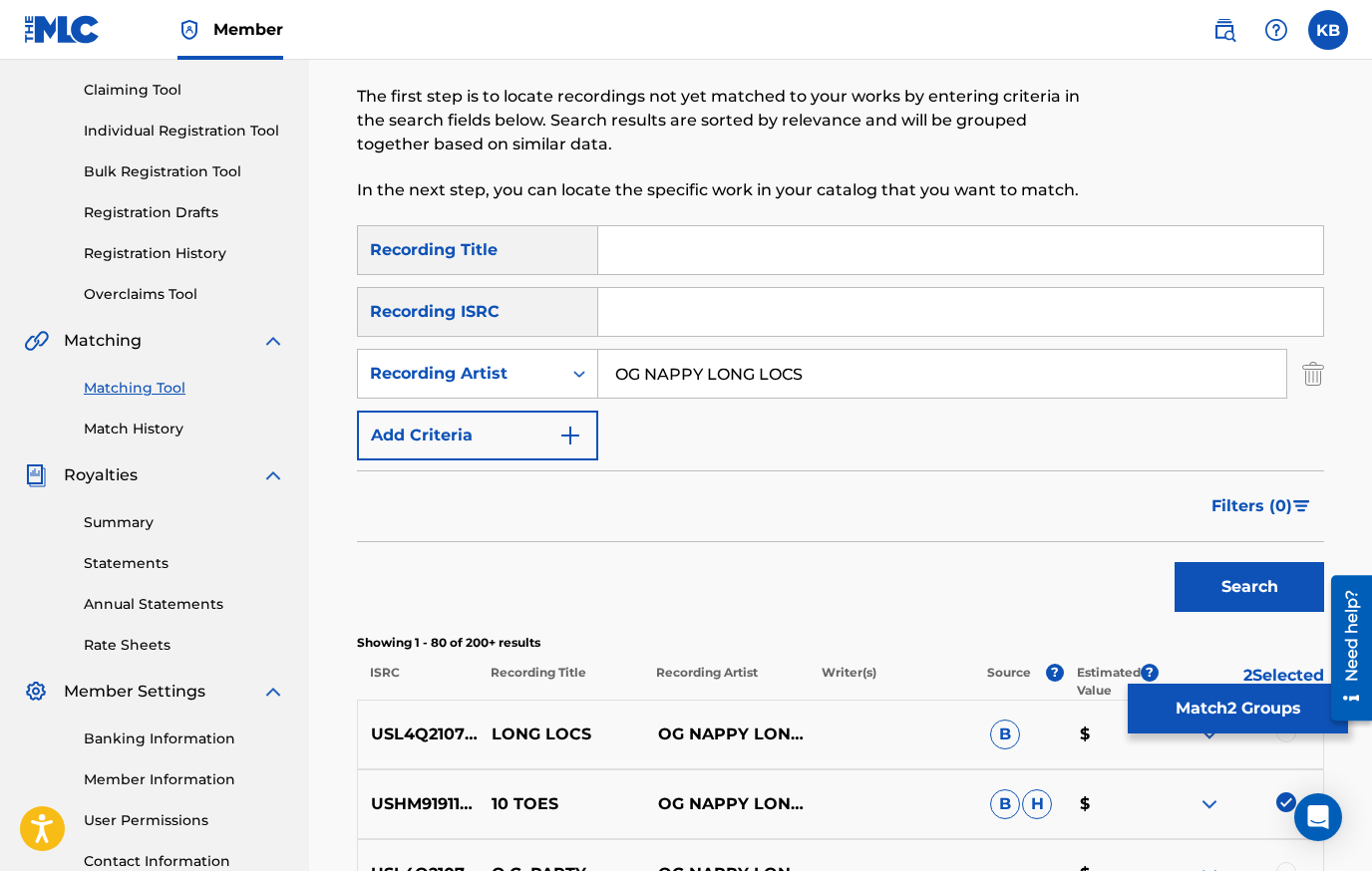 scroll, scrollTop: 177, scrollLeft: 0, axis: vertical 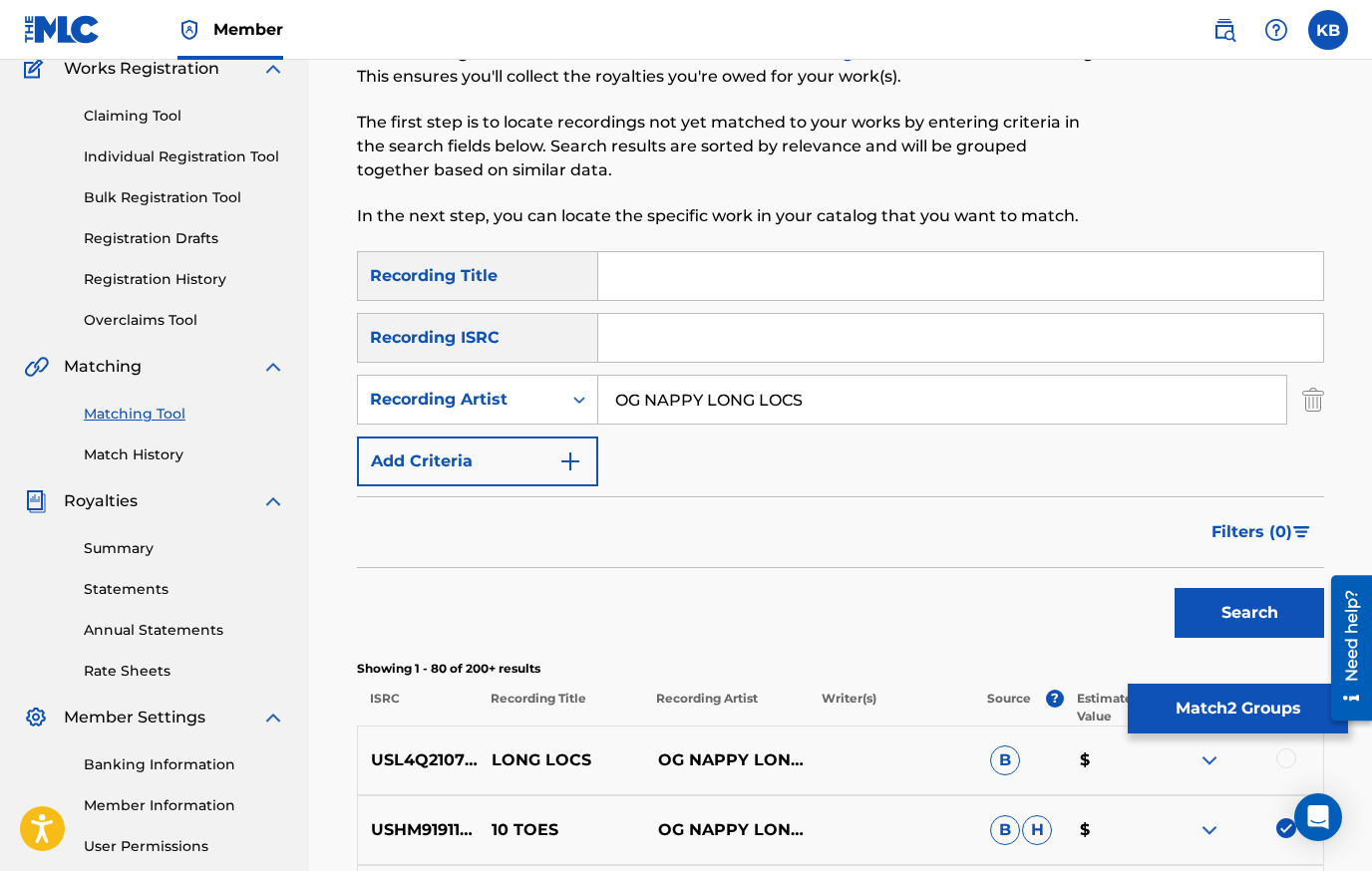 click on "Search" at bounding box center [1249, 613] 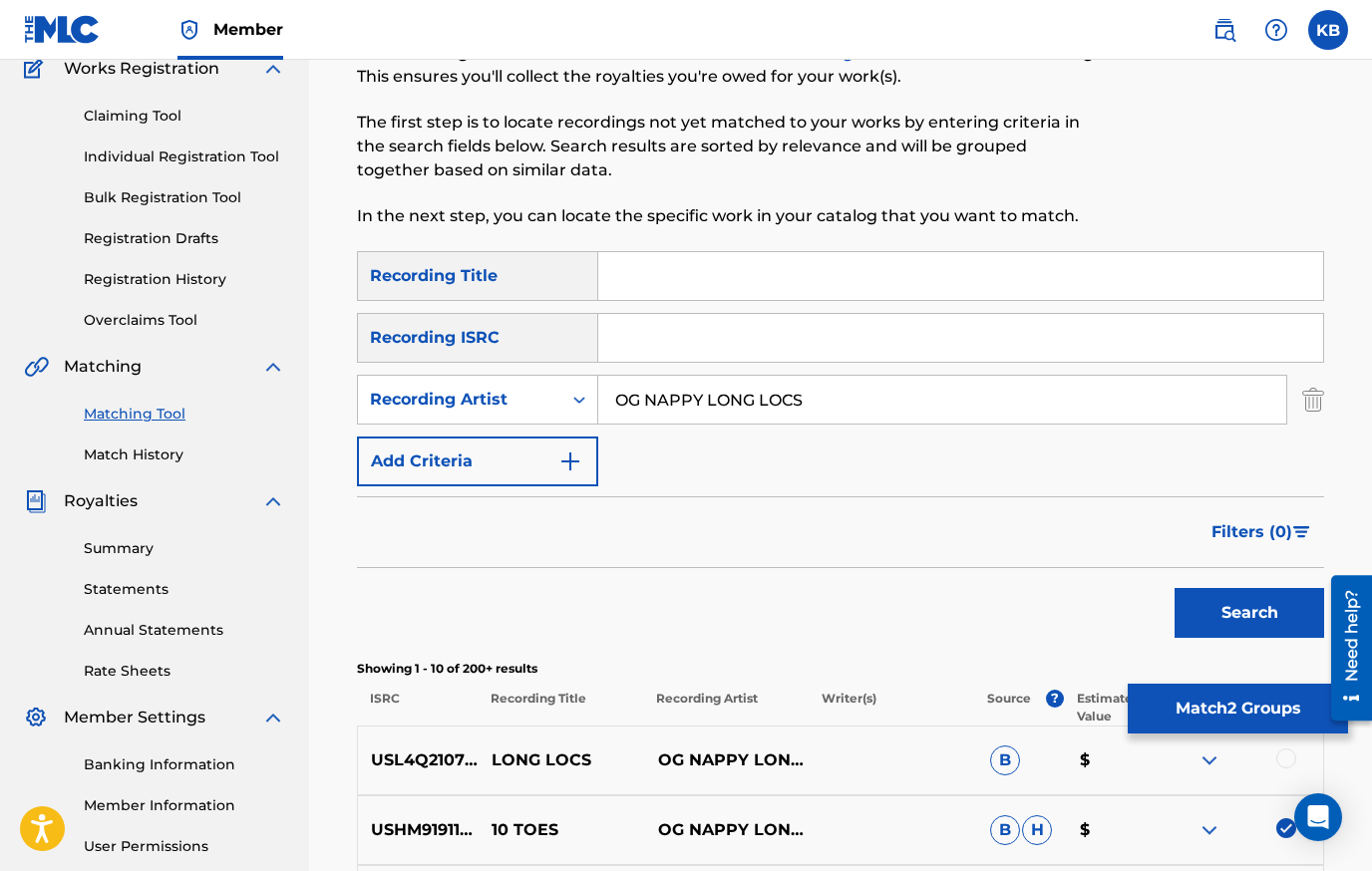 click on "Match  2 Groups" at bounding box center (1237, 709) 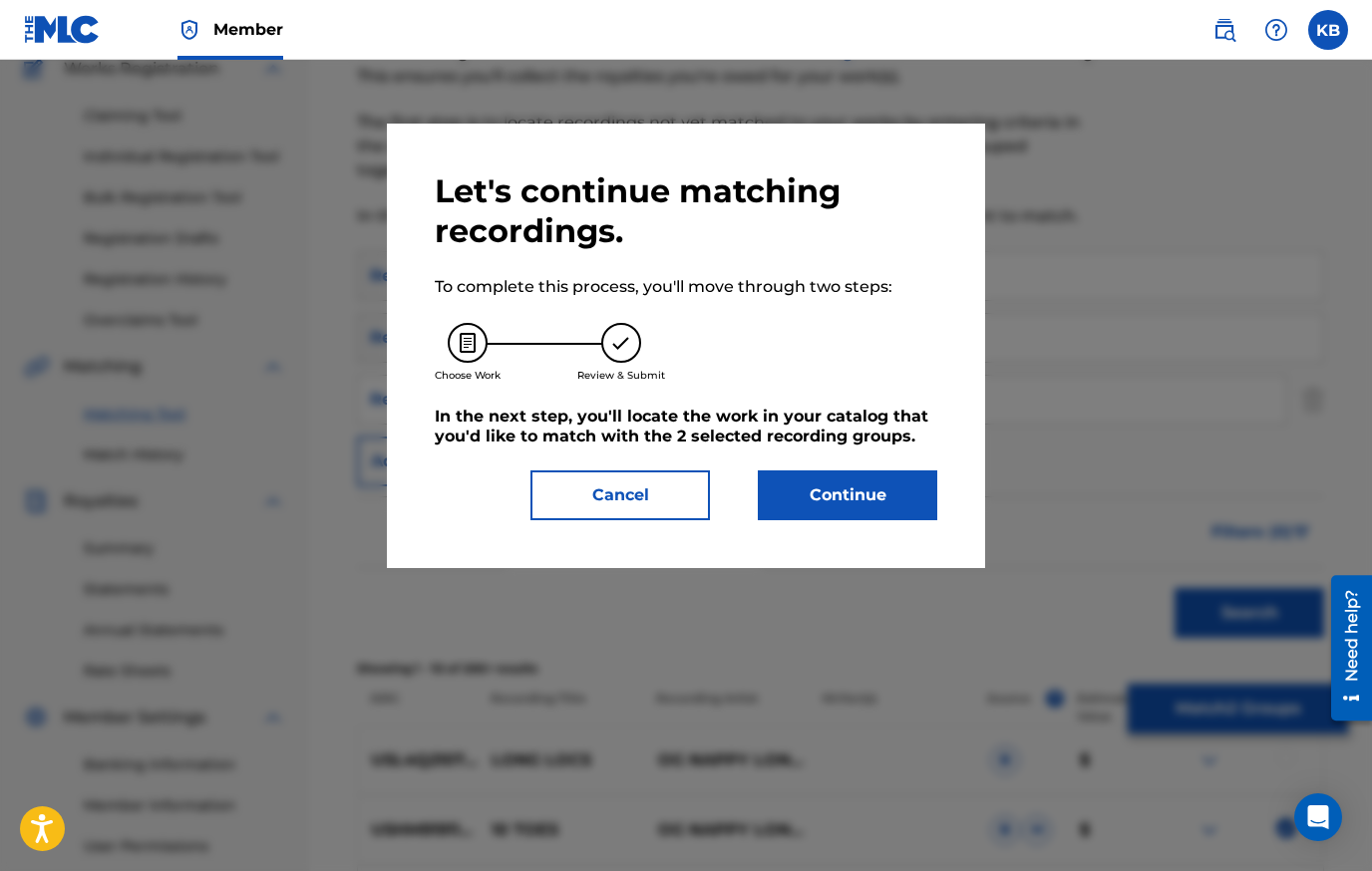 click on "Continue" at bounding box center [848, 495] 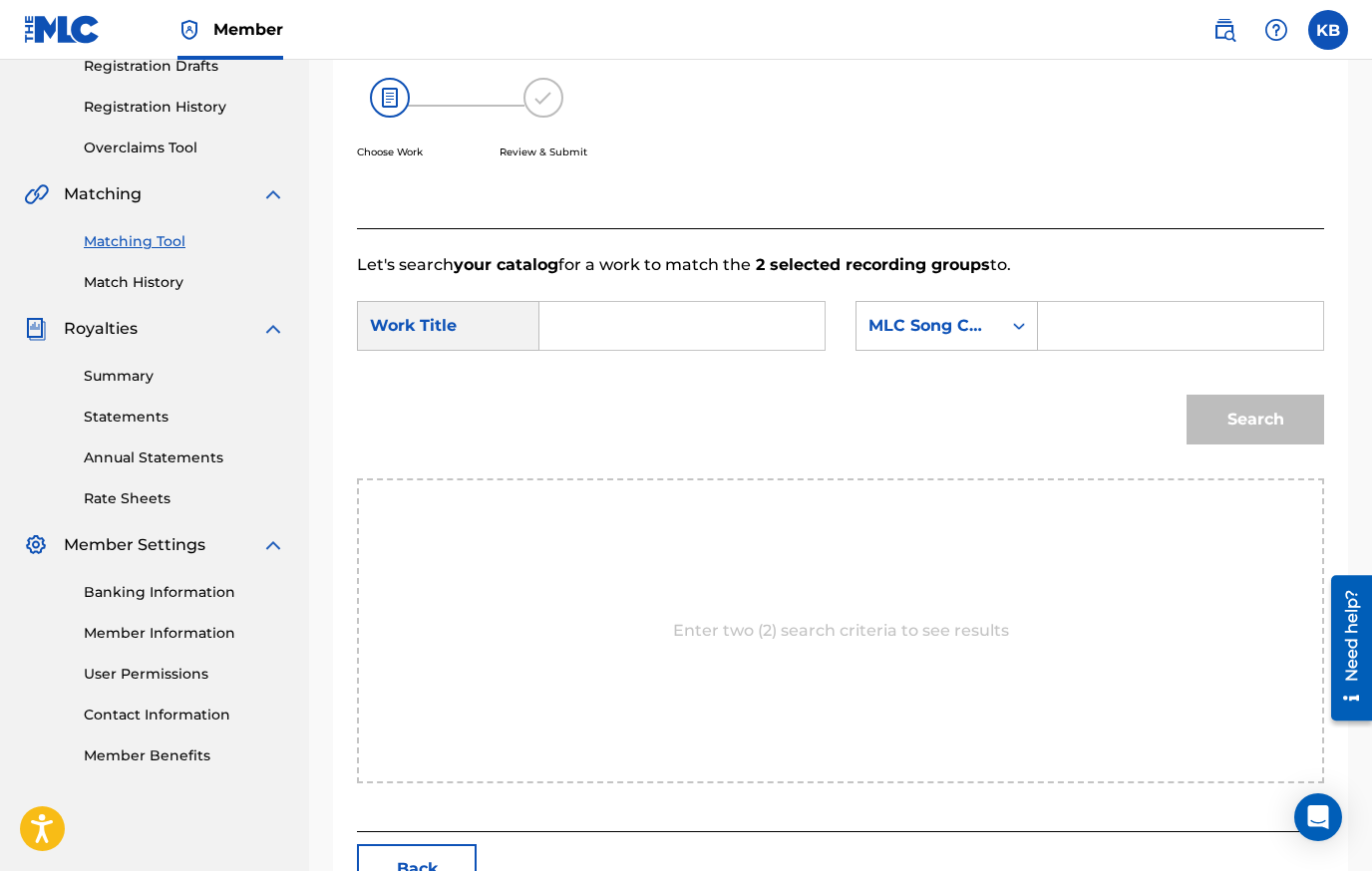 scroll, scrollTop: 377, scrollLeft: 0, axis: vertical 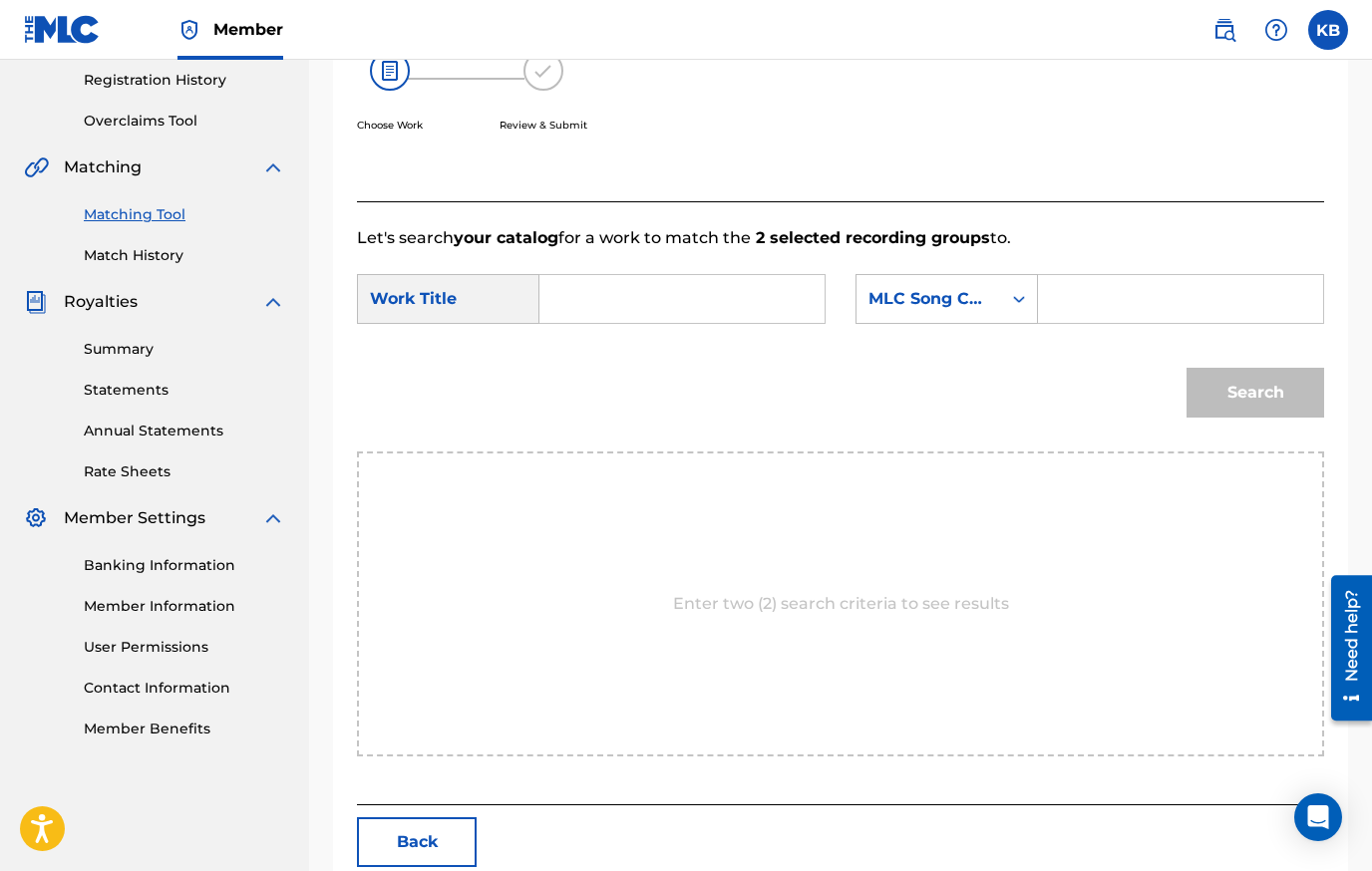 click at bounding box center [682, 299] 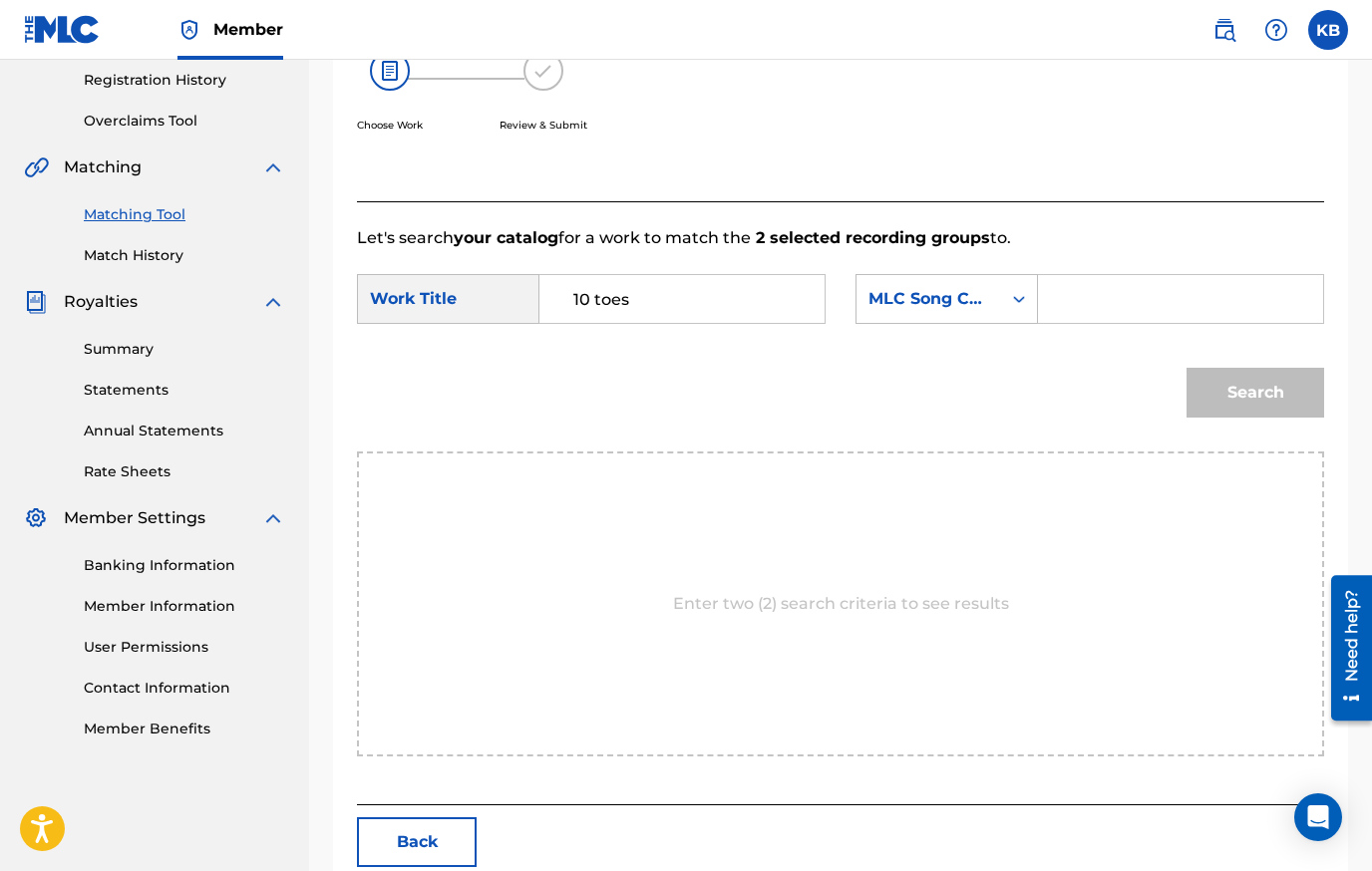 click on "10 toes" at bounding box center [682, 299] 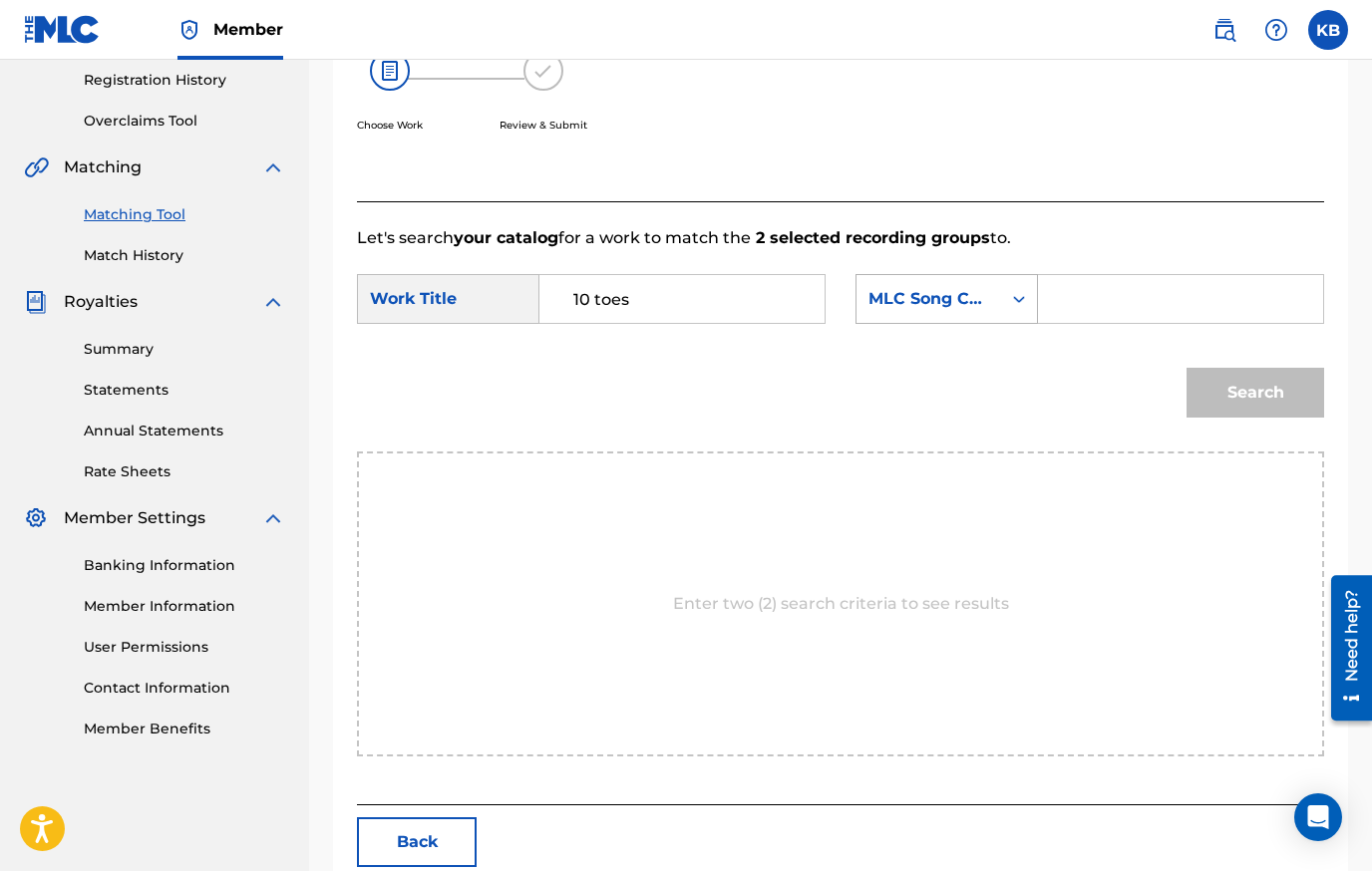 type on "10 toes" 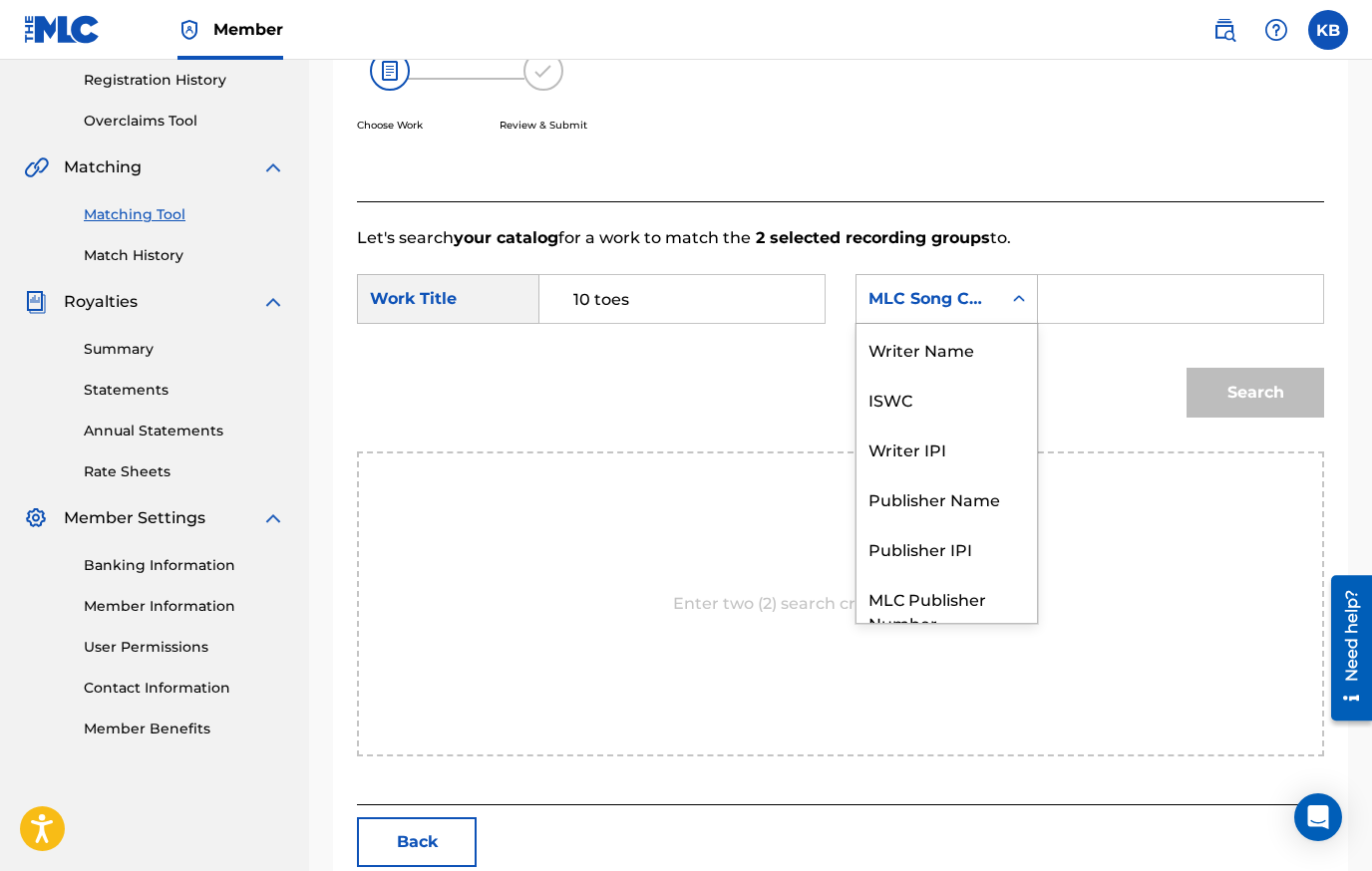 click at bounding box center (1019, 299) 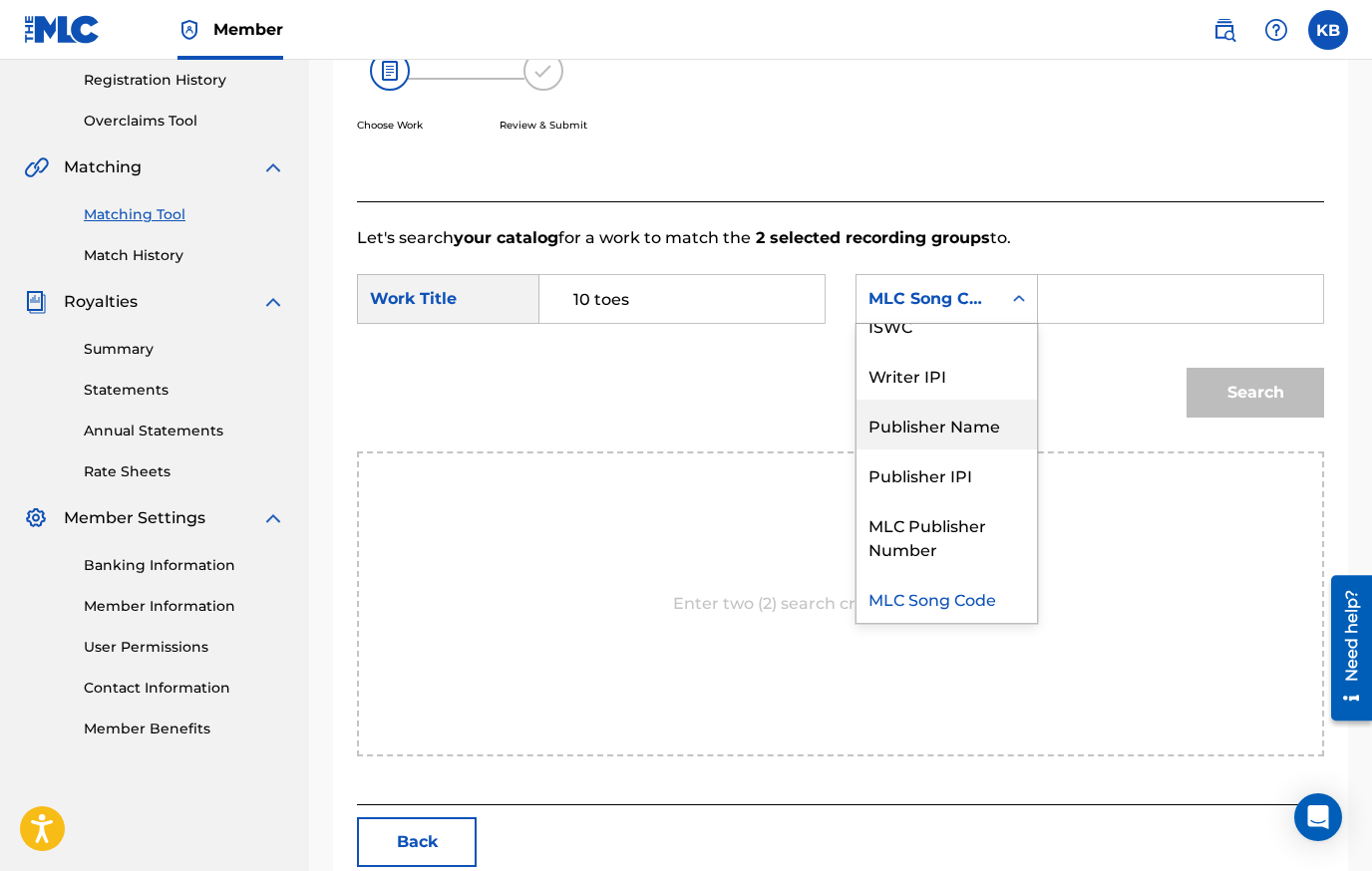 scroll, scrollTop: 0, scrollLeft: 0, axis: both 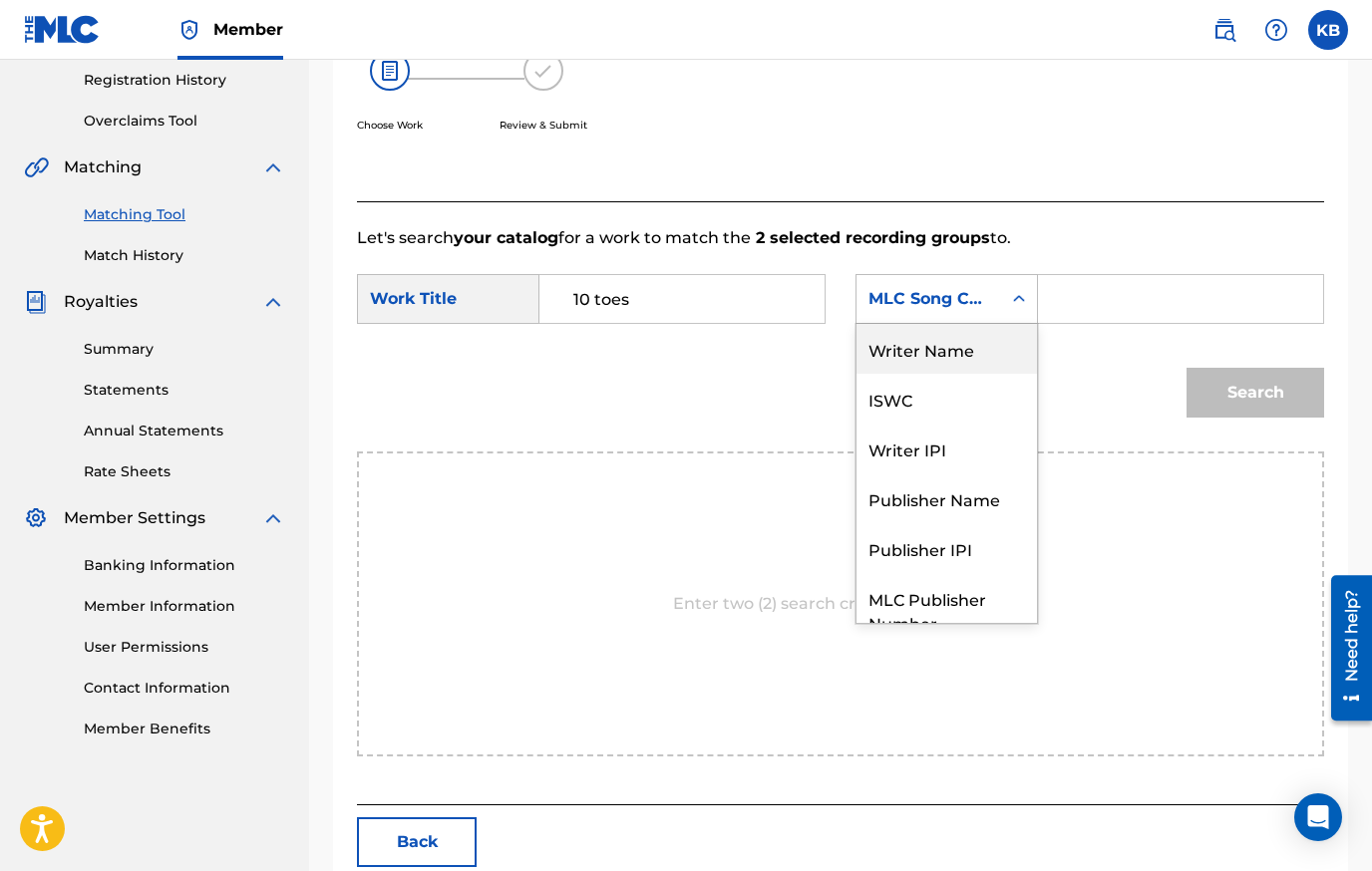 click on "Writer Name" at bounding box center (946, 349) 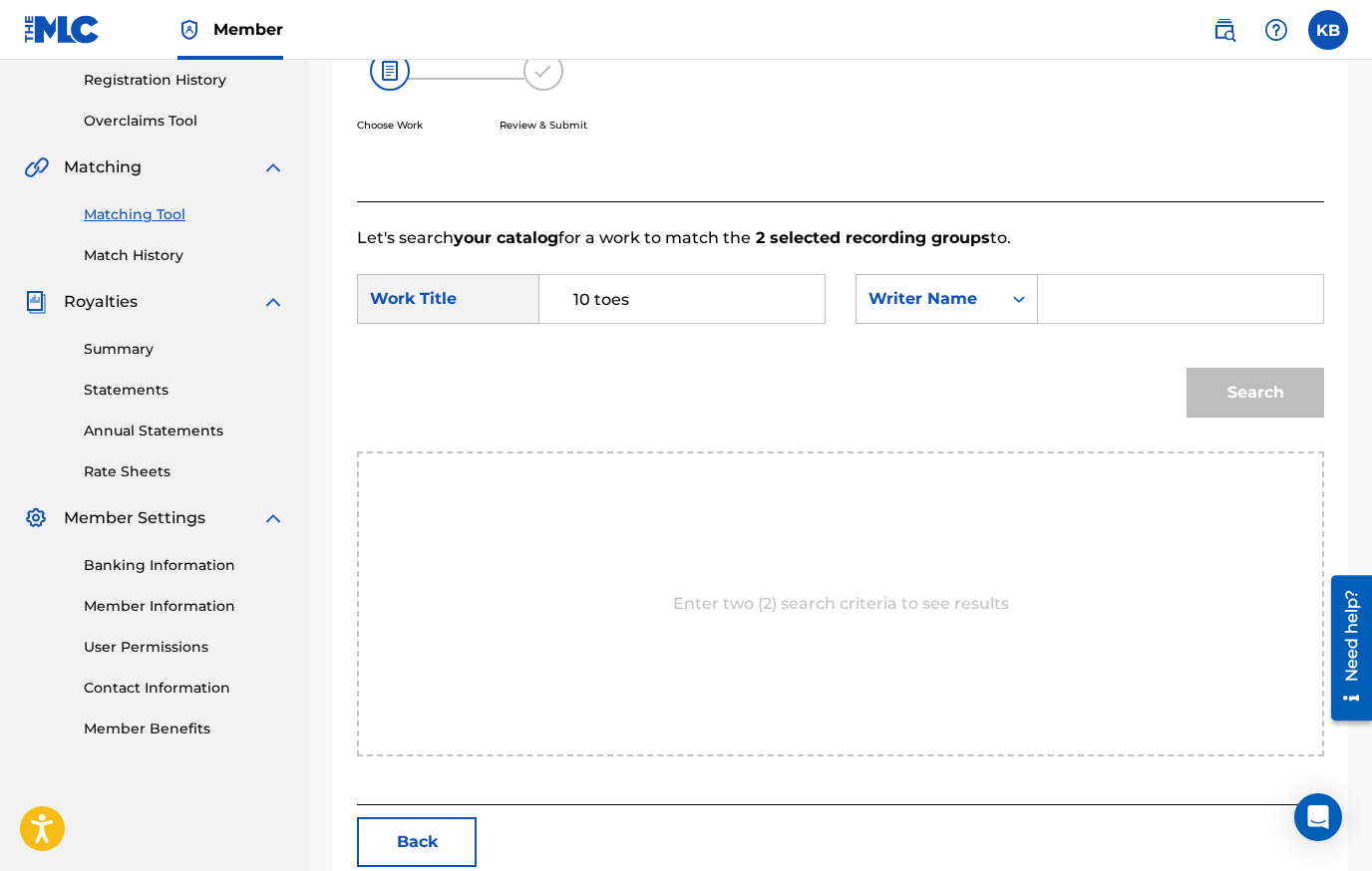click at bounding box center [1181, 299] 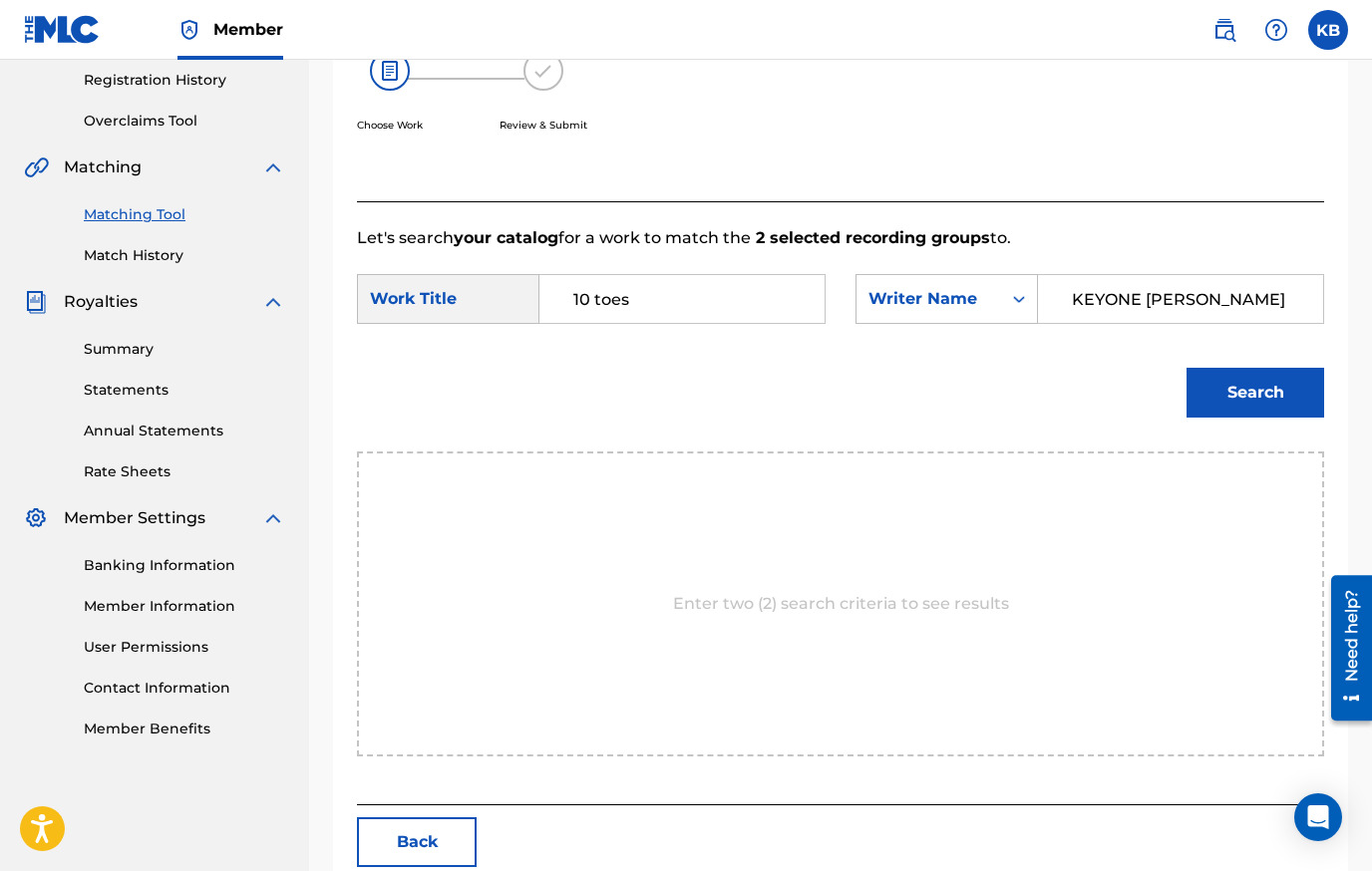 click on "Search" at bounding box center (1255, 393) 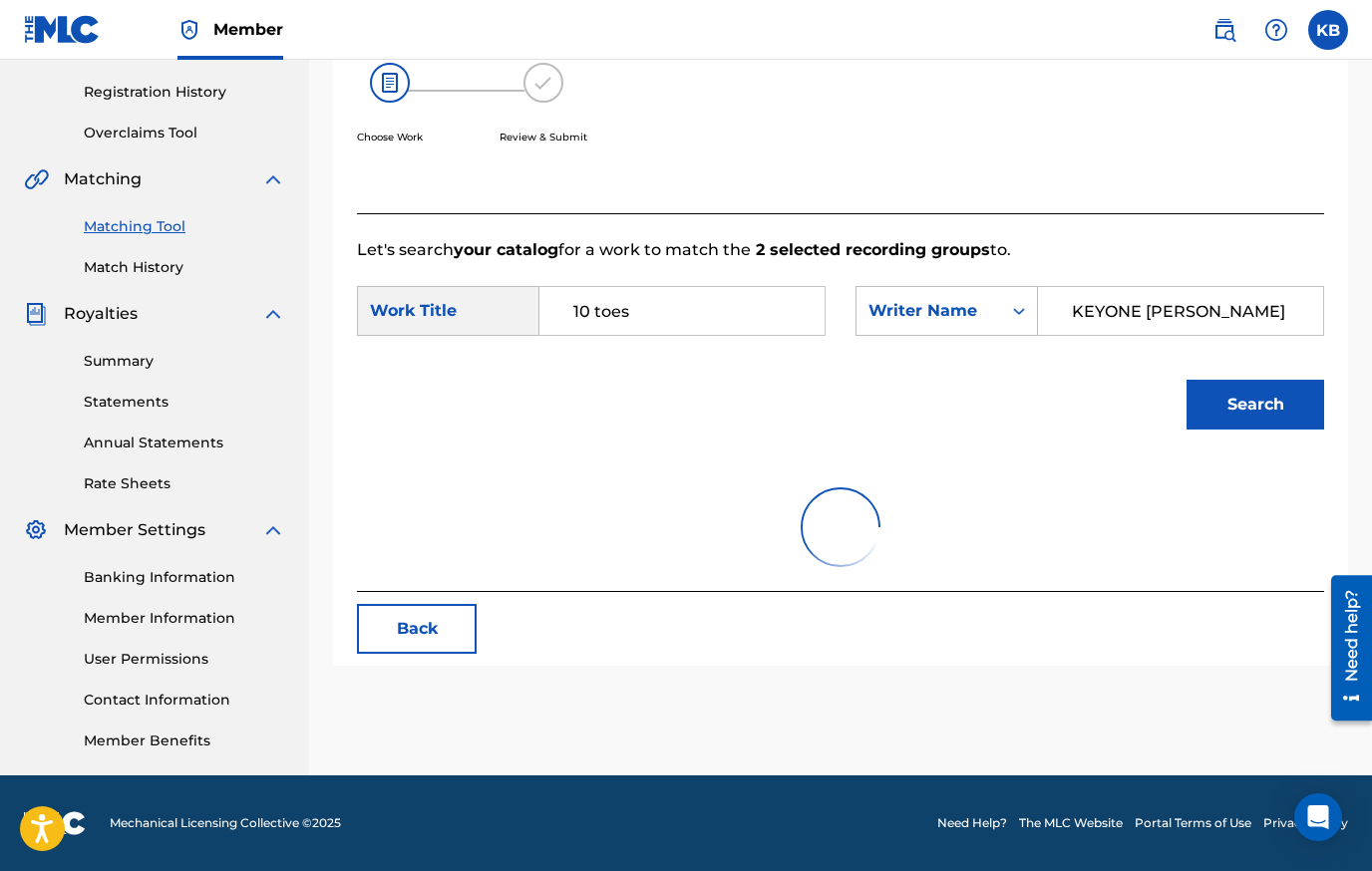 scroll, scrollTop: 377, scrollLeft: 0, axis: vertical 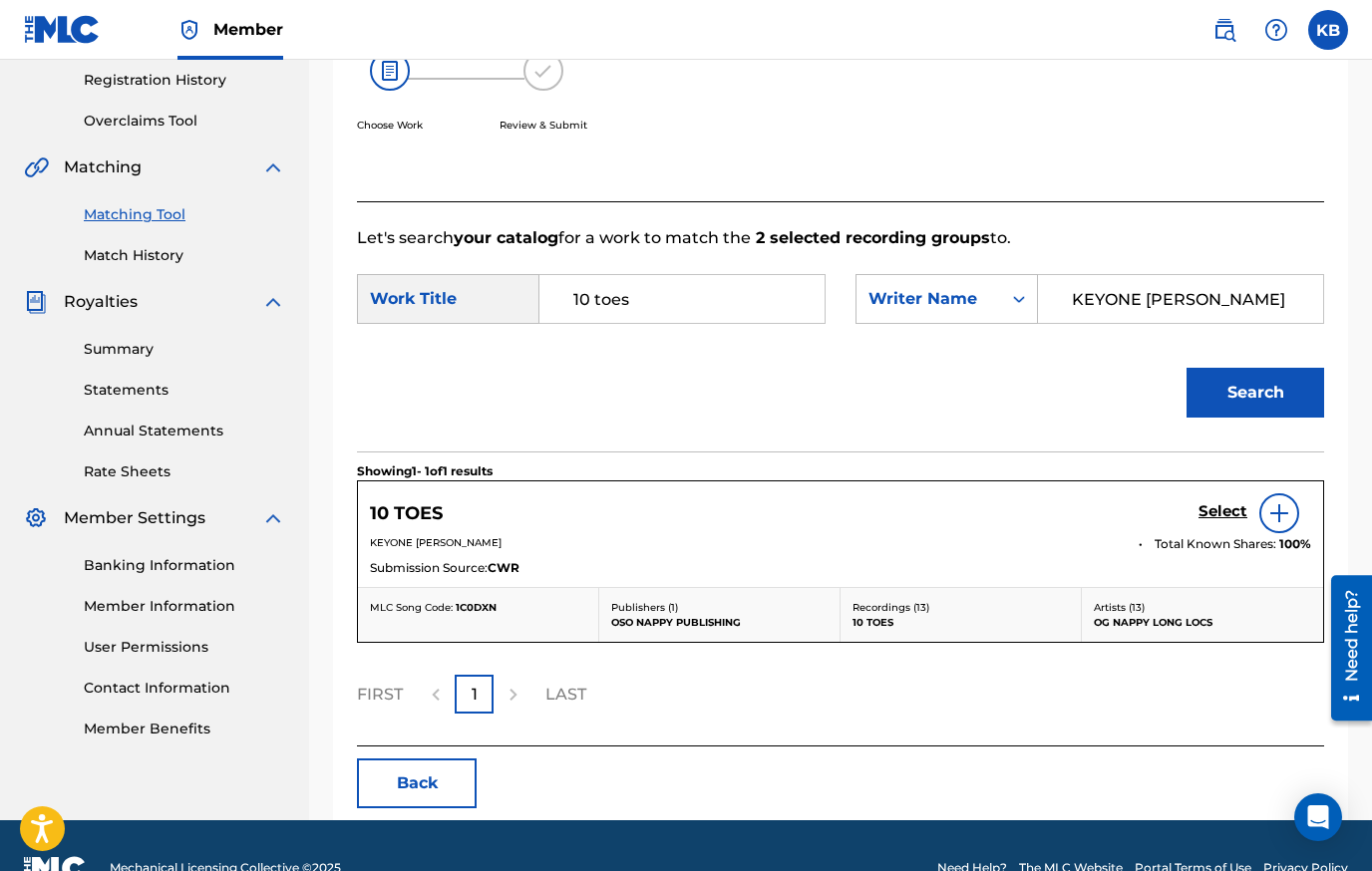 click on "Select" at bounding box center [1222, 511] 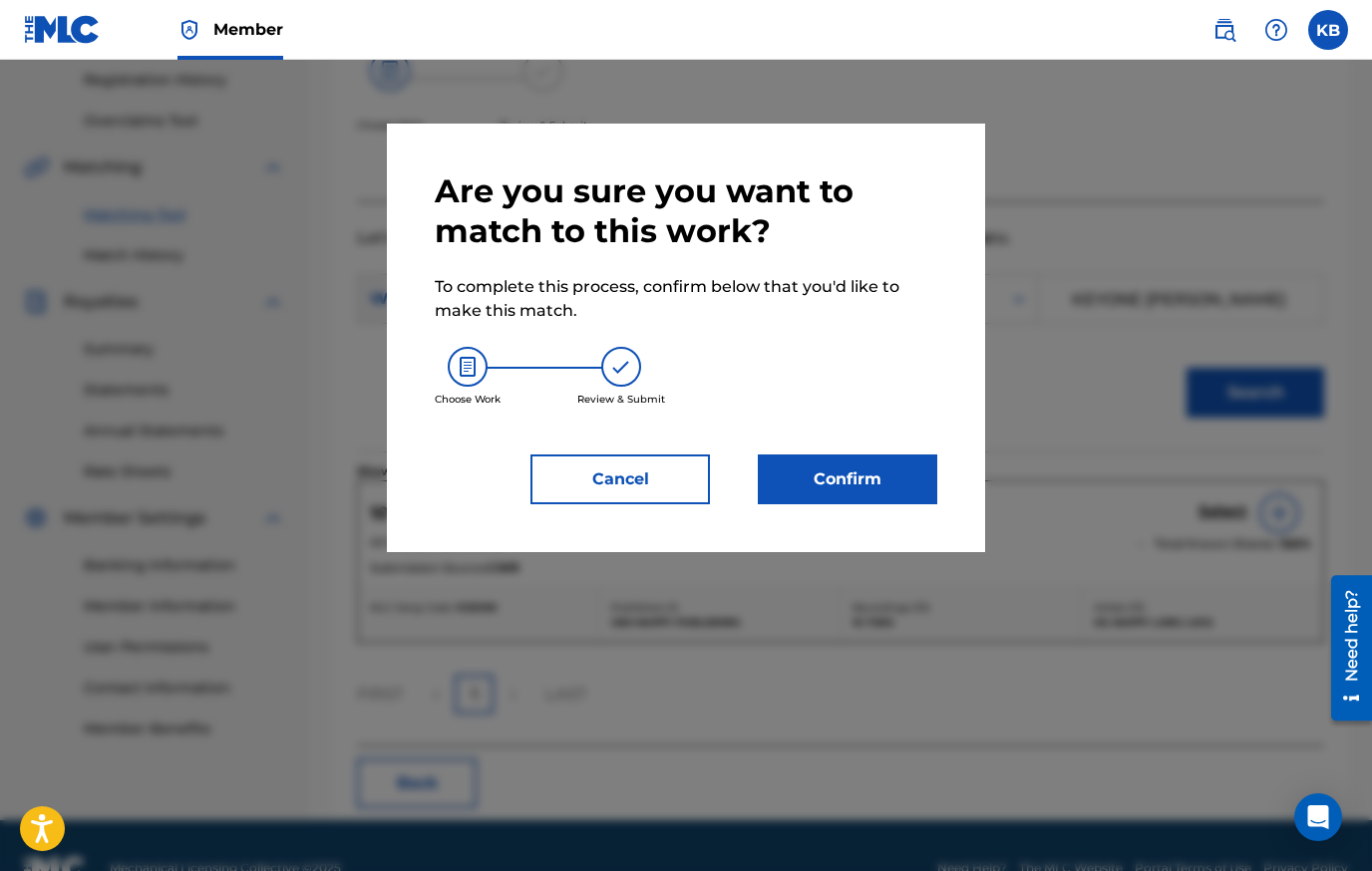click on "Confirm" at bounding box center (848, 479) 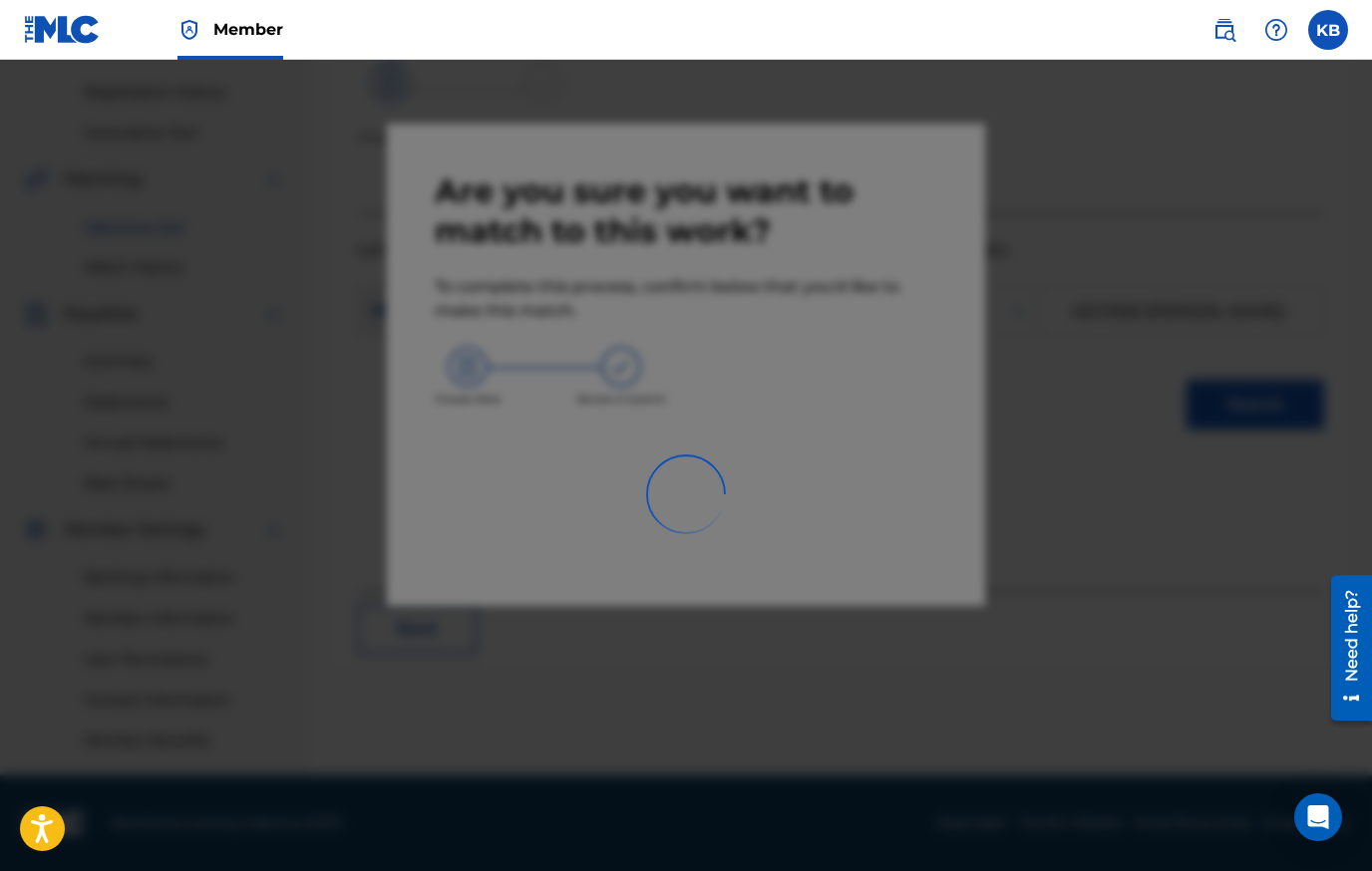 scroll, scrollTop: 365, scrollLeft: 0, axis: vertical 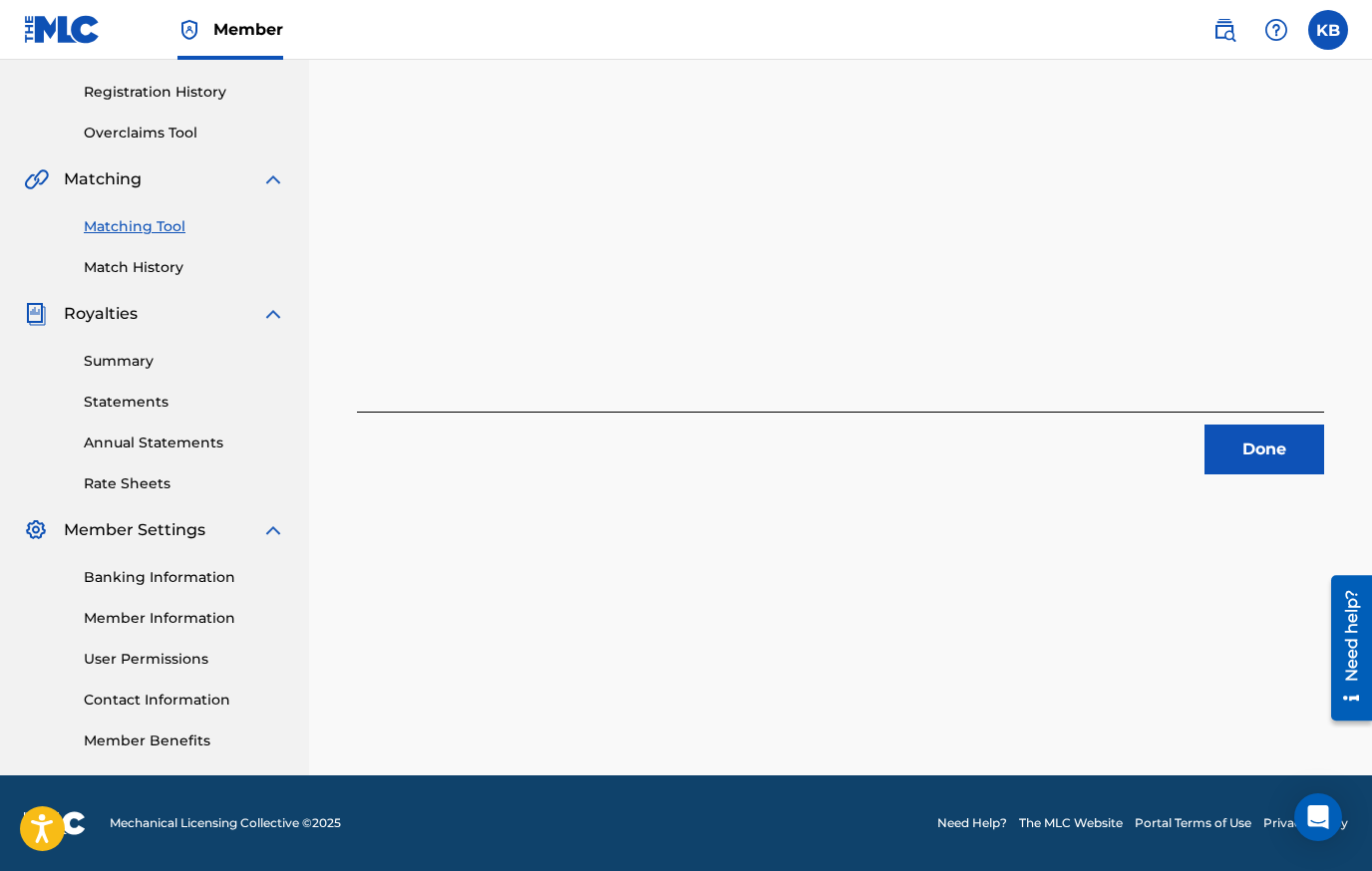 click on "Done" at bounding box center [1264, 449] 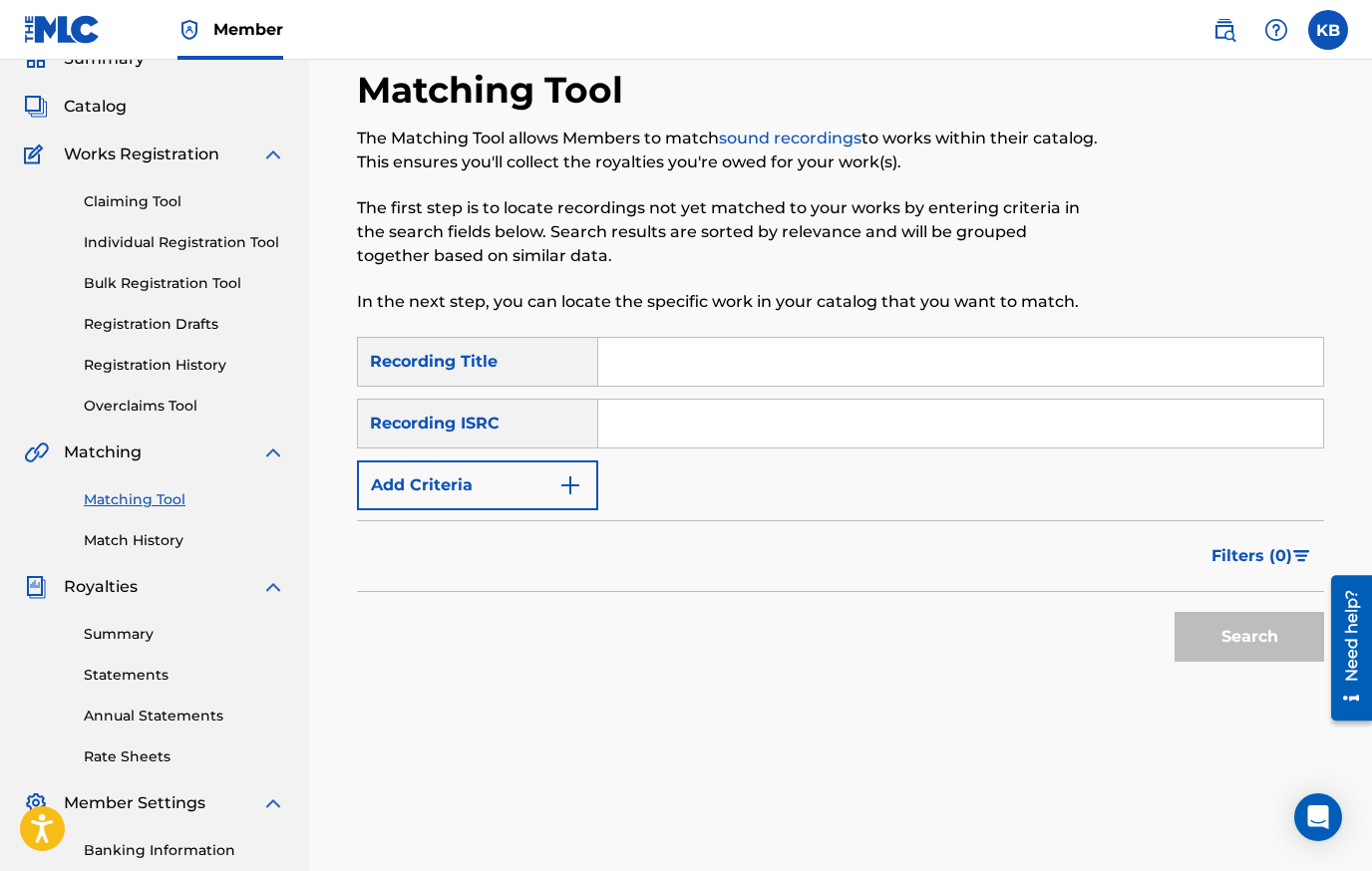 scroll, scrollTop: 66, scrollLeft: 0, axis: vertical 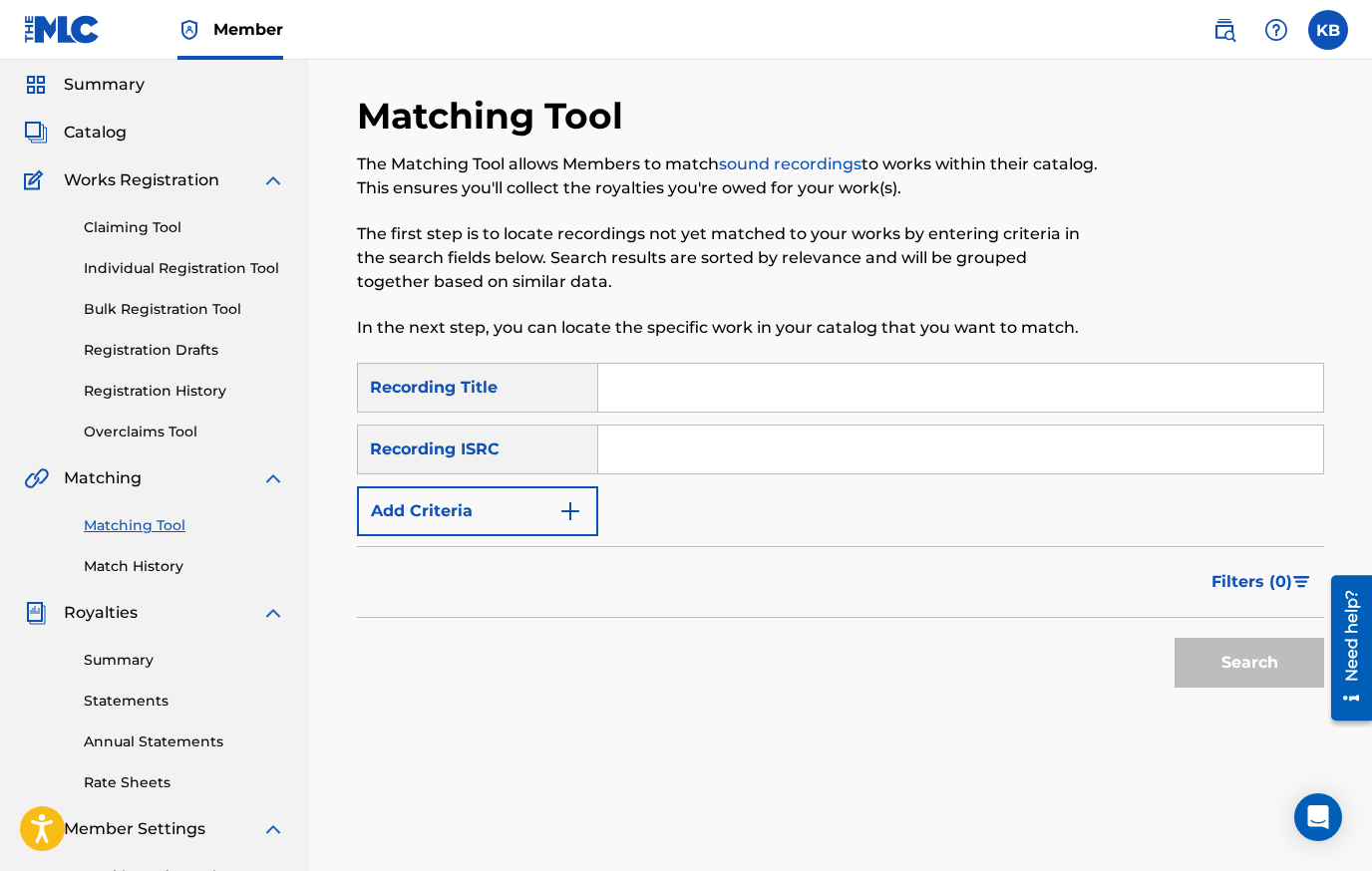 click on "Add Criteria" at bounding box center [478, 511] 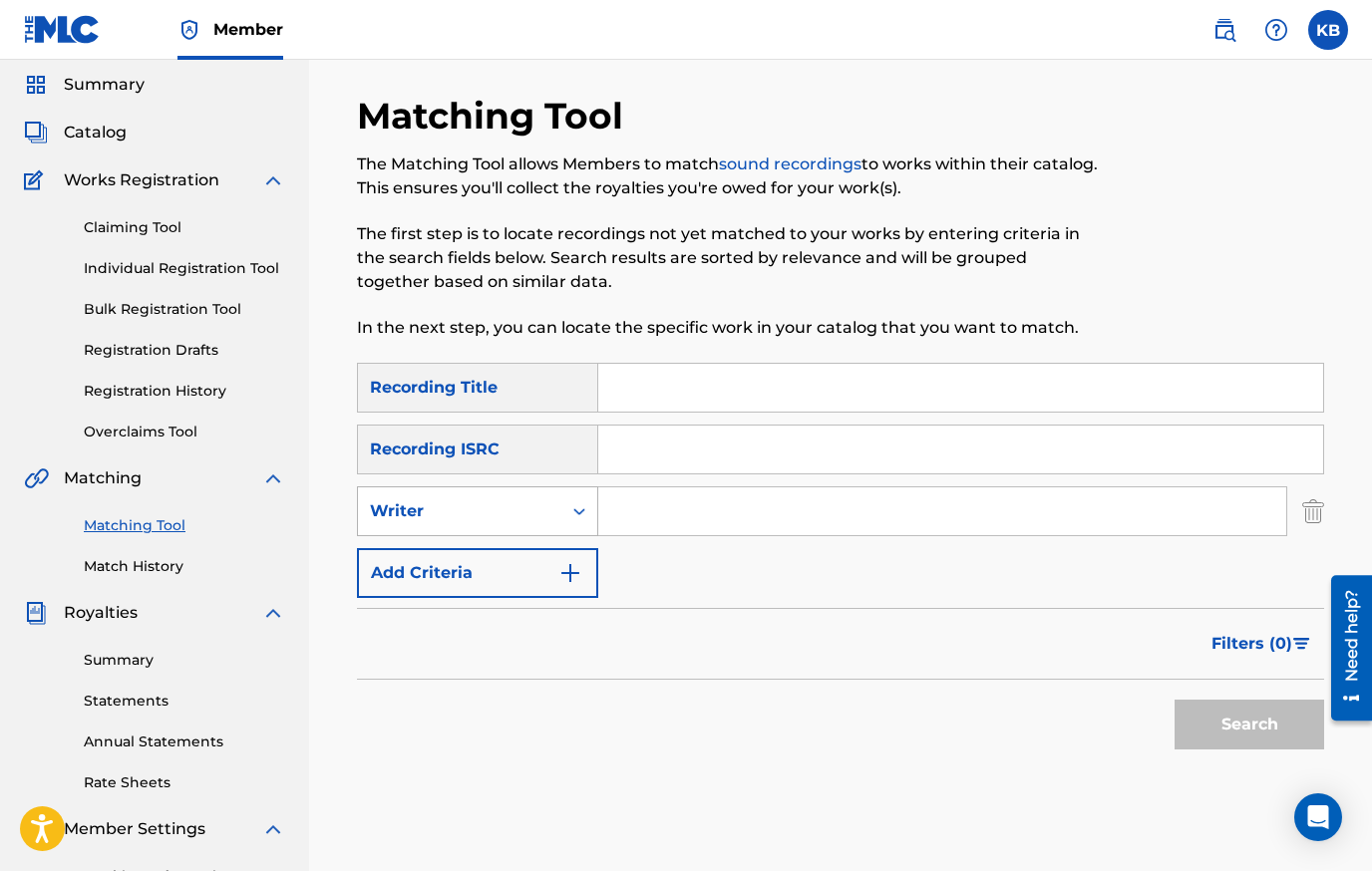 click at bounding box center [579, 511] 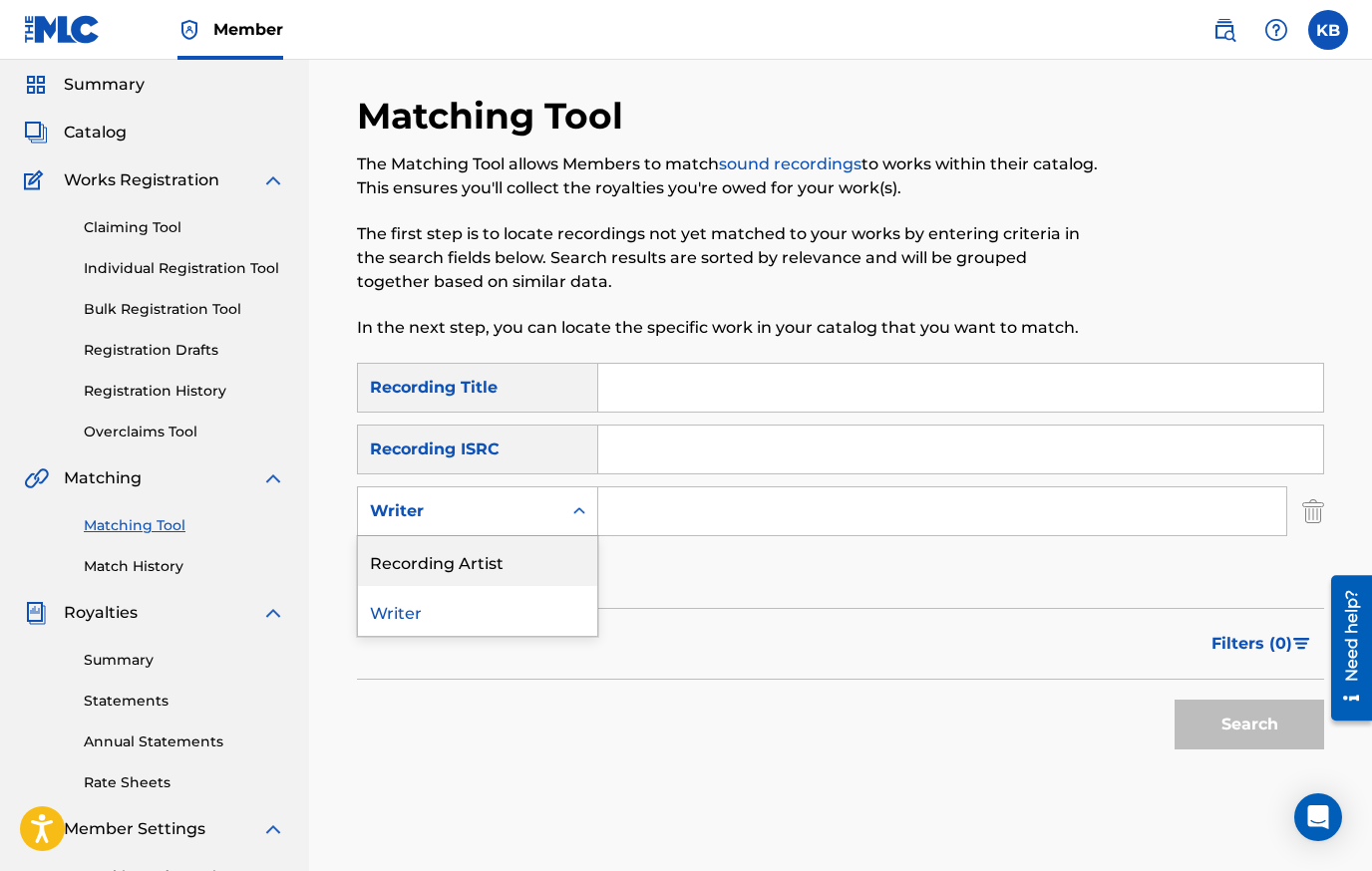 click on "Recording Artist" at bounding box center (478, 561) 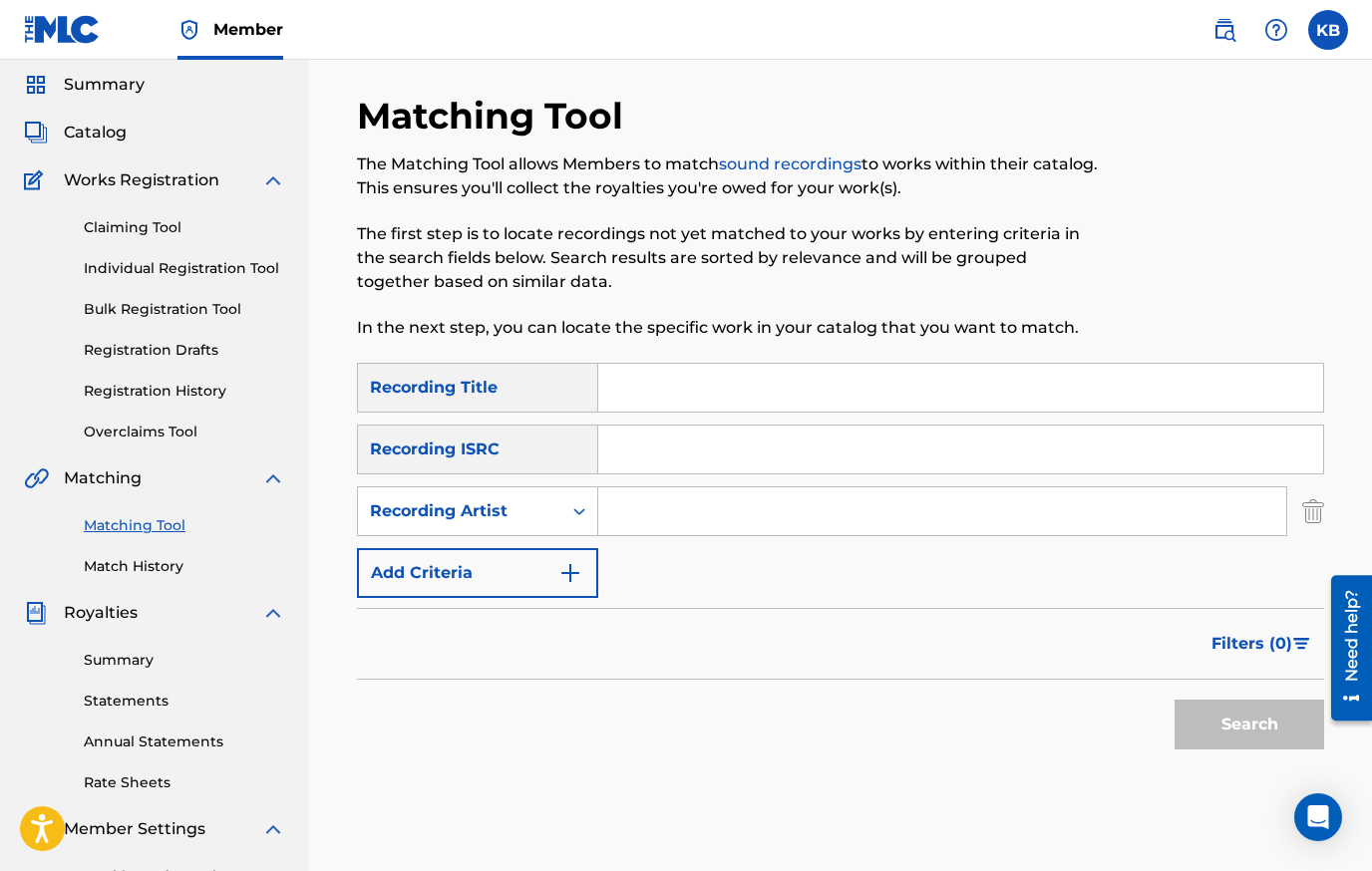 click at bounding box center [942, 511] 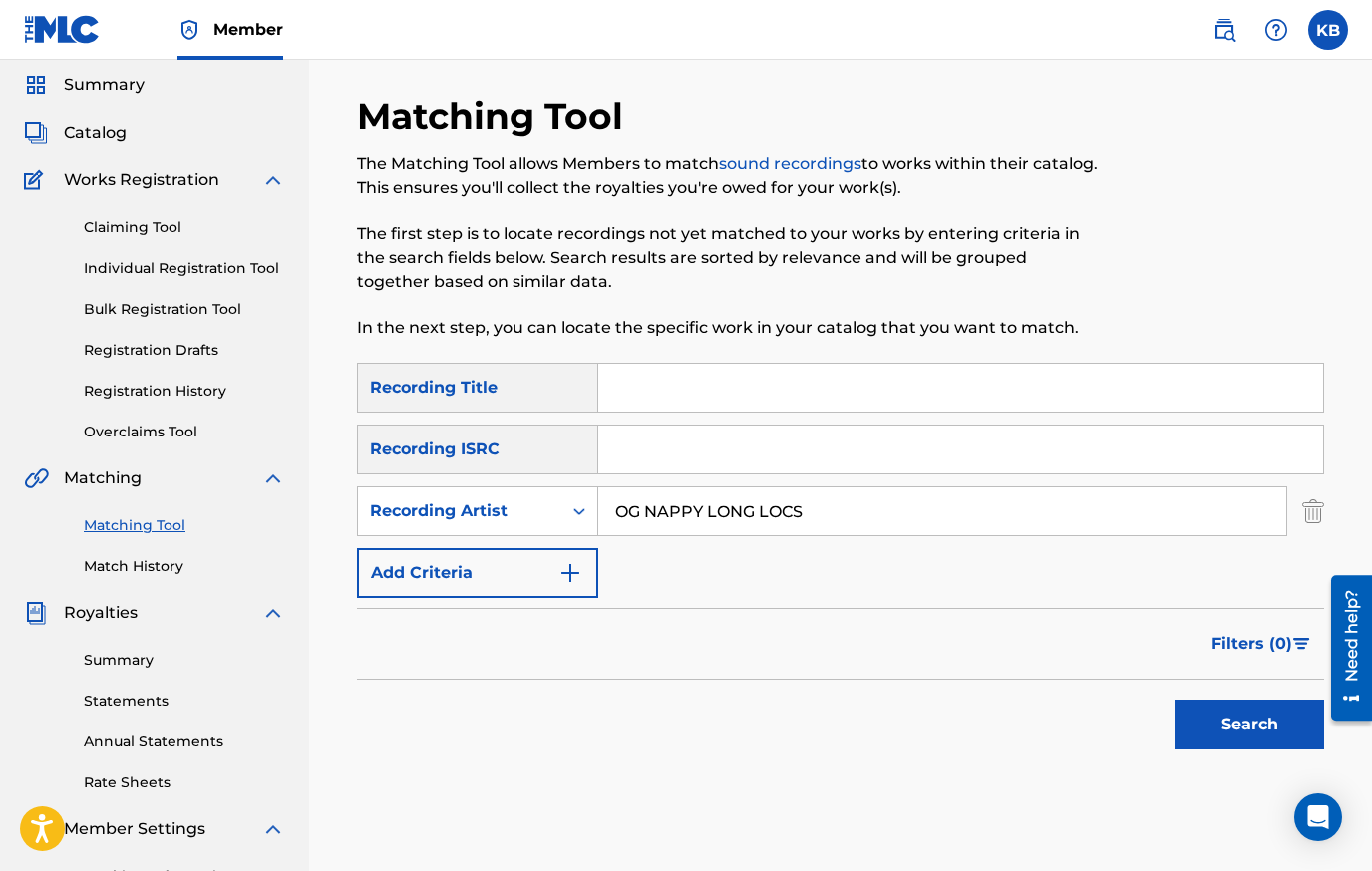 click on "Search" at bounding box center (1249, 725) 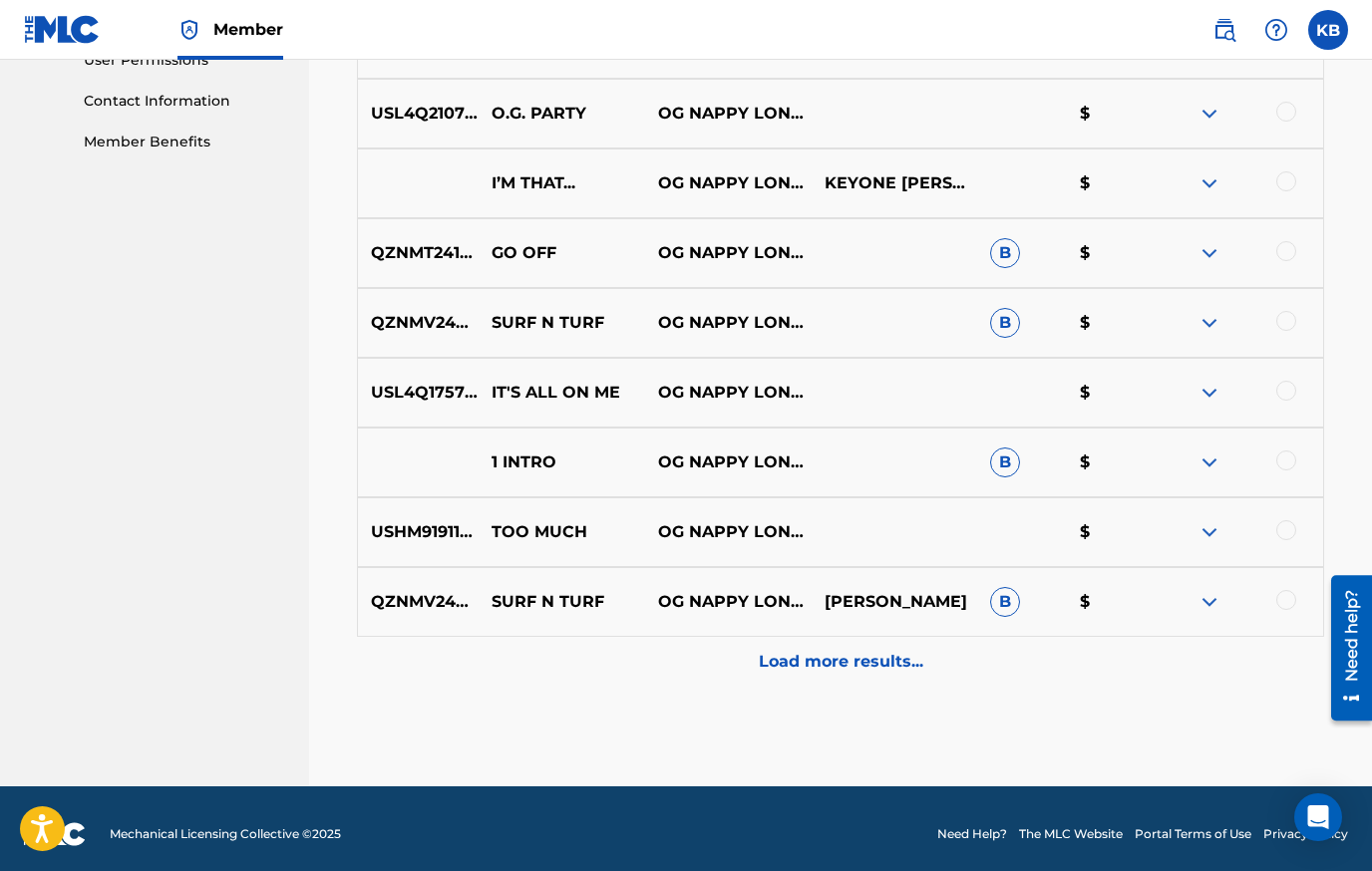 scroll, scrollTop: 975, scrollLeft: 0, axis: vertical 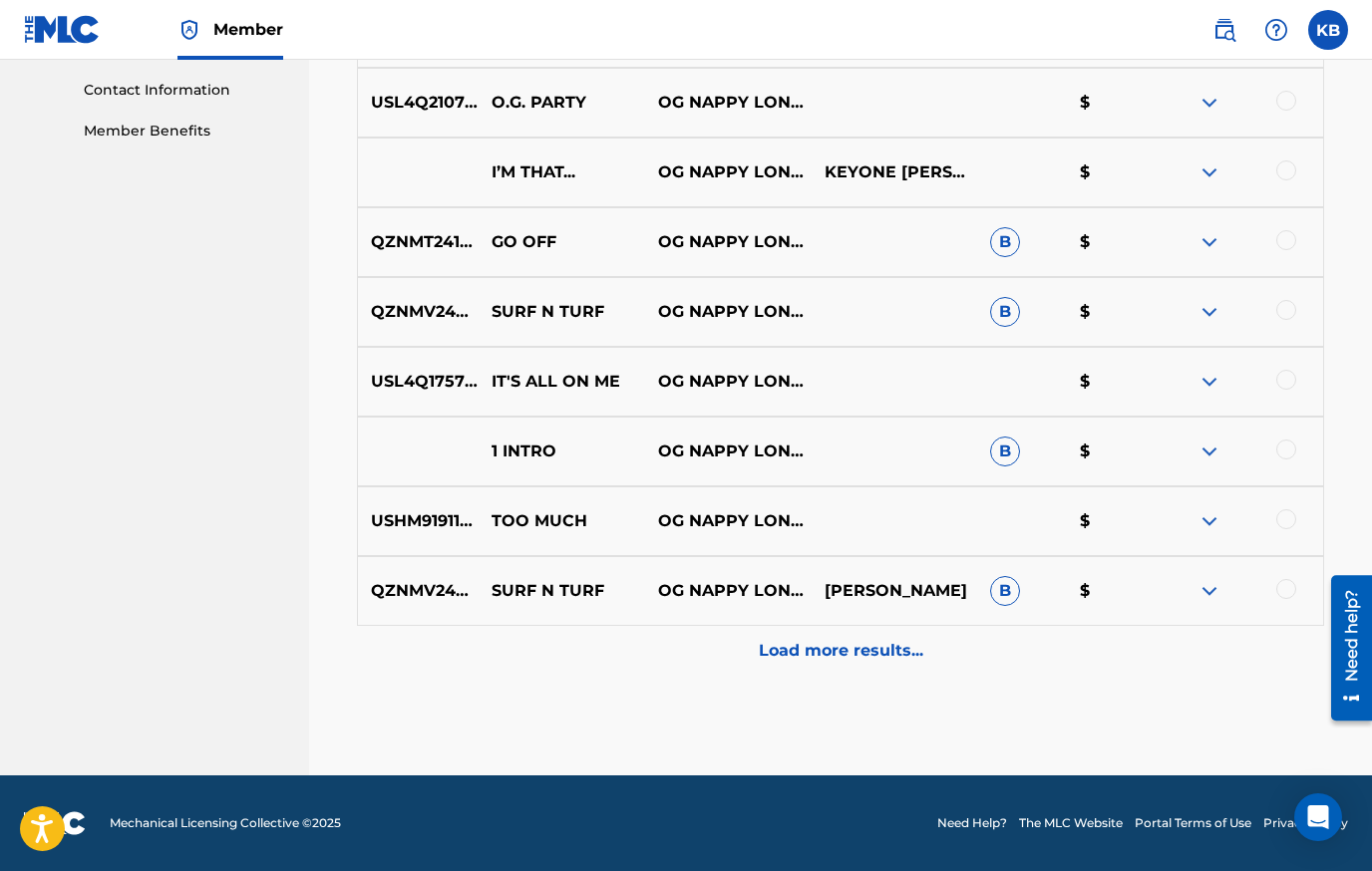click on "Load more results..." at bounding box center [841, 651] 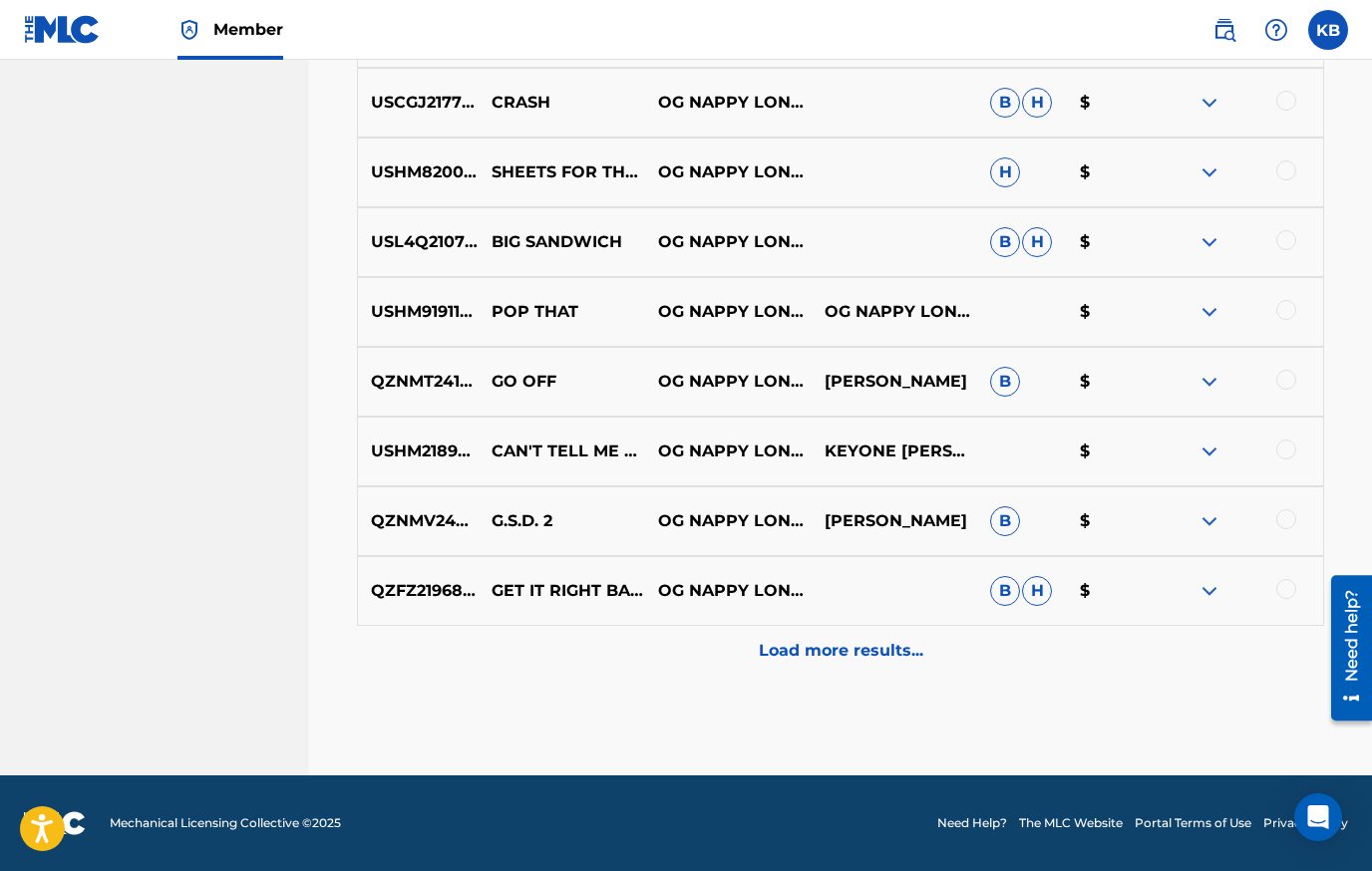 click on "Load more results..." at bounding box center [841, 651] 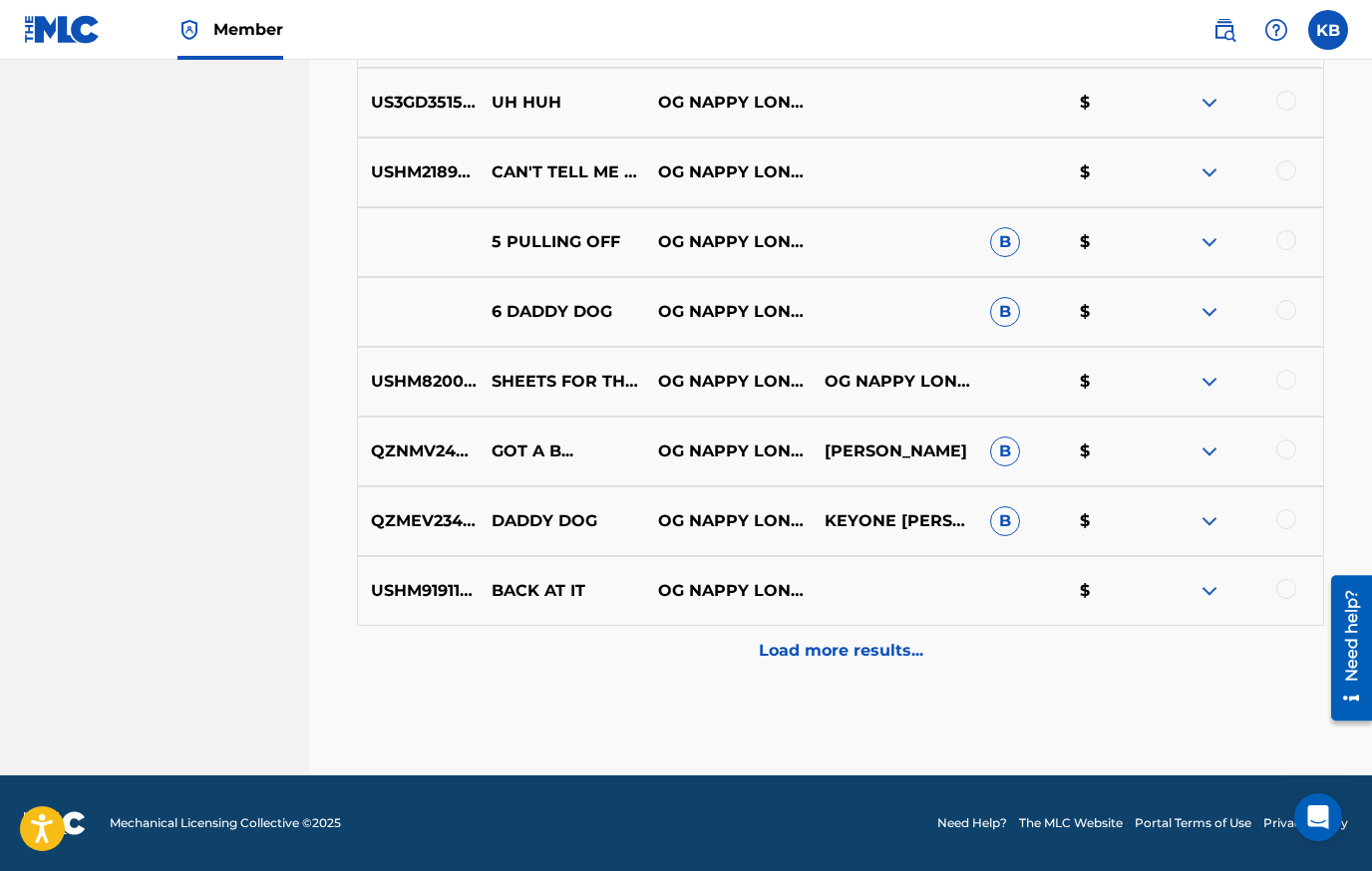 click on "Load more results..." at bounding box center (841, 651) 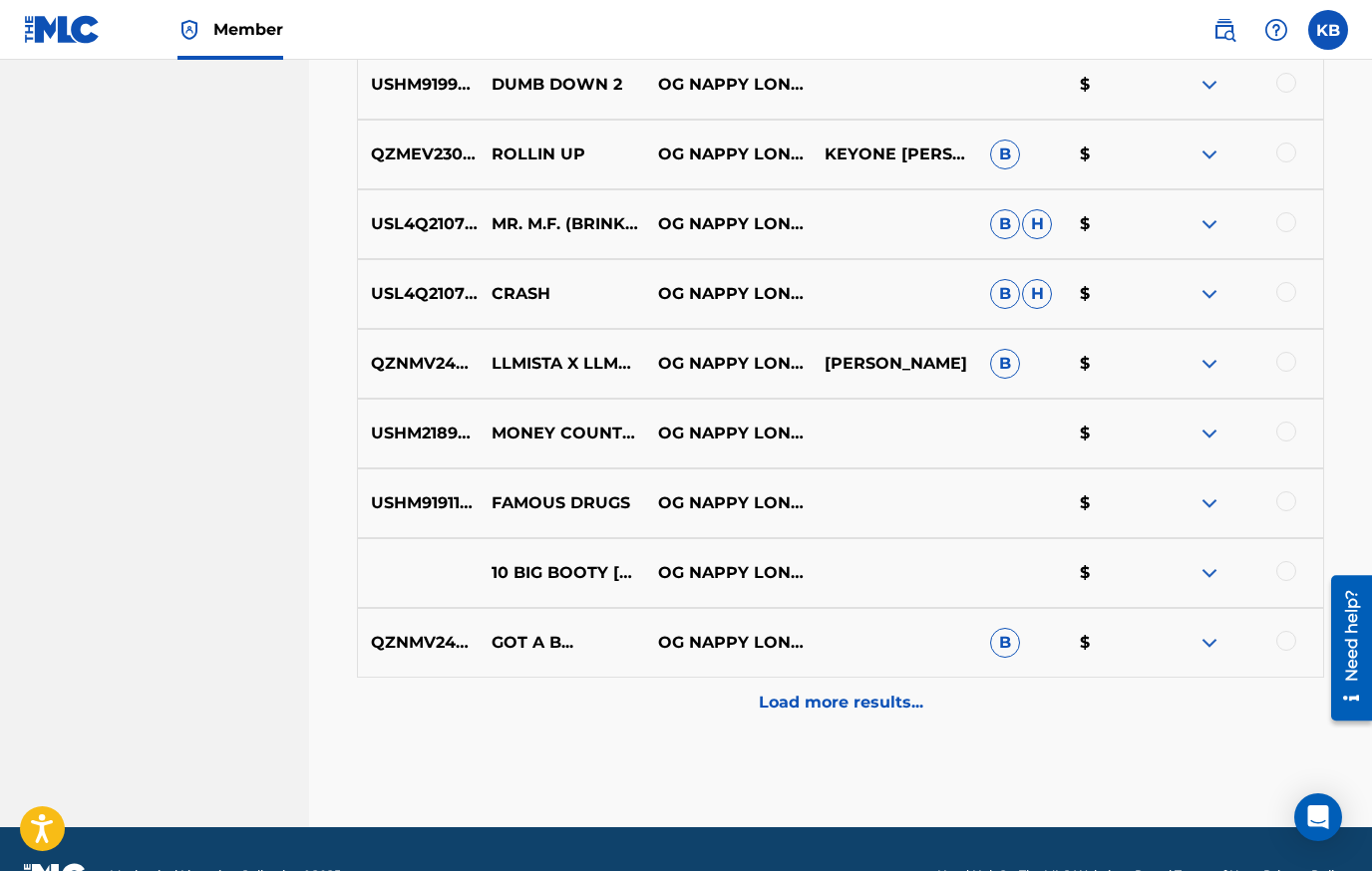 scroll, scrollTop: 3067, scrollLeft: 0, axis: vertical 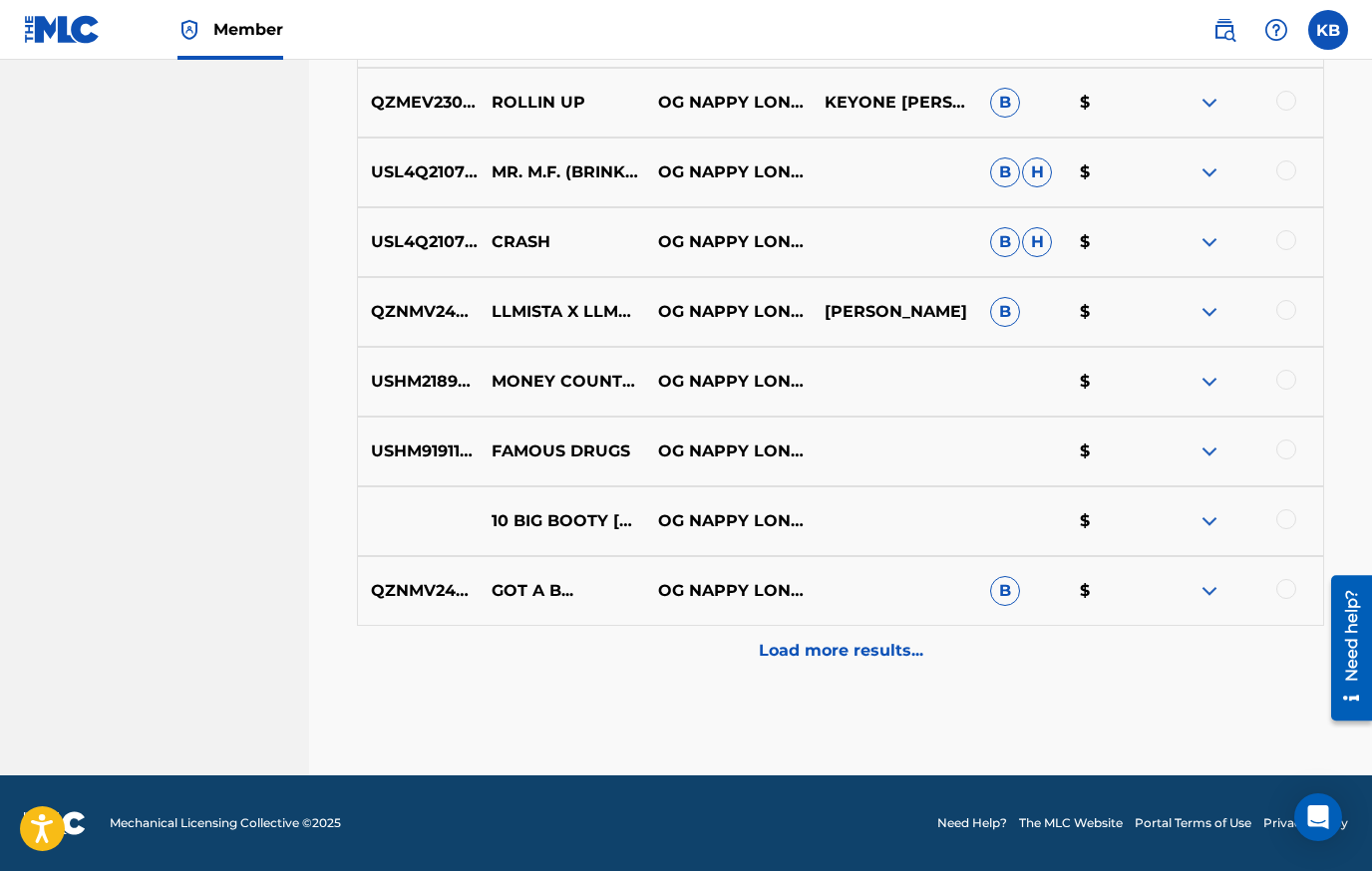 click on "Load more results..." at bounding box center (841, 651) 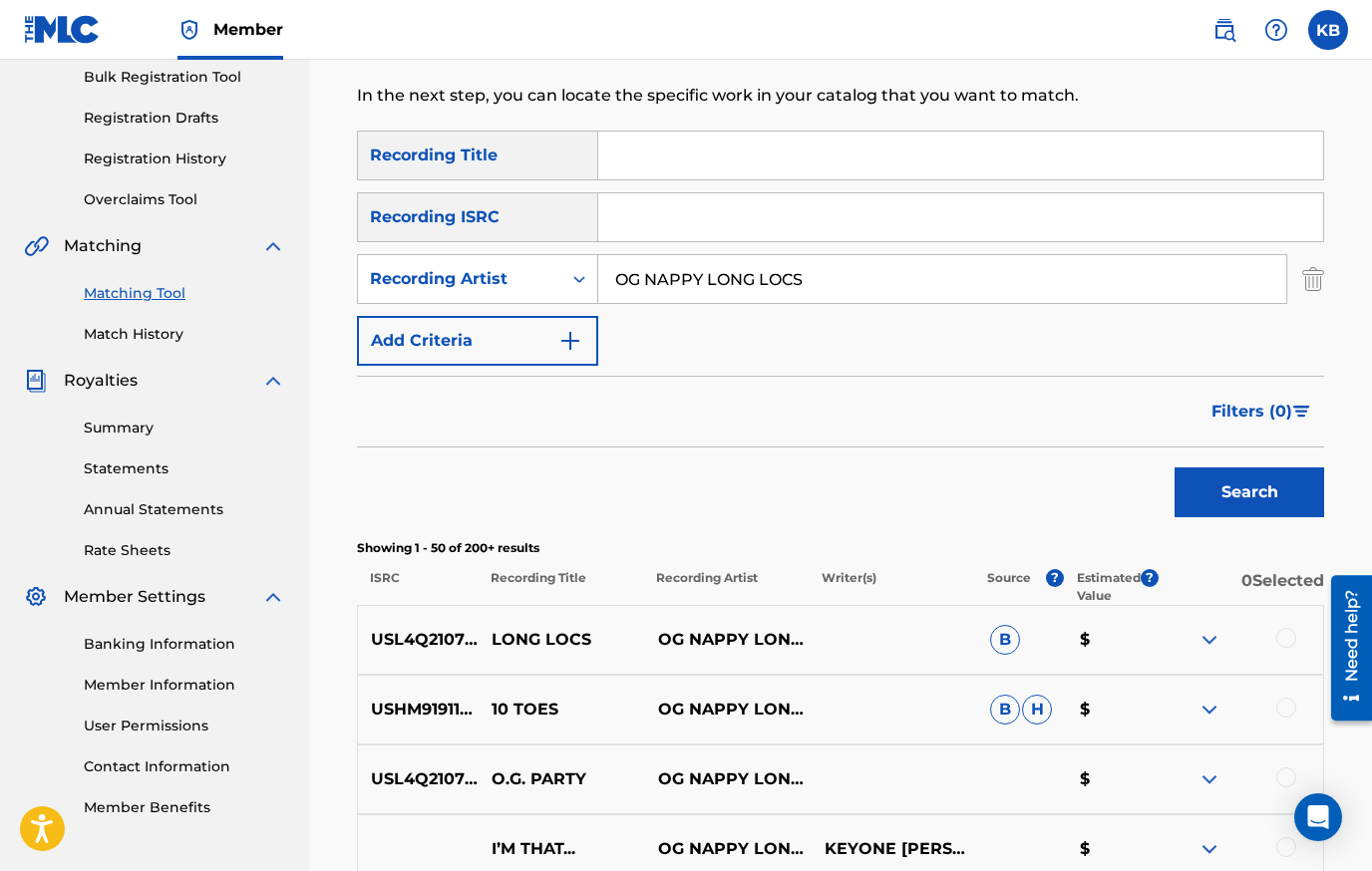 scroll, scrollTop: 476, scrollLeft: 0, axis: vertical 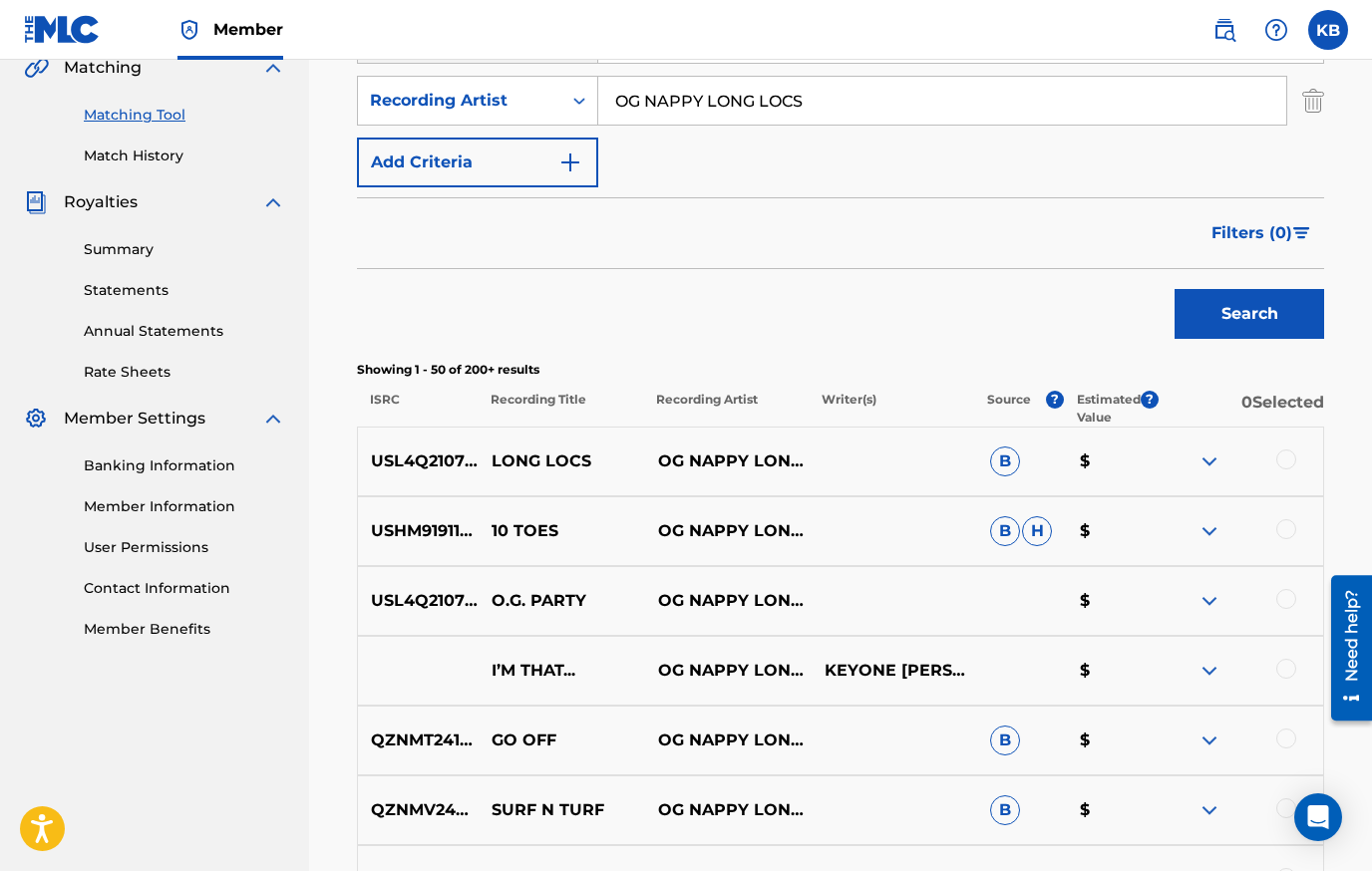 click at bounding box center (1286, 459) 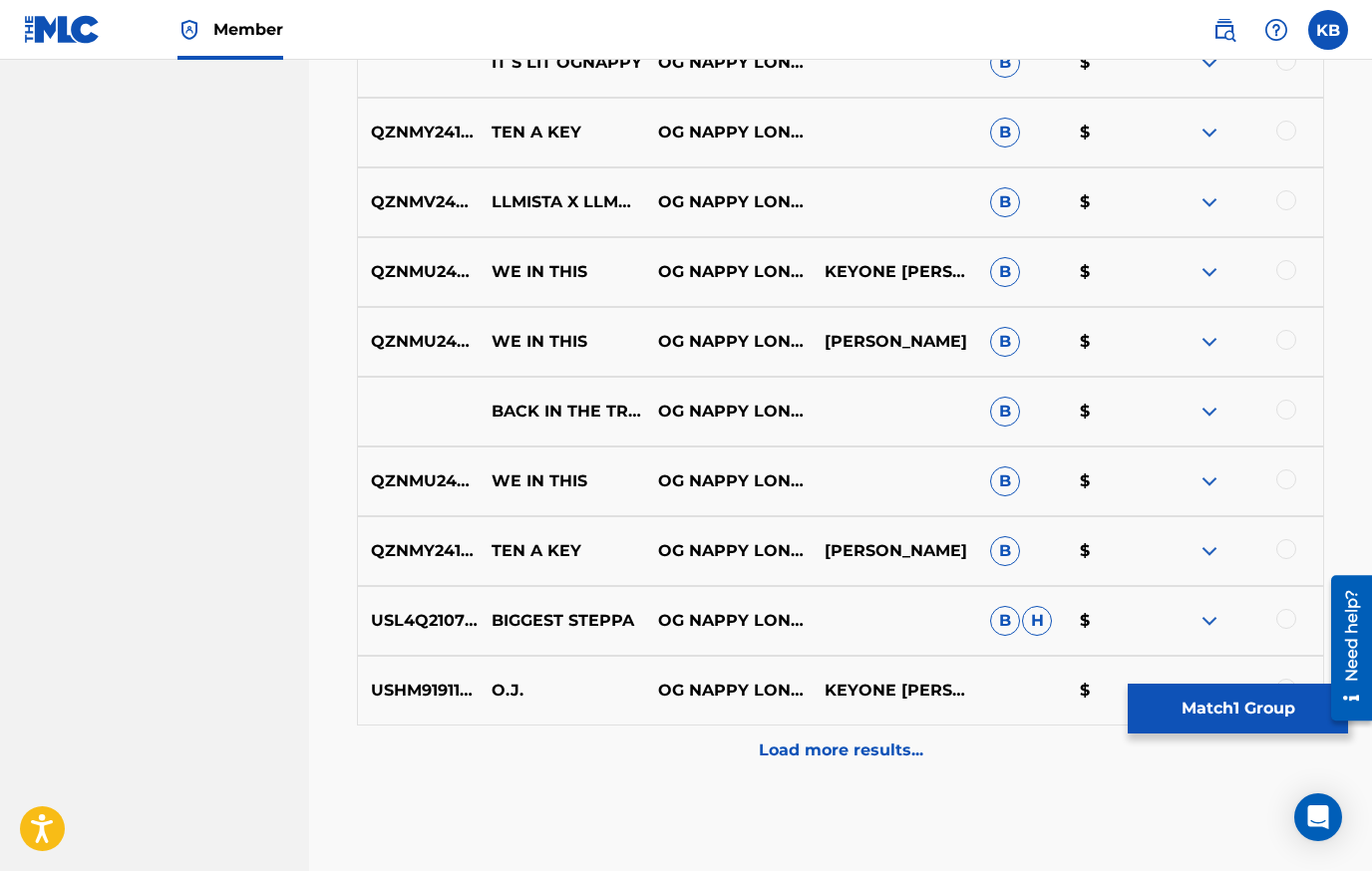 scroll, scrollTop: 3765, scrollLeft: 0, axis: vertical 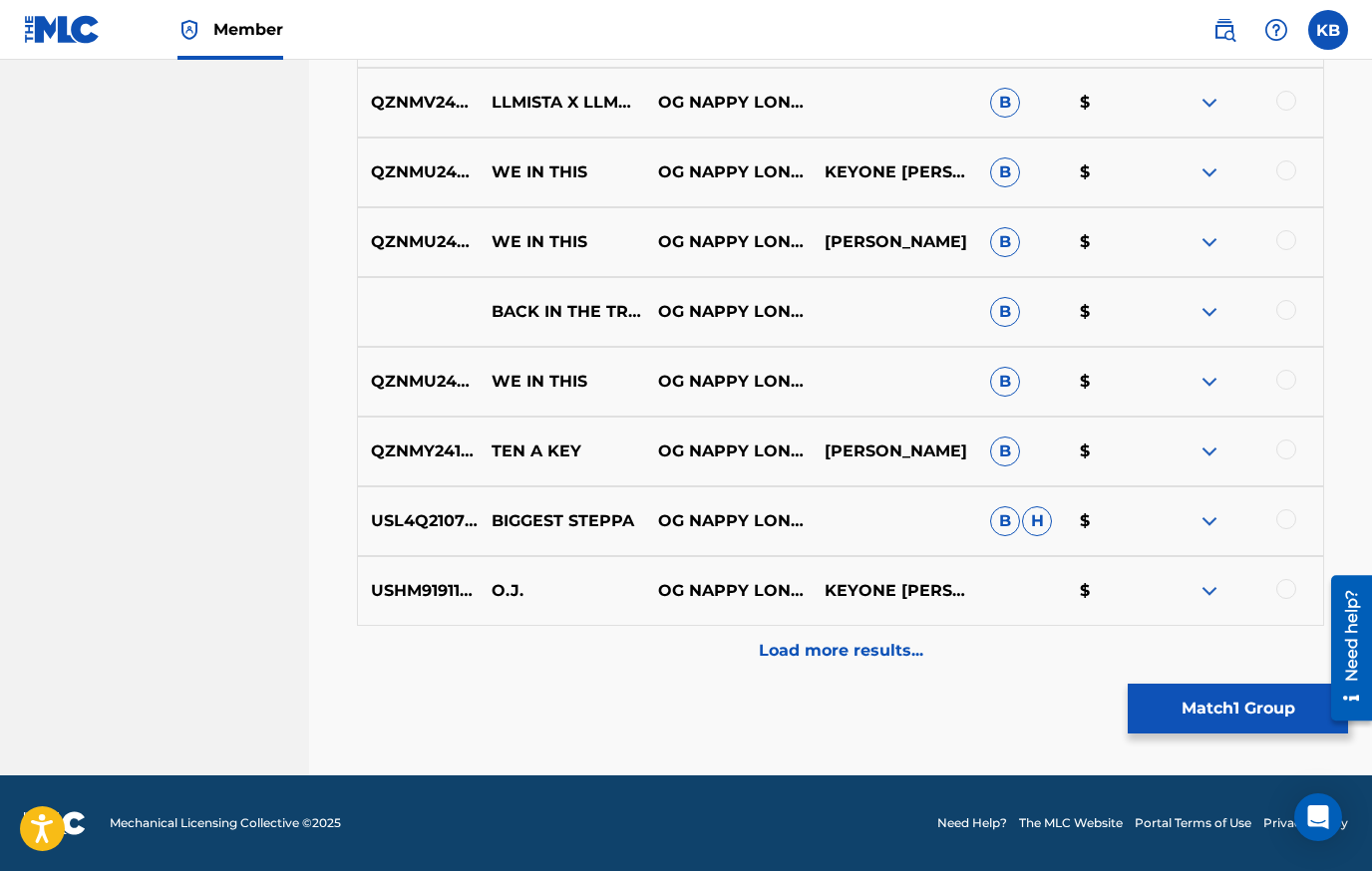 click at bounding box center [1239, 382] 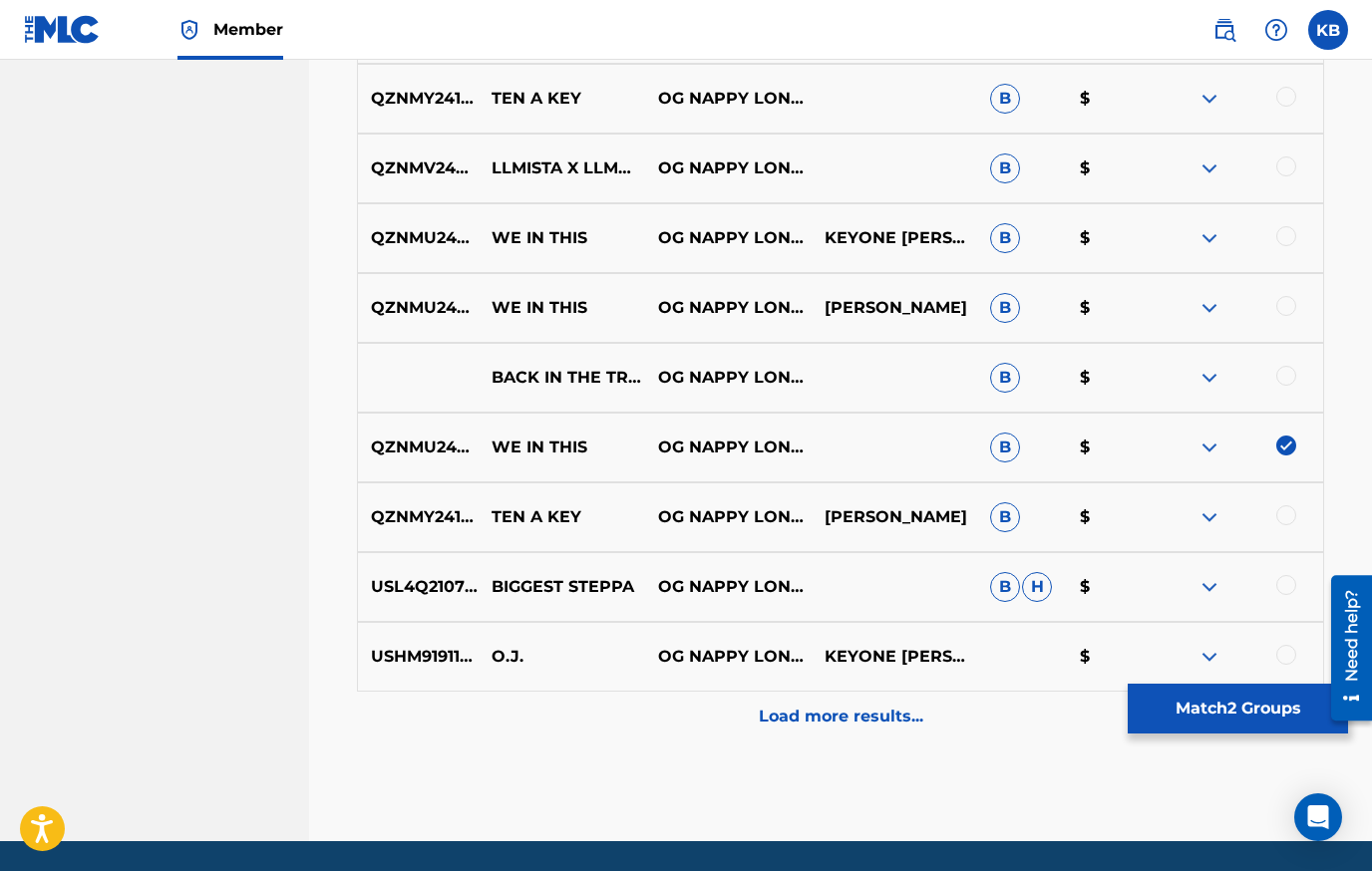 scroll, scrollTop: 3665, scrollLeft: 0, axis: vertical 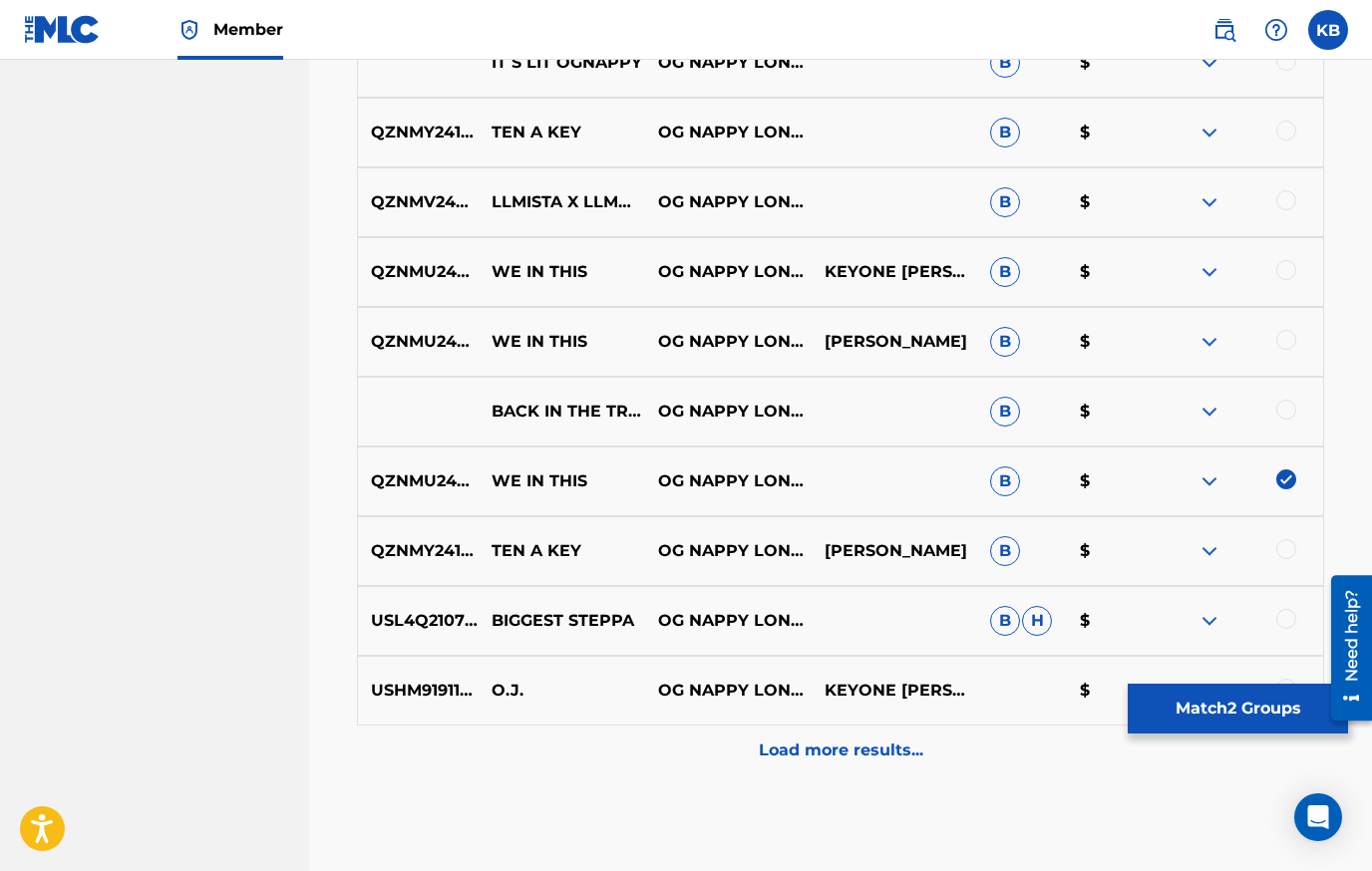 click at bounding box center [1286, 340] 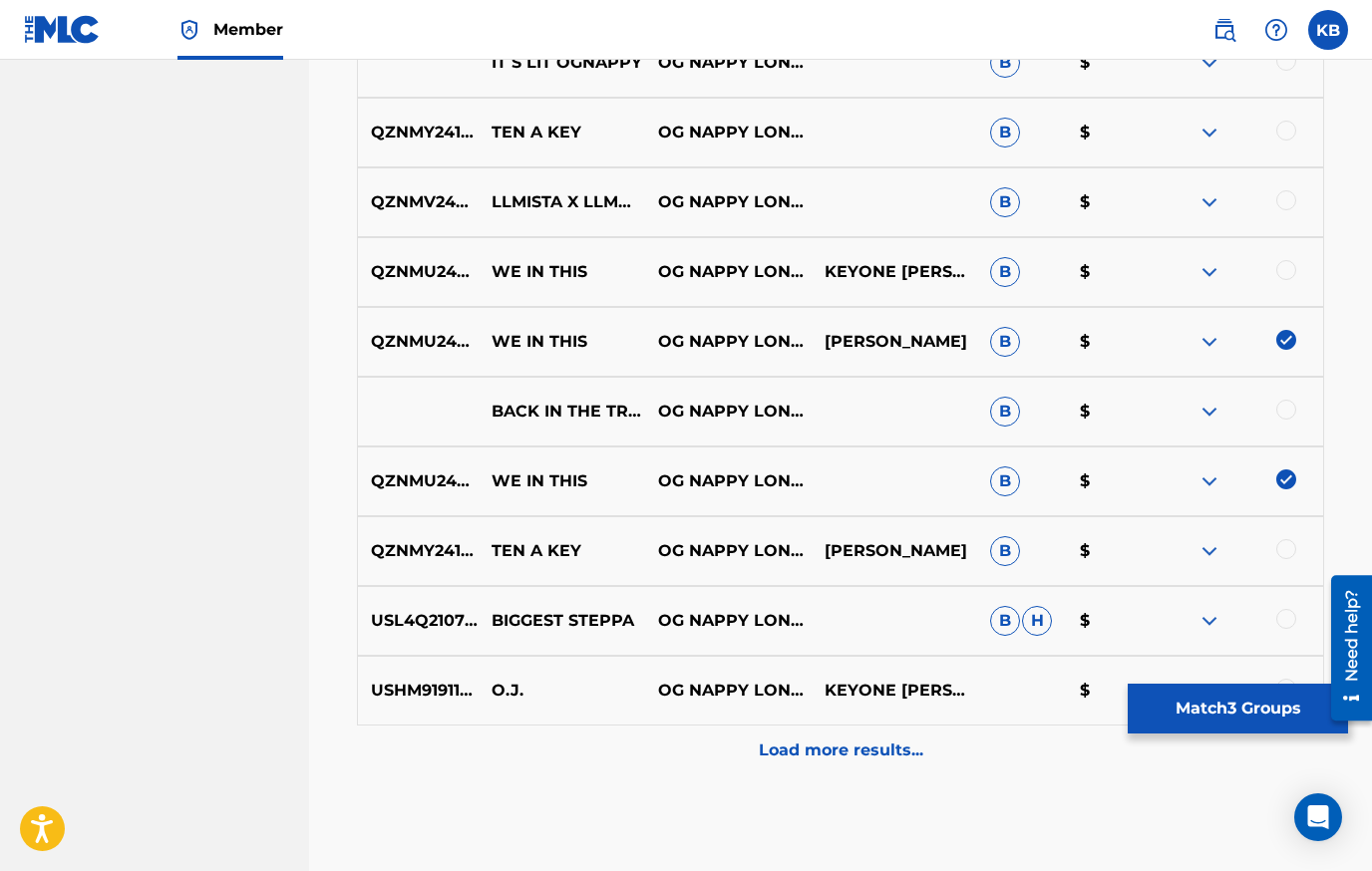 click at bounding box center (1286, 270) 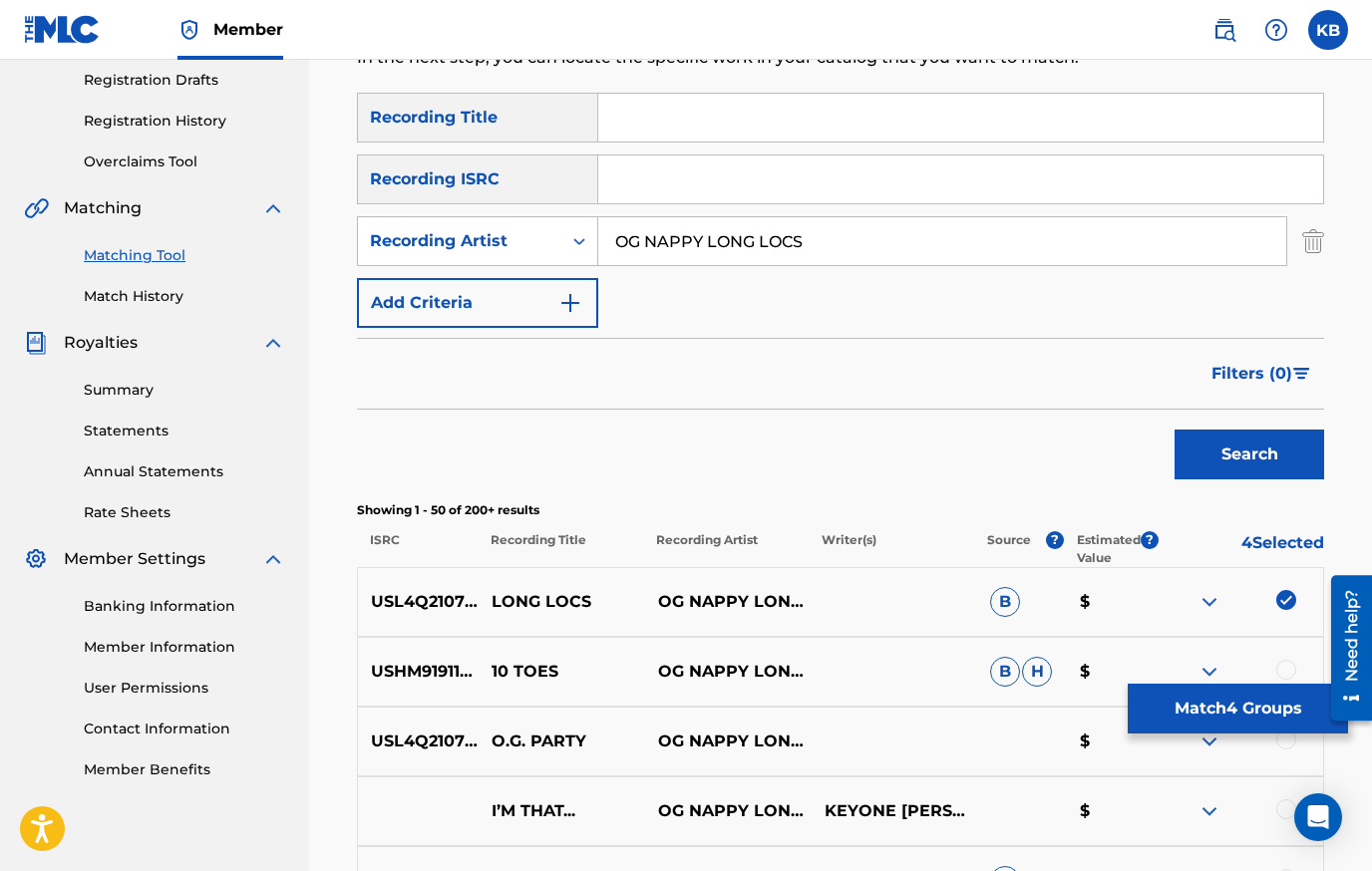 scroll, scrollTop: 377, scrollLeft: 0, axis: vertical 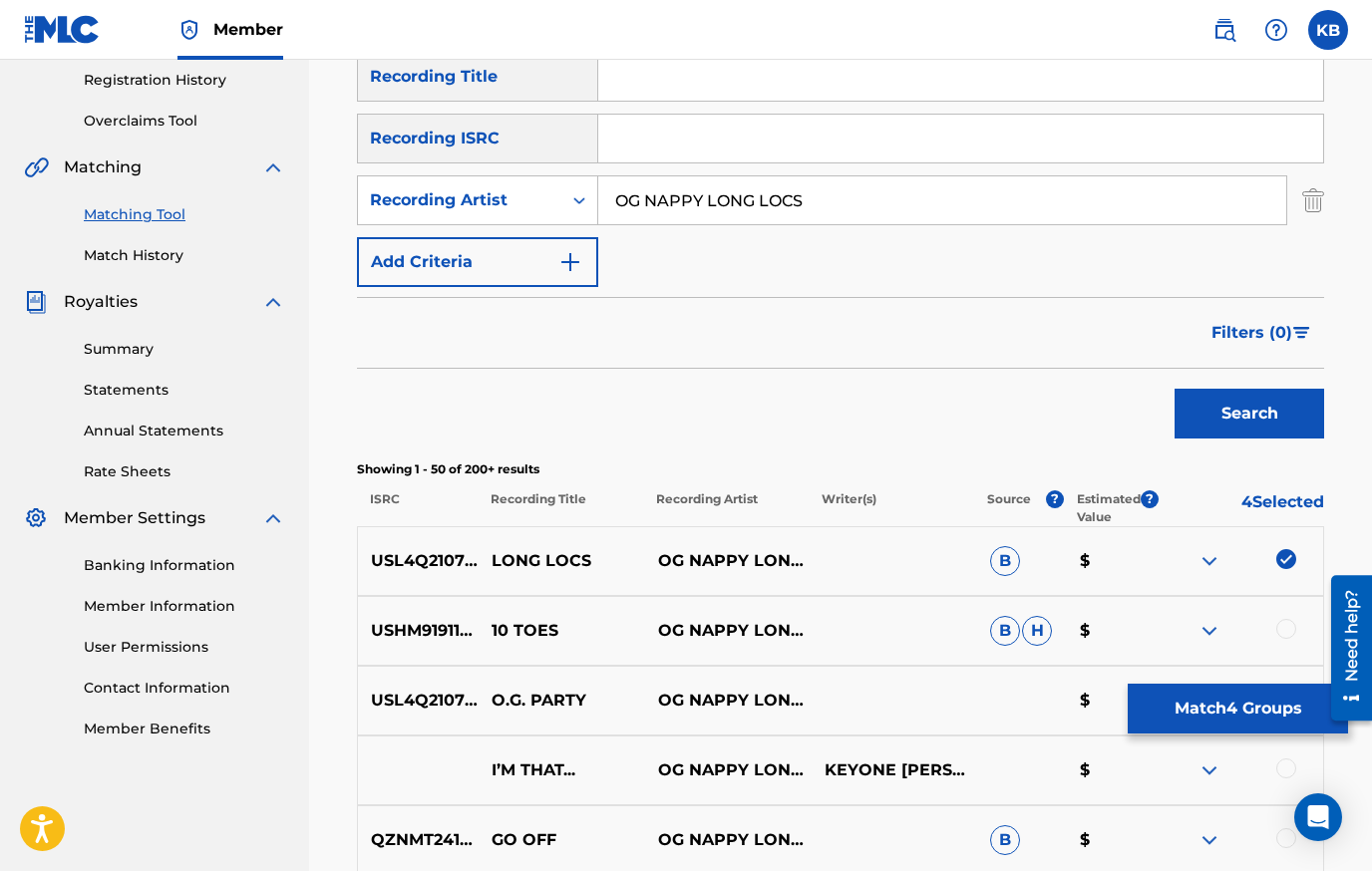 click at bounding box center [1286, 559] 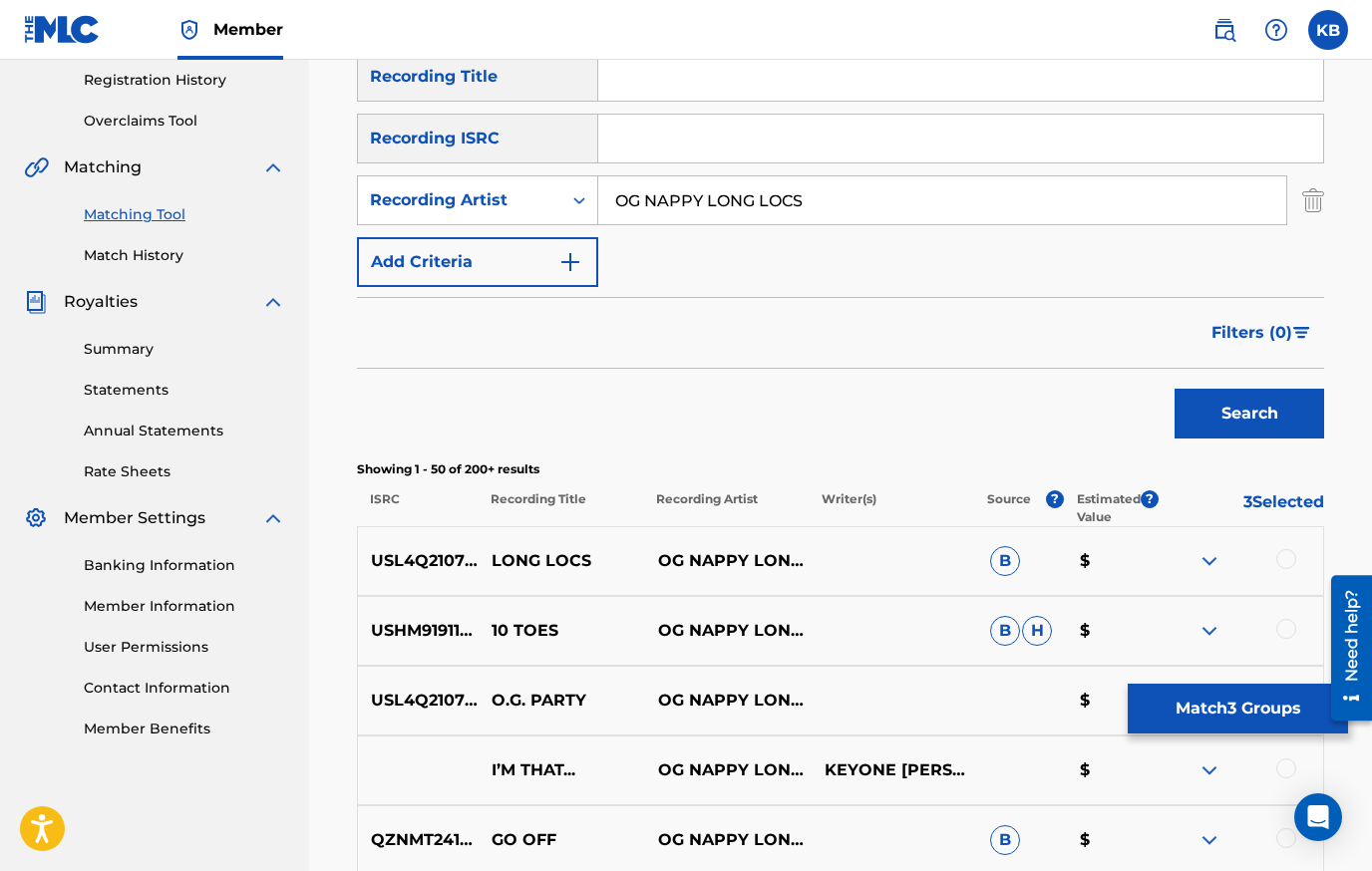 click on "Match  3 Groups" at bounding box center [1237, 709] 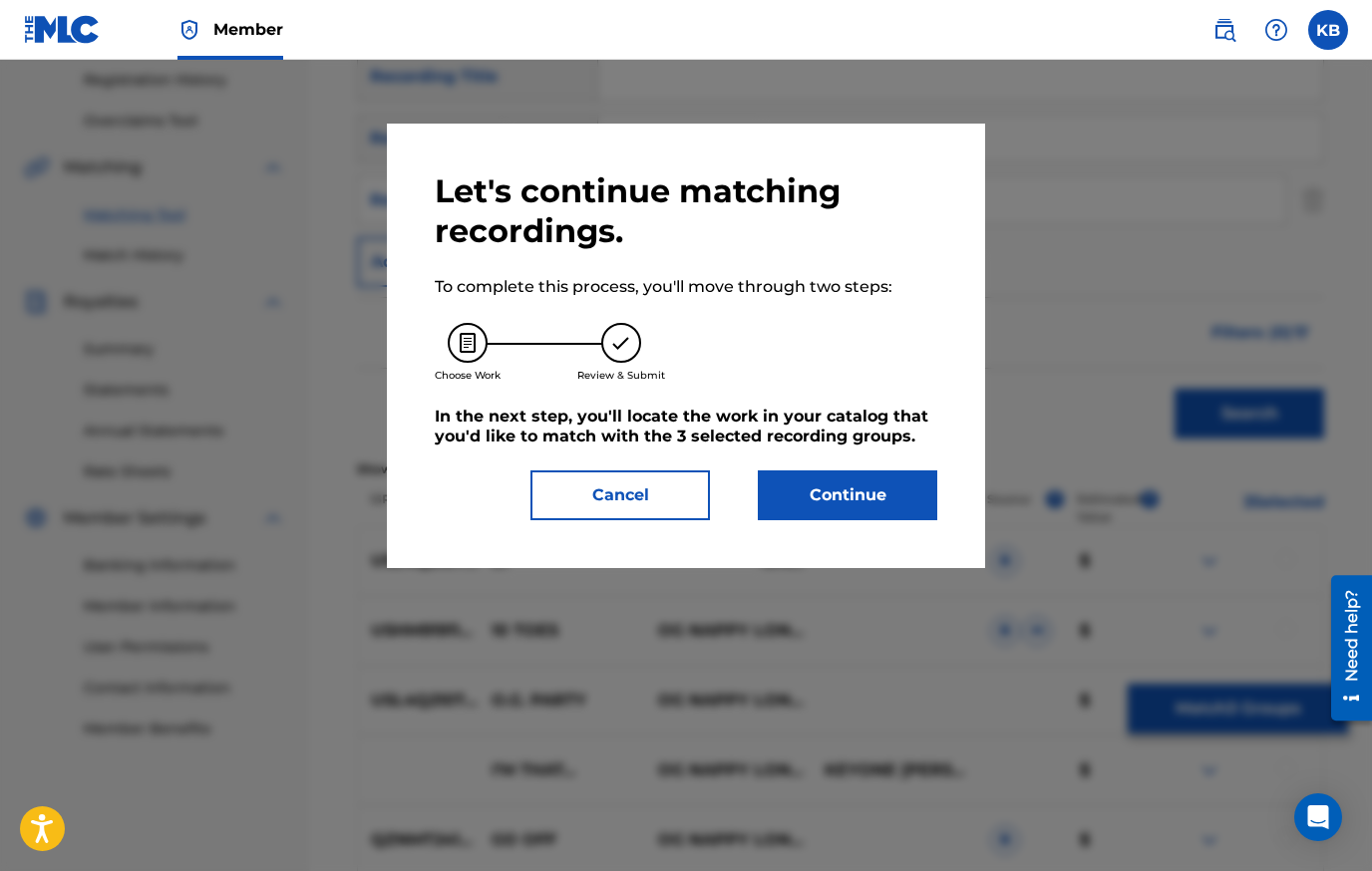 click on "Continue" at bounding box center [848, 495] 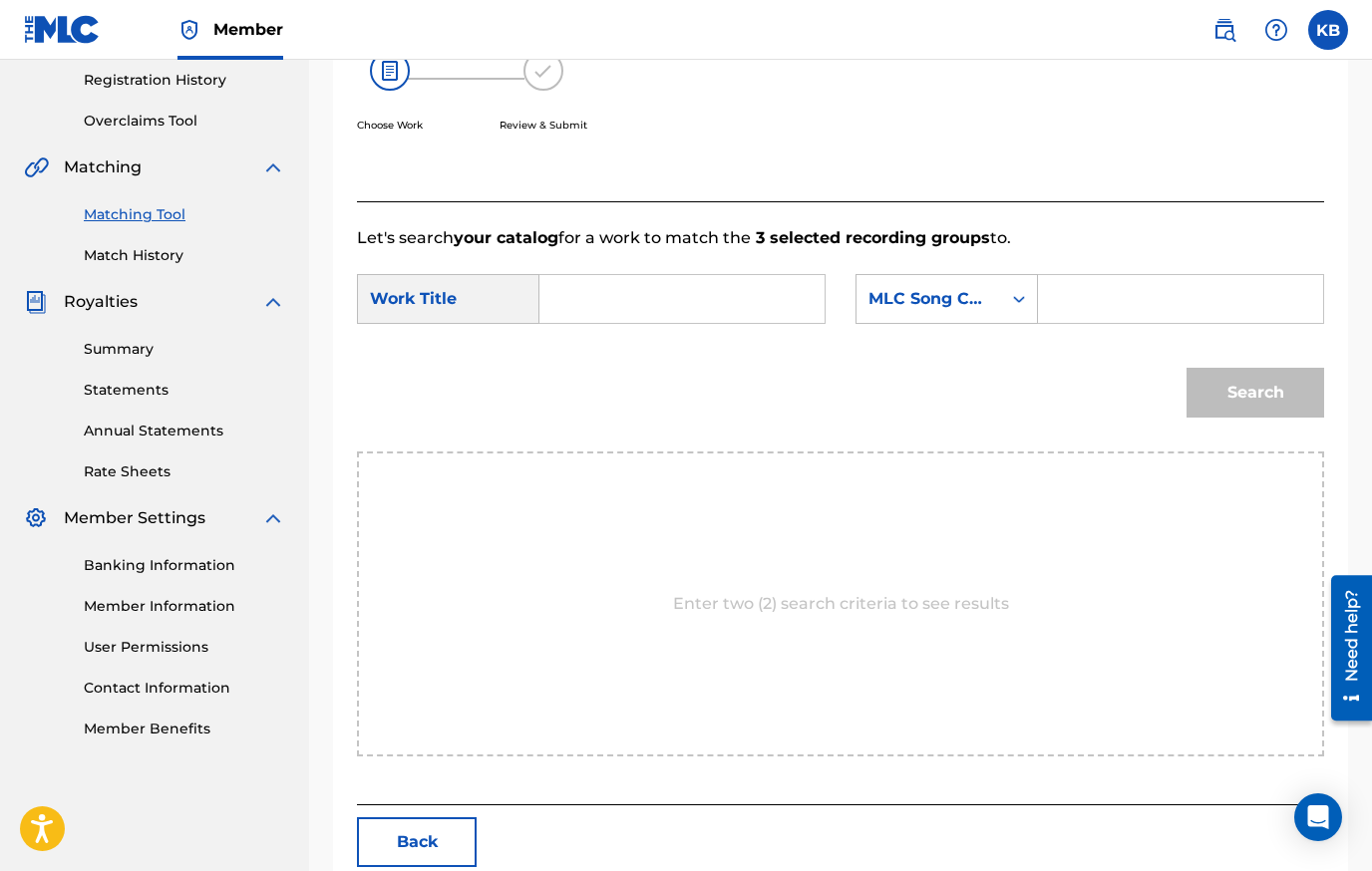 click at bounding box center [682, 299] 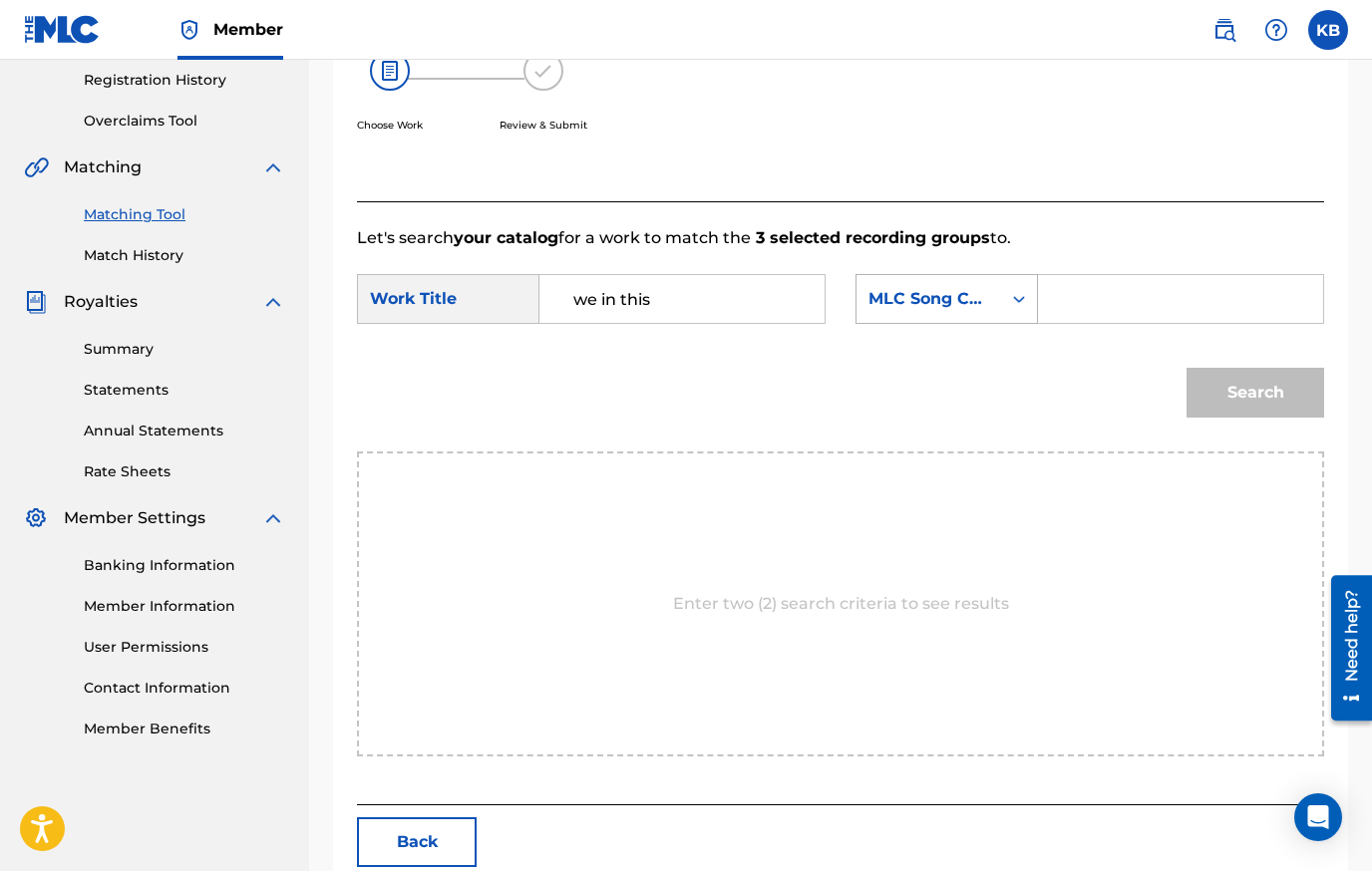 type on "we in this" 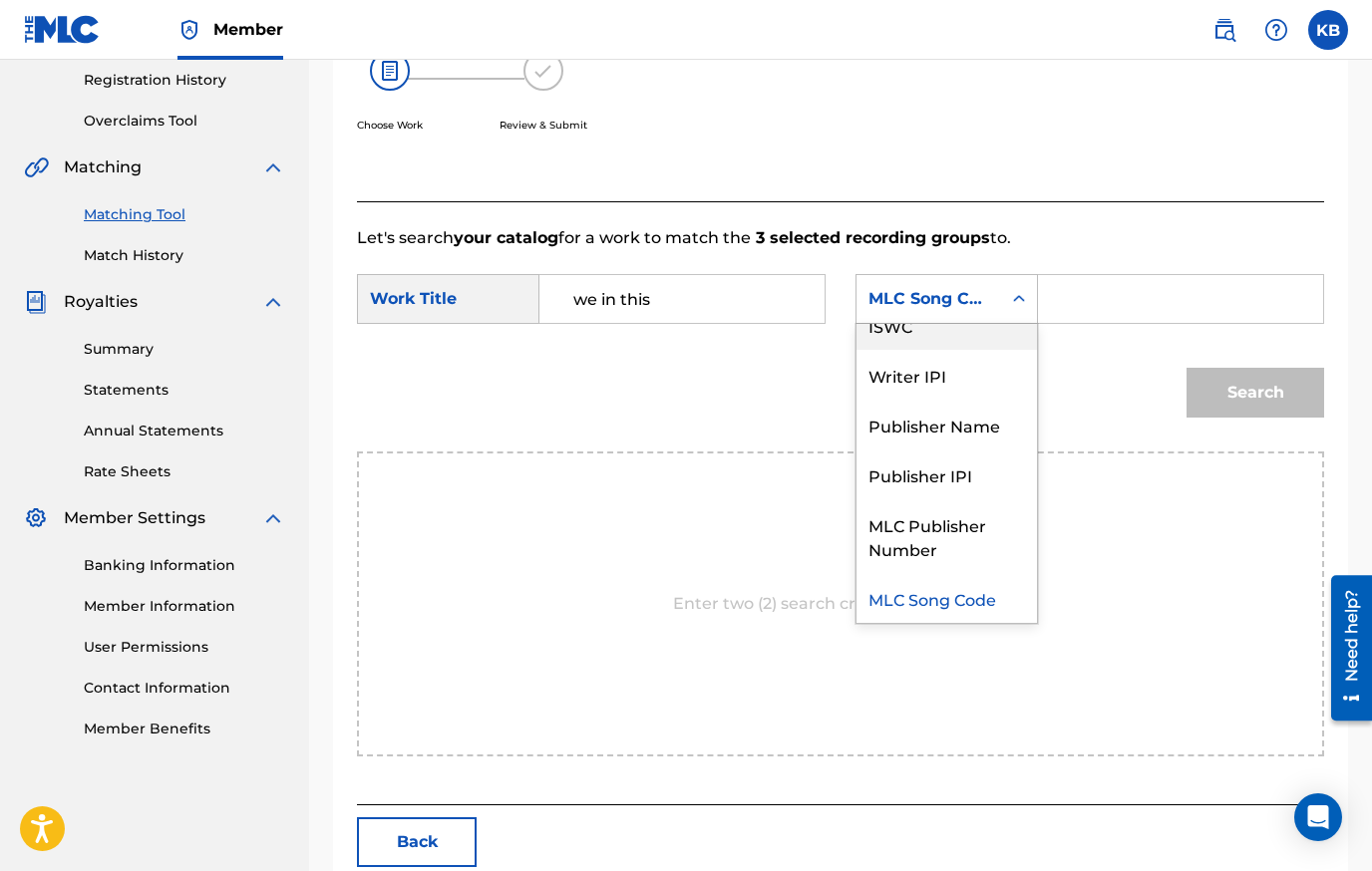 scroll, scrollTop: 0, scrollLeft: 0, axis: both 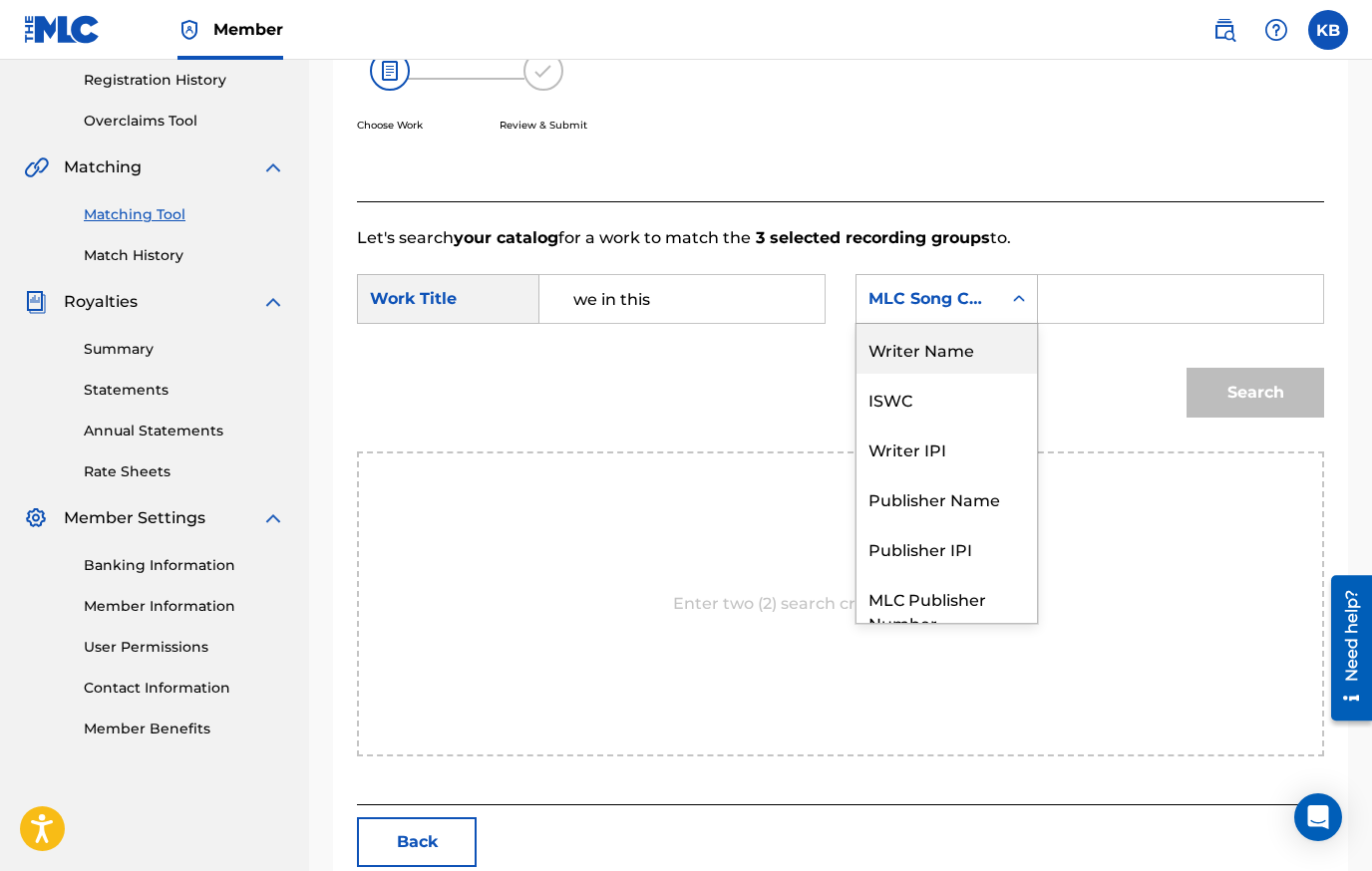 drag, startPoint x: 947, startPoint y: 355, endPoint x: 1010, endPoint y: 327, distance: 68.942 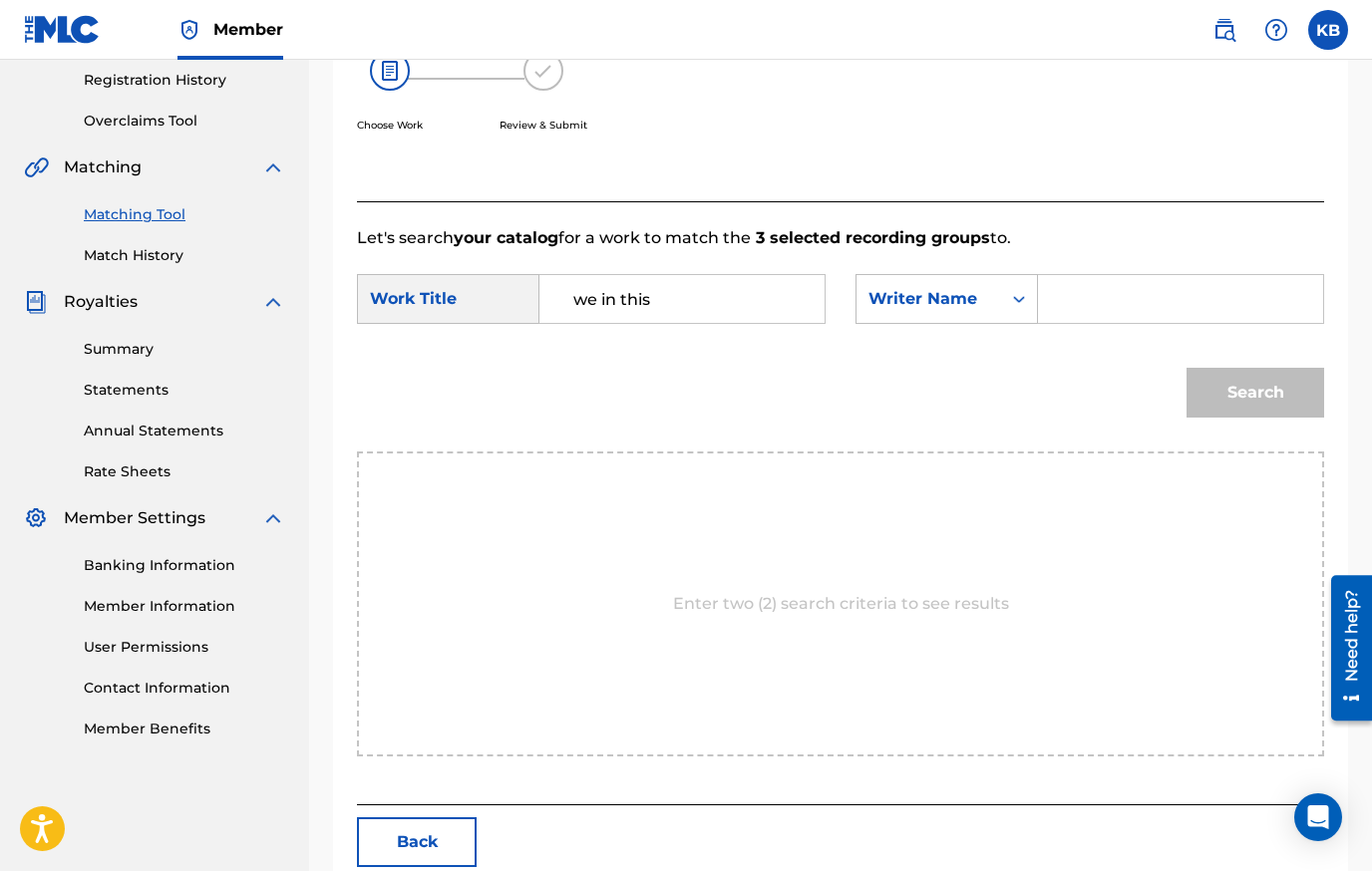 click at bounding box center (1181, 299) 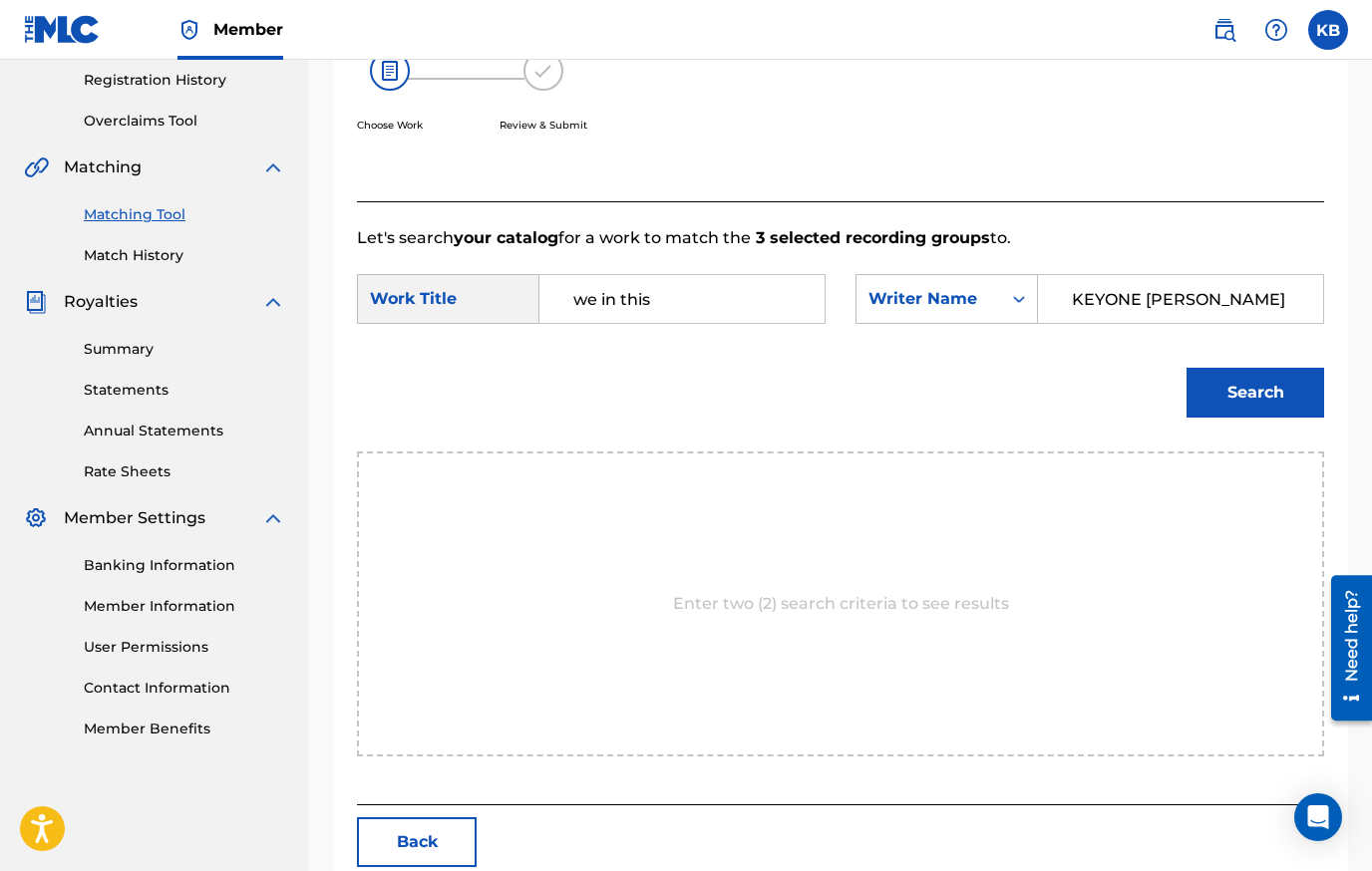 click on "Search" at bounding box center [1255, 393] 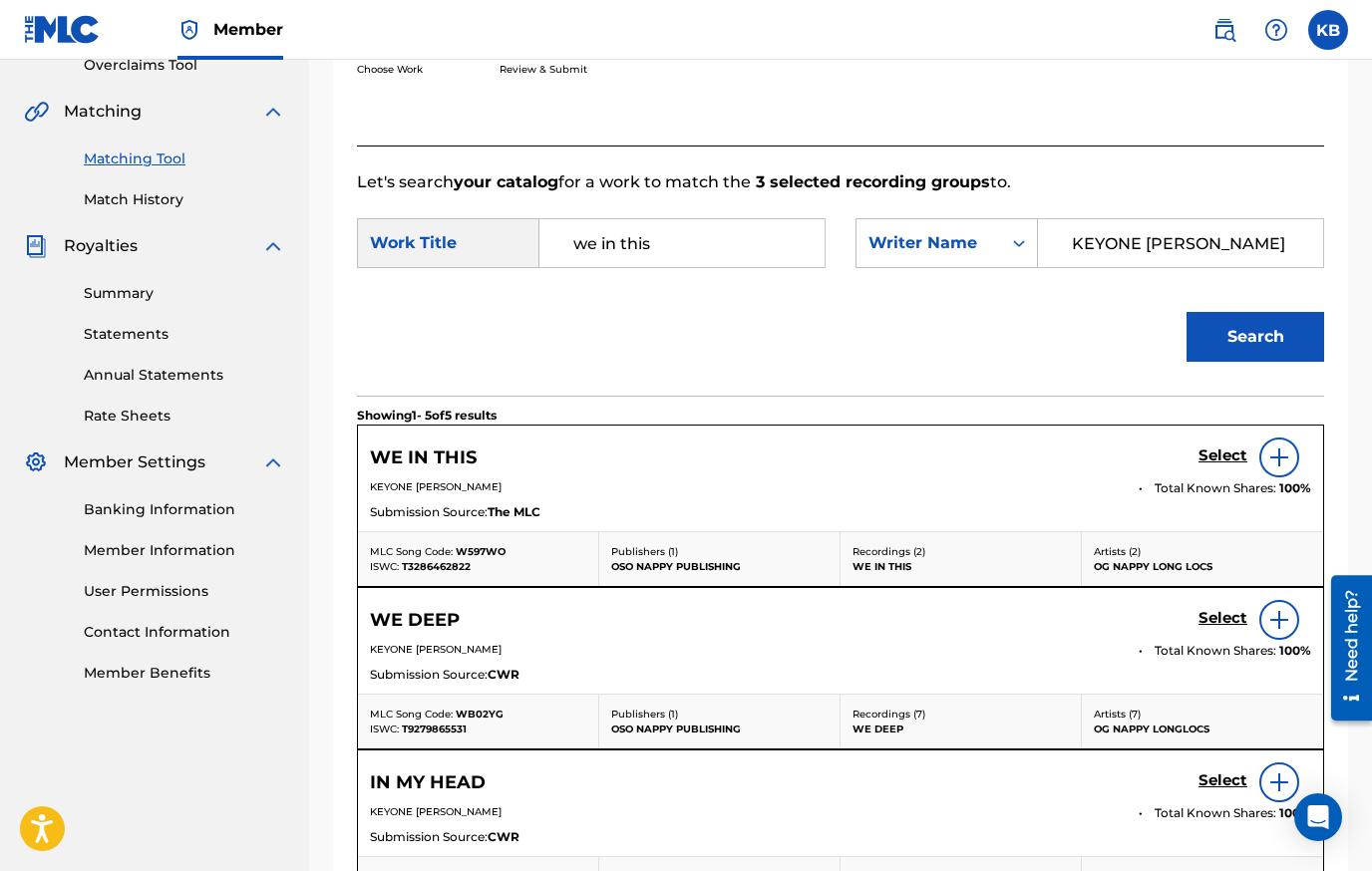 scroll, scrollTop: 377, scrollLeft: 0, axis: vertical 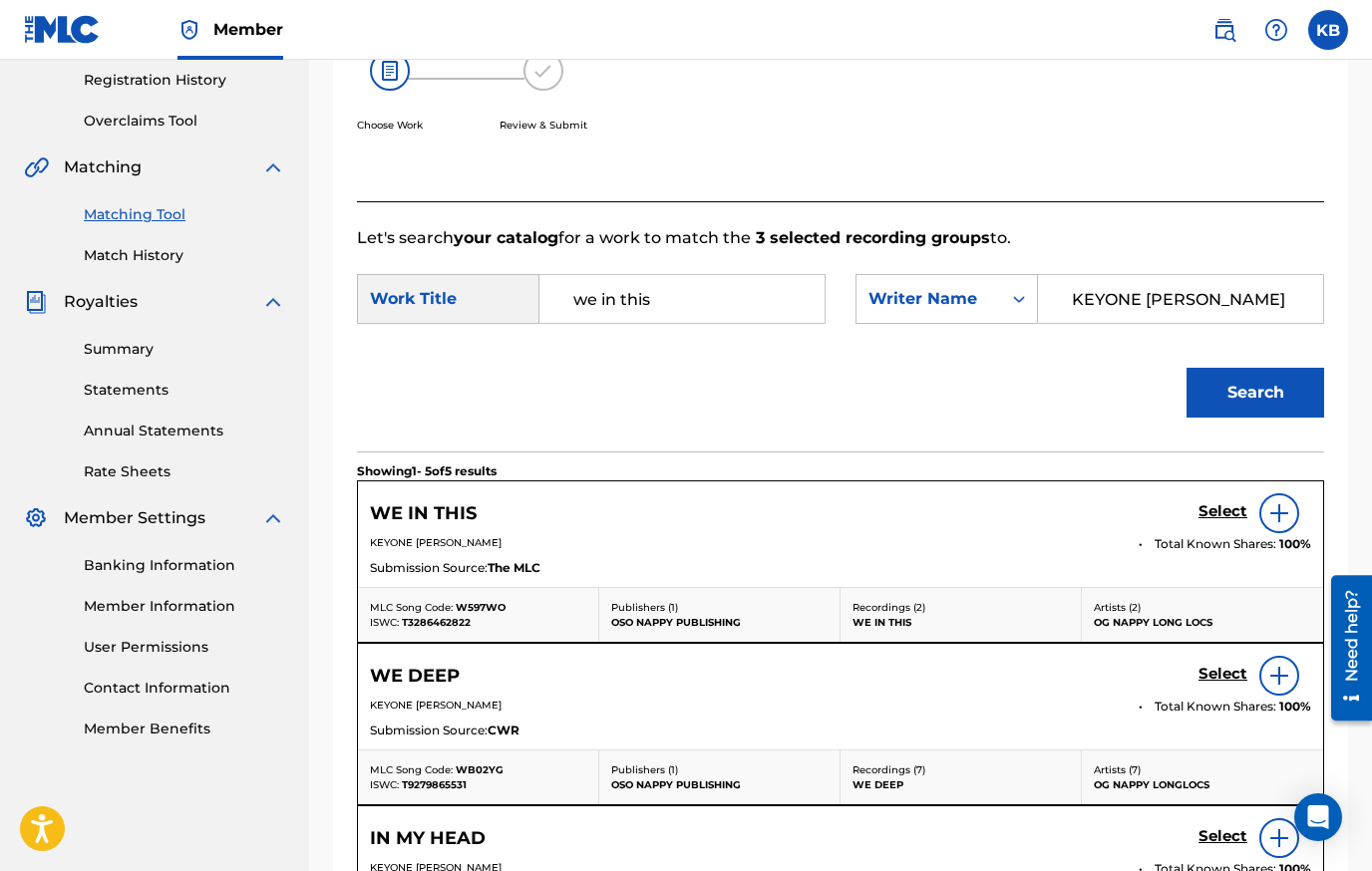 click at bounding box center [1279, 513] 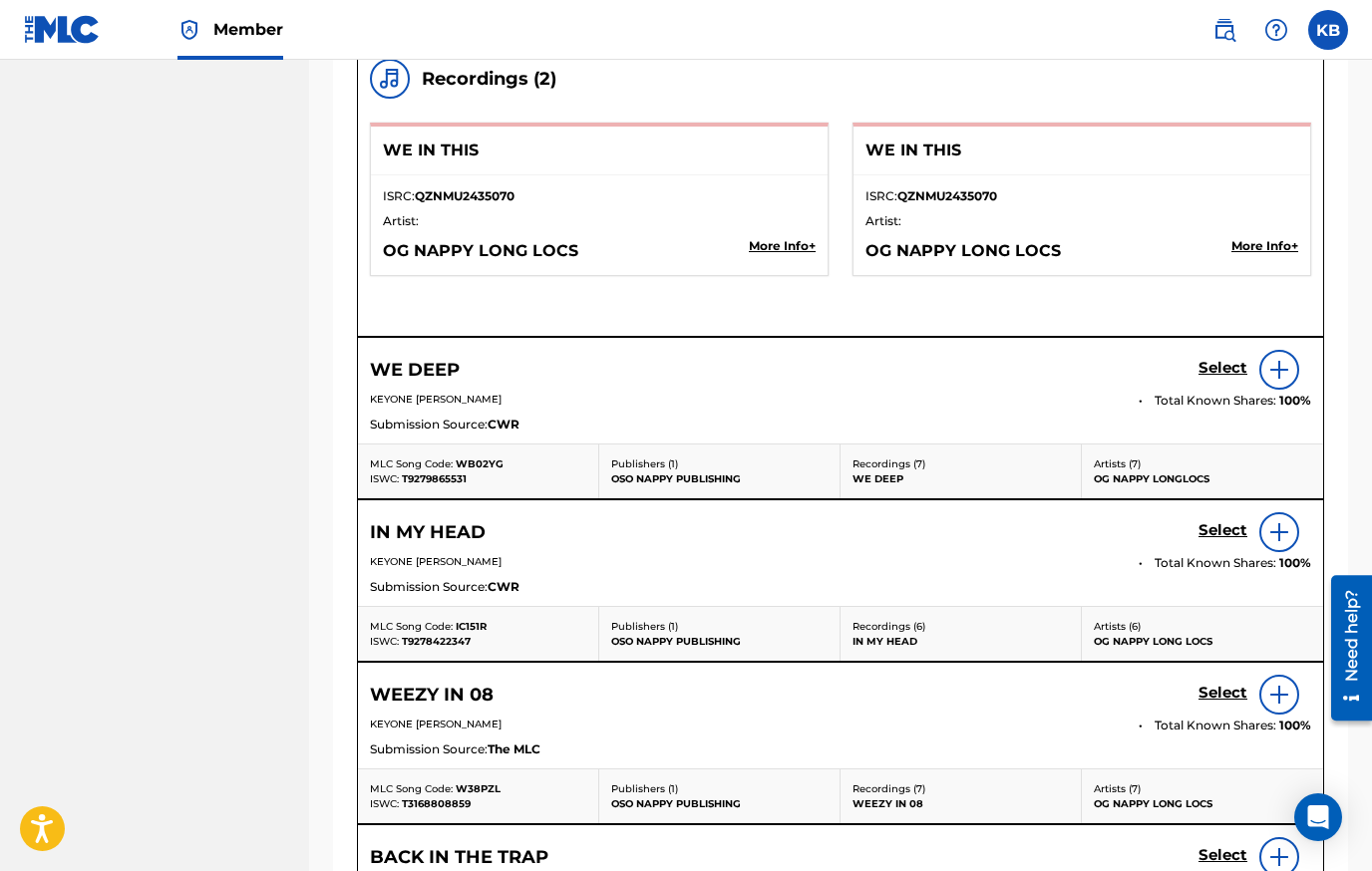 scroll, scrollTop: 1589, scrollLeft: 0, axis: vertical 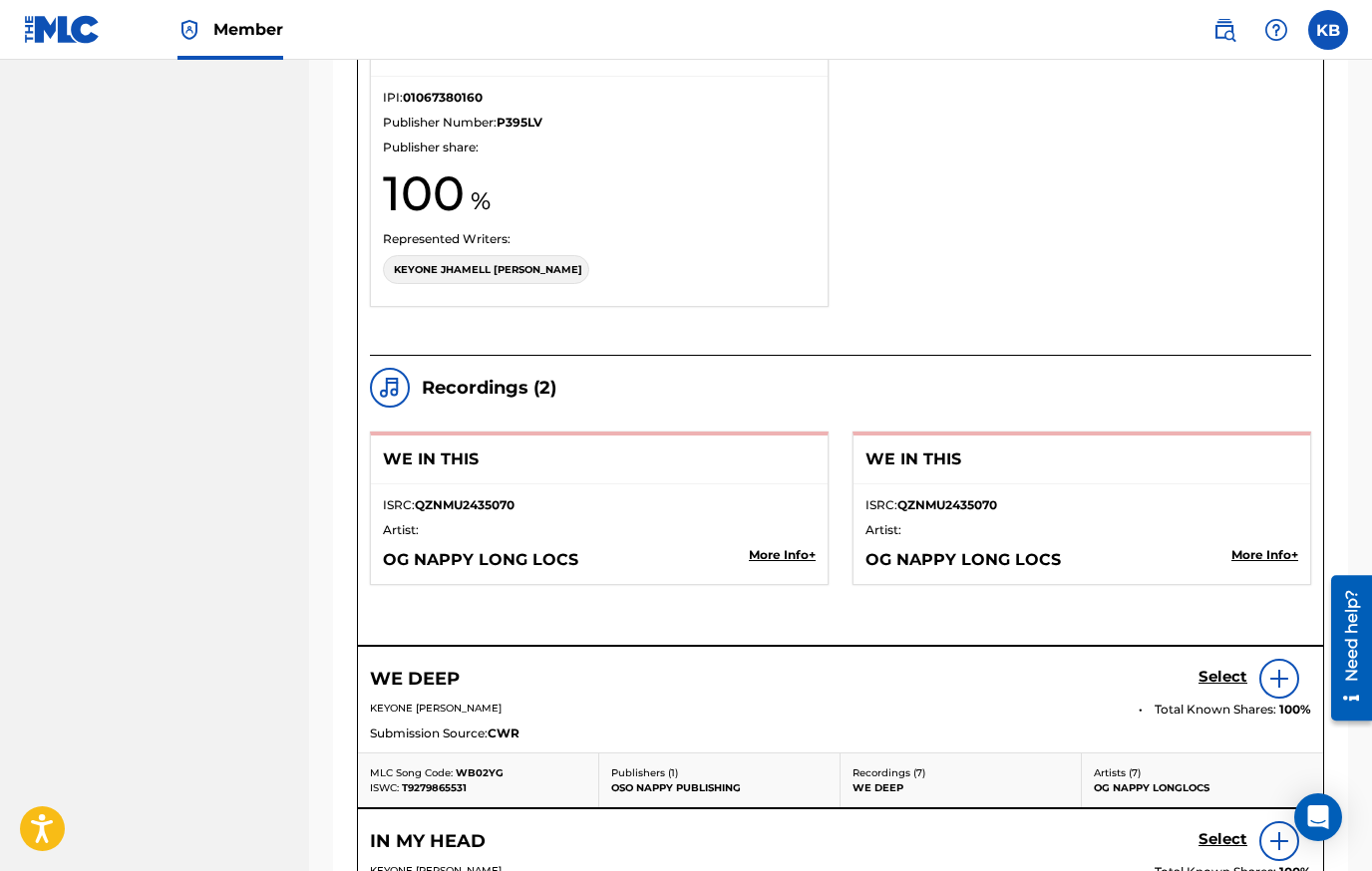click on "More Info  +" at bounding box center (1264, 555) 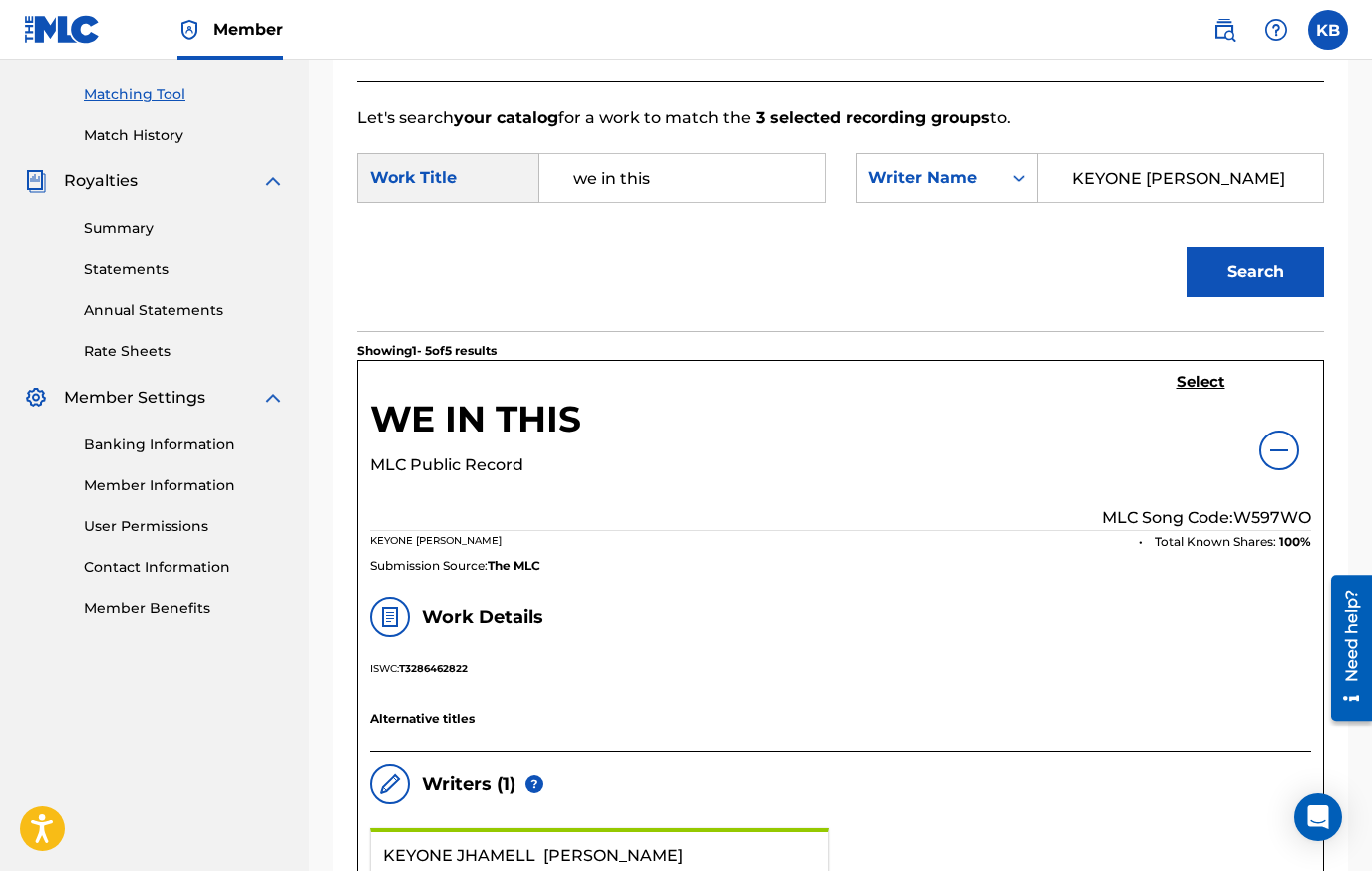 scroll, scrollTop: 492, scrollLeft: 0, axis: vertical 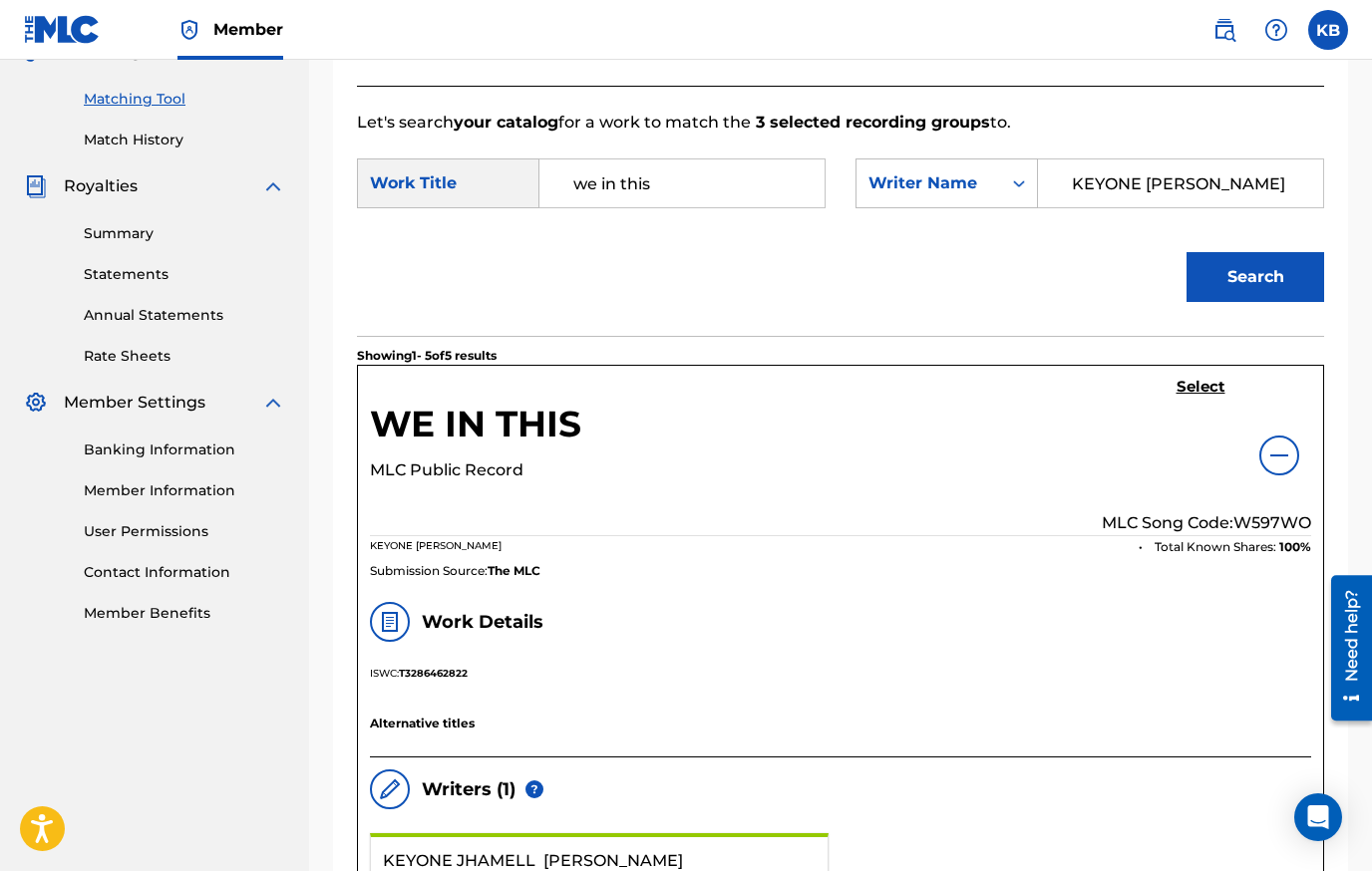 click on "Select" at bounding box center (1200, 387) 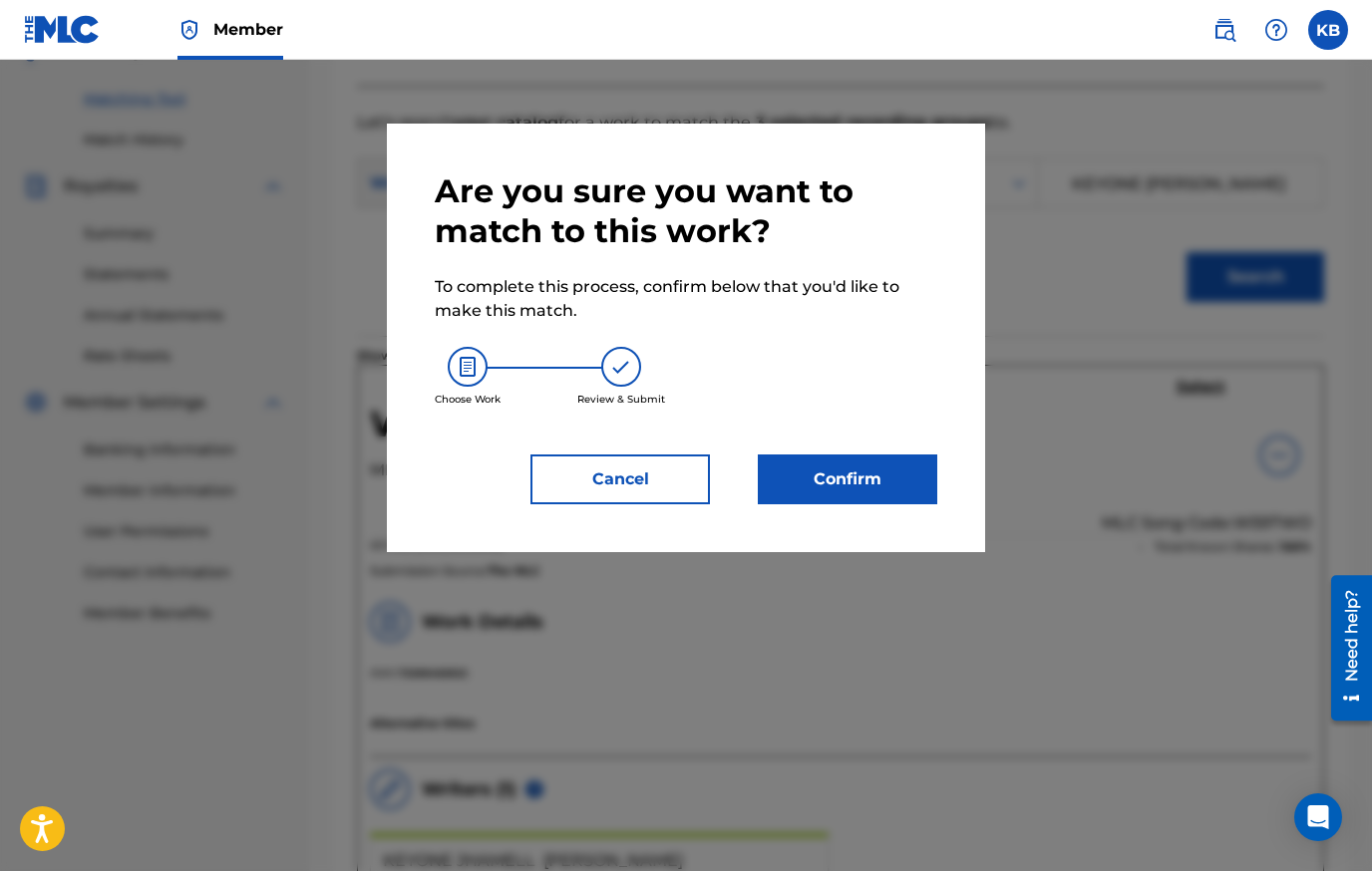 click on "Confirm" at bounding box center (848, 479) 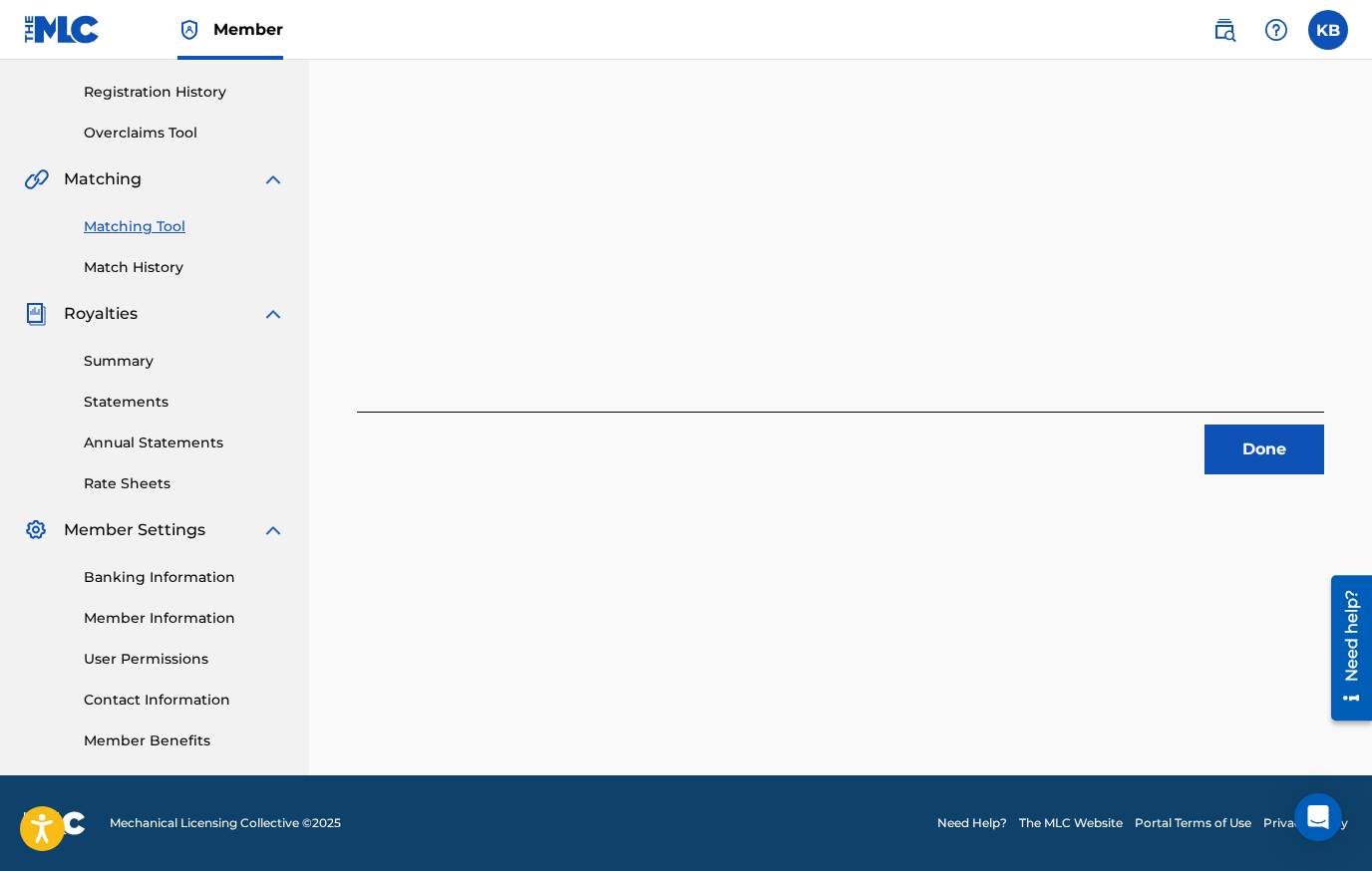 click on "Done" at bounding box center (1264, 449) 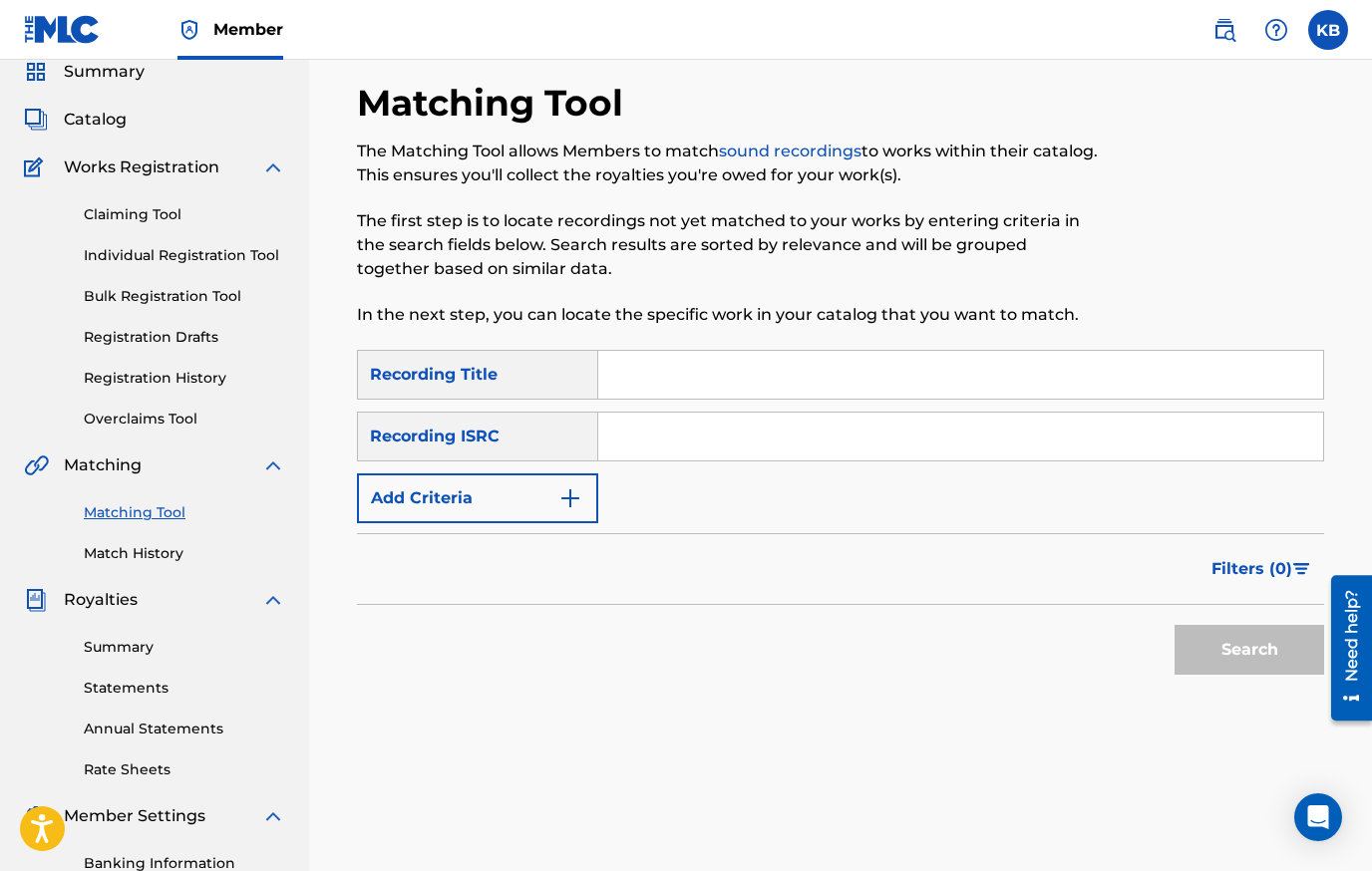 scroll, scrollTop: 66, scrollLeft: 0, axis: vertical 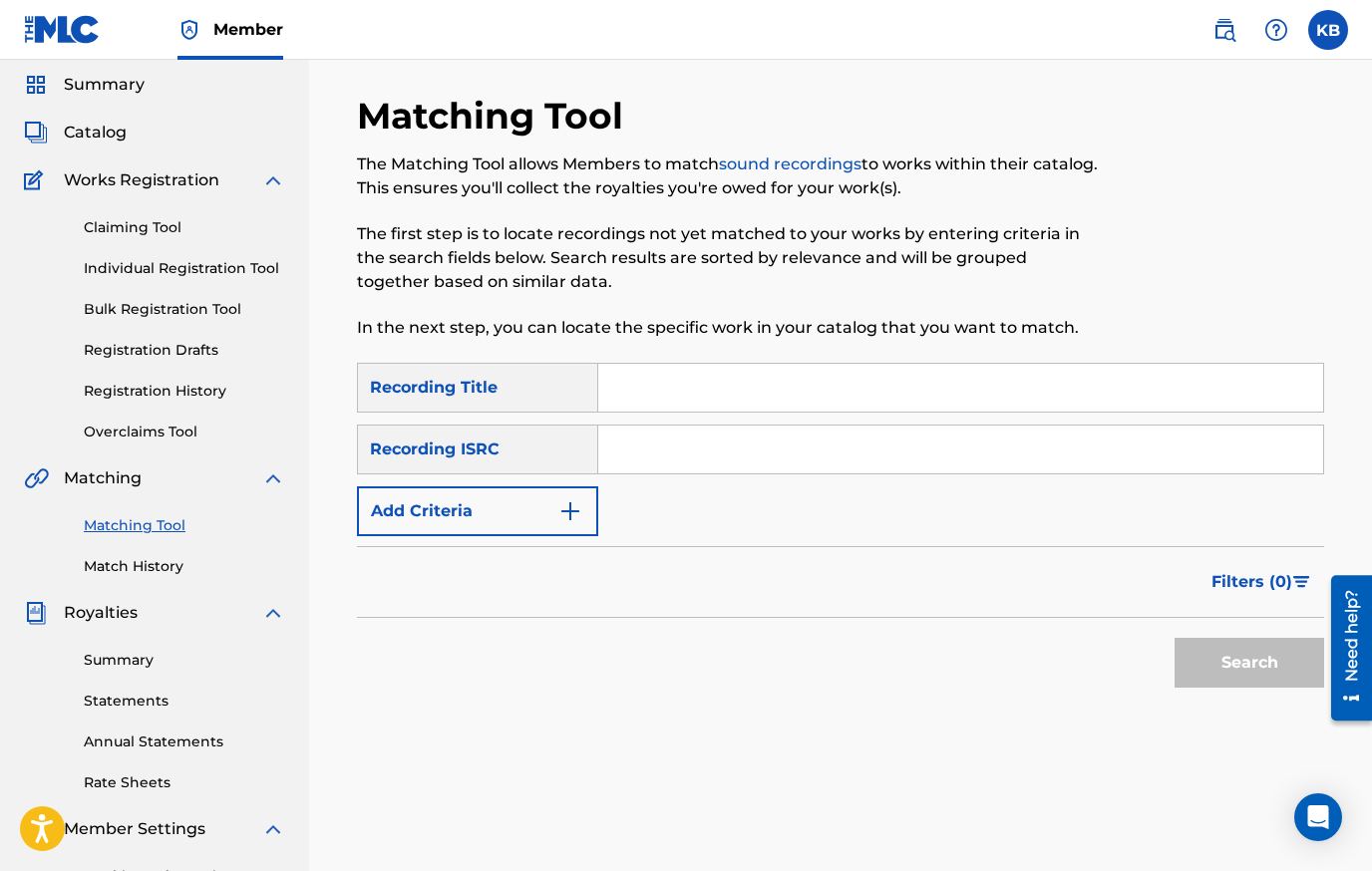 click on "Add Criteria" at bounding box center [478, 511] 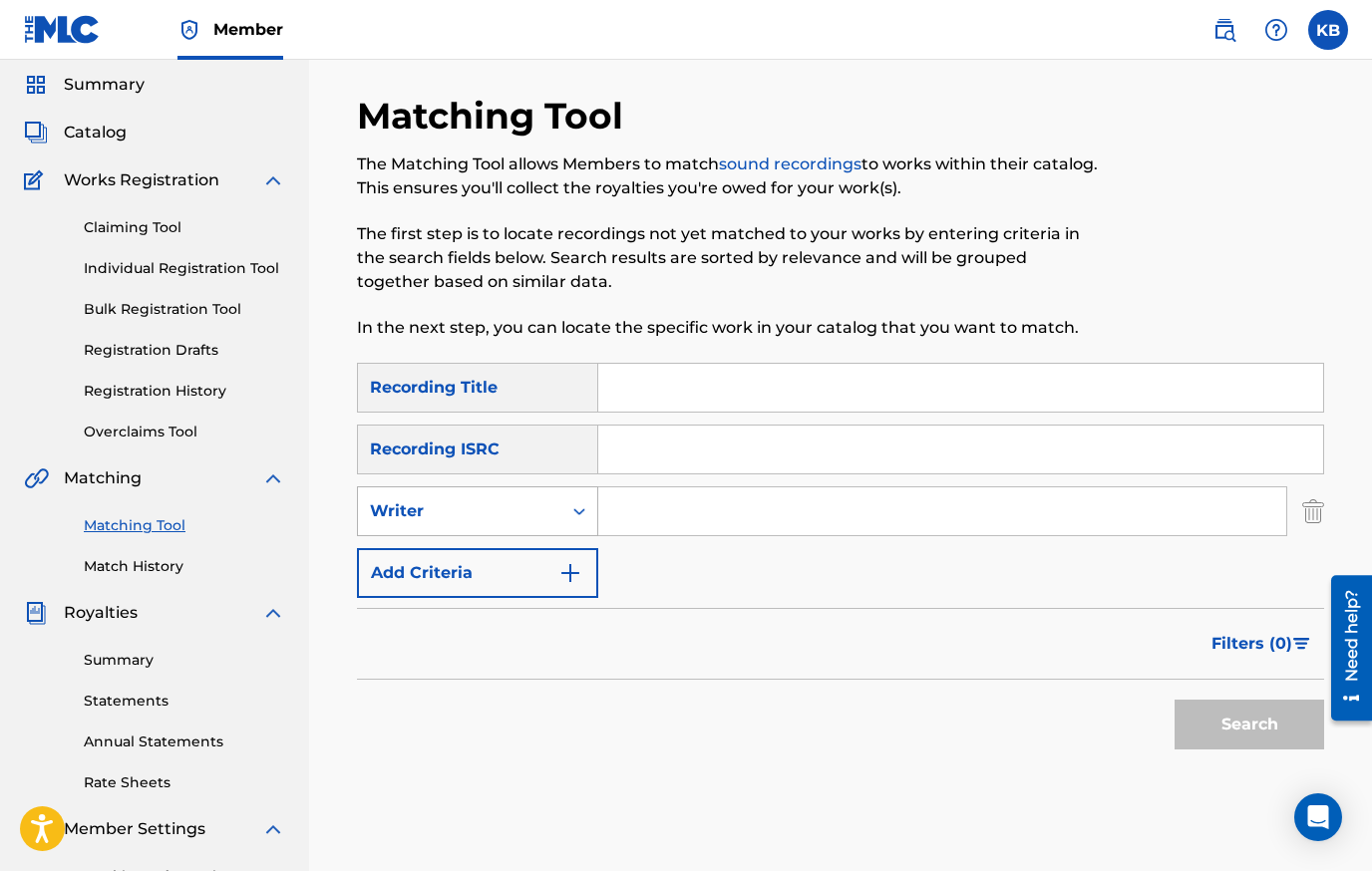 click on "Writer" at bounding box center [460, 511] 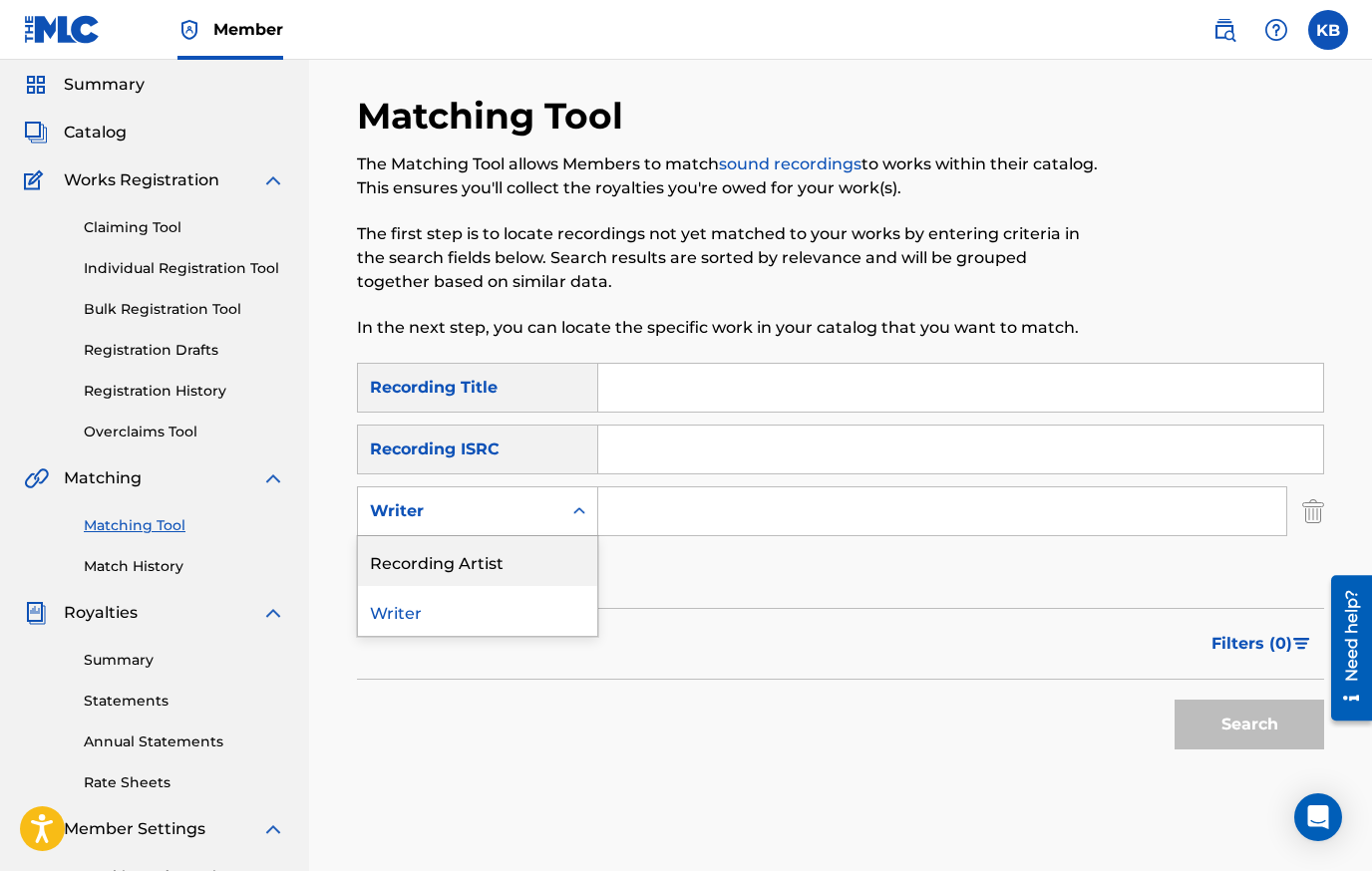 drag, startPoint x: 552, startPoint y: 581, endPoint x: 588, endPoint y: 541, distance: 53.814496 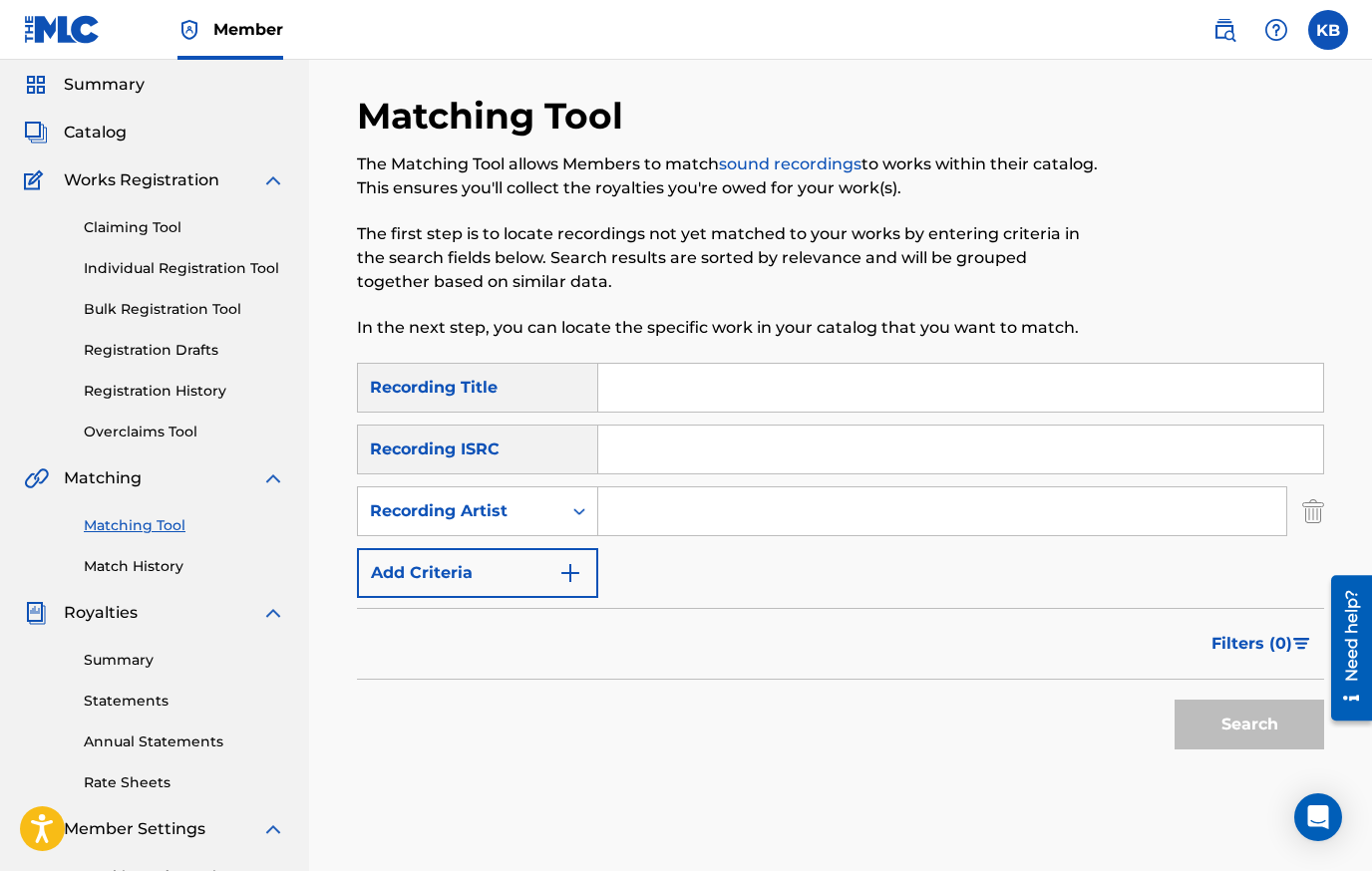 drag, startPoint x: 646, startPoint y: 515, endPoint x: 652, endPoint y: 524, distance: 10.816654 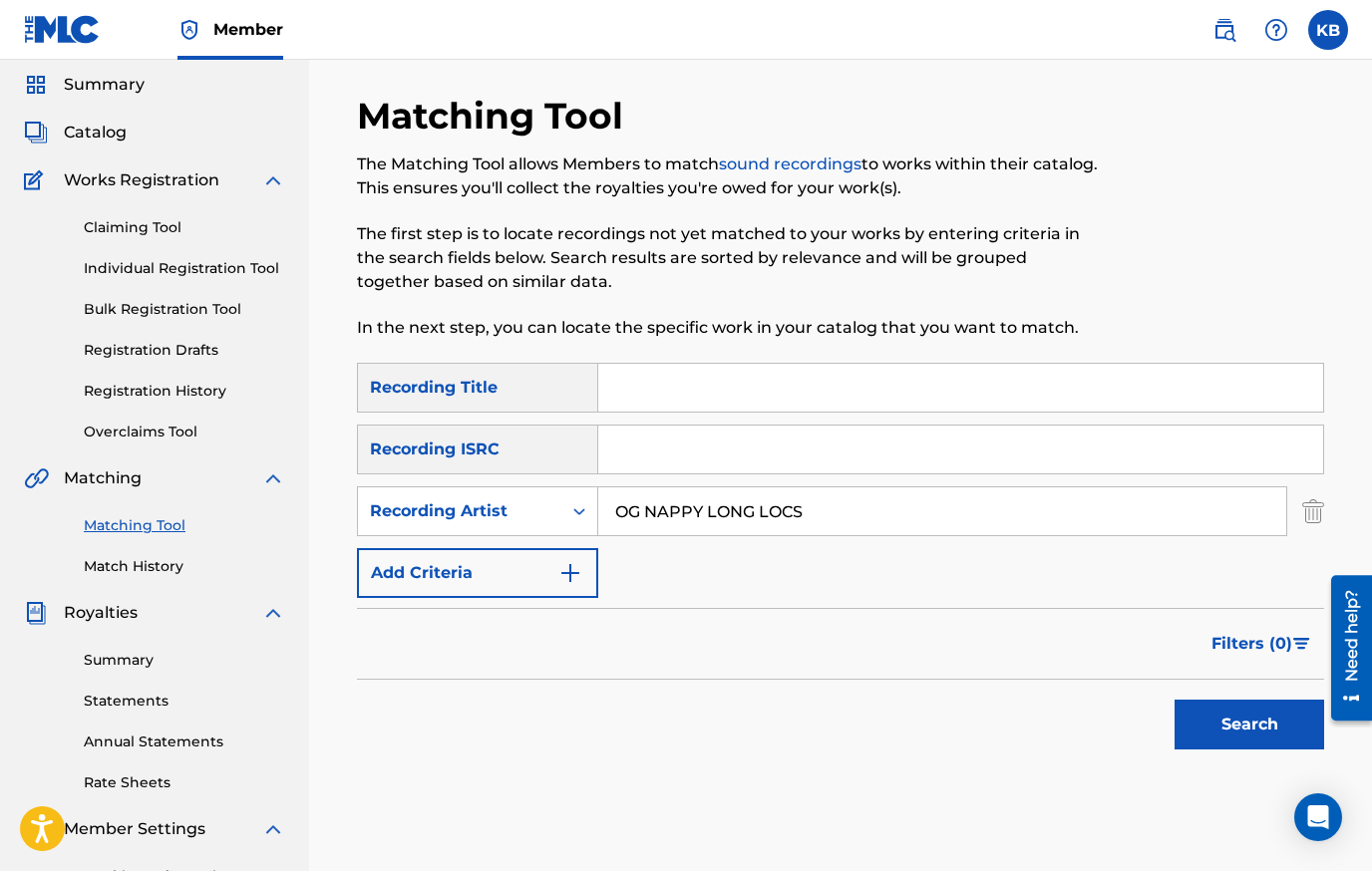 click on "Search" at bounding box center [1249, 725] 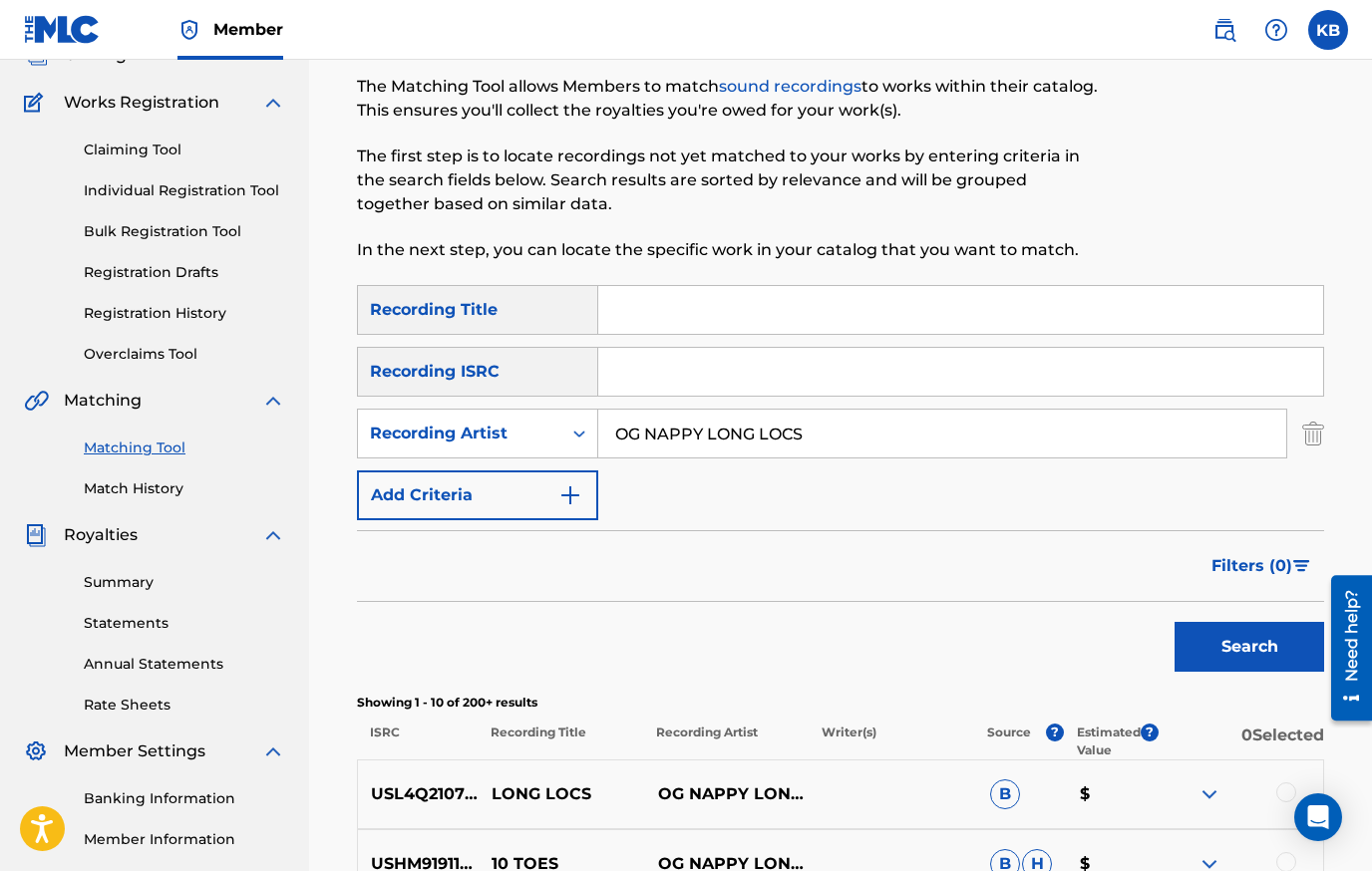 scroll, scrollTop: 464, scrollLeft: 0, axis: vertical 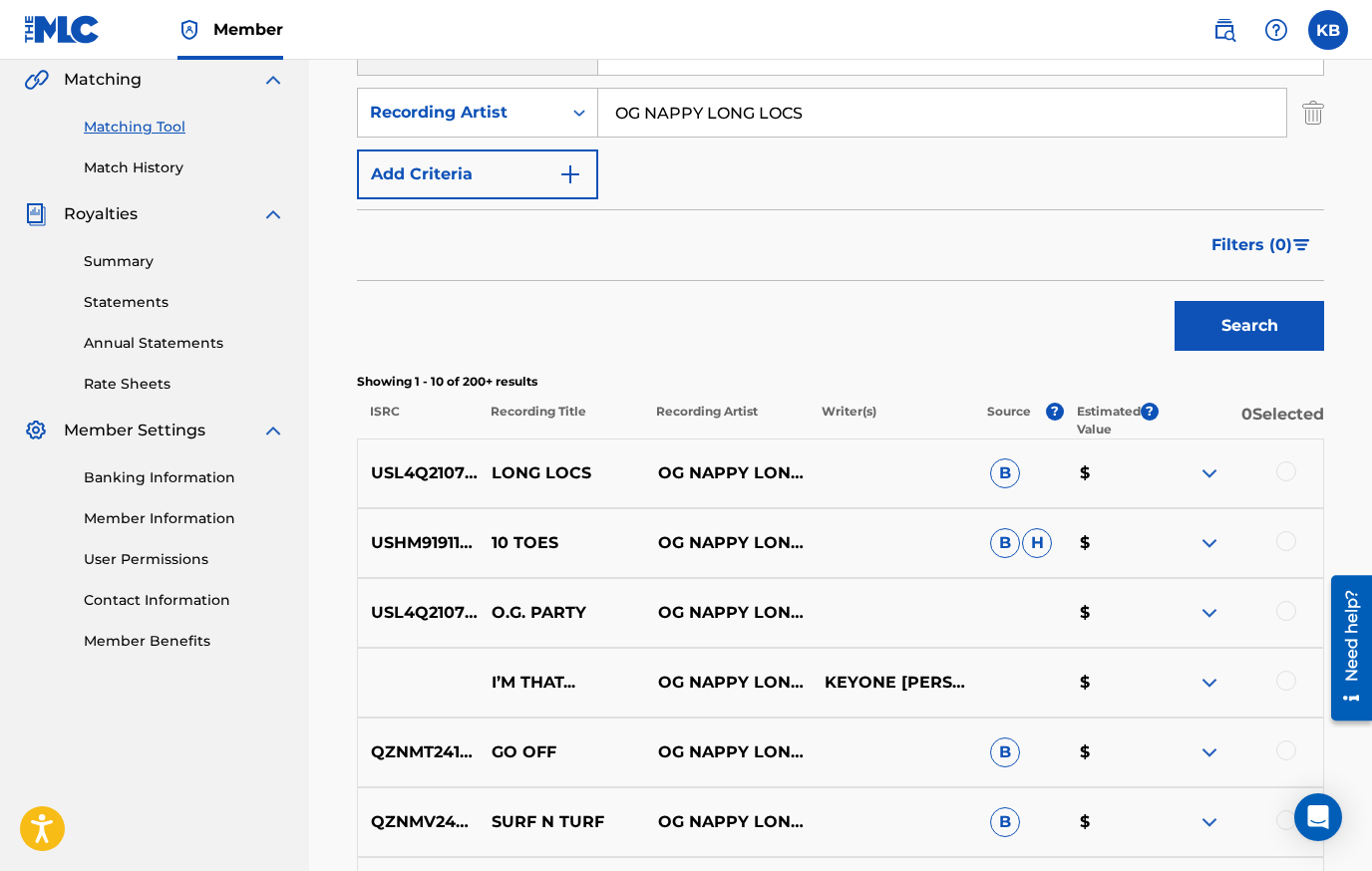 click at bounding box center (1239, 473) 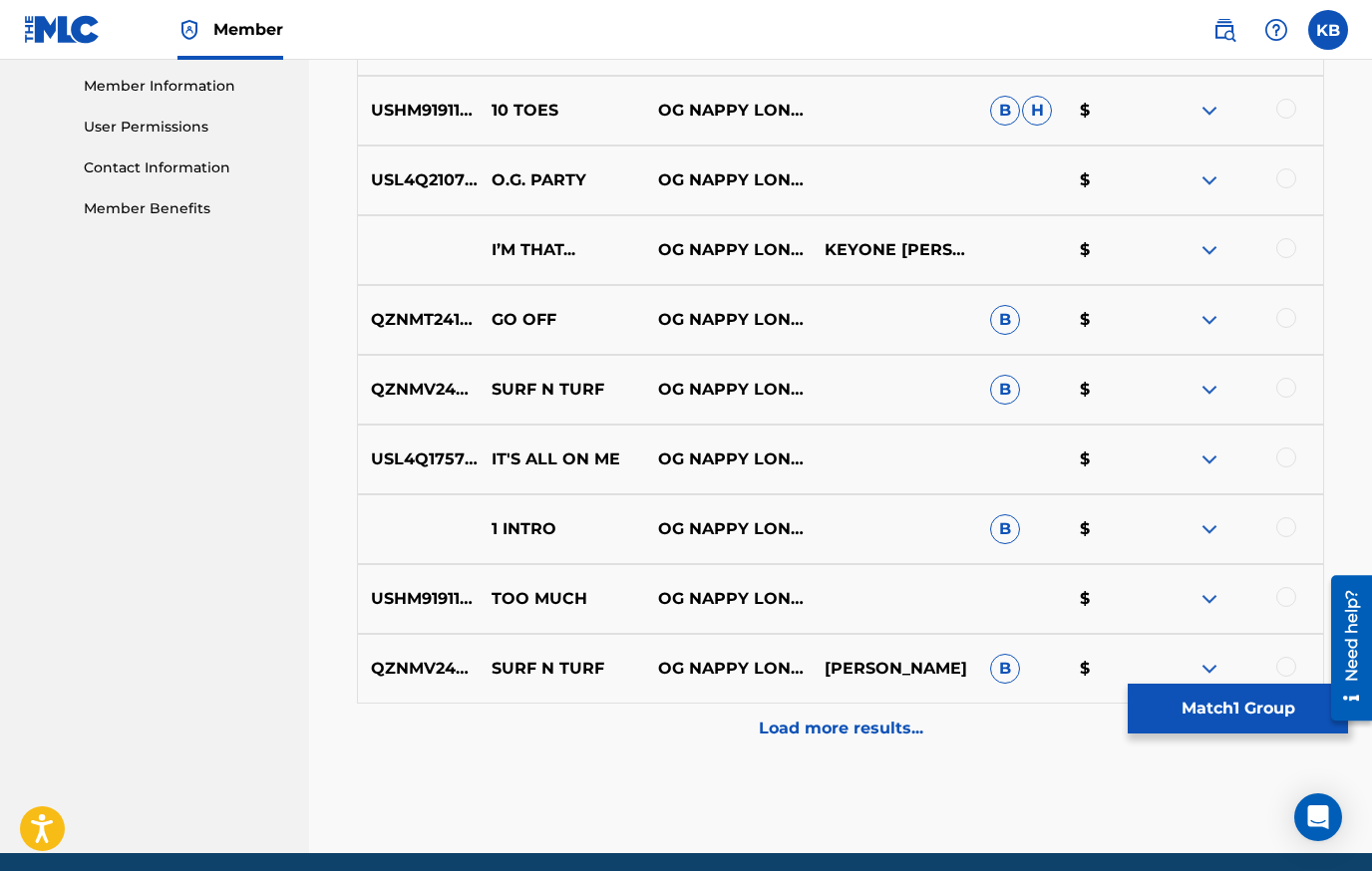 scroll, scrollTop: 975, scrollLeft: 0, axis: vertical 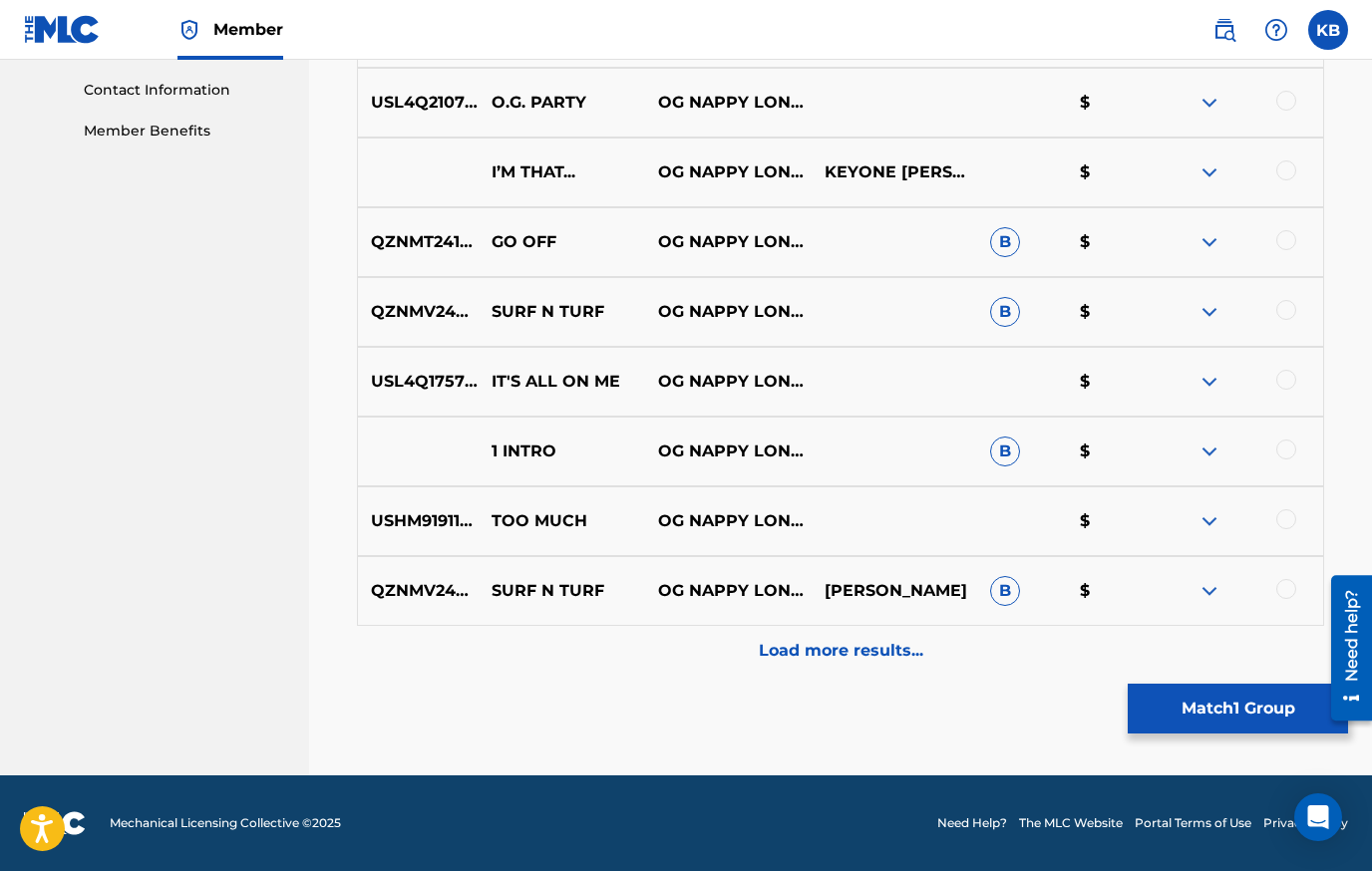 click on "Load more results..." at bounding box center (841, 651) 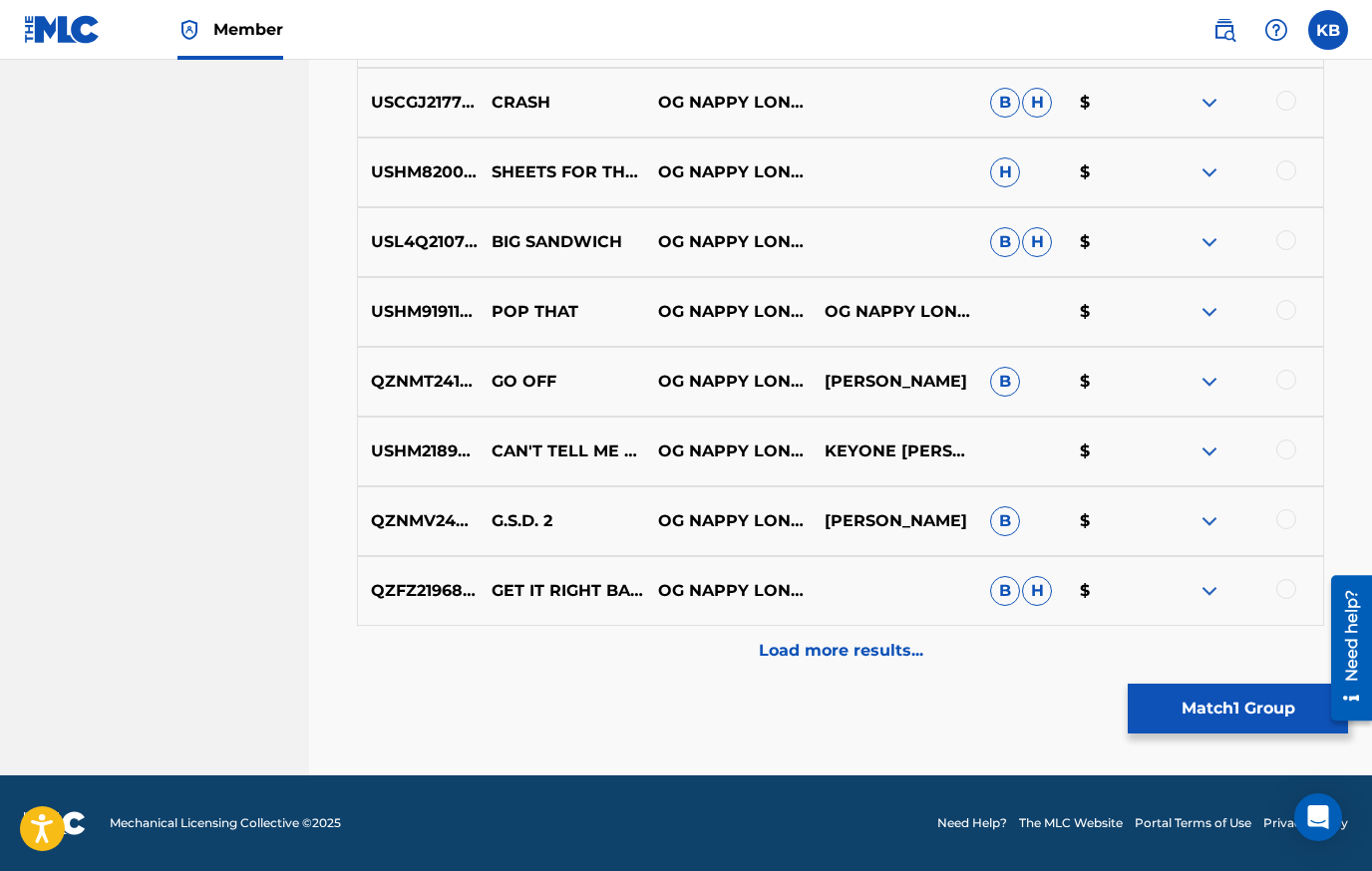 click on "Load more results..." at bounding box center (841, 651) 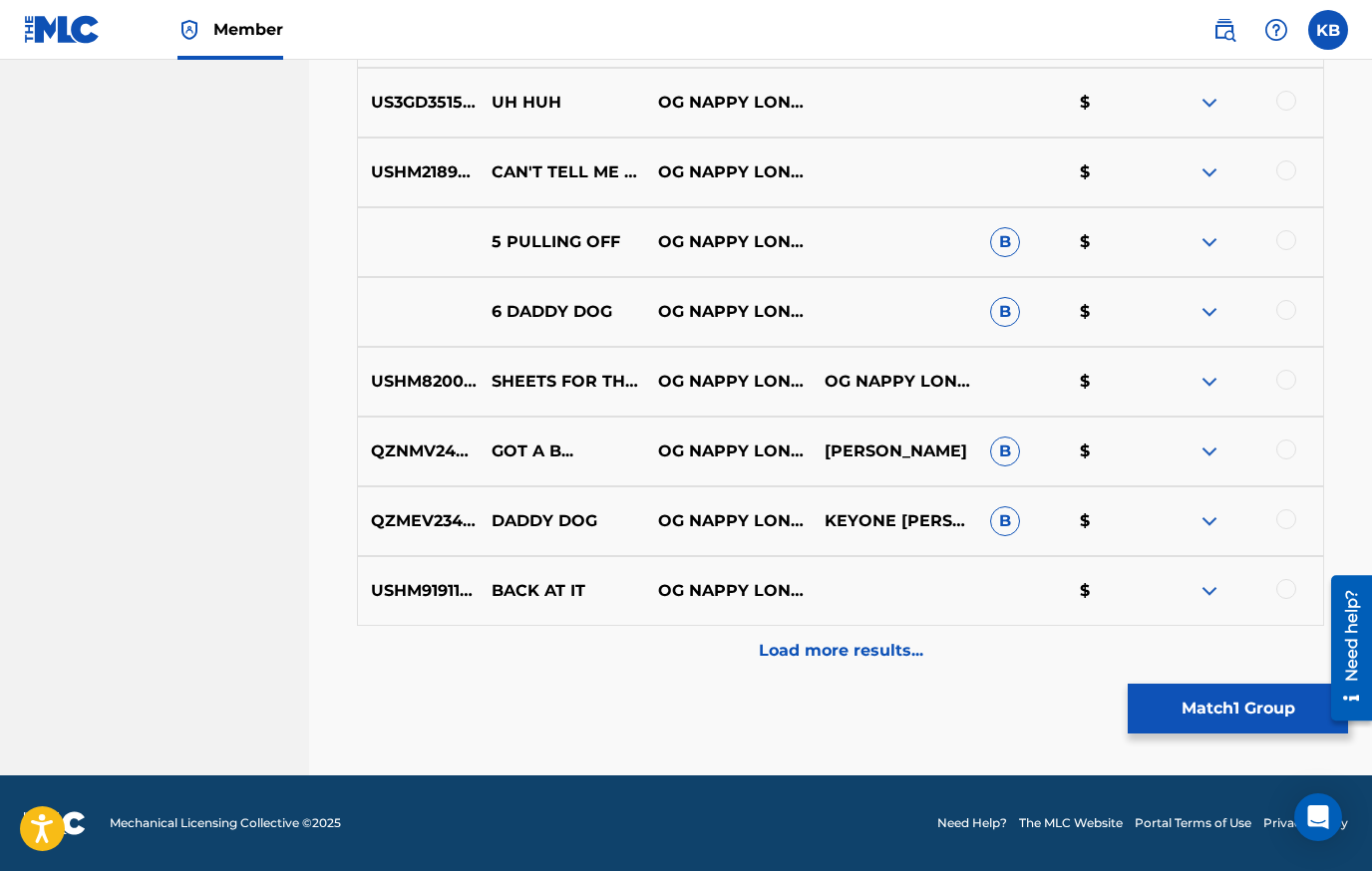 click on "Load more results..." at bounding box center (841, 651) 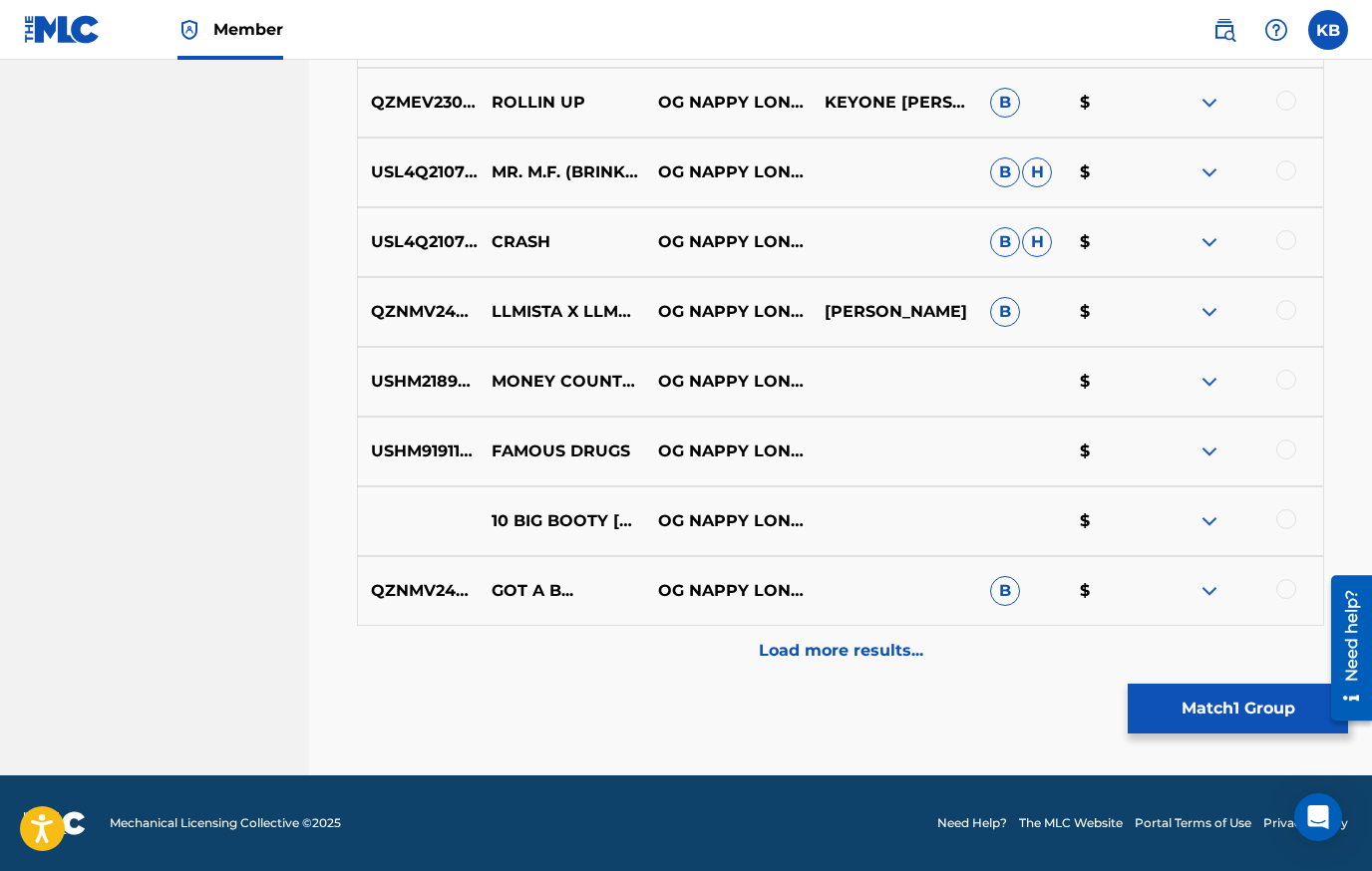 click on "Load more results..." at bounding box center [841, 651] 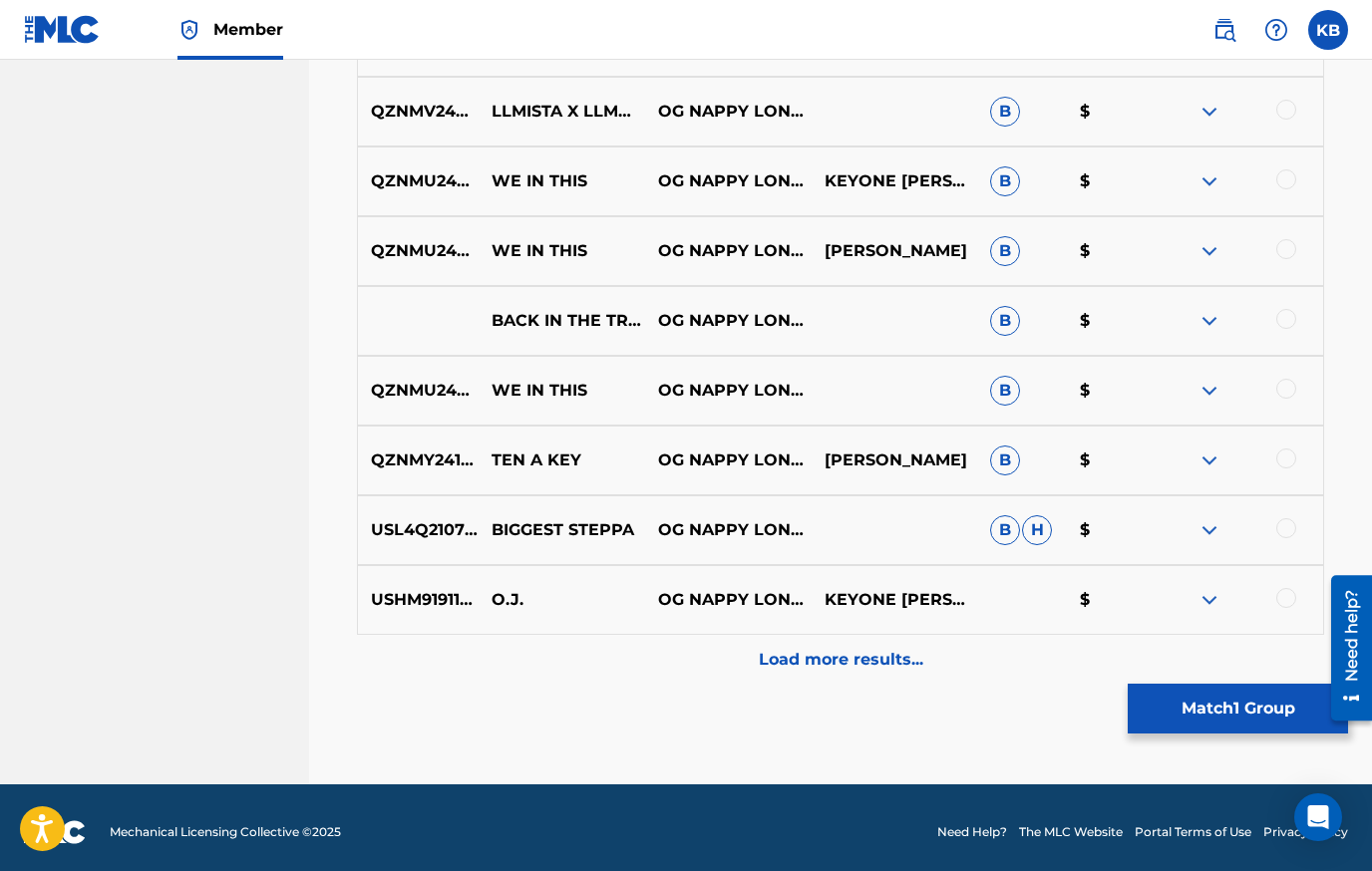 scroll, scrollTop: 3765, scrollLeft: 0, axis: vertical 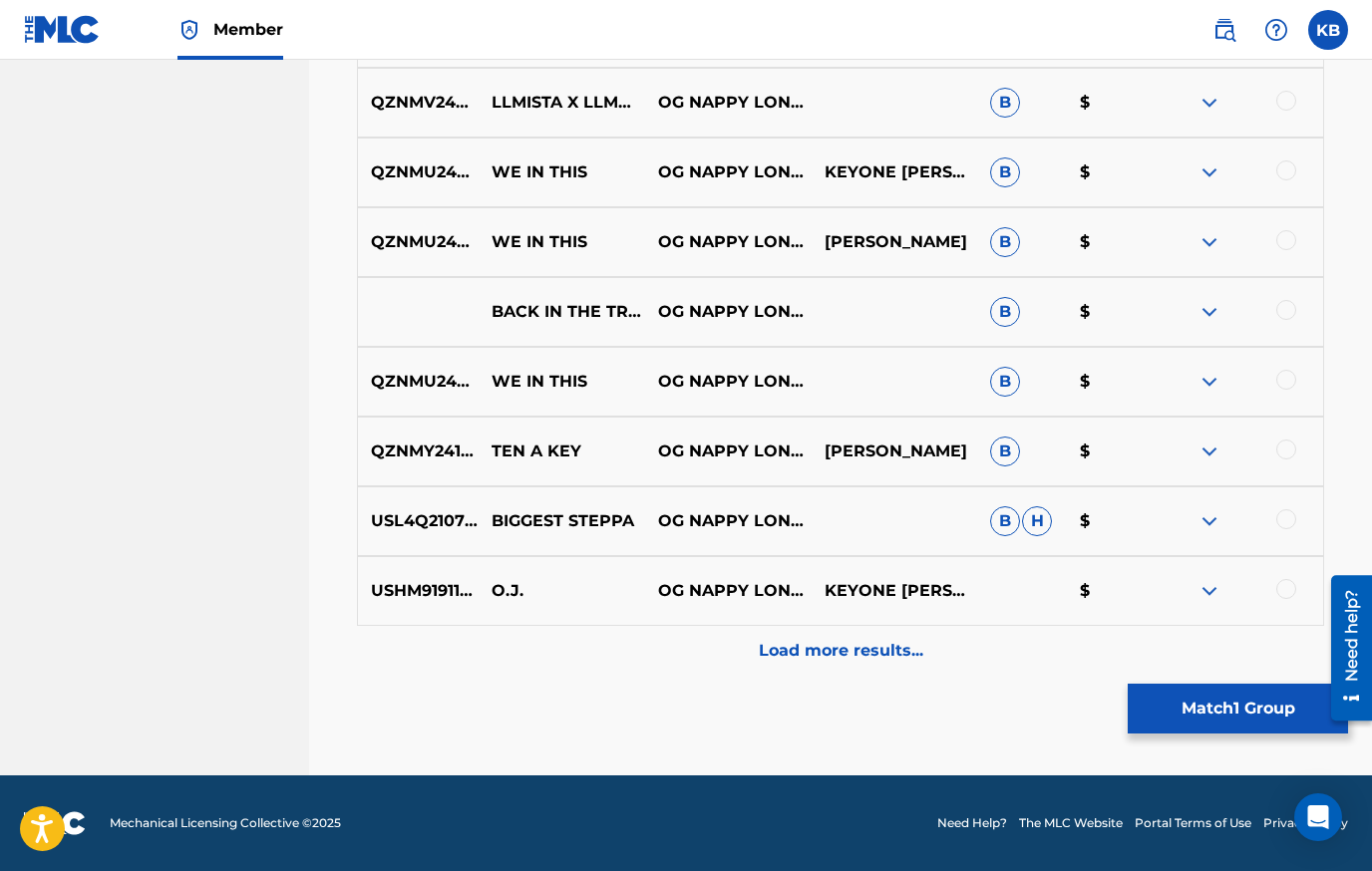 click on "Load more results..." at bounding box center [841, 651] 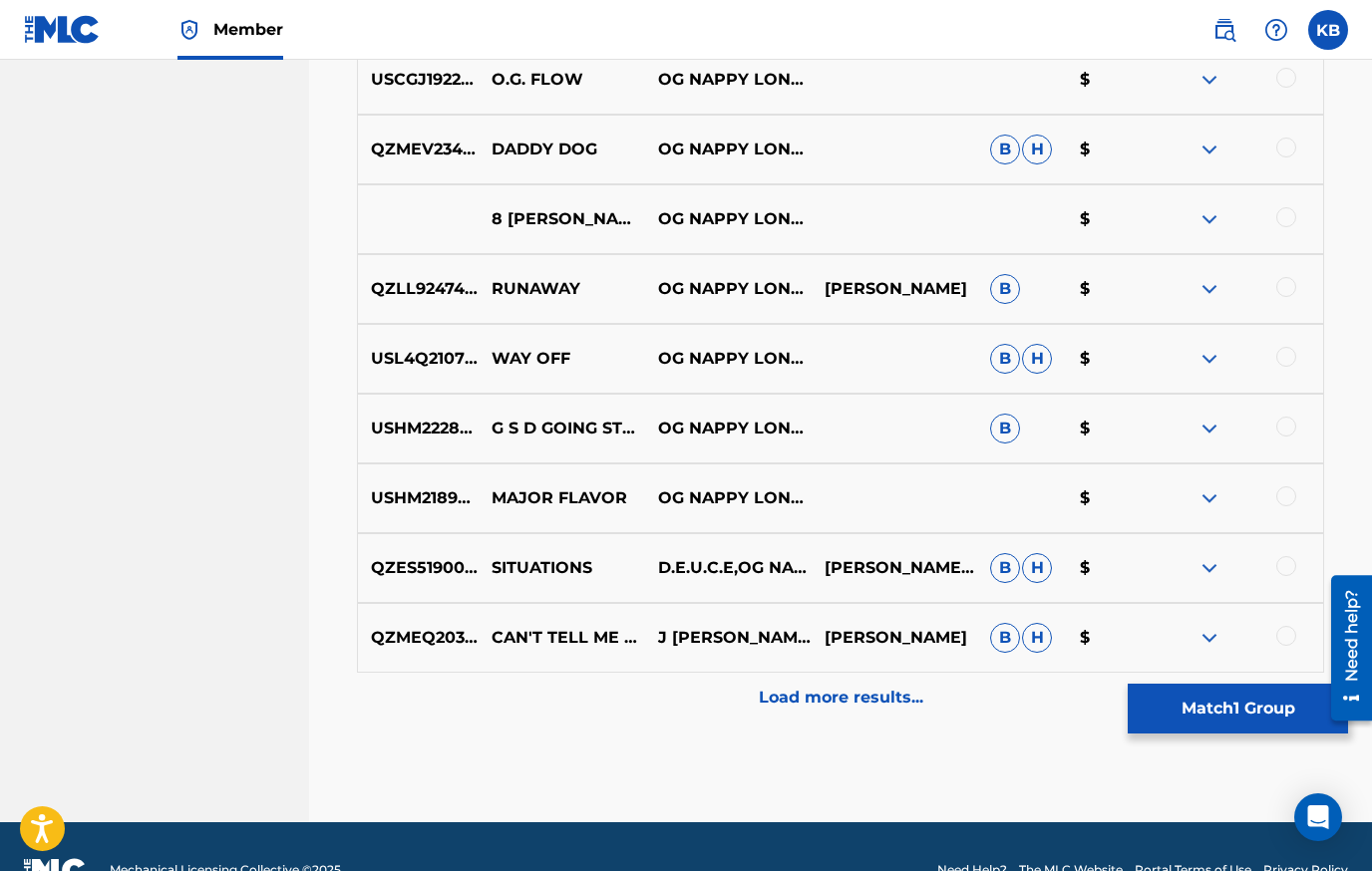 scroll, scrollTop: 4463, scrollLeft: 0, axis: vertical 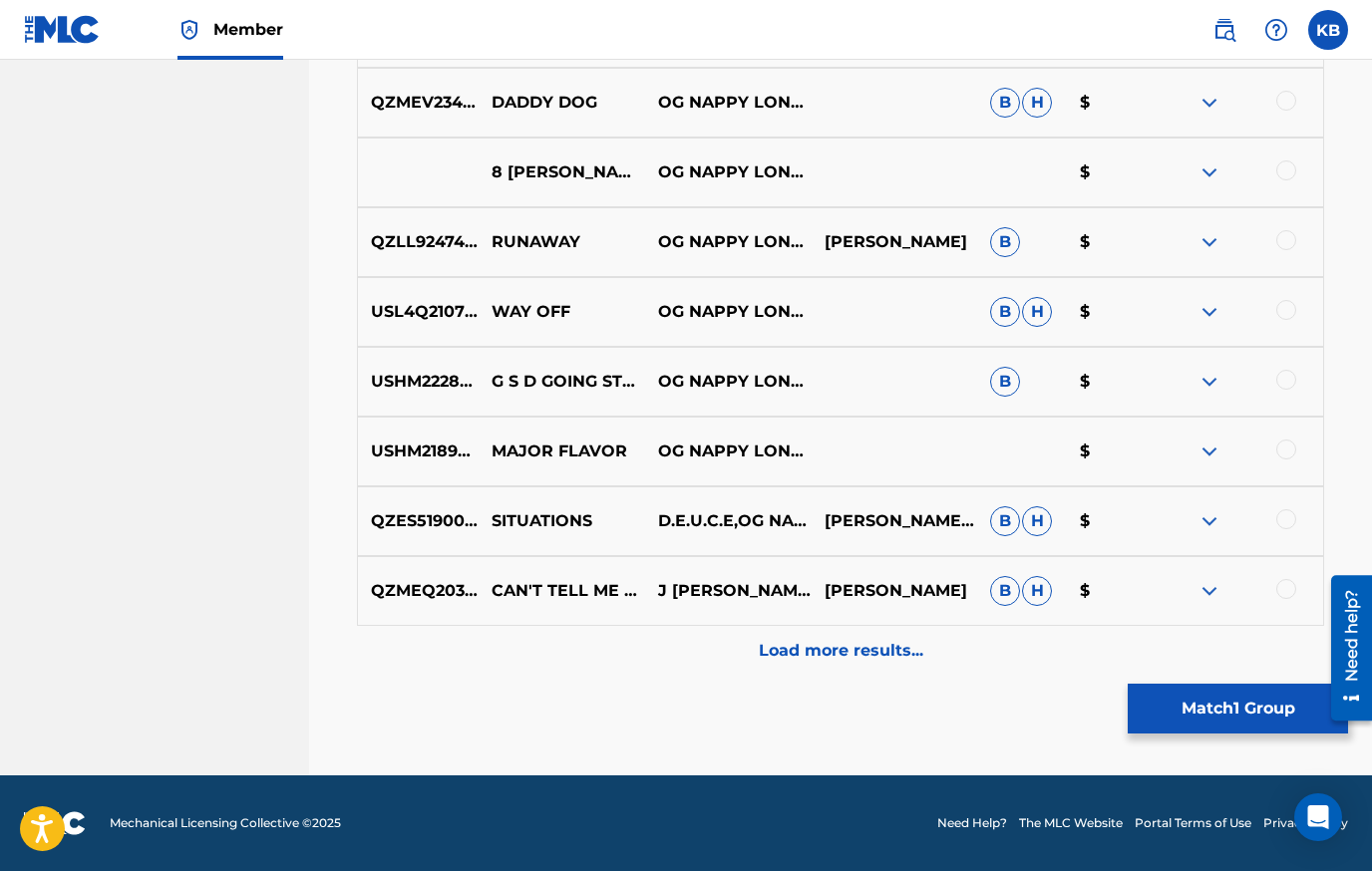 click on "Load more results..." at bounding box center (841, 651) 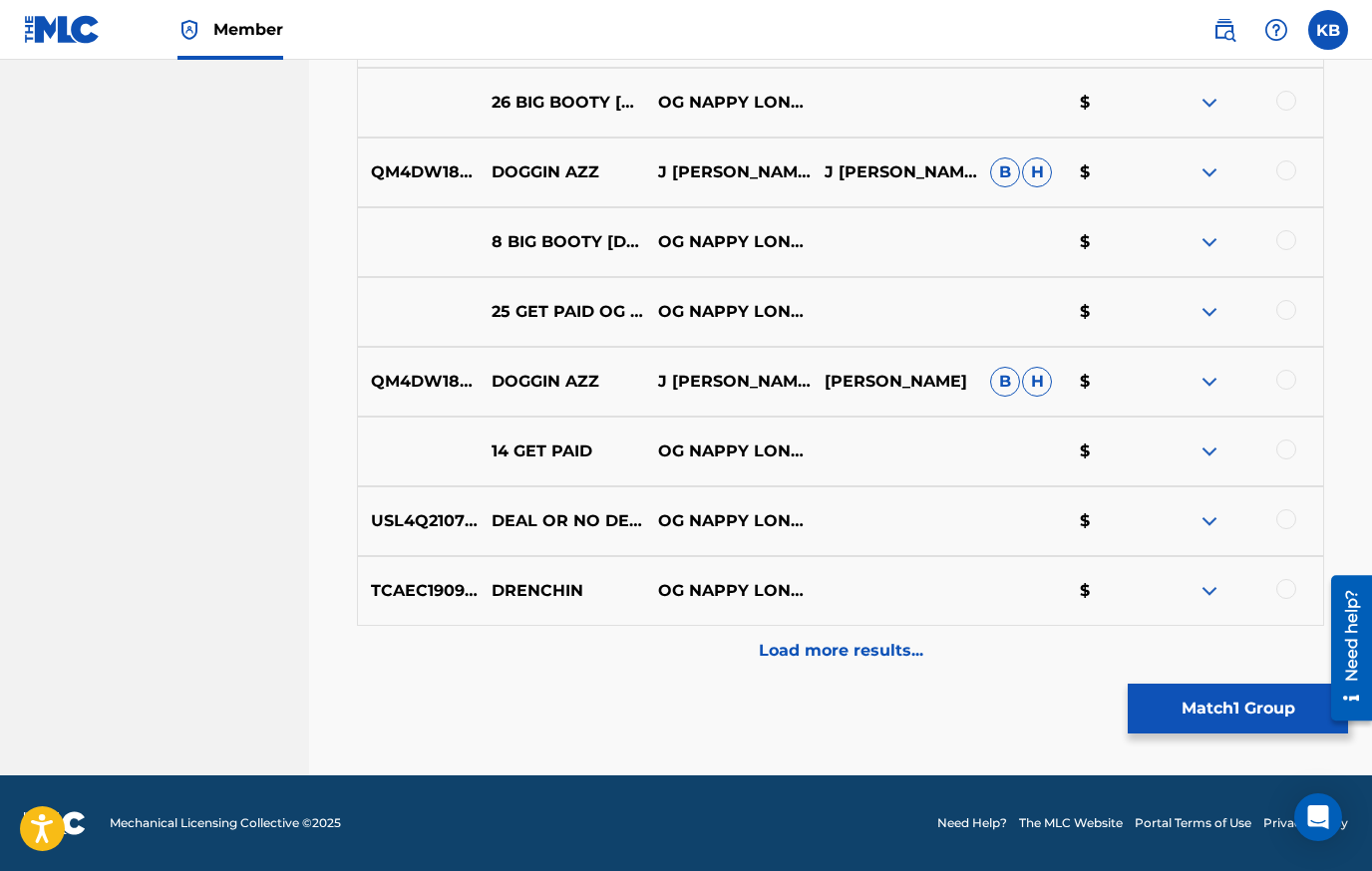 click on "Load more results..." at bounding box center (841, 651) 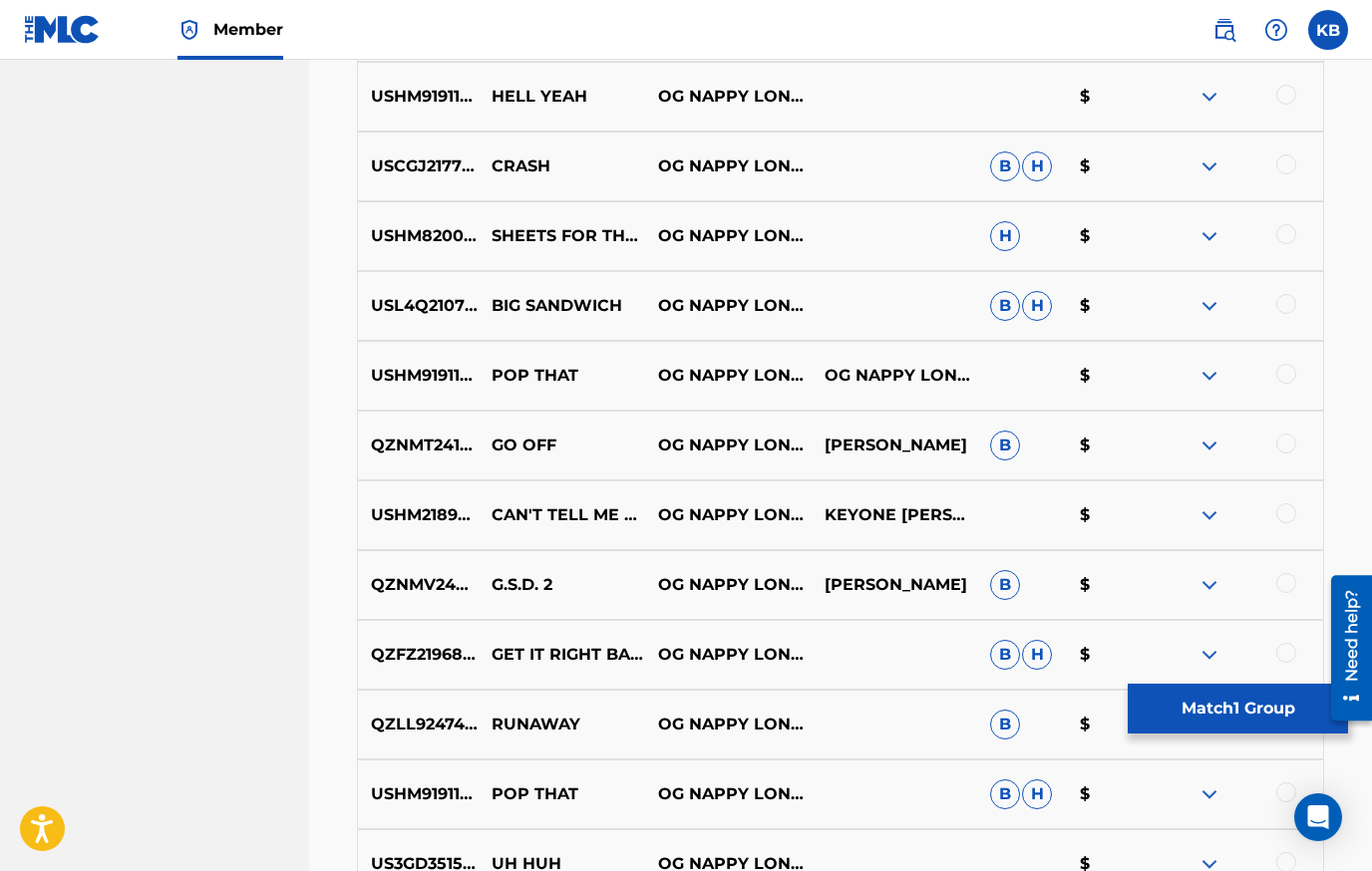 scroll, scrollTop: 1573, scrollLeft: 0, axis: vertical 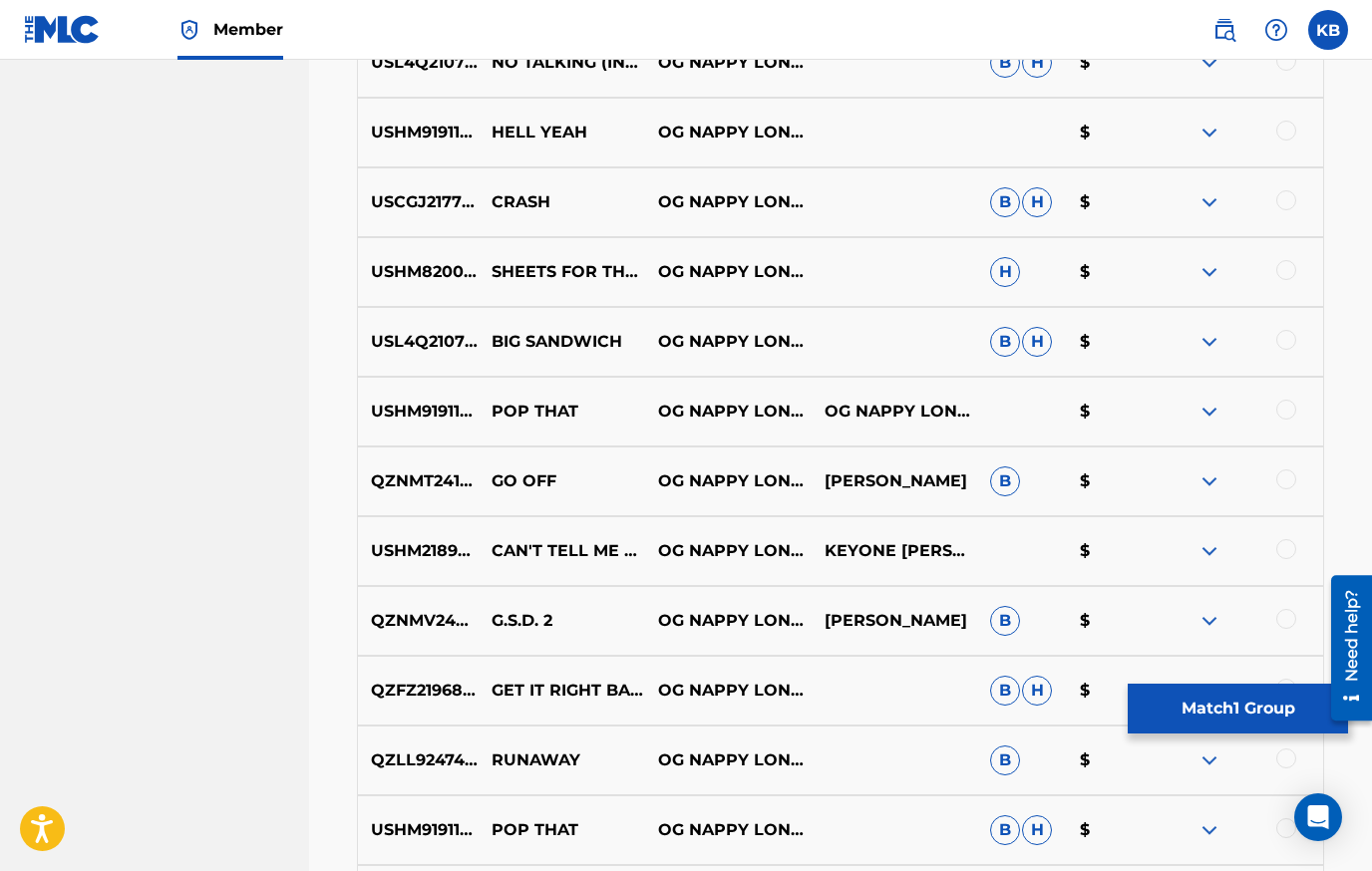 click on "Match  1 Group" at bounding box center (1237, 709) 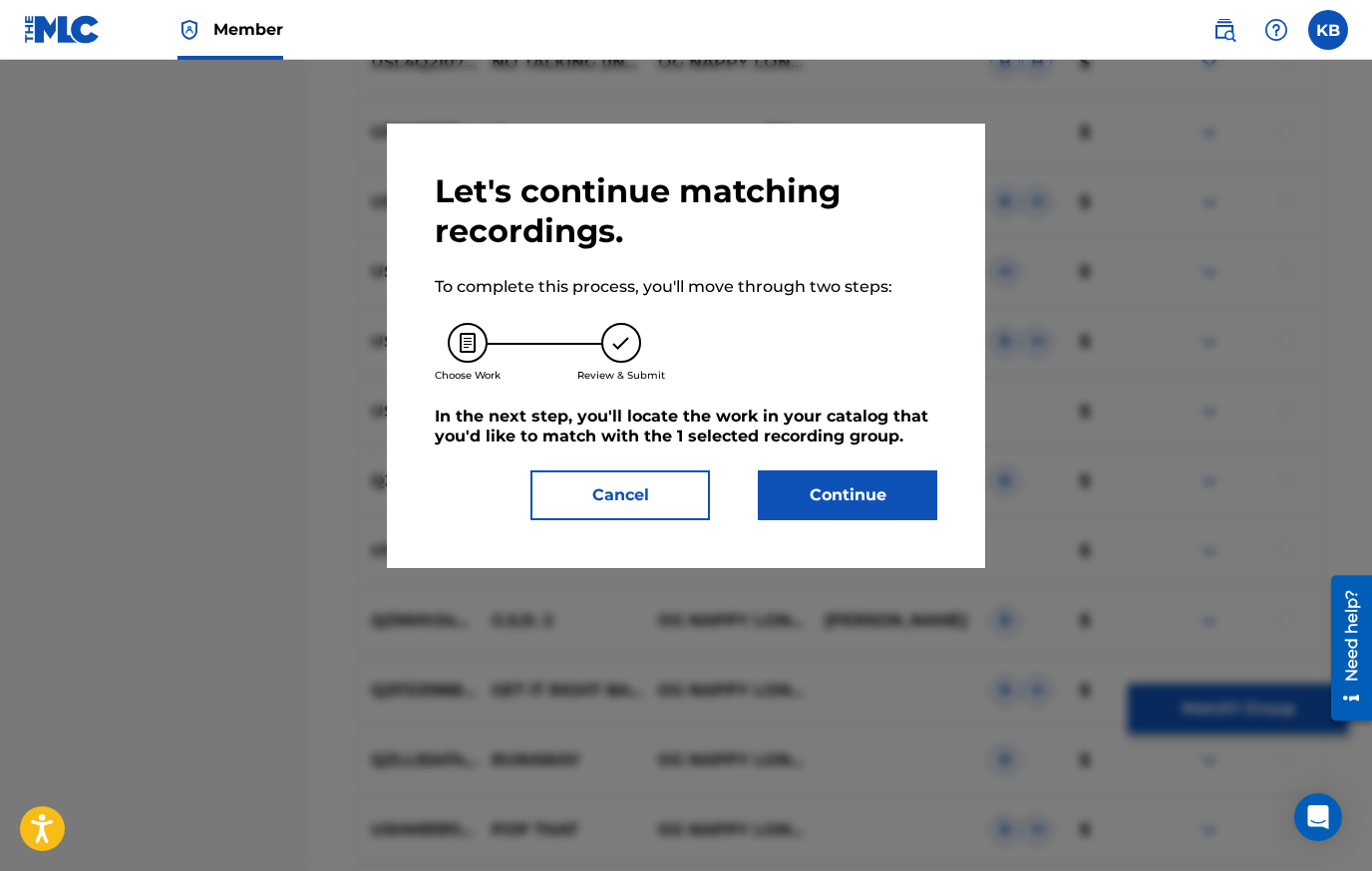 click on "Continue" at bounding box center (848, 495) 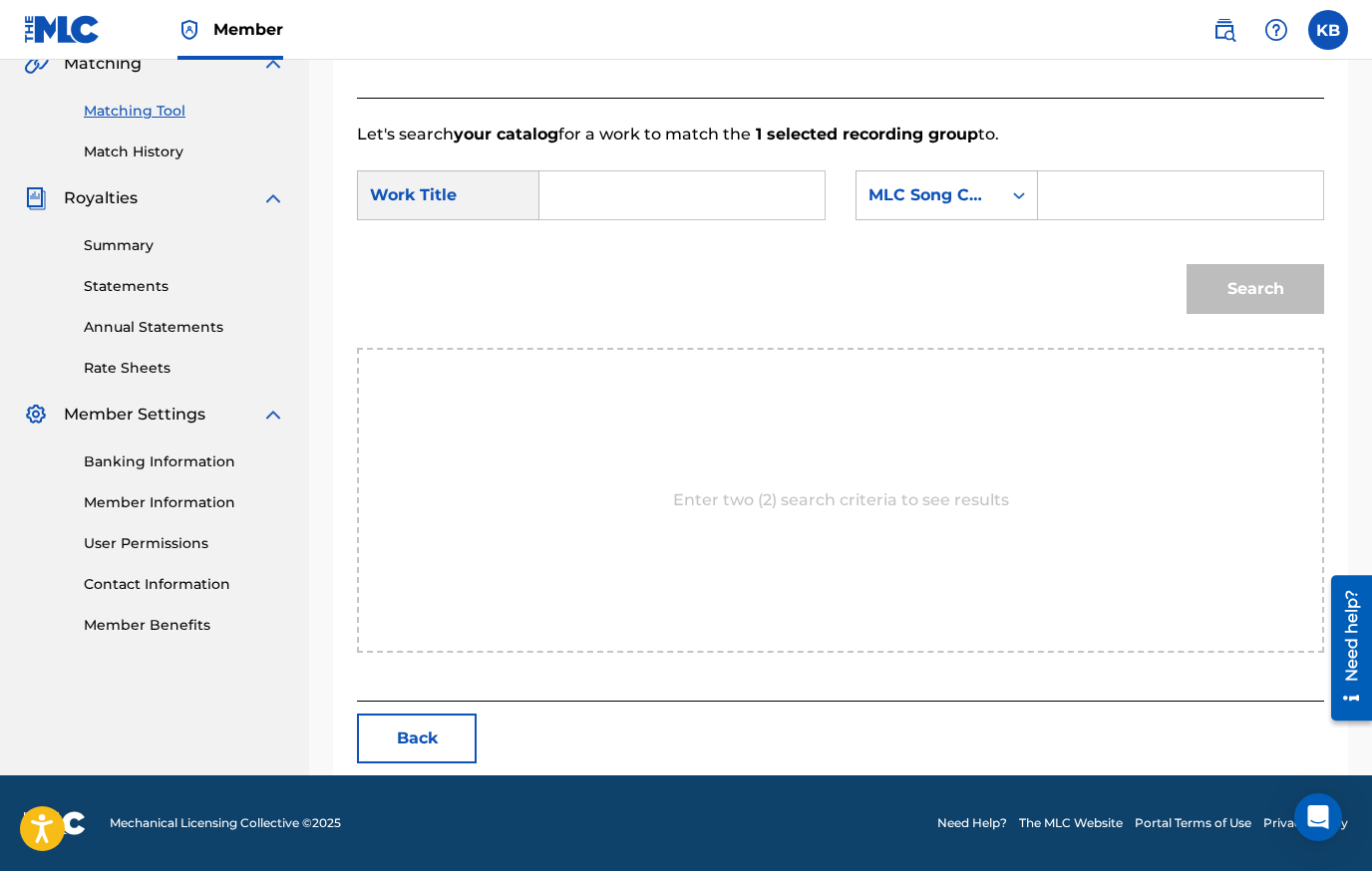 click at bounding box center (682, 195) 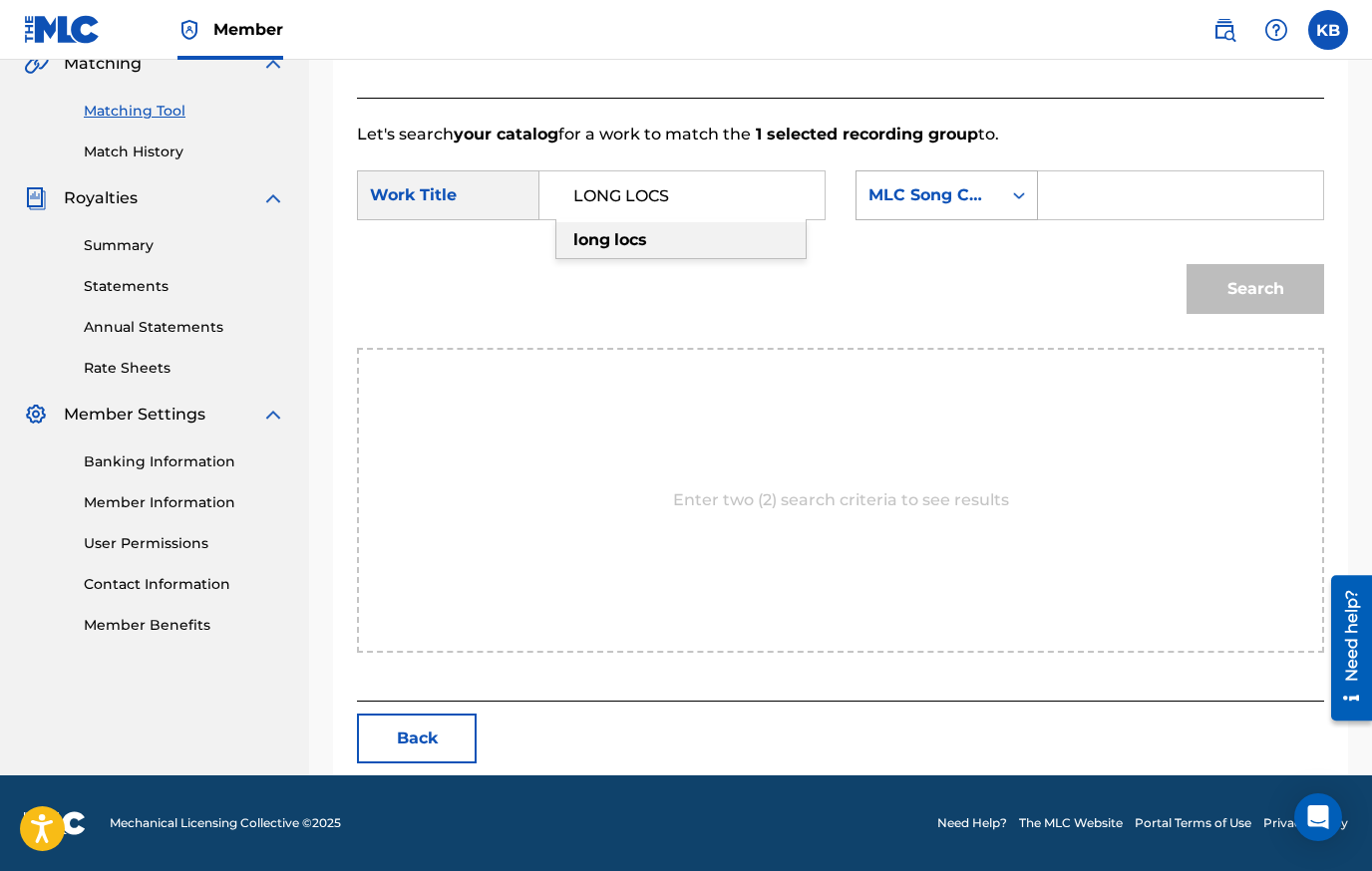 type on "LONG LOCS" 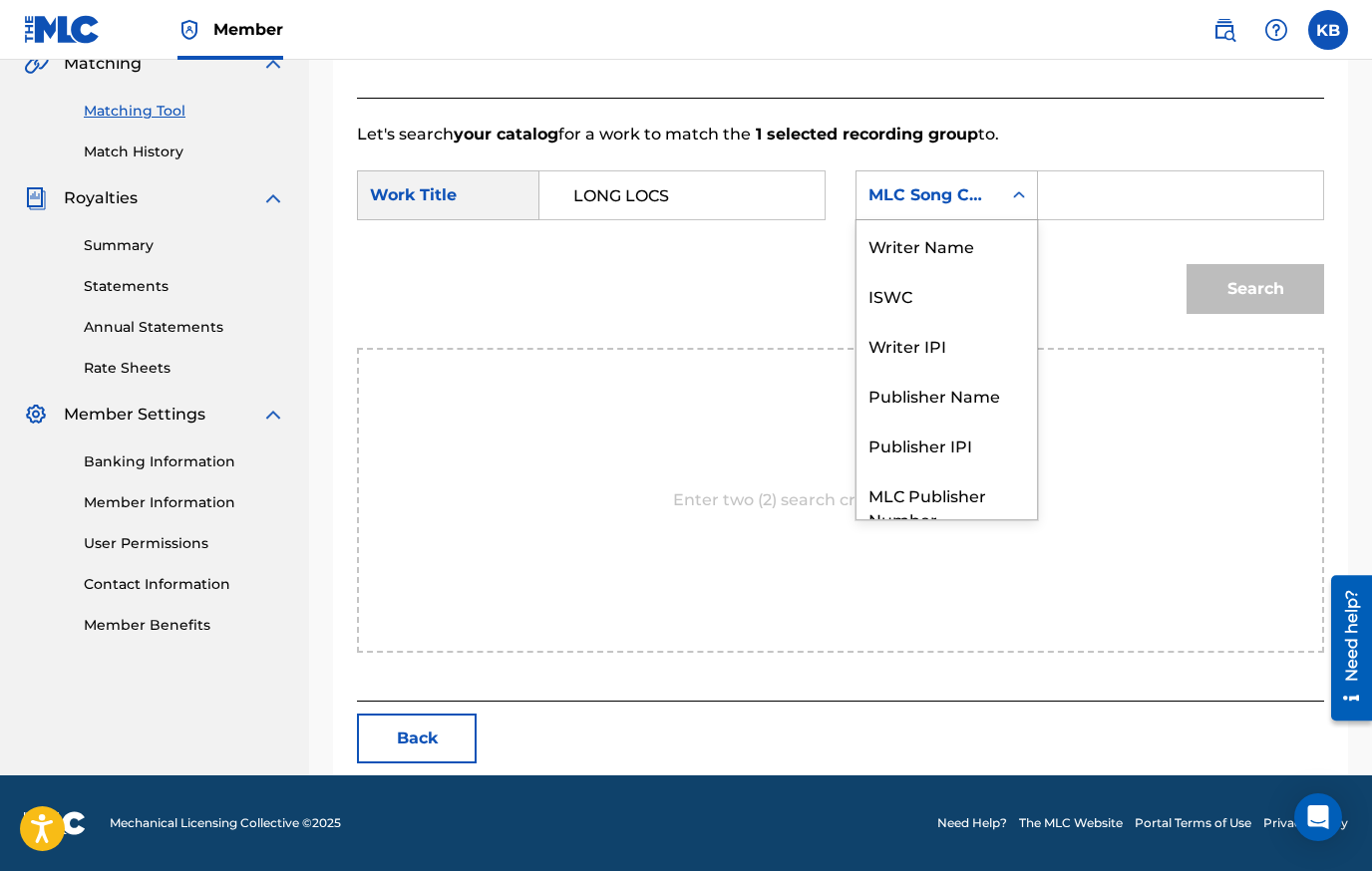 scroll, scrollTop: 74, scrollLeft: 0, axis: vertical 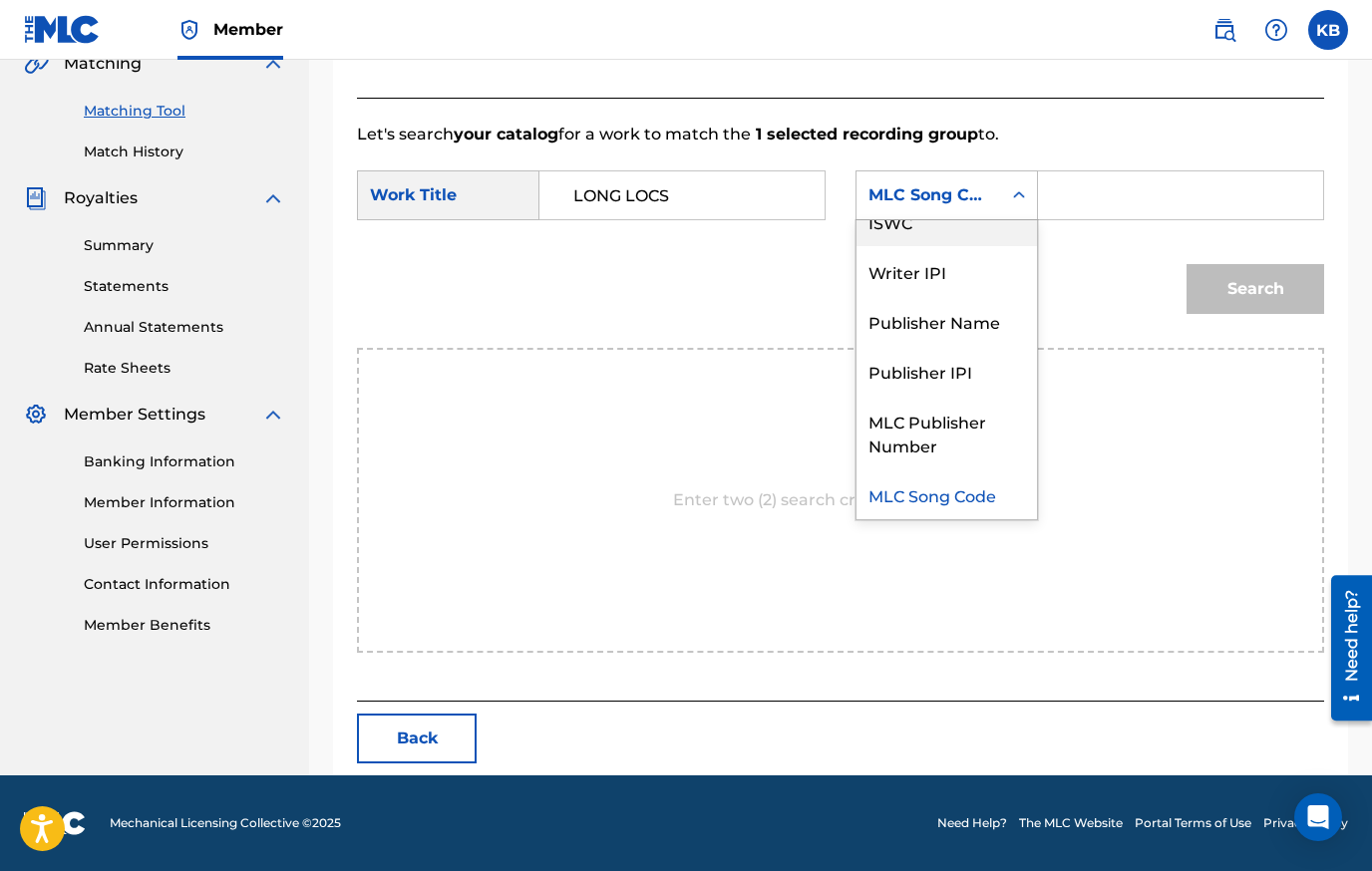 click on "ISWC" at bounding box center (946, 221) 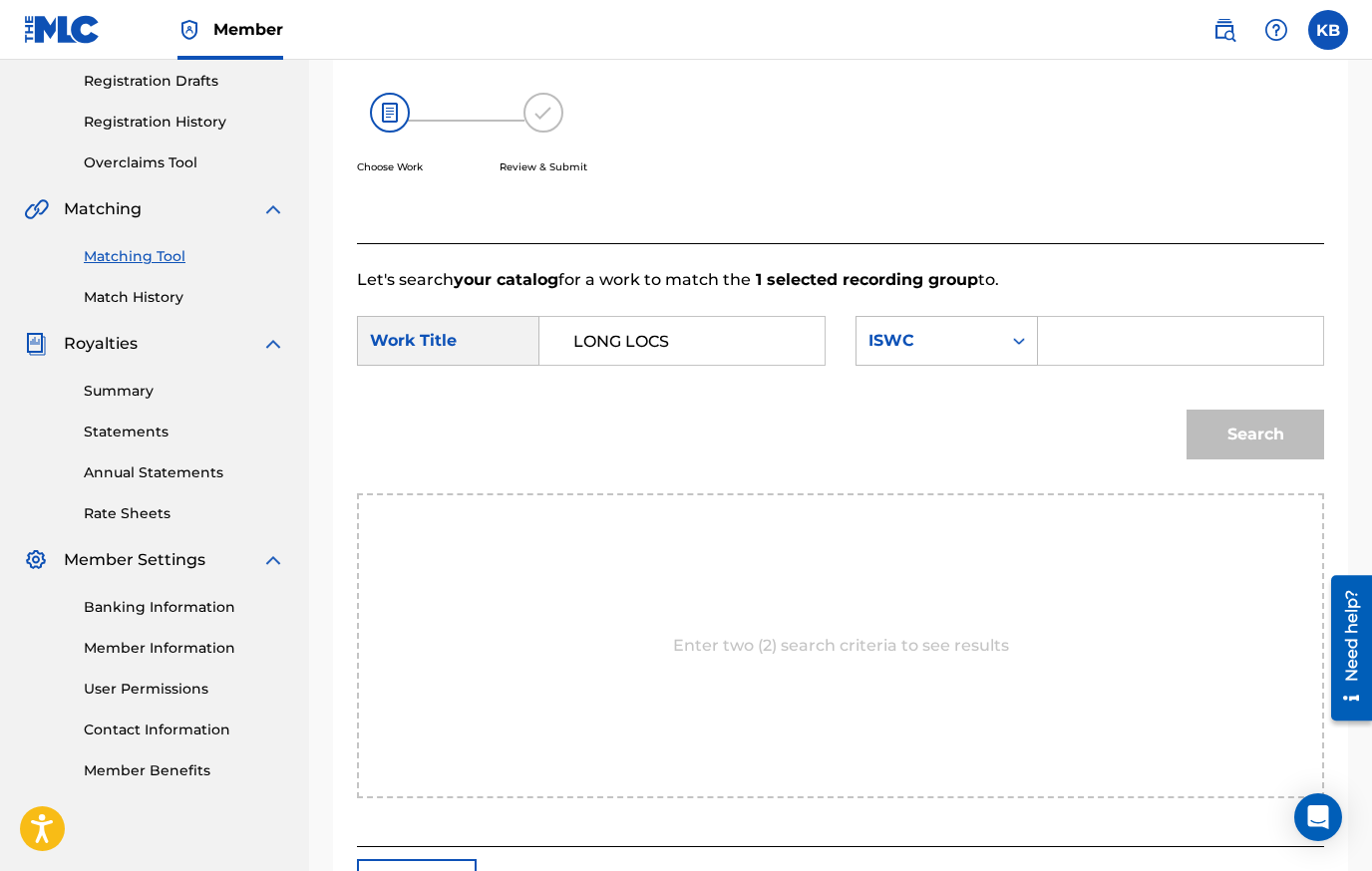 scroll, scrollTop: 181, scrollLeft: 0, axis: vertical 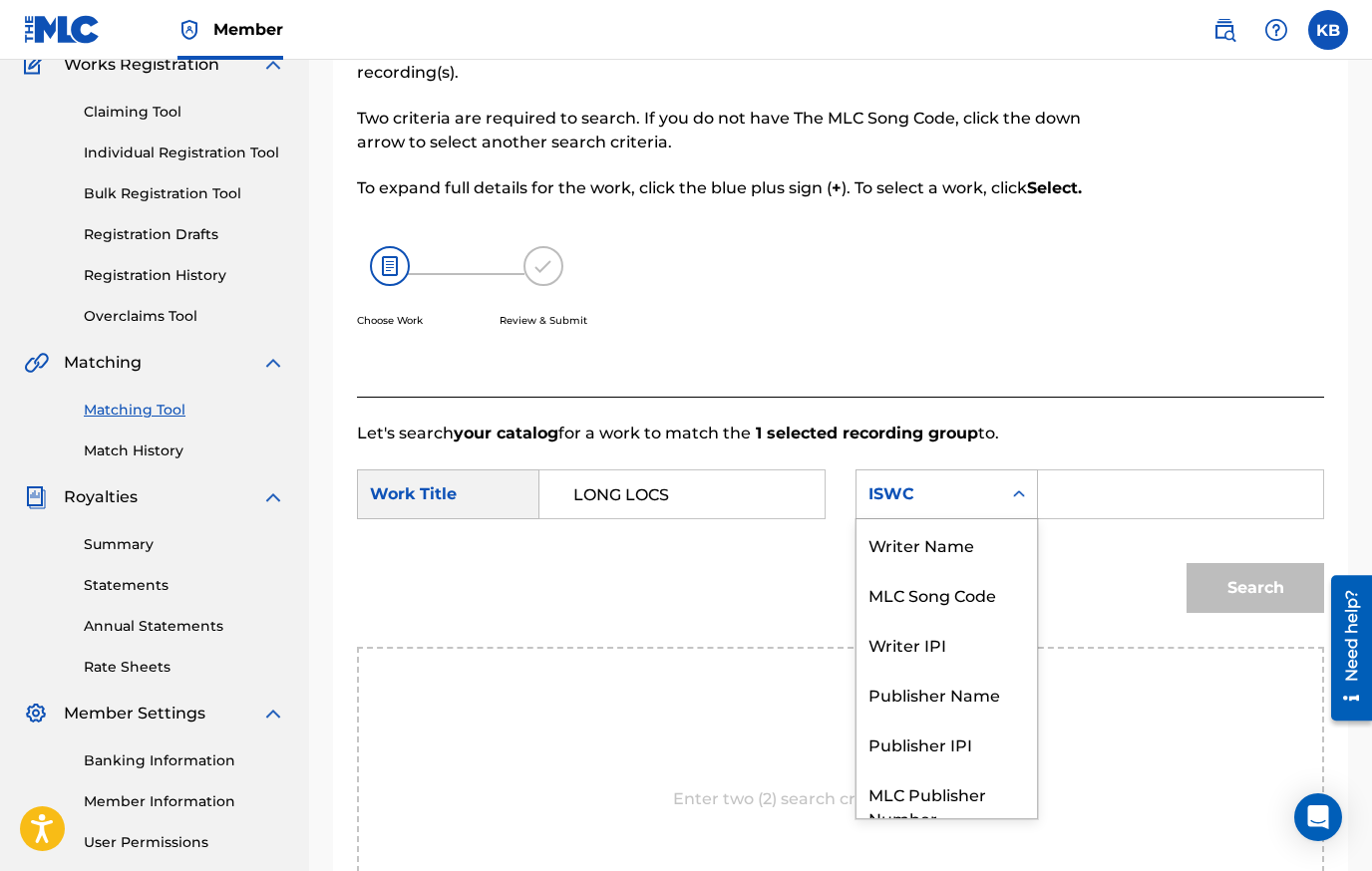 click on "ISWC" at bounding box center [928, 494] 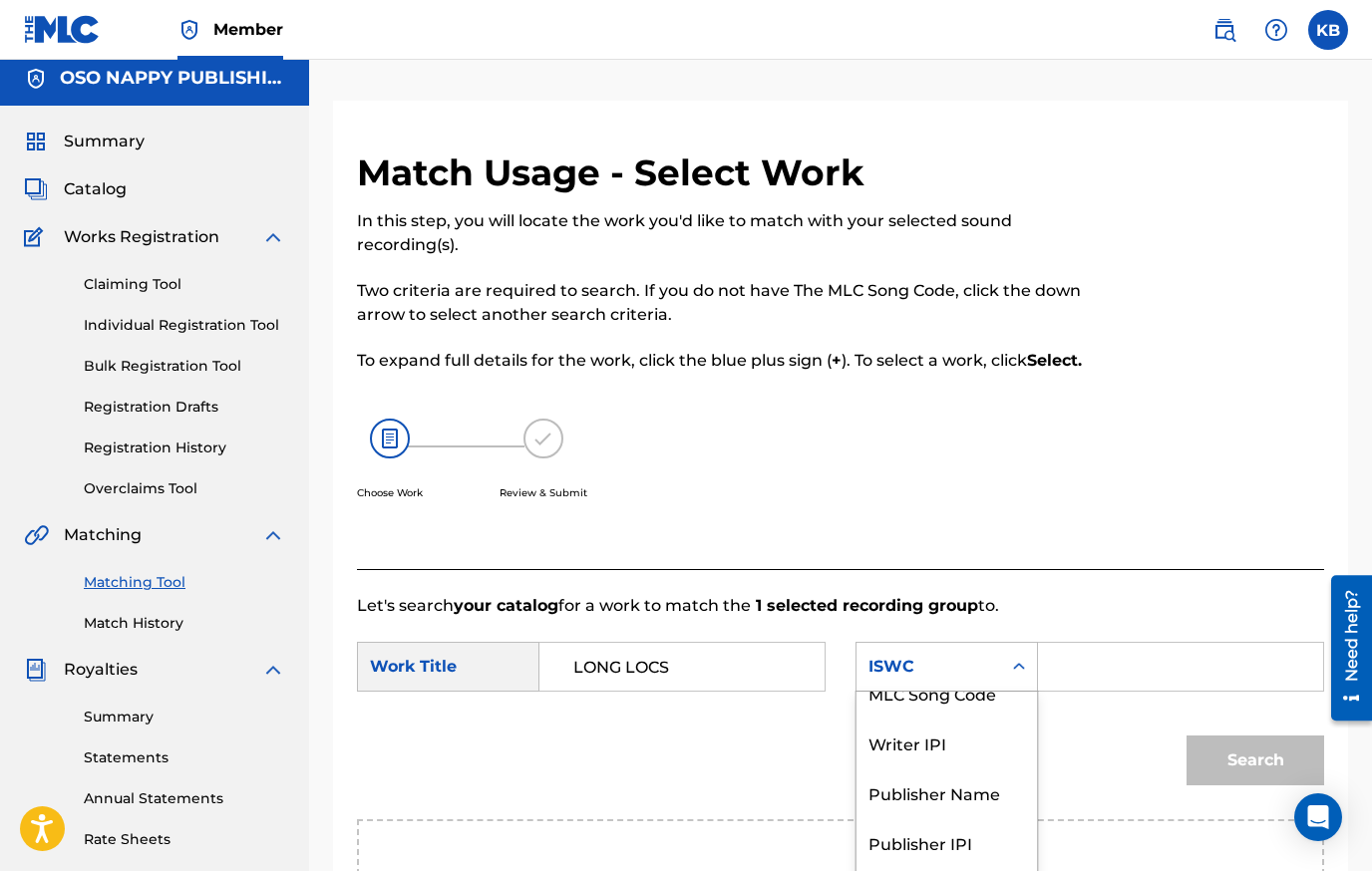 scroll, scrollTop: 0, scrollLeft: 0, axis: both 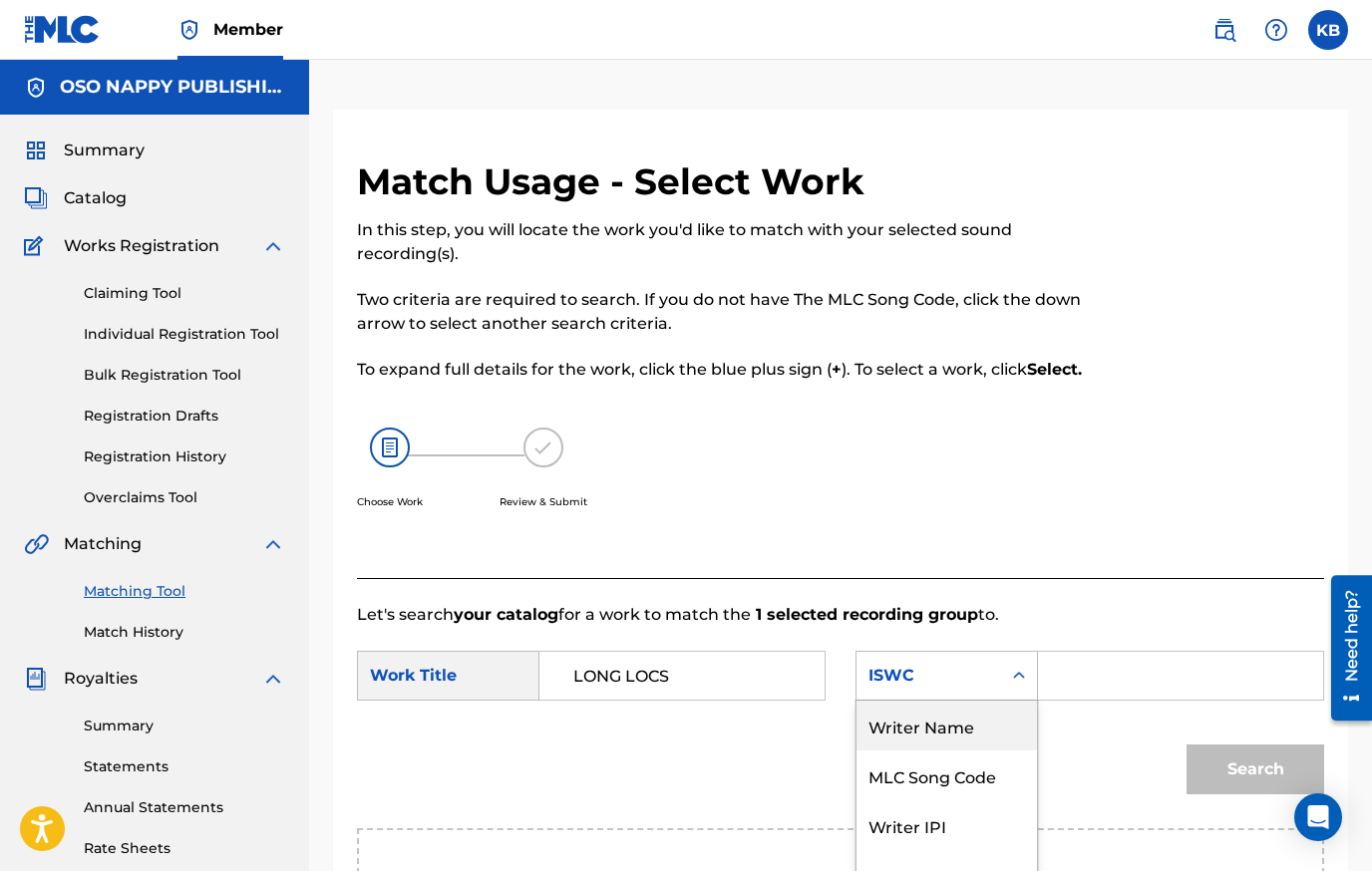 click on "Writer Name" at bounding box center [946, 726] 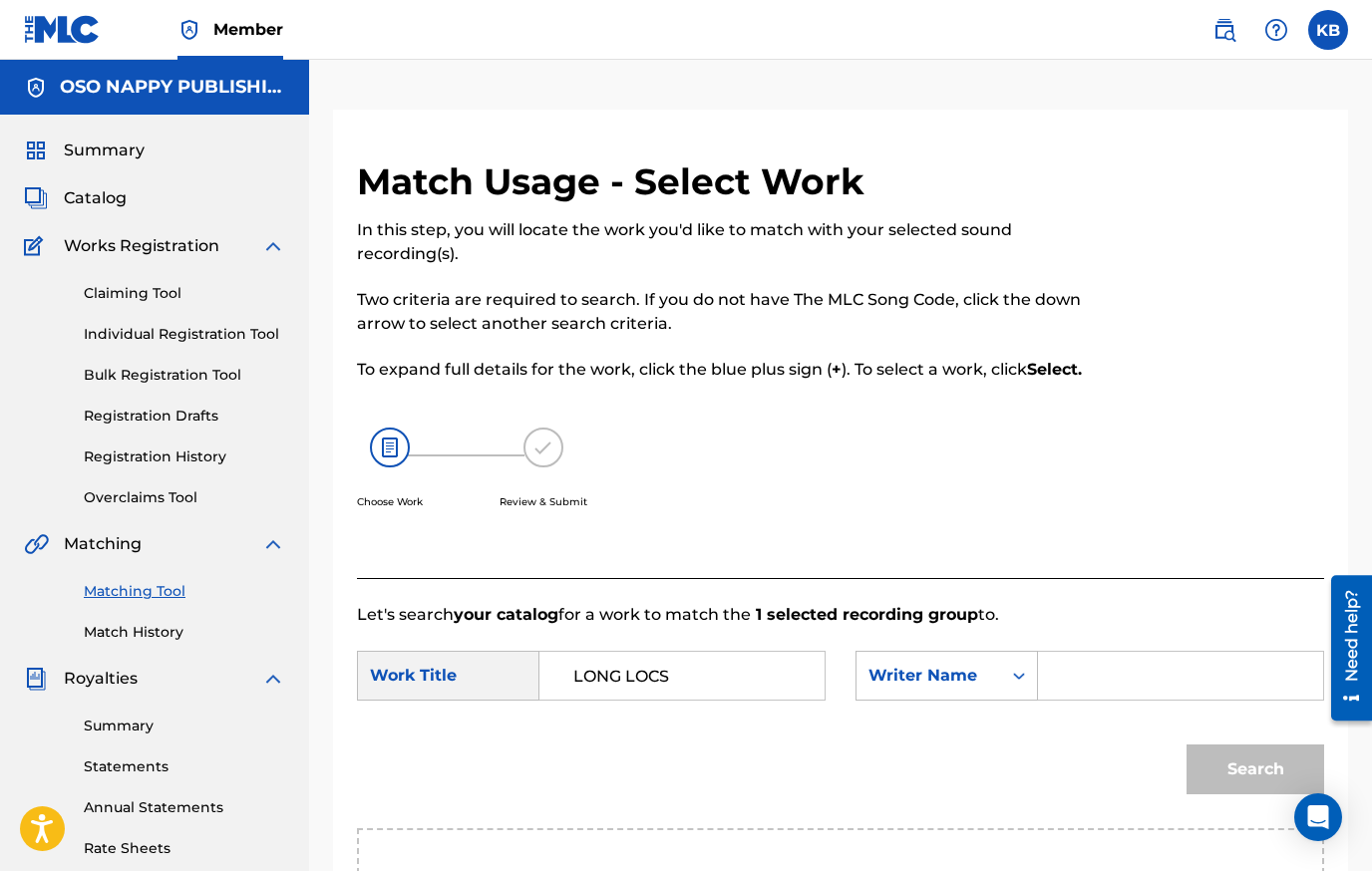 click at bounding box center (1181, 676) 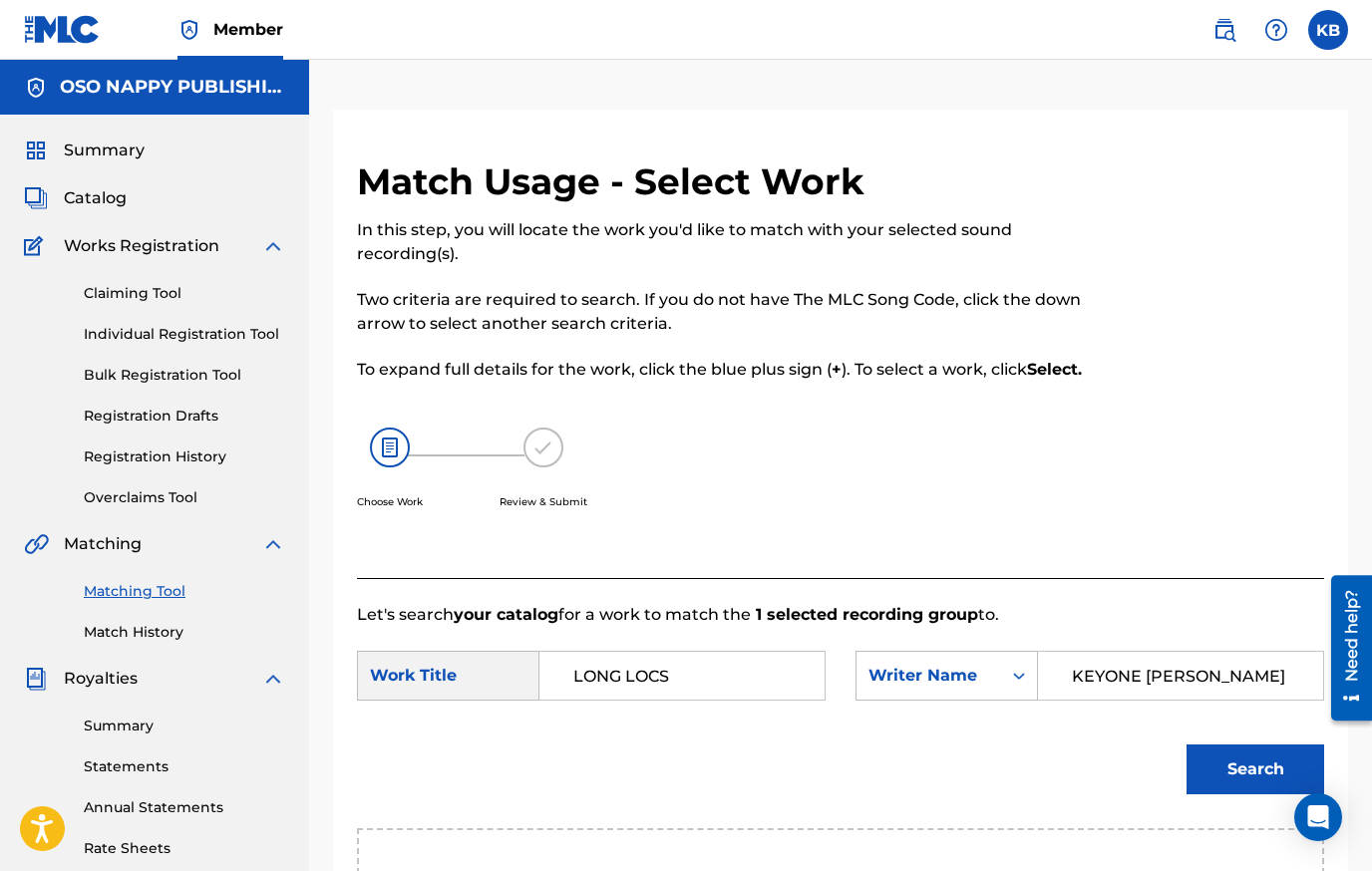 click on "Search" at bounding box center [1255, 769] 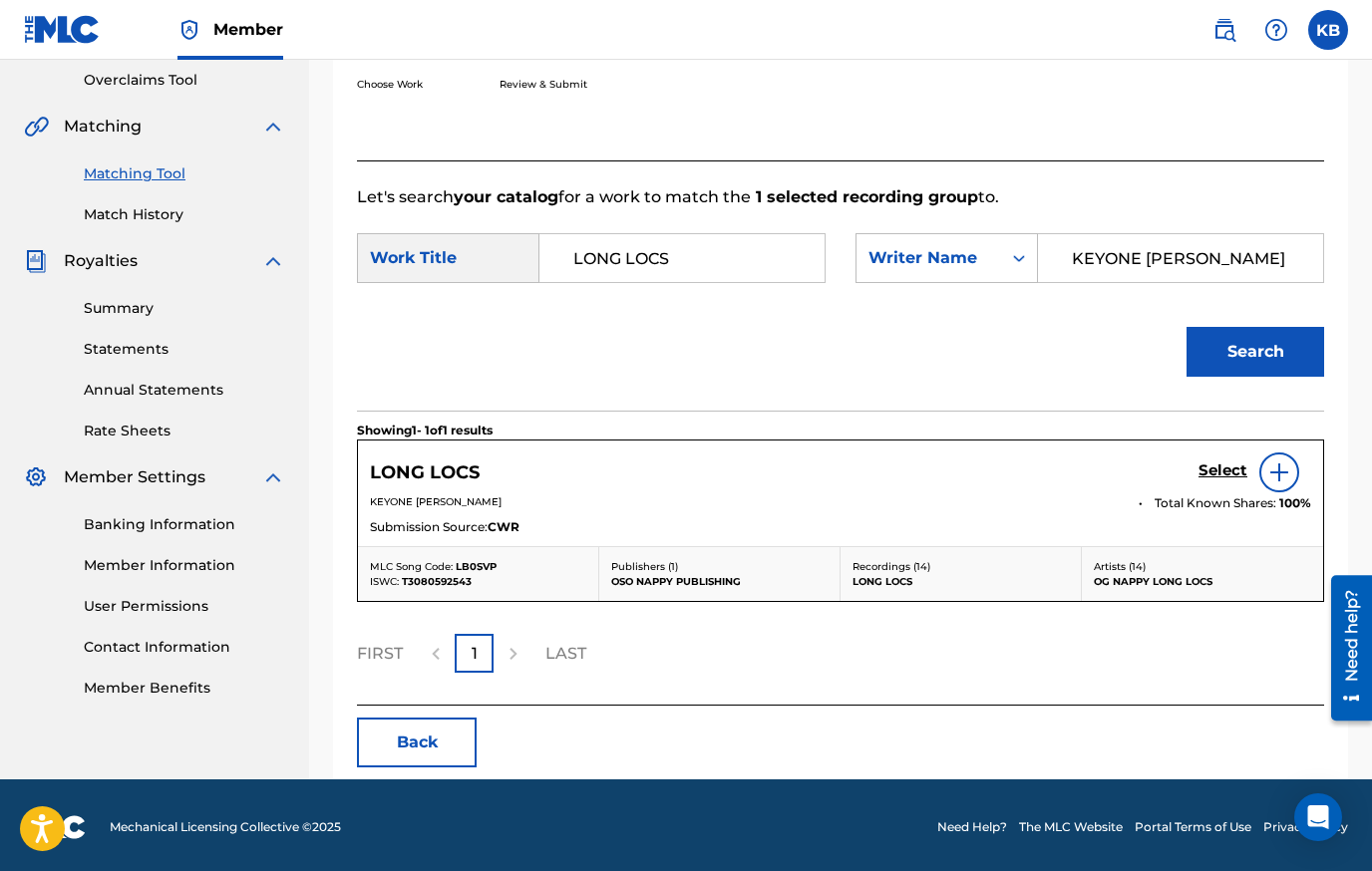 scroll, scrollTop: 422, scrollLeft: 0, axis: vertical 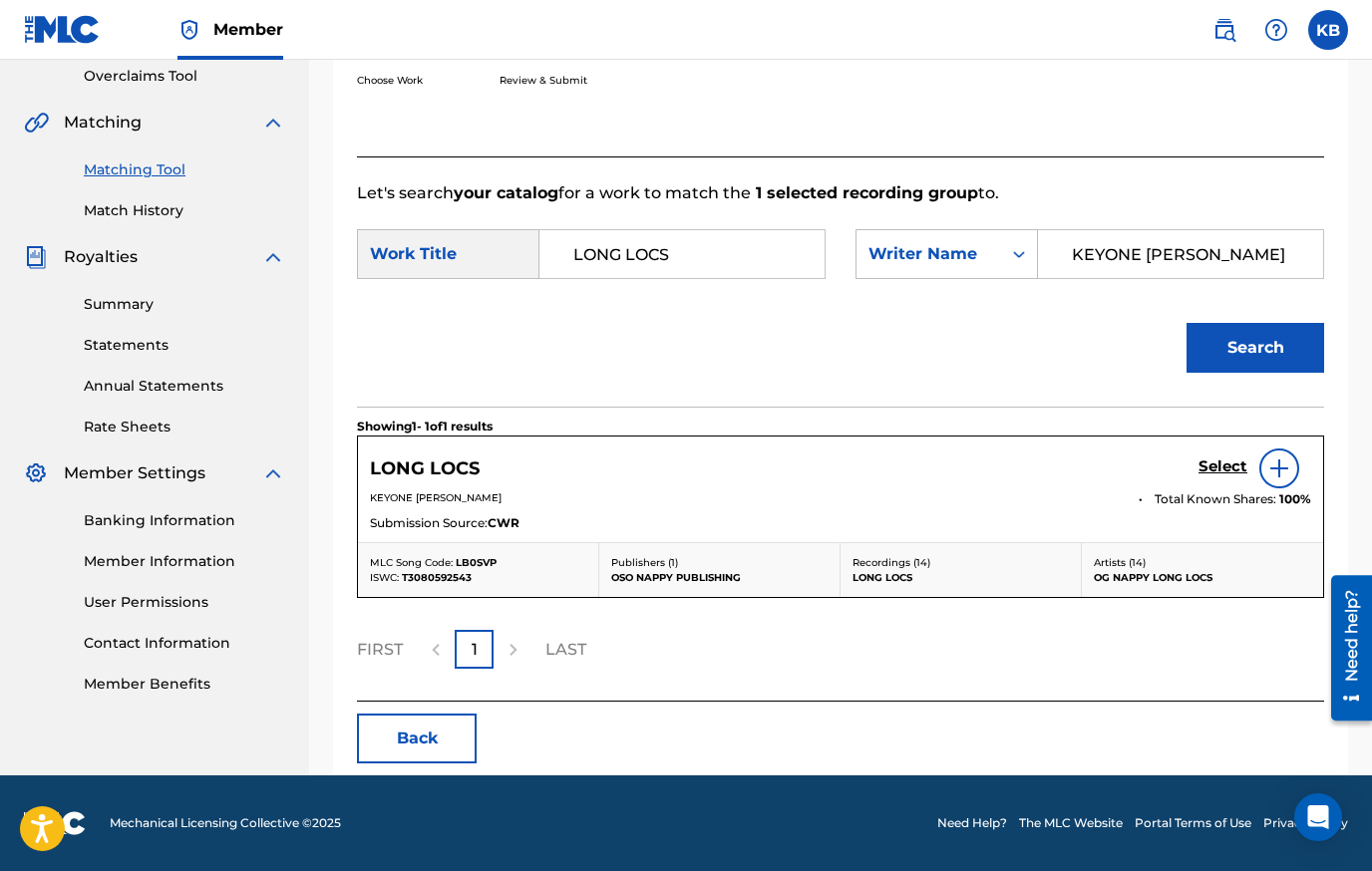click on "Select" at bounding box center (1222, 466) 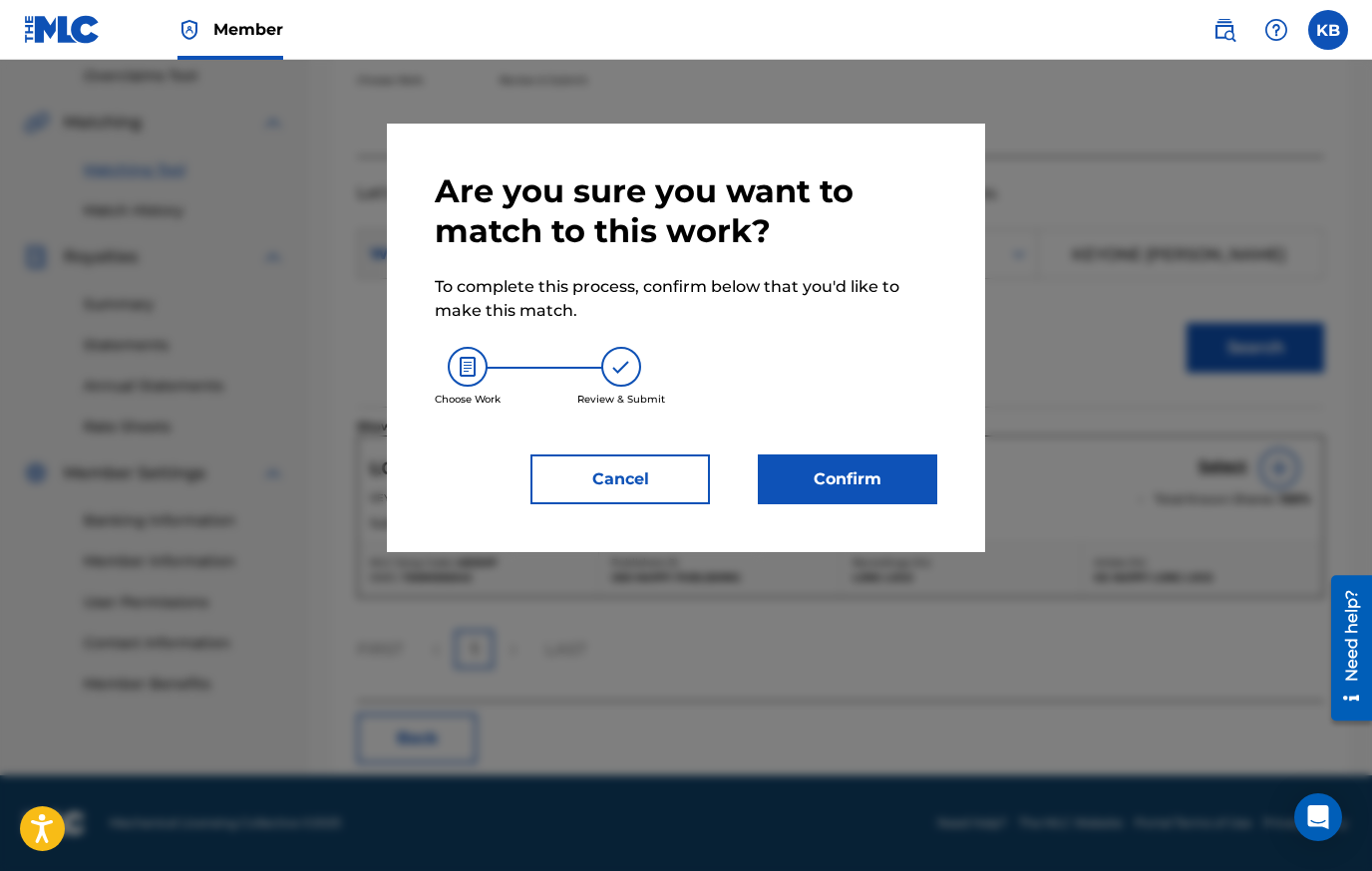 click on "Confirm" at bounding box center [848, 479] 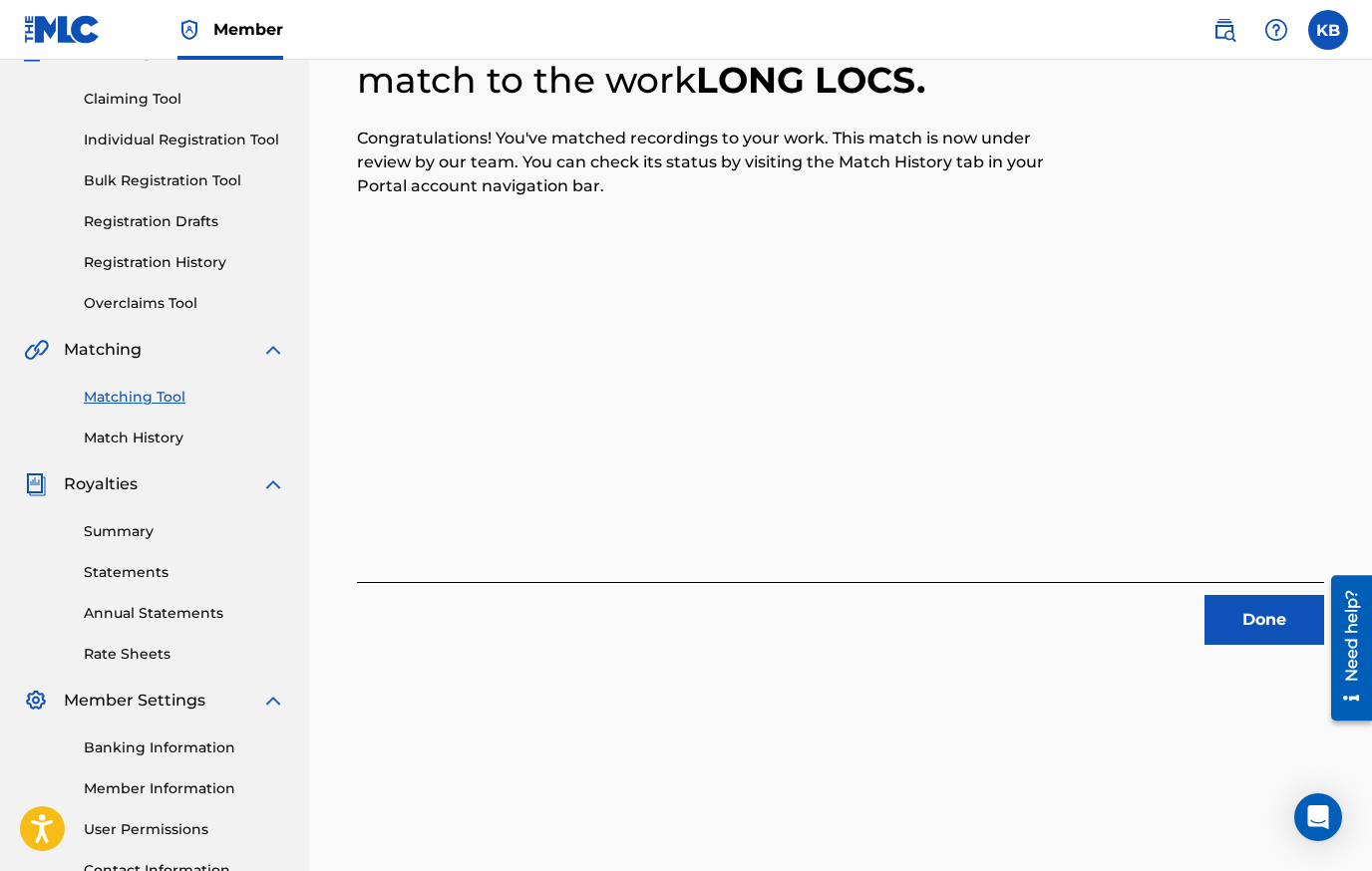 scroll, scrollTop: 0, scrollLeft: 0, axis: both 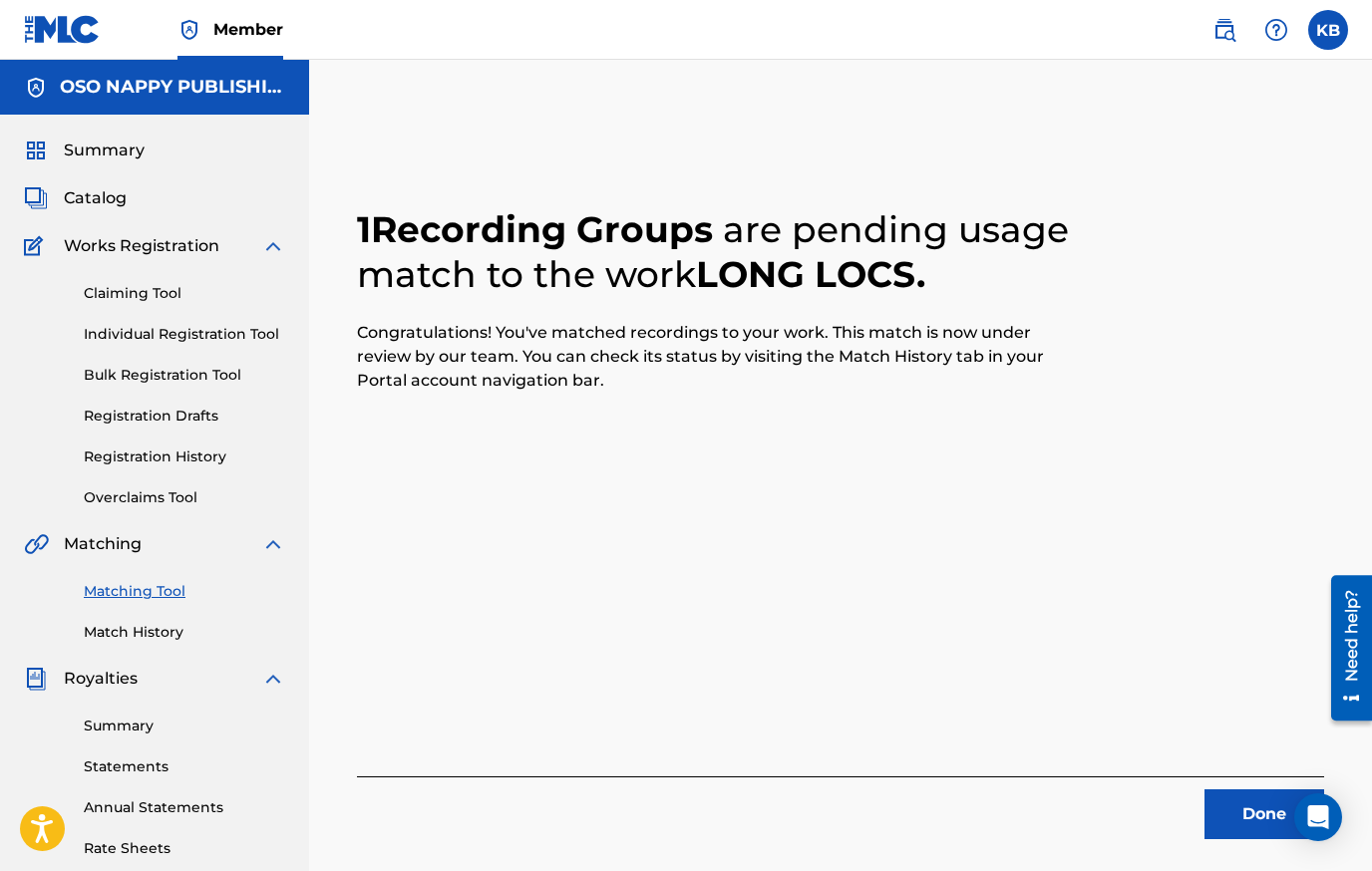 click on "Done" at bounding box center (1264, 814) 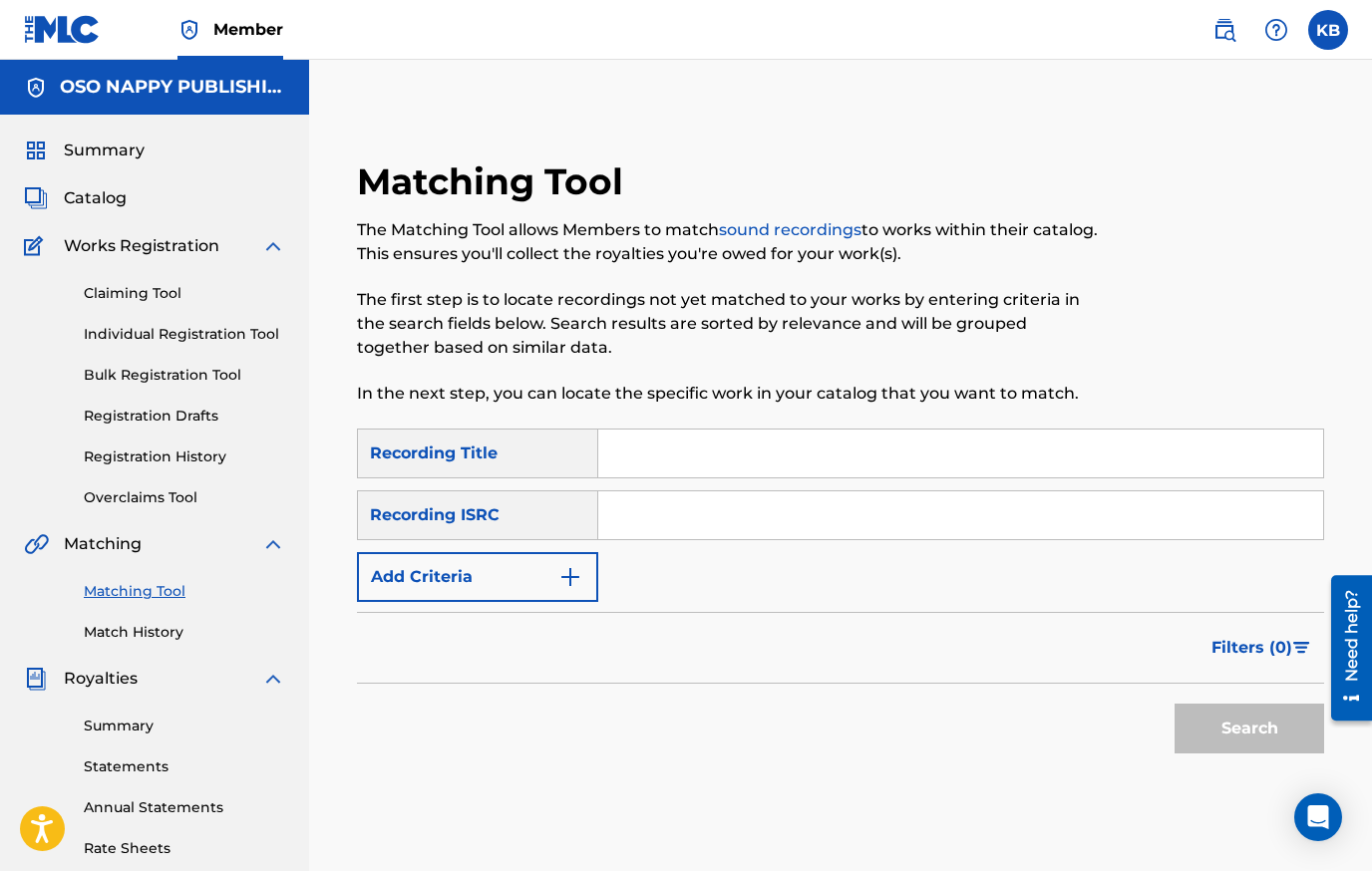 click on "Matching Tool" at bounding box center [184, 591] 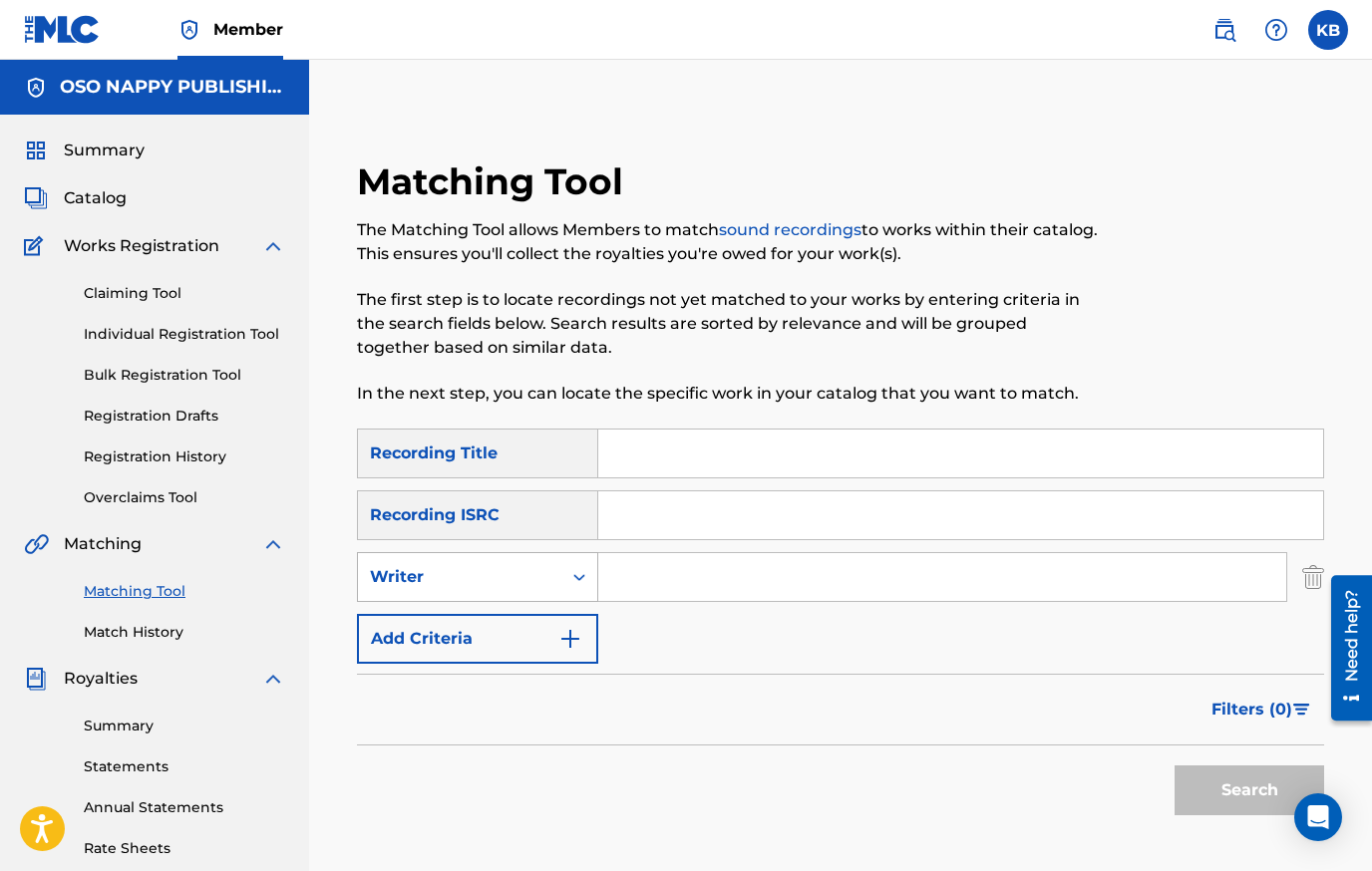 click on "Writer" at bounding box center [460, 577] 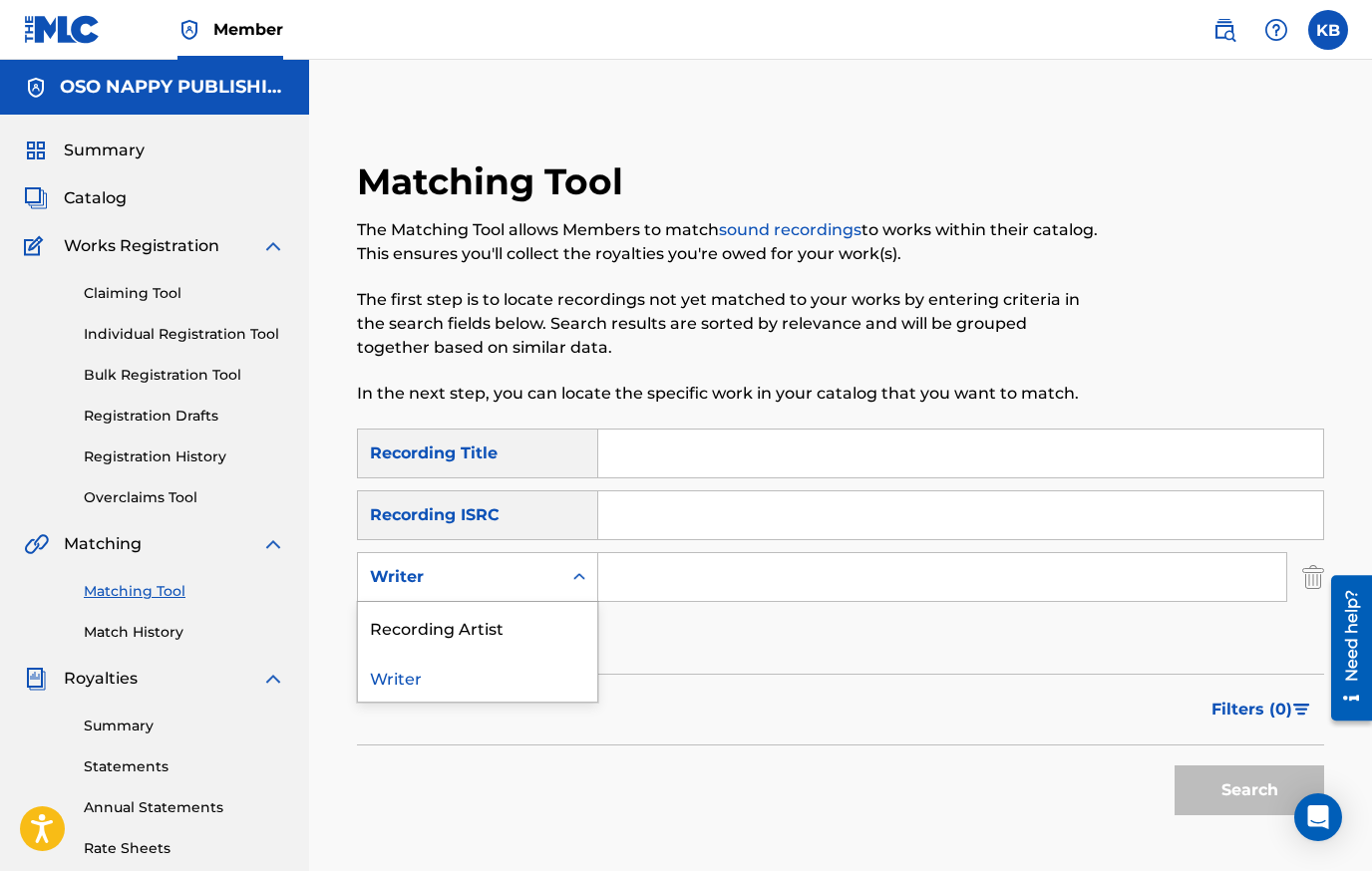 click on "Writer" at bounding box center [478, 677] 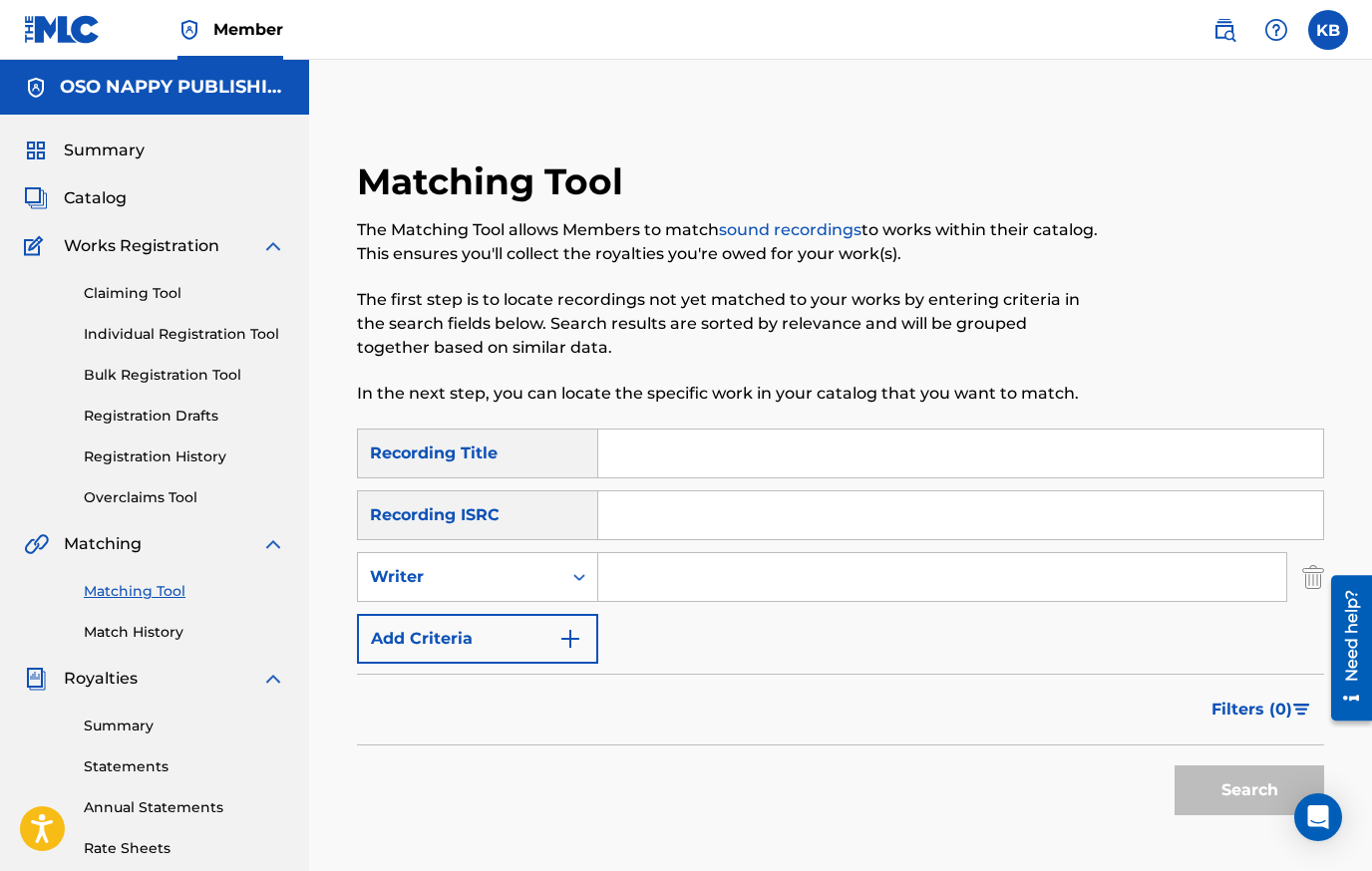 click on "SearchWithCriteria678d7b2b-f794-43fa-88f1-3fc614c67d02 Recording Title SearchWithCriteriaf0b88441-d6d1-4517-9d46-df1d62d217c5 Recording ISRC SearchWithCriteria385b2d1a-dcec-4138-a953-c73d0f101017 Writer Add Criteria" at bounding box center [841, 546] 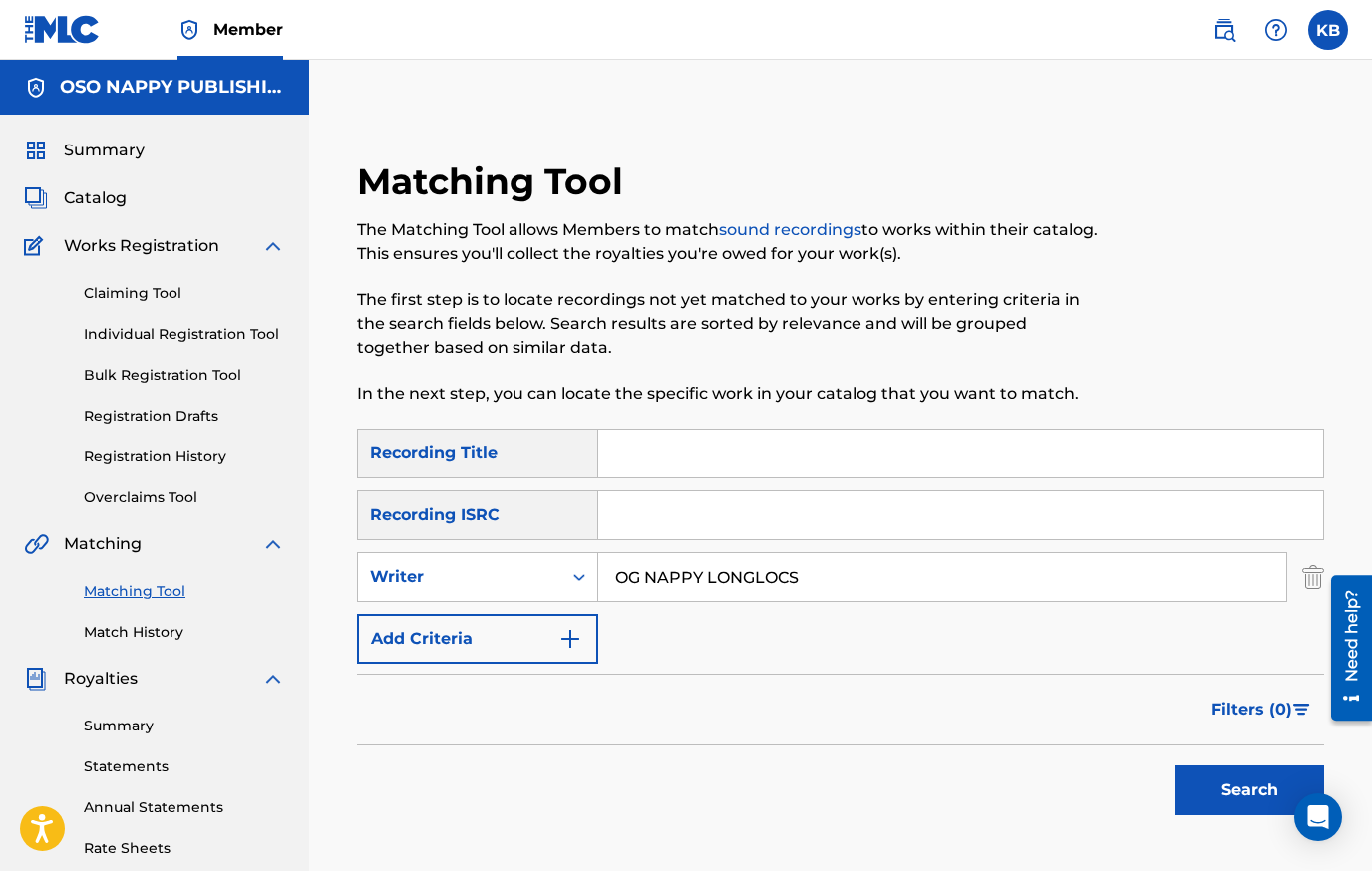 click on "Search" at bounding box center (1249, 790) 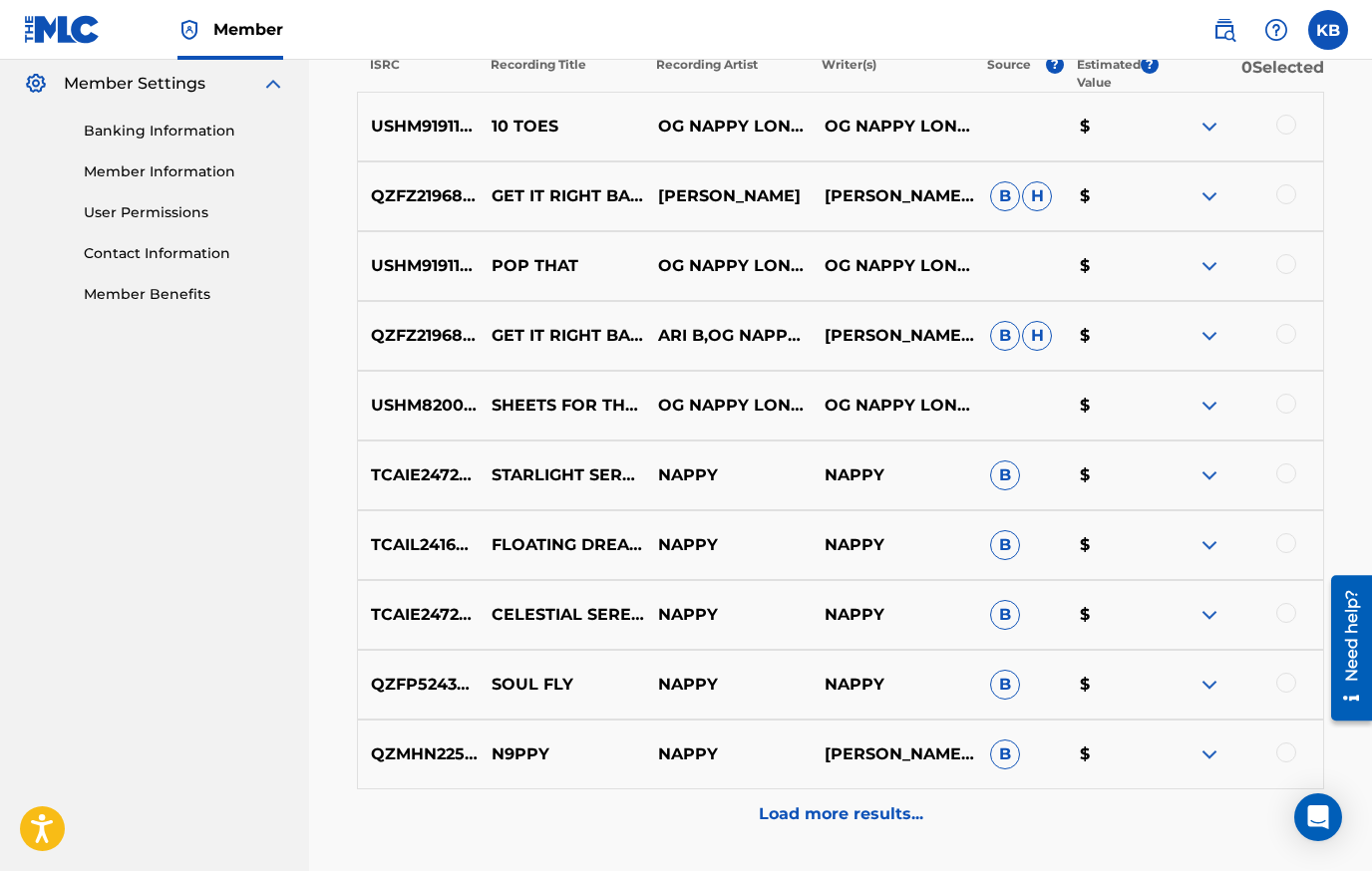 scroll, scrollTop: 763, scrollLeft: 0, axis: vertical 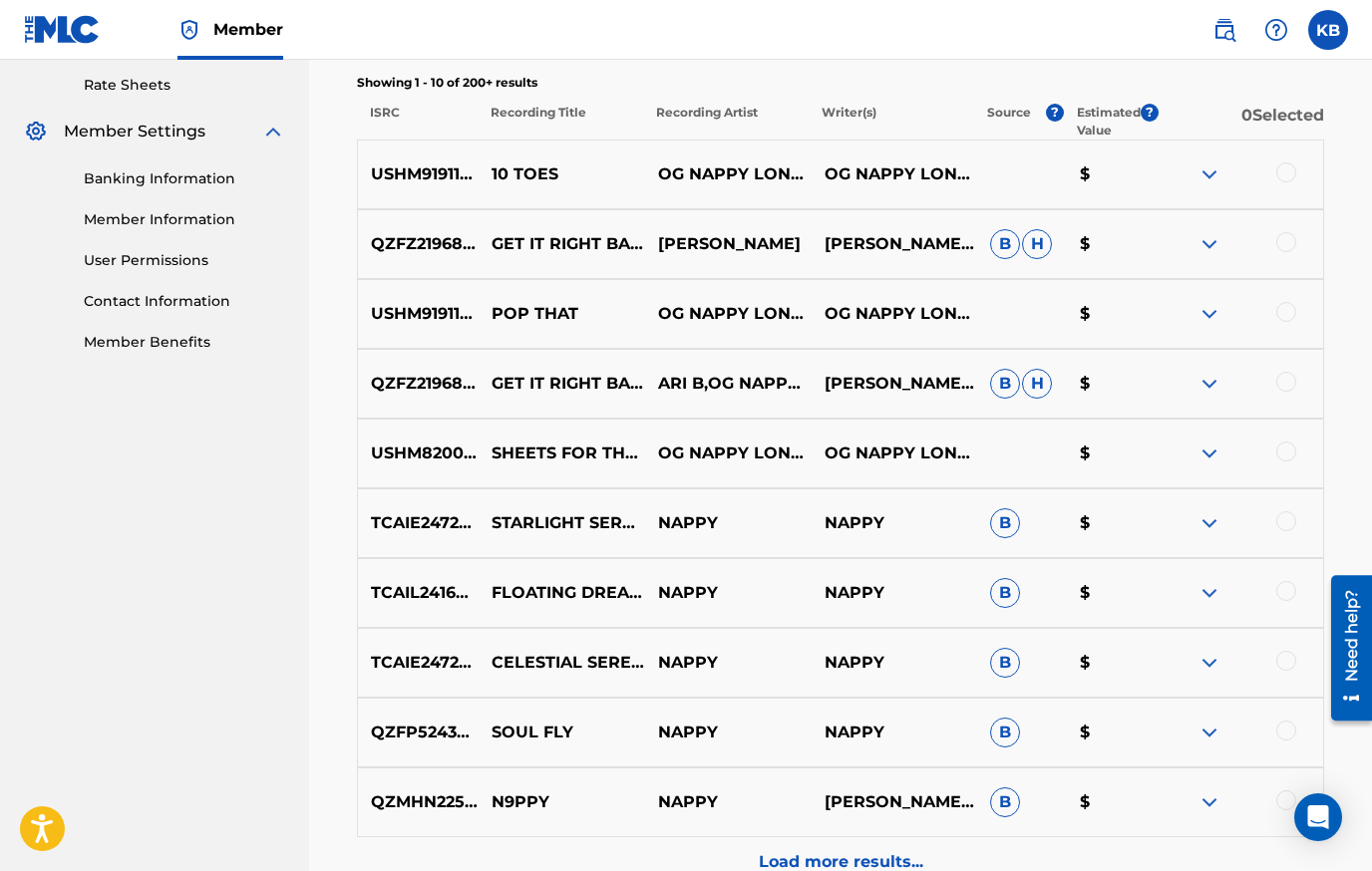 click at bounding box center [1286, 312] 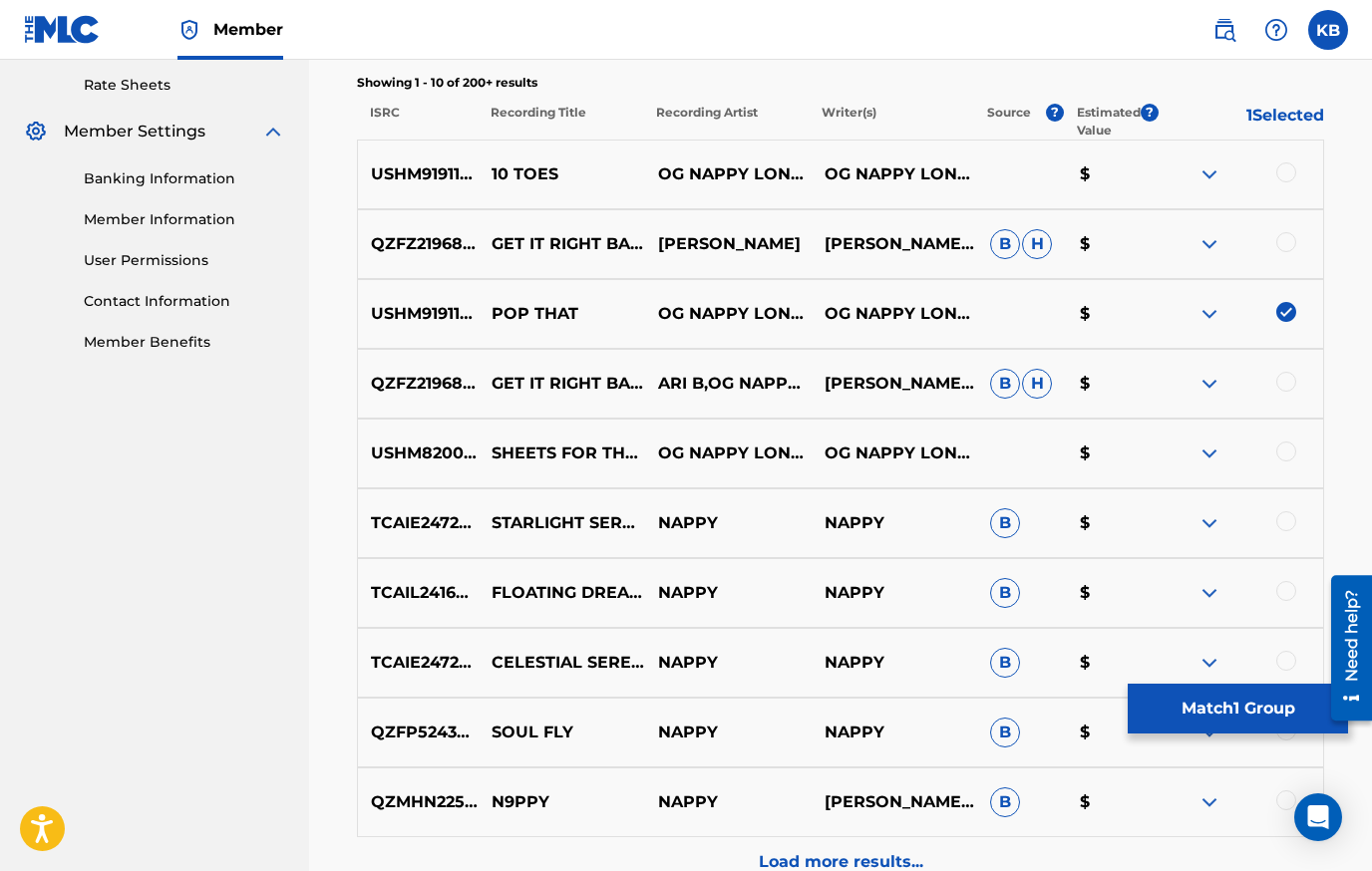 click on "Match  1 Group" at bounding box center [1237, 709] 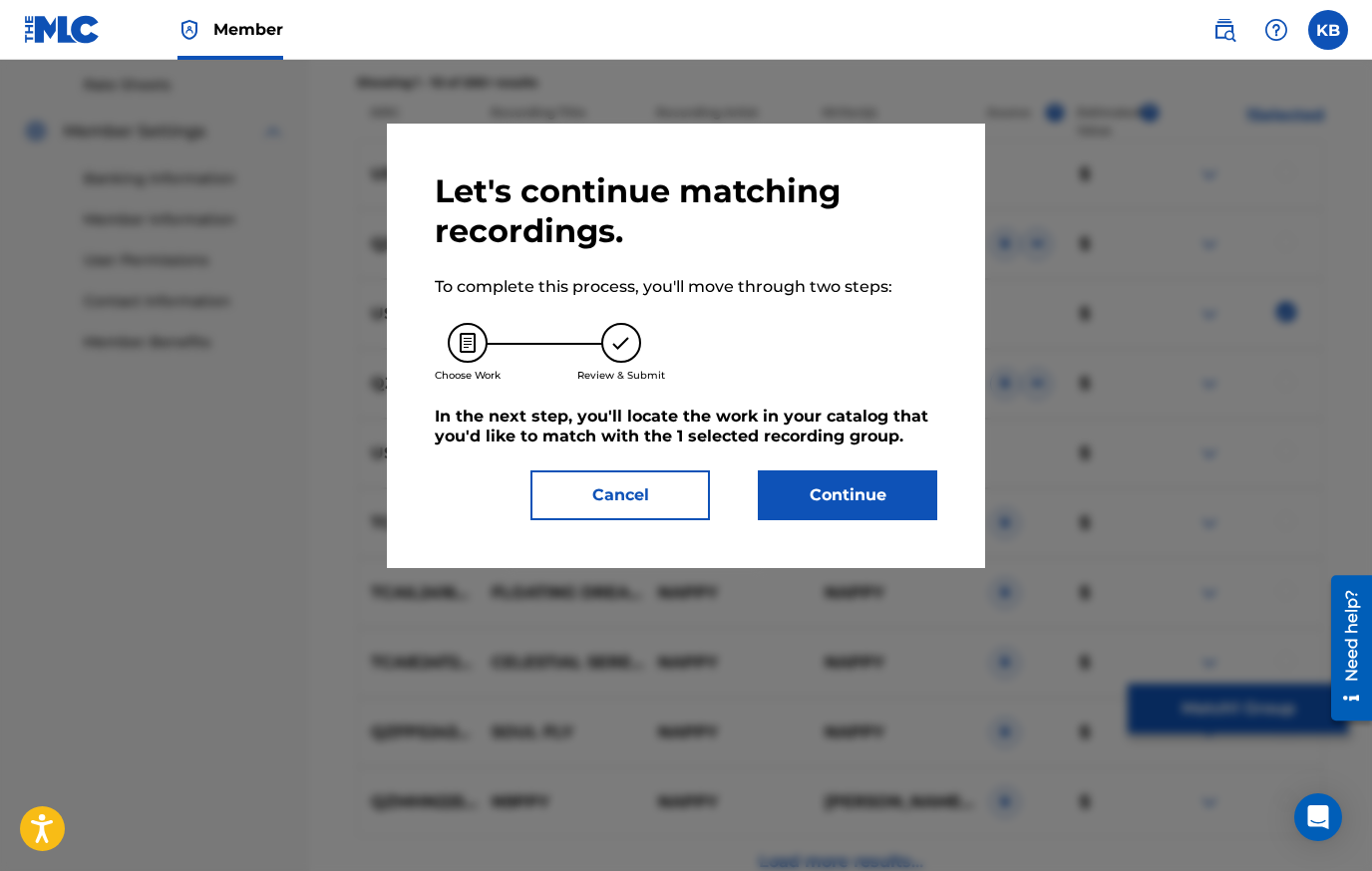 click on "Continue" at bounding box center (848, 495) 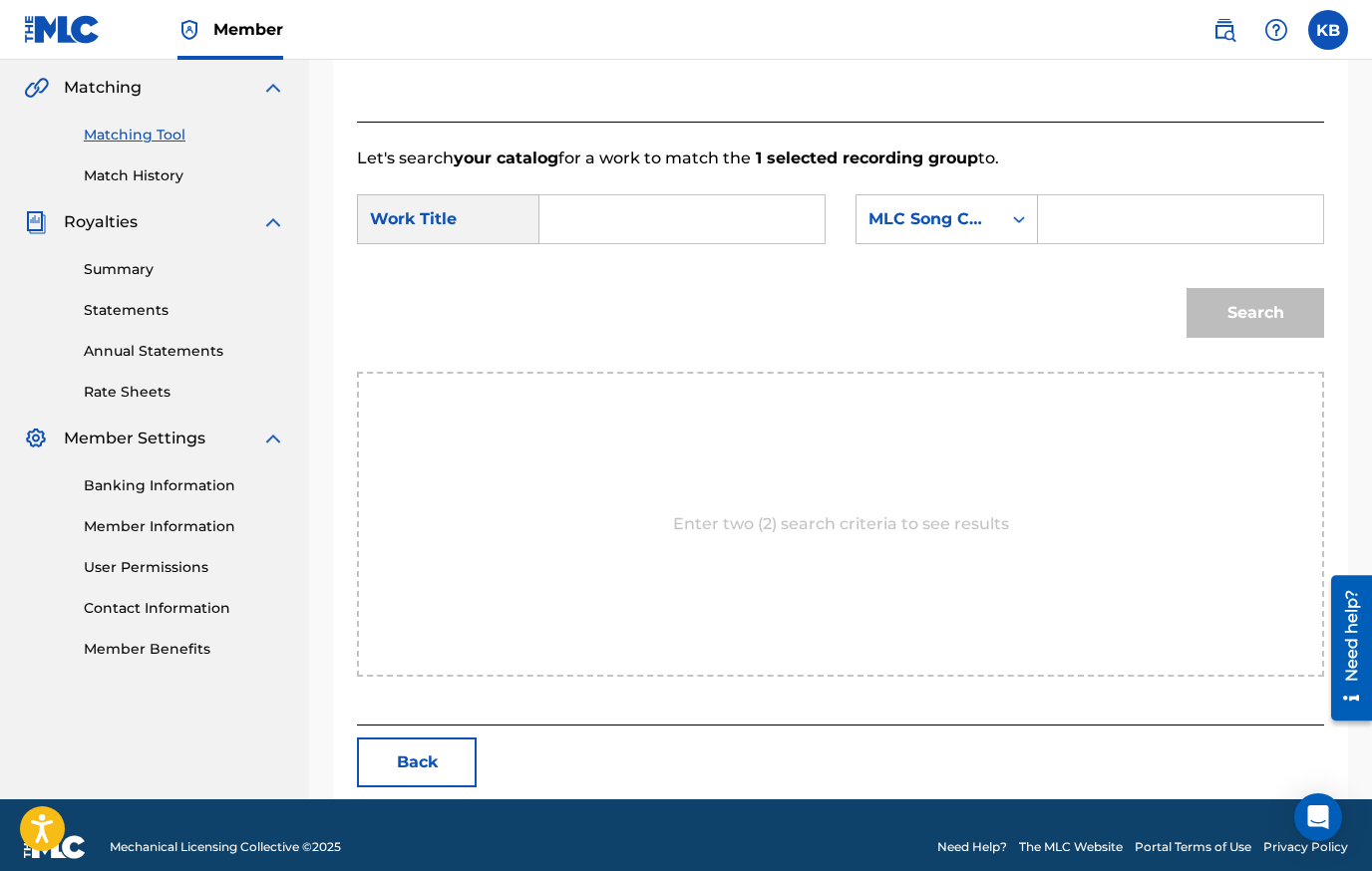 scroll, scrollTop: 480, scrollLeft: 0, axis: vertical 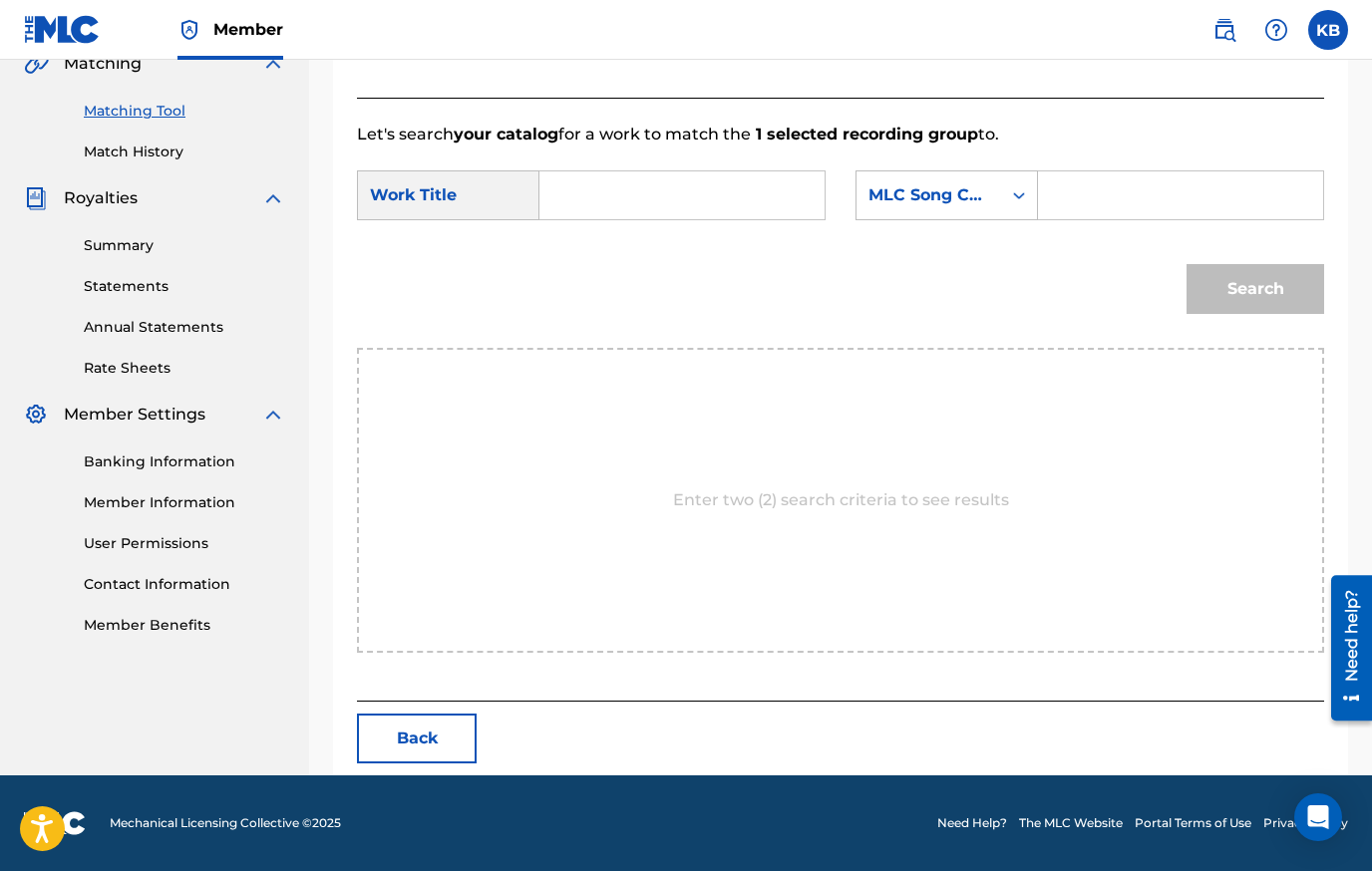 click at bounding box center (682, 195) 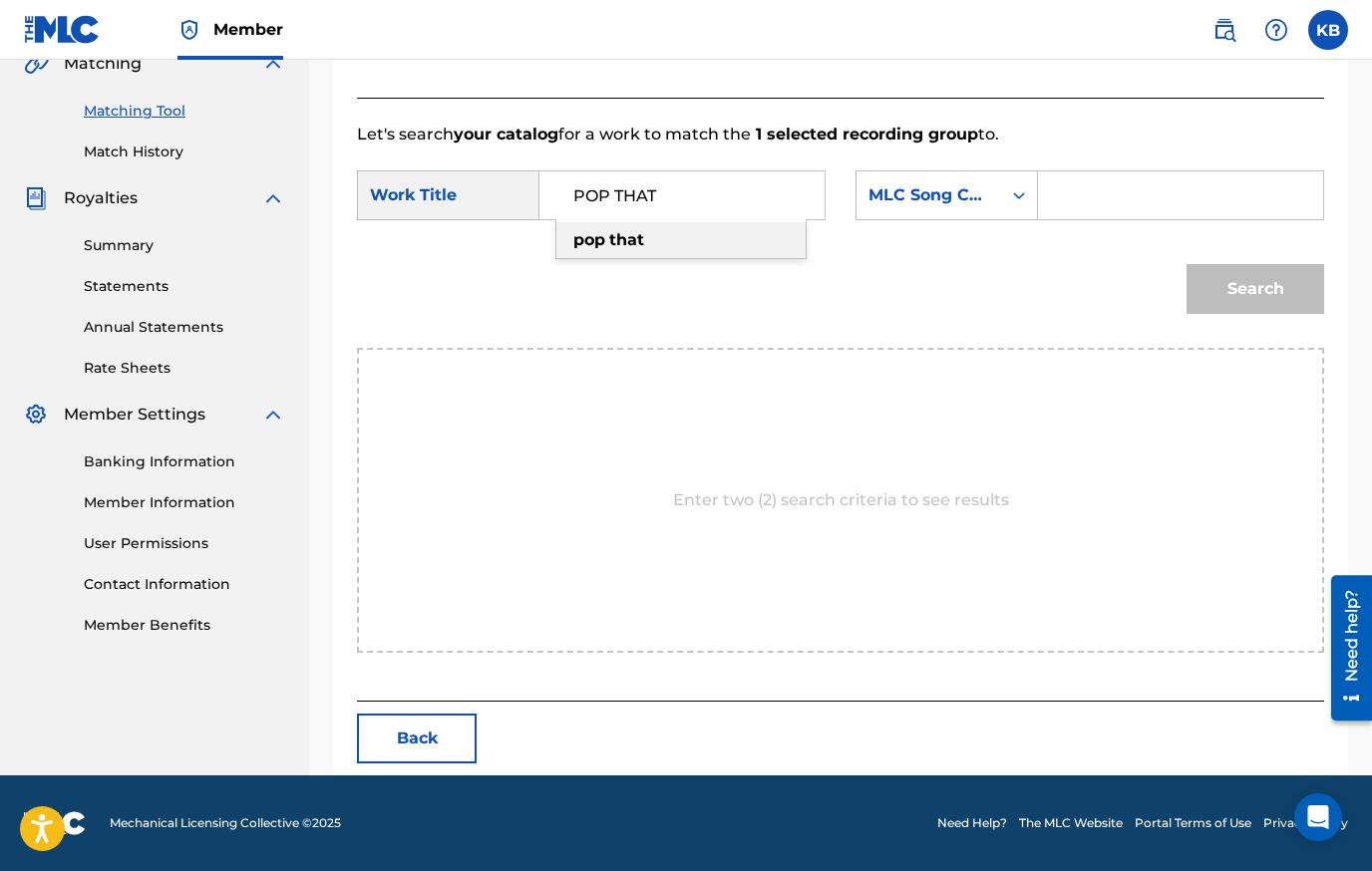 type on "POP THAT" 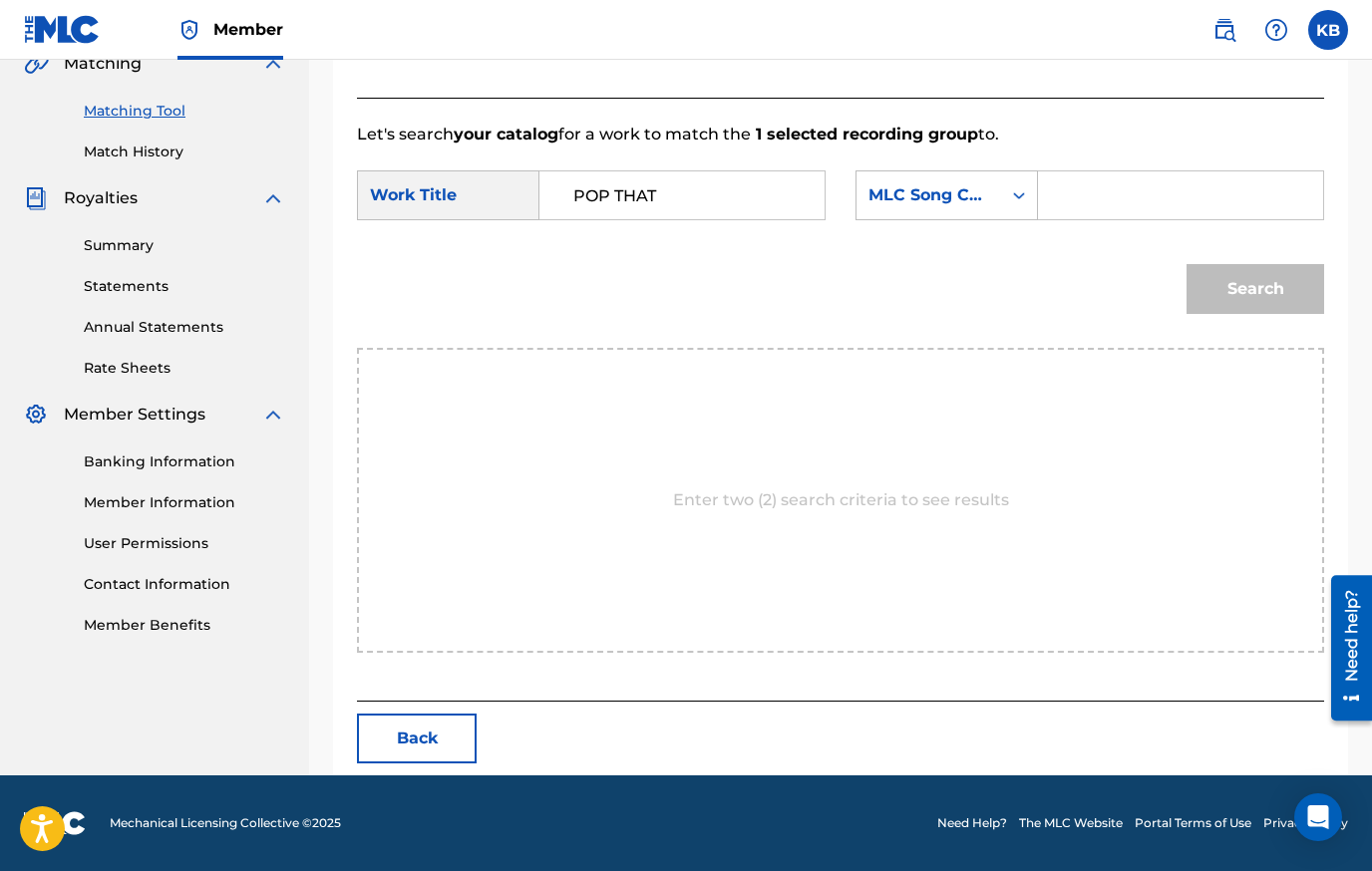 click on "MLC Song Code" at bounding box center [928, 195] 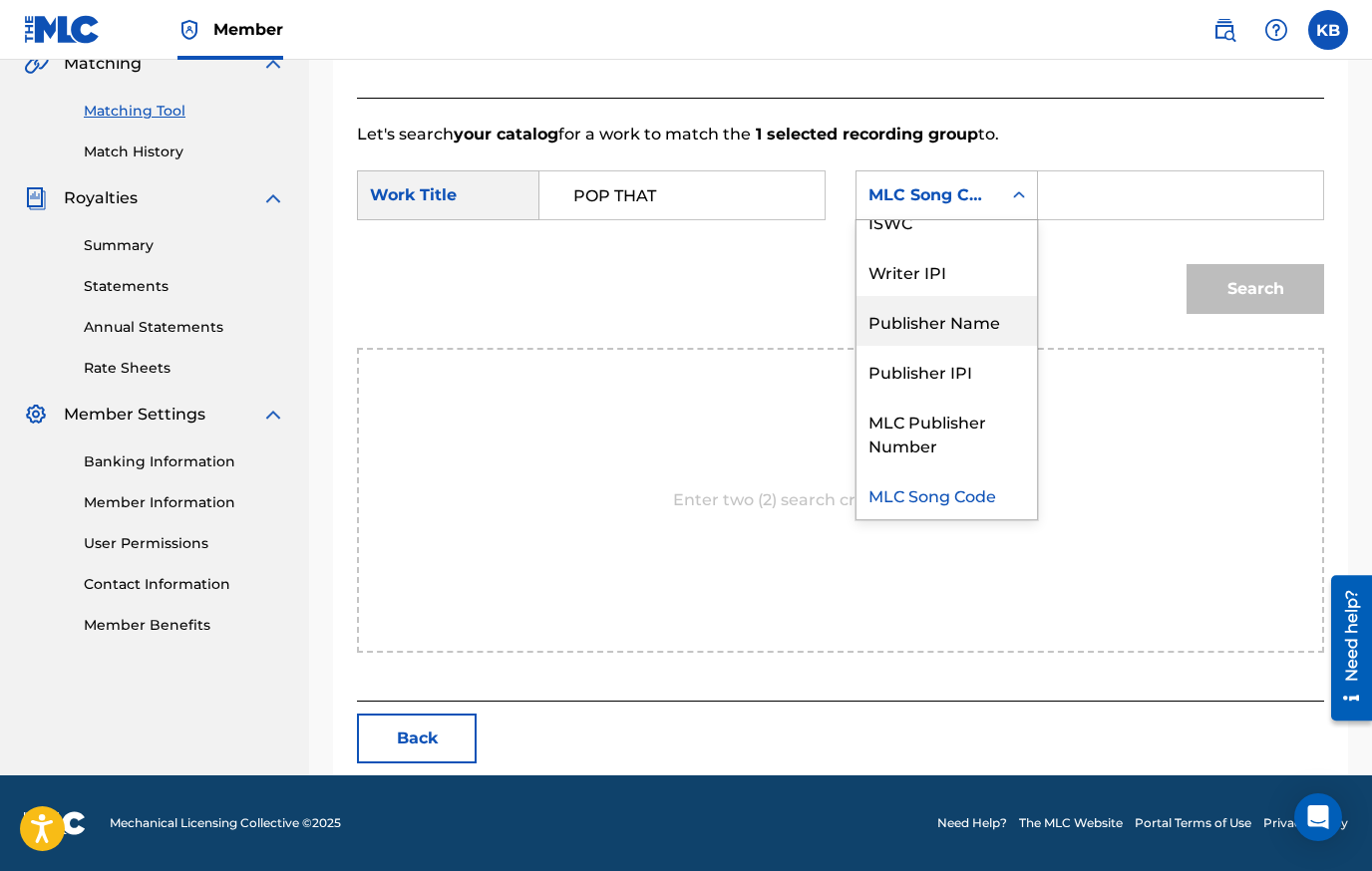 scroll, scrollTop: 0, scrollLeft: 0, axis: both 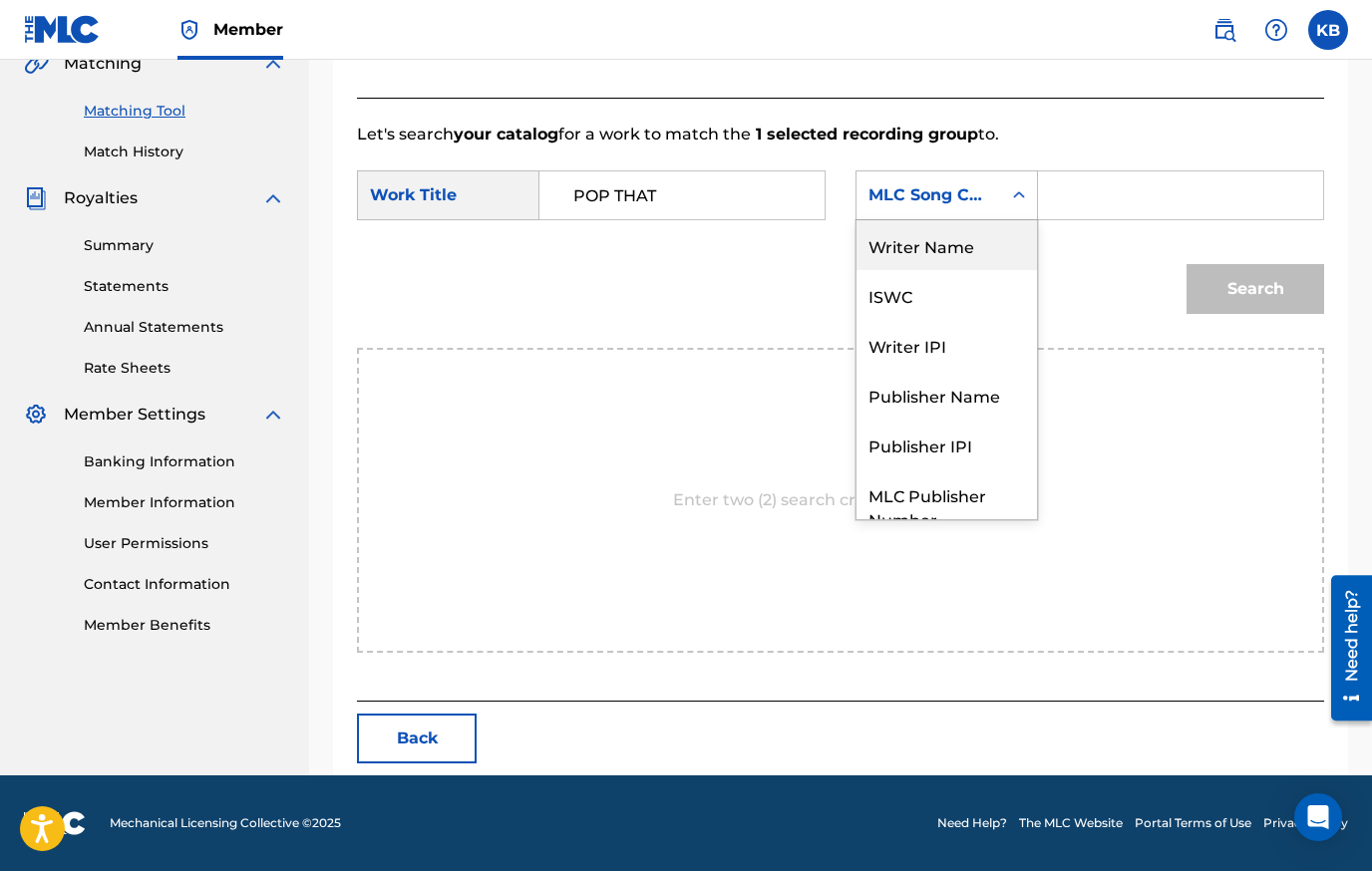 click on "Writer Name" at bounding box center (946, 245) 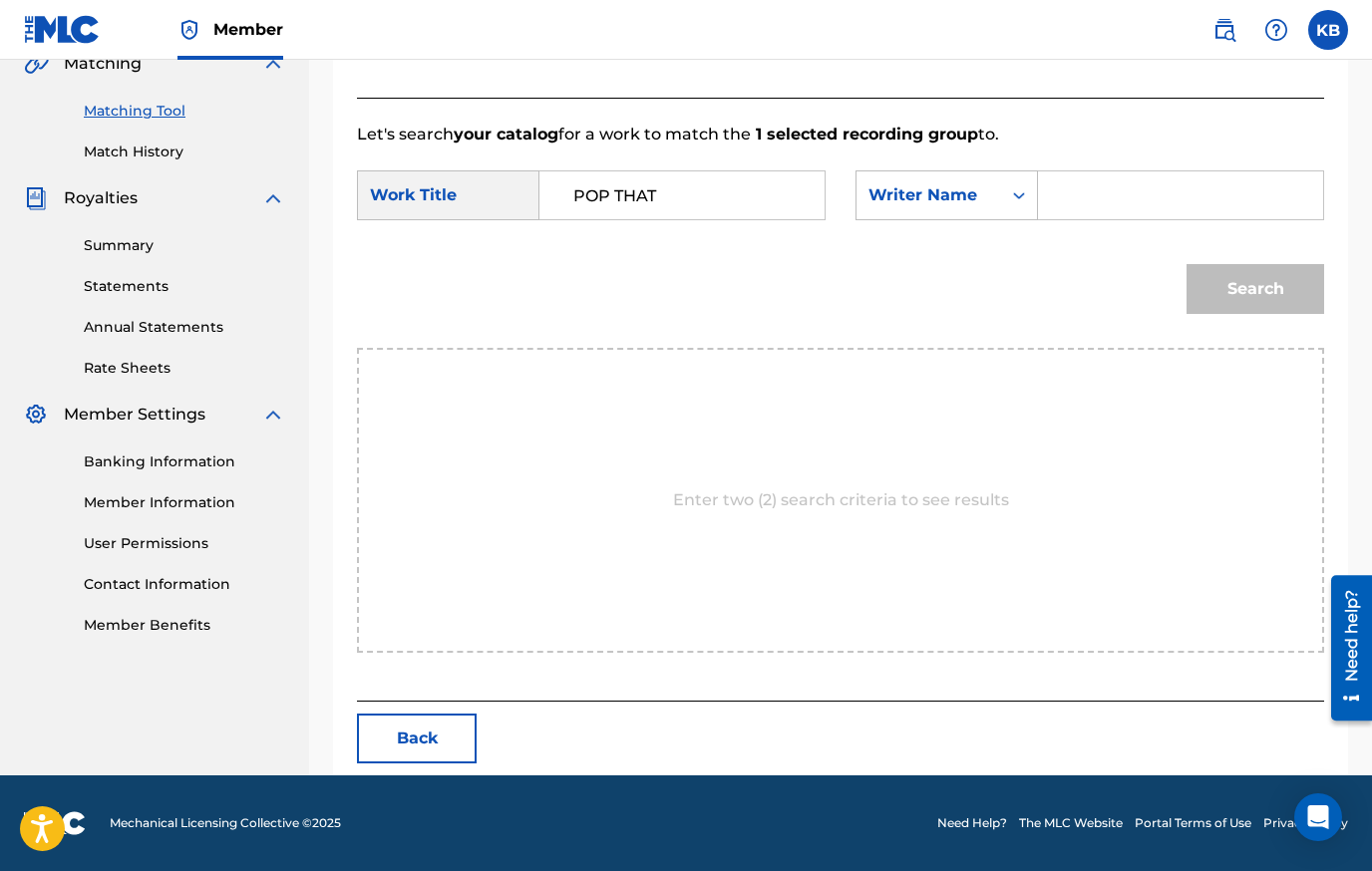 click at bounding box center (1181, 195) 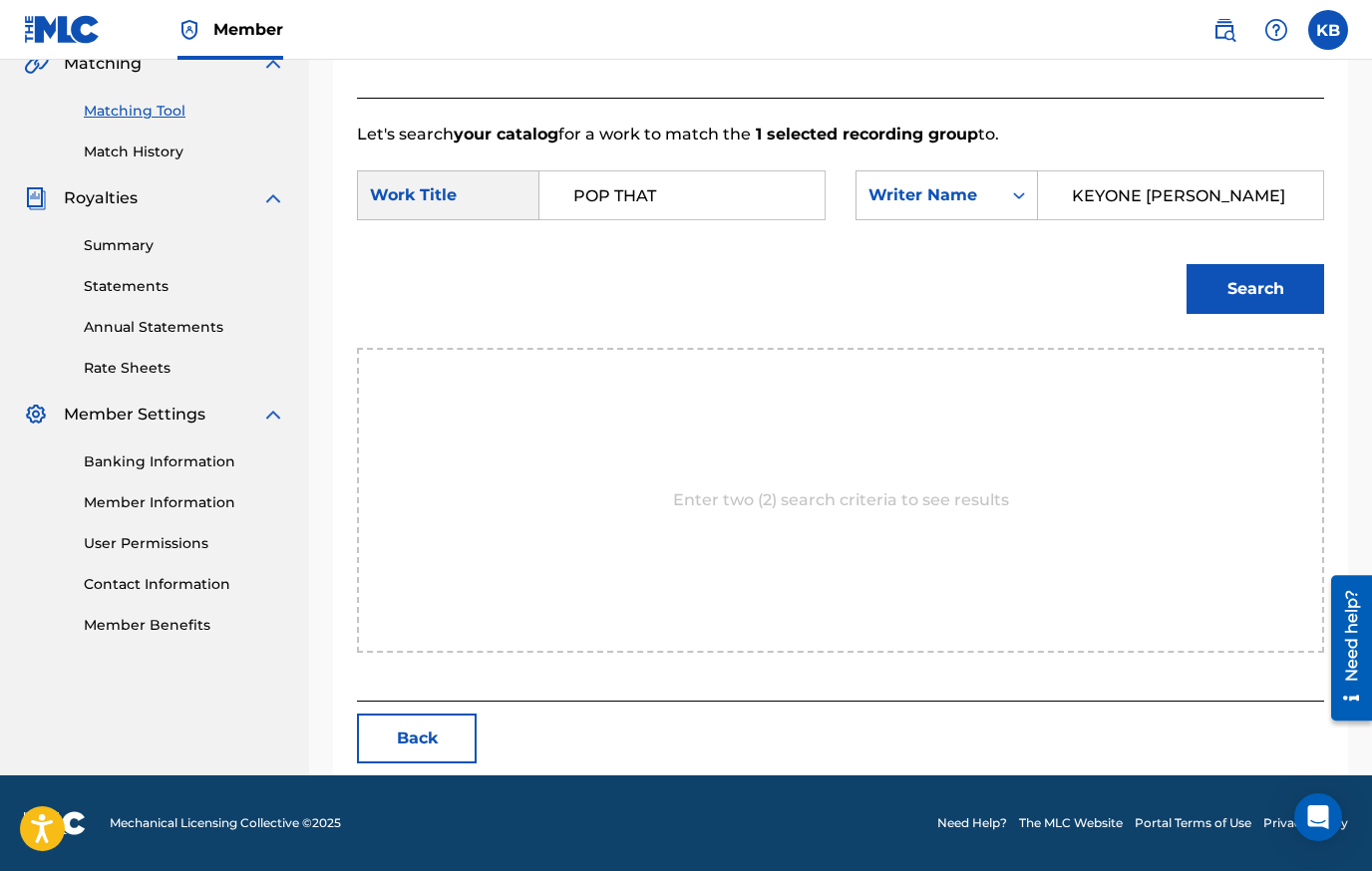 click on "Search" at bounding box center [1255, 289] 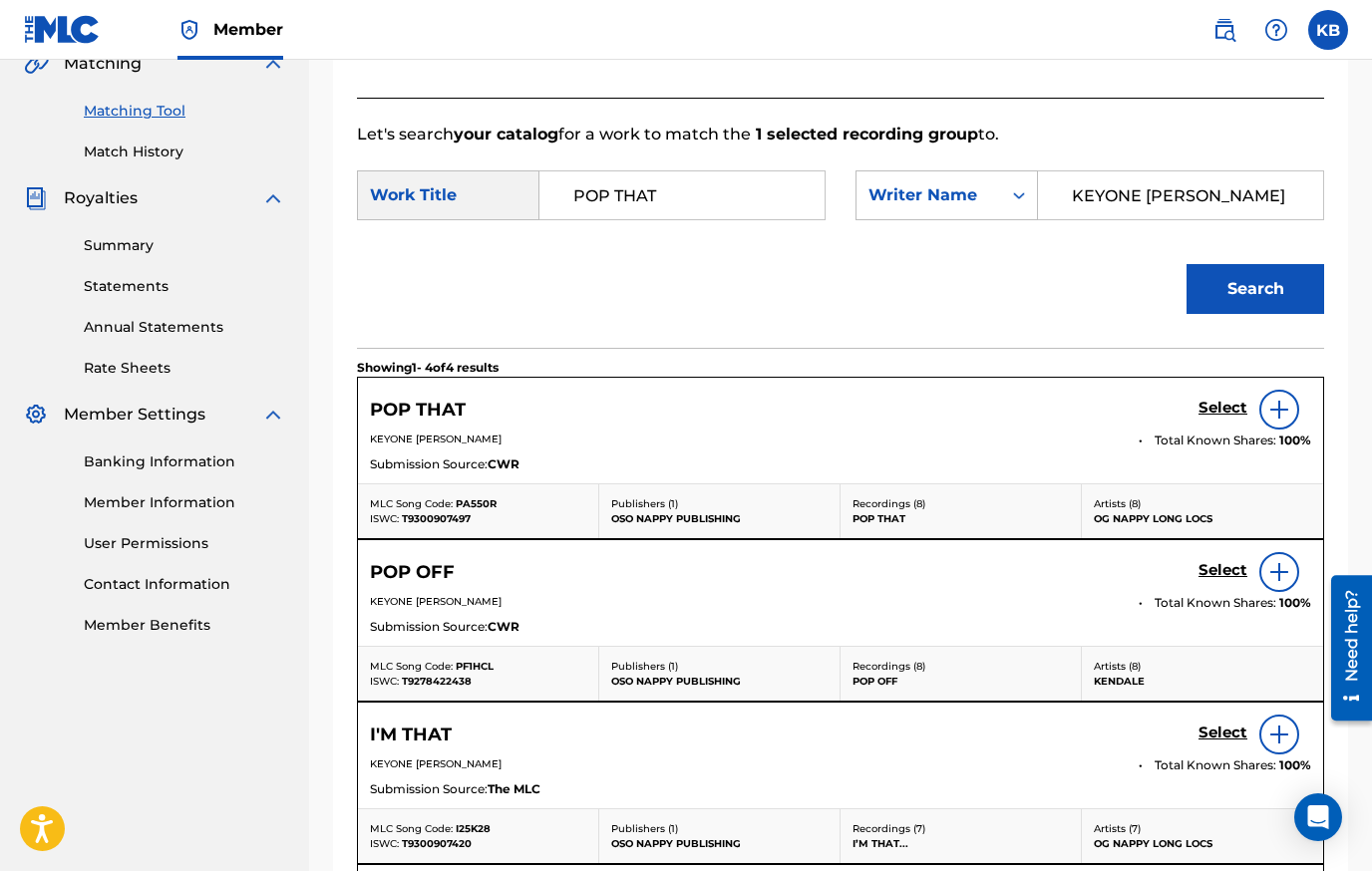 scroll, scrollTop: 580, scrollLeft: 0, axis: vertical 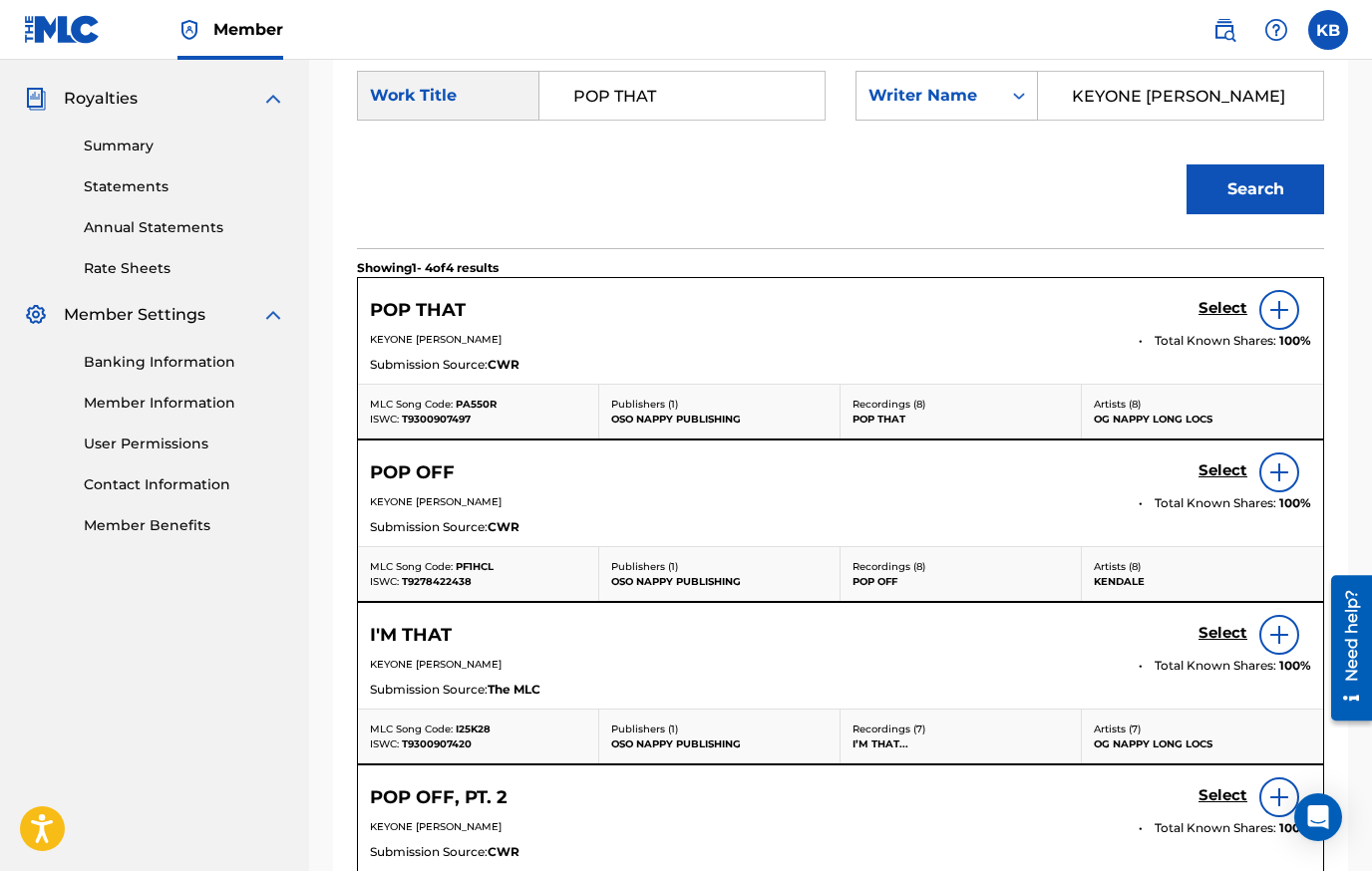 click on "Select" at bounding box center [1222, 308] 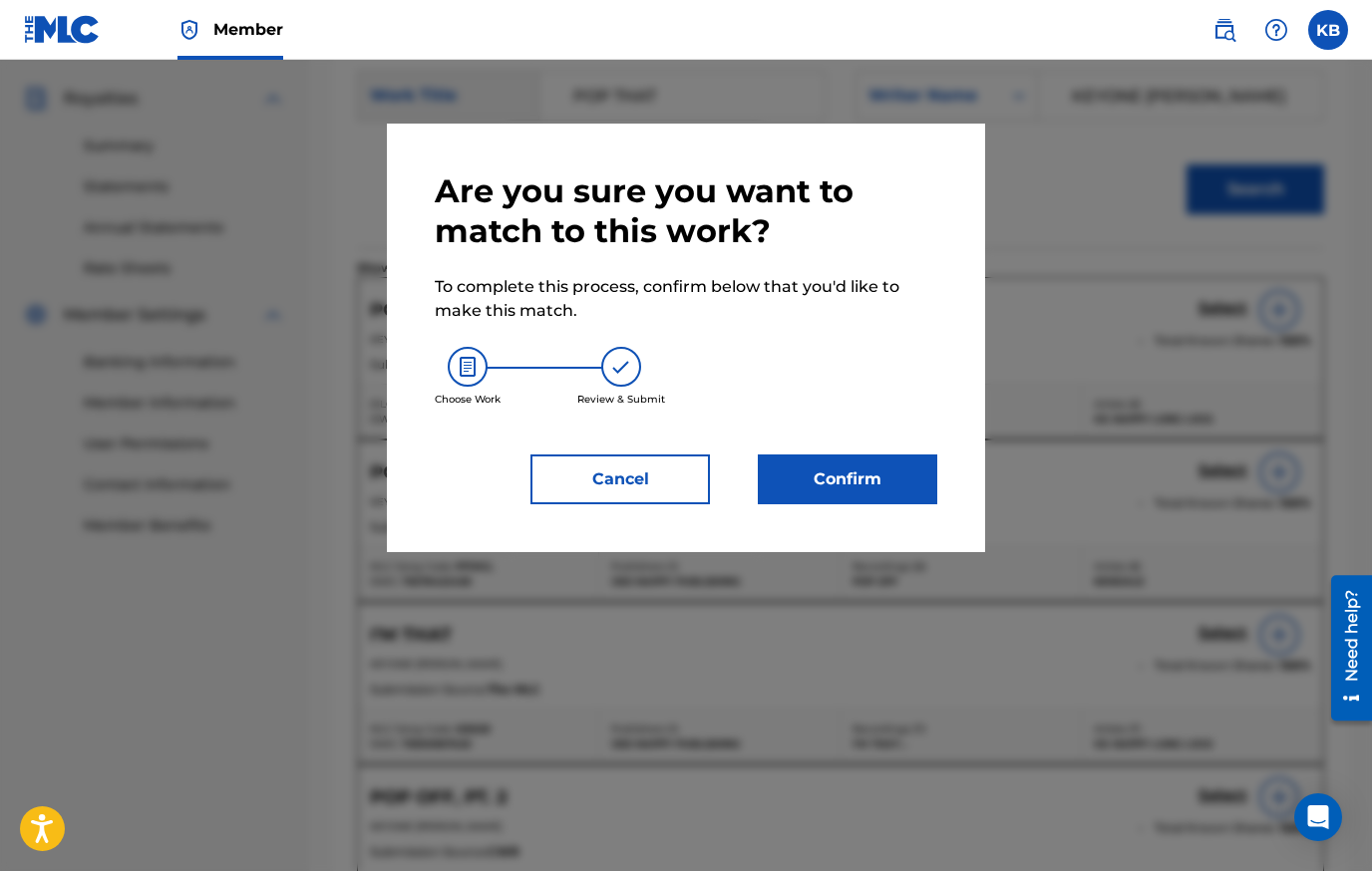 click on "Confirm" at bounding box center (848, 479) 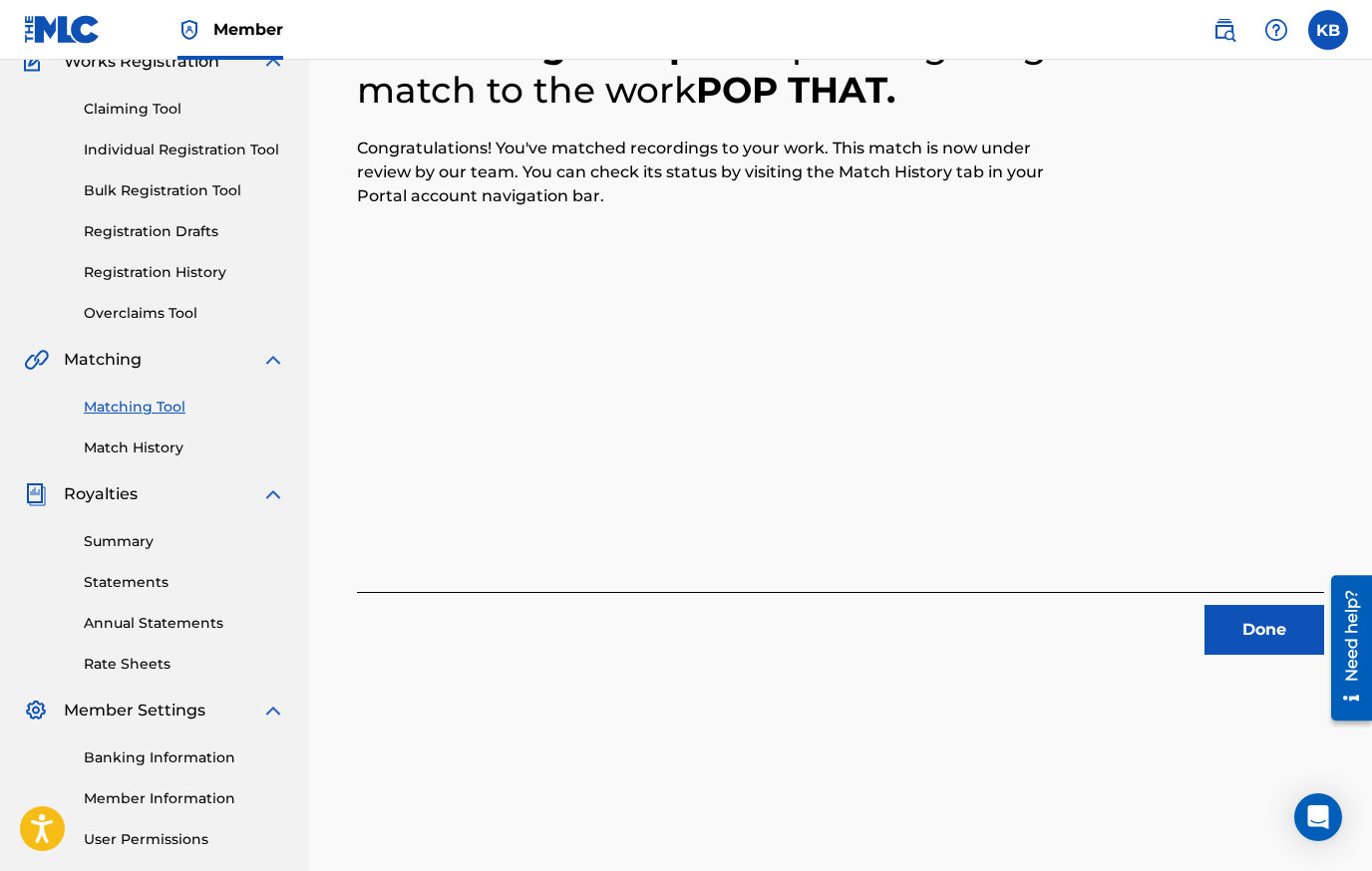 scroll, scrollTop: 199, scrollLeft: 0, axis: vertical 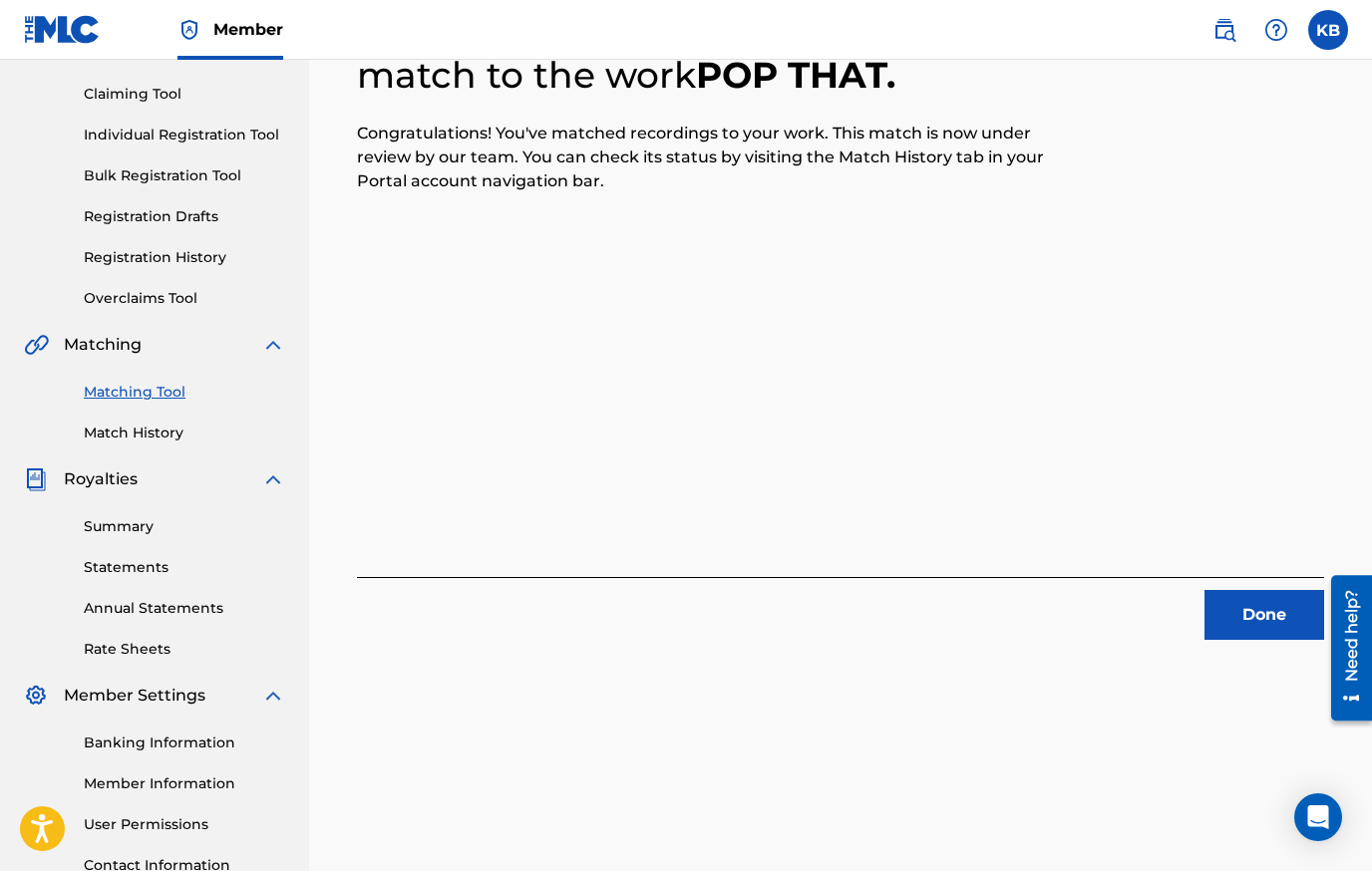 click on "Done" at bounding box center [1264, 615] 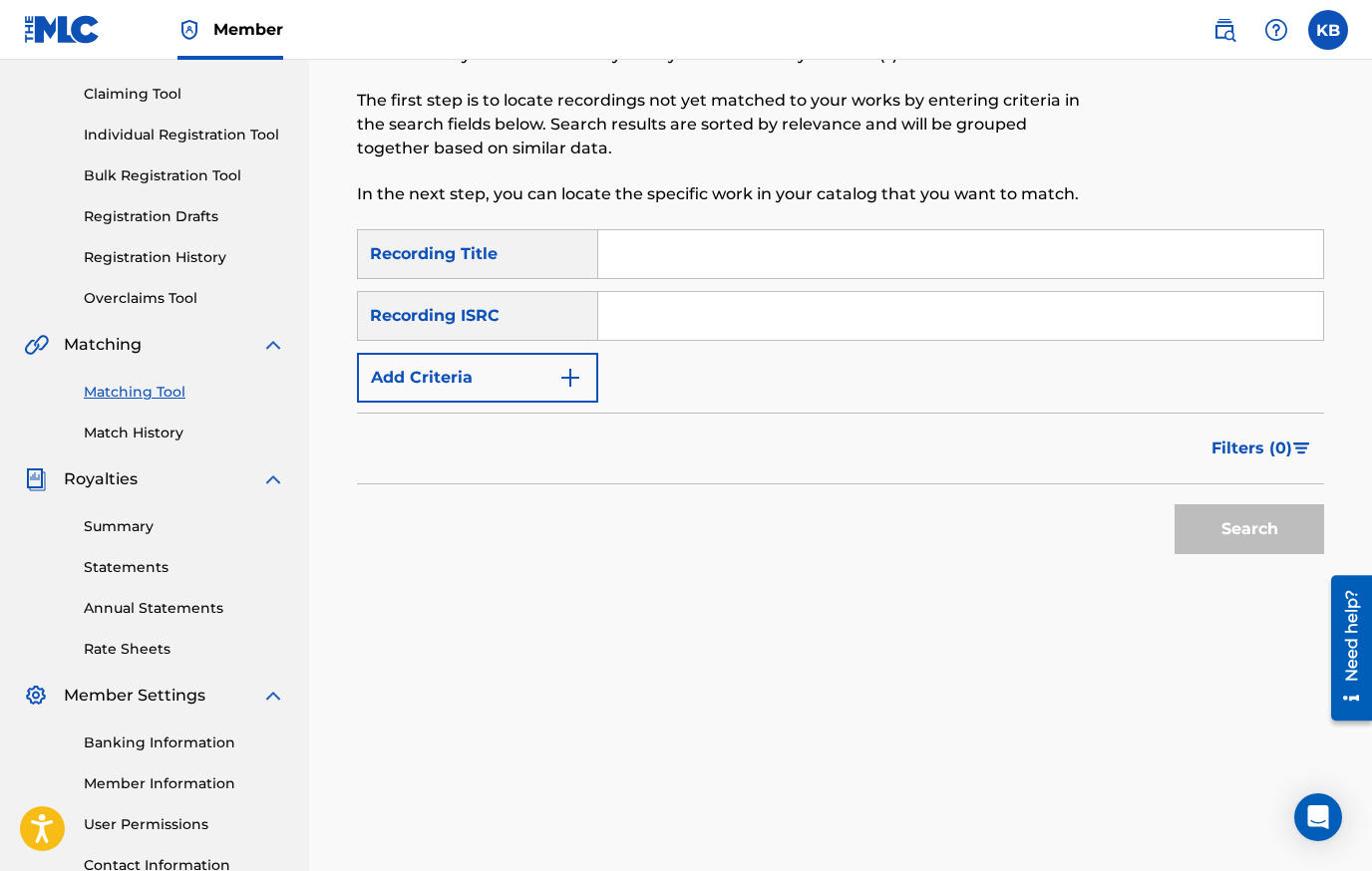 click on "Match History" at bounding box center [184, 433] 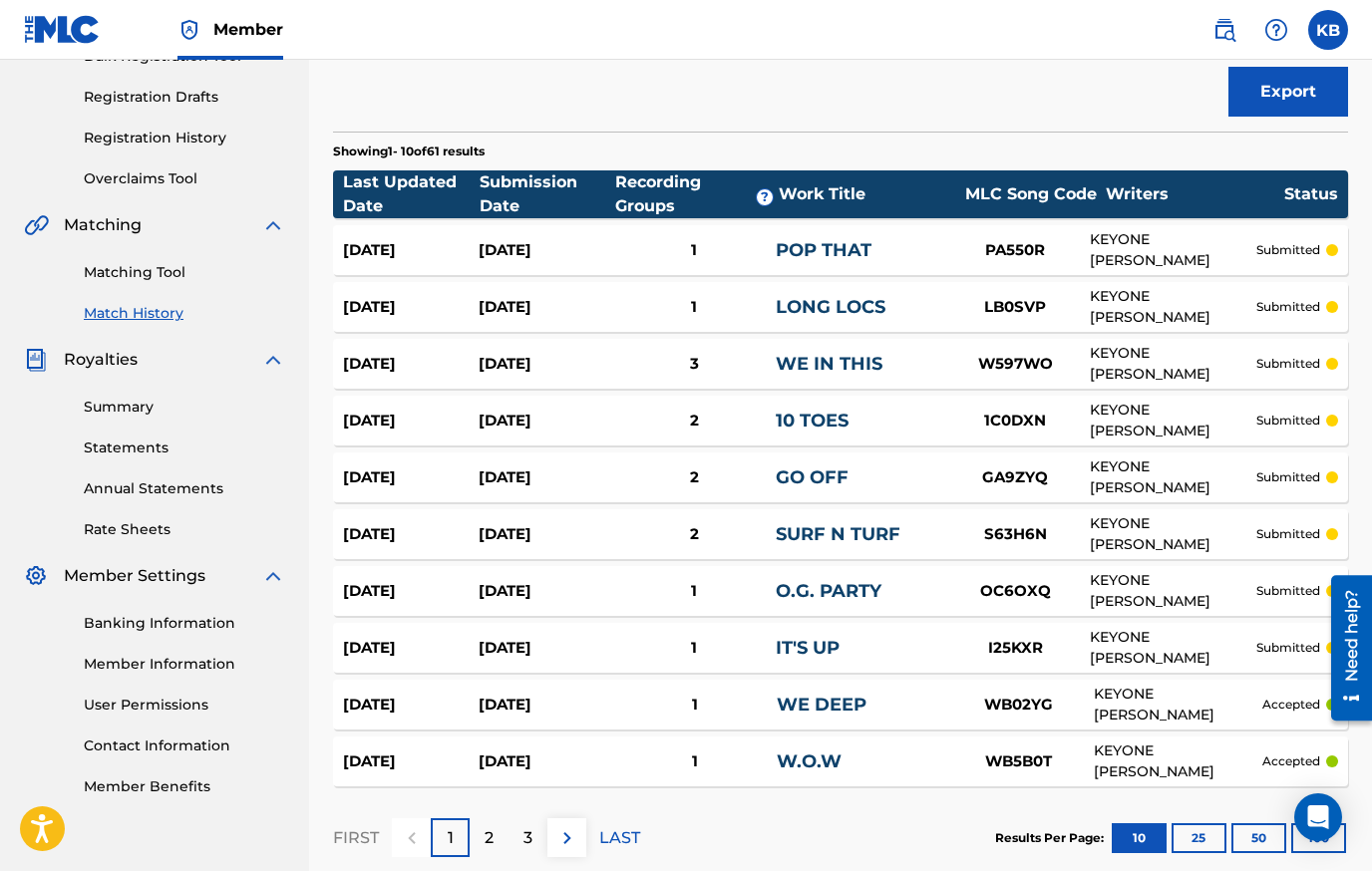 scroll, scrollTop: 433, scrollLeft: 0, axis: vertical 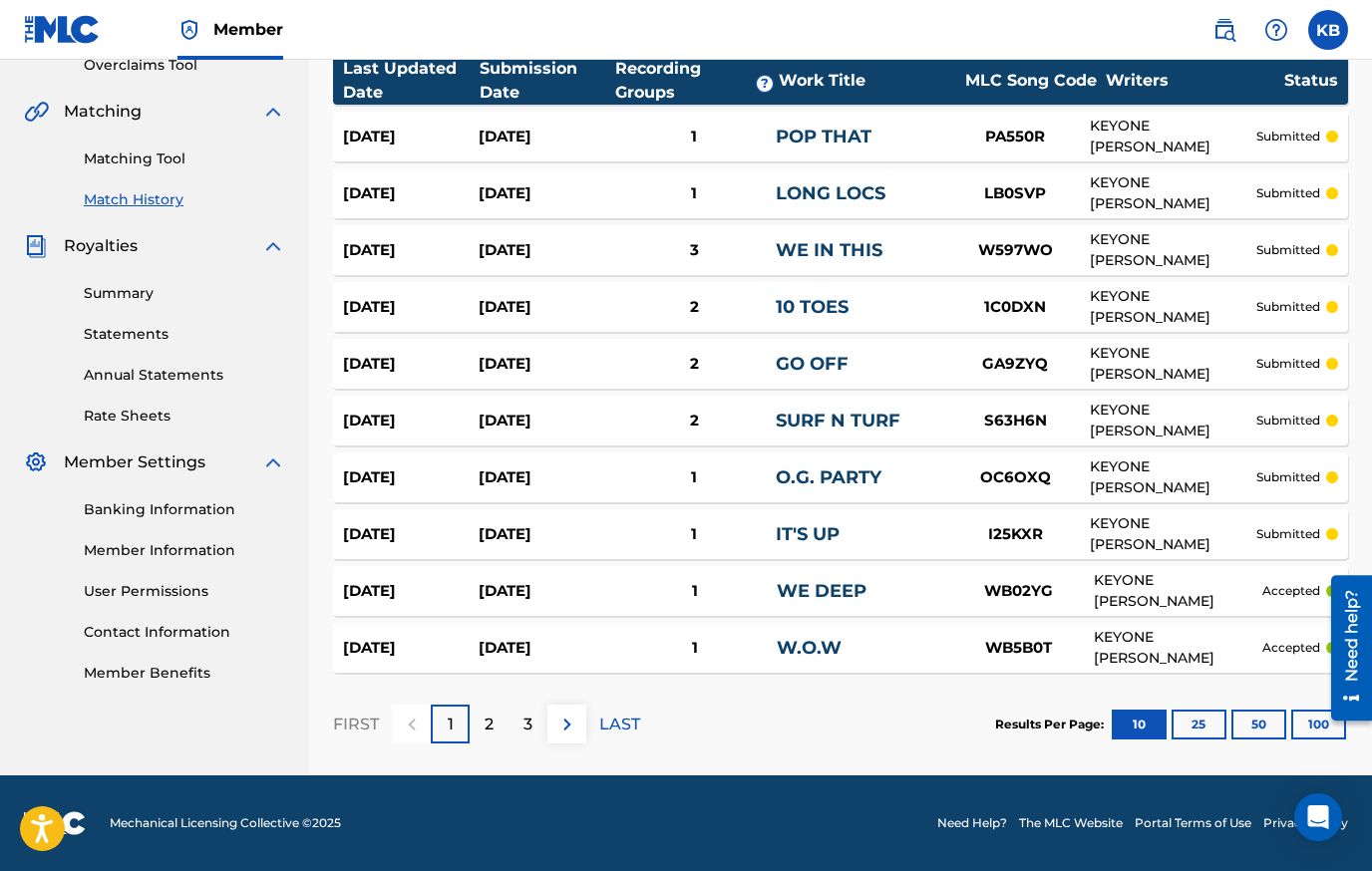 click on "25" at bounding box center [1199, 725] 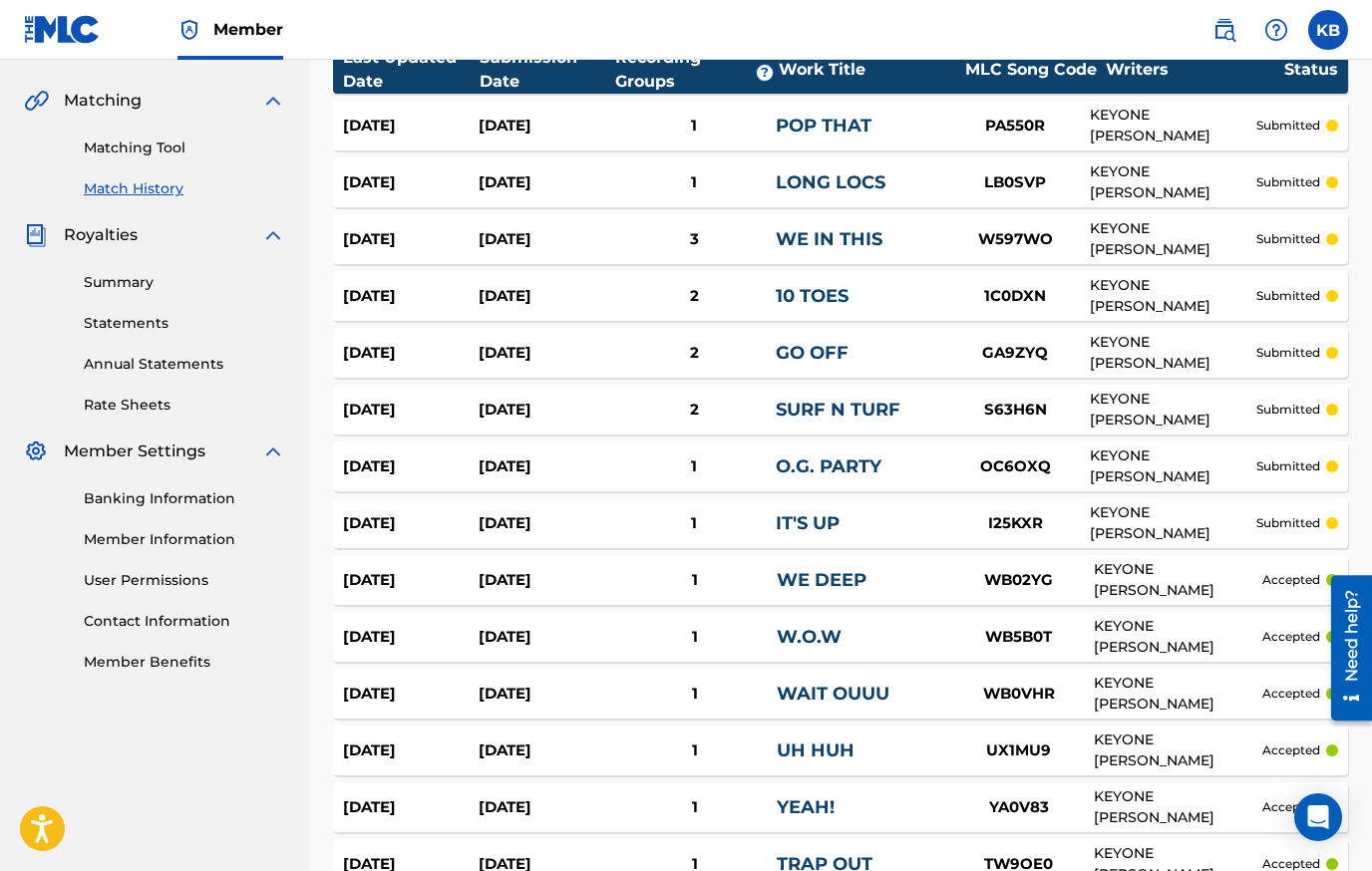 scroll, scrollTop: 433, scrollLeft: 0, axis: vertical 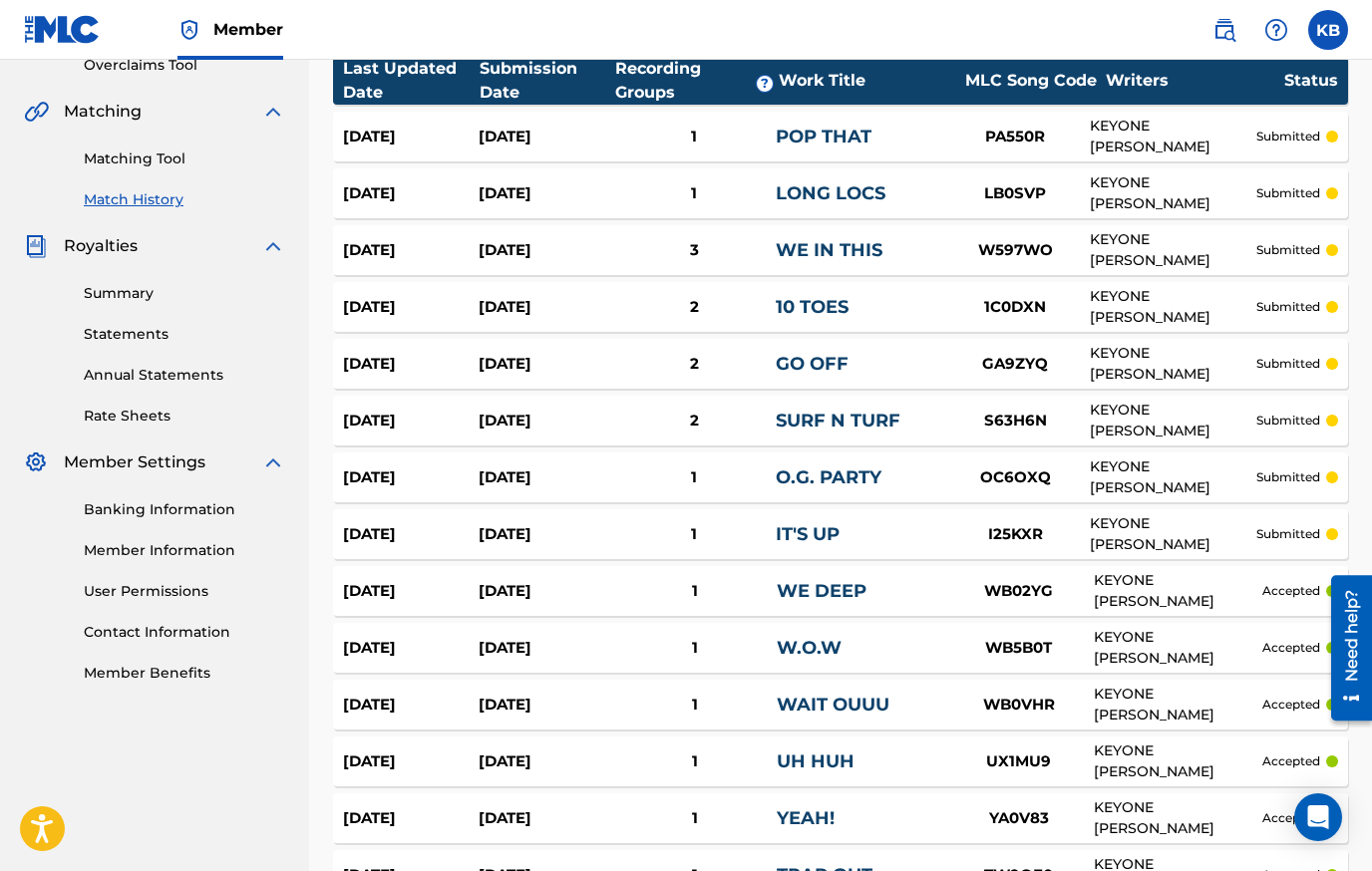 click on "SURF N TURF" at bounding box center (838, 421) 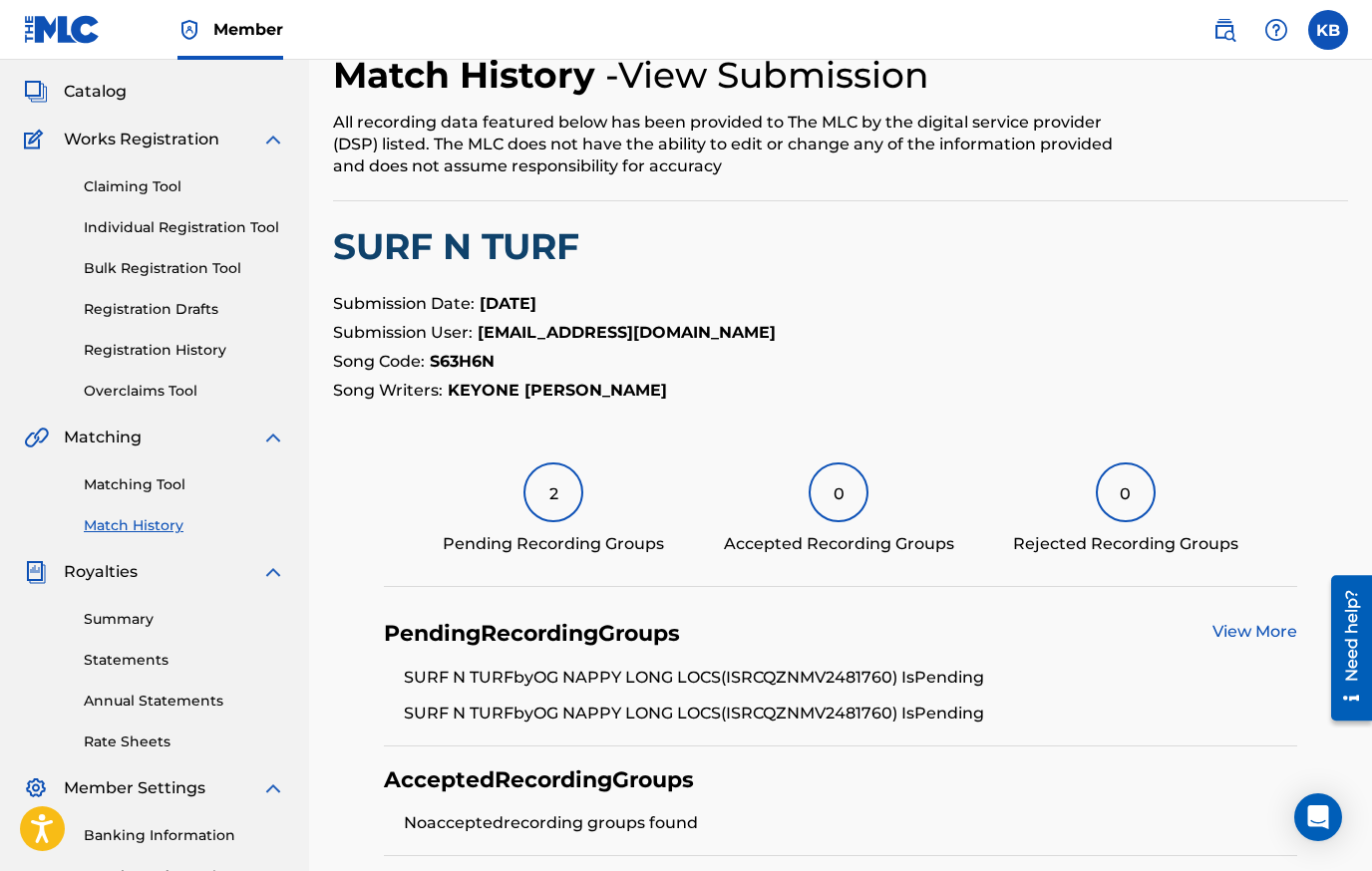 scroll, scrollTop: 98, scrollLeft: 0, axis: vertical 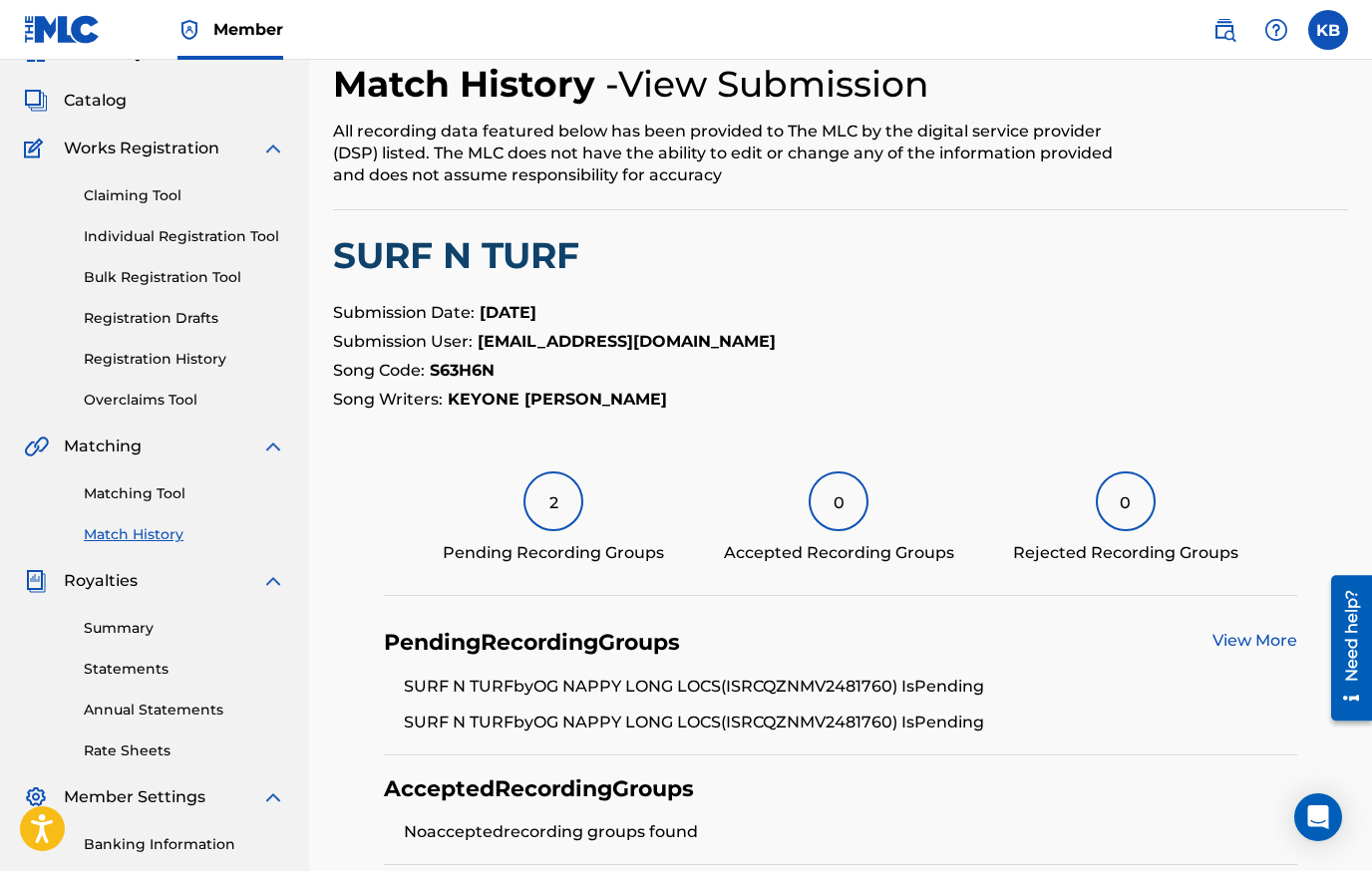 click on "Matching Tool" at bounding box center (184, 493) 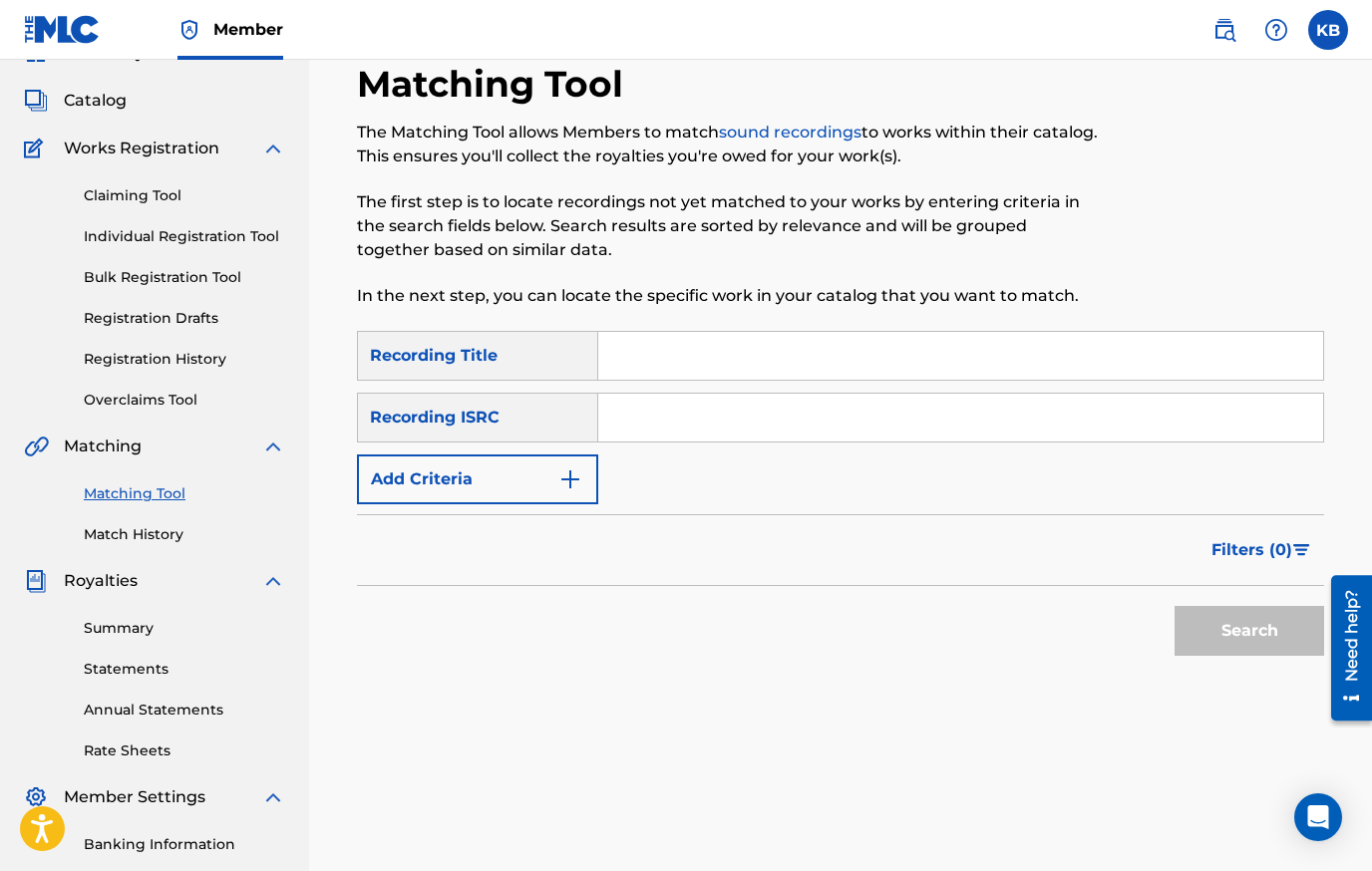 scroll, scrollTop: 0, scrollLeft: 0, axis: both 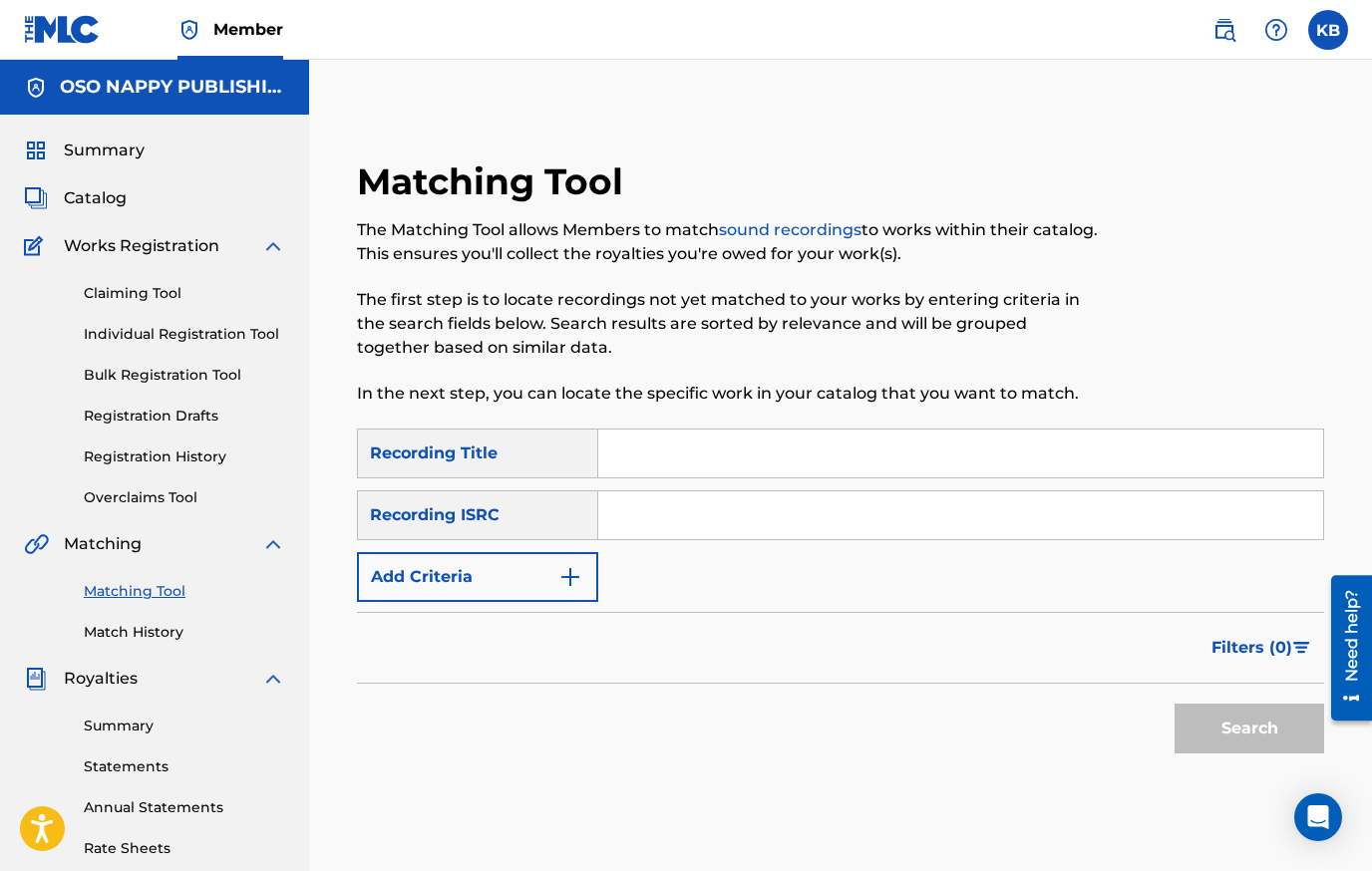 click on "Recording ISRC" at bounding box center (478, 515) 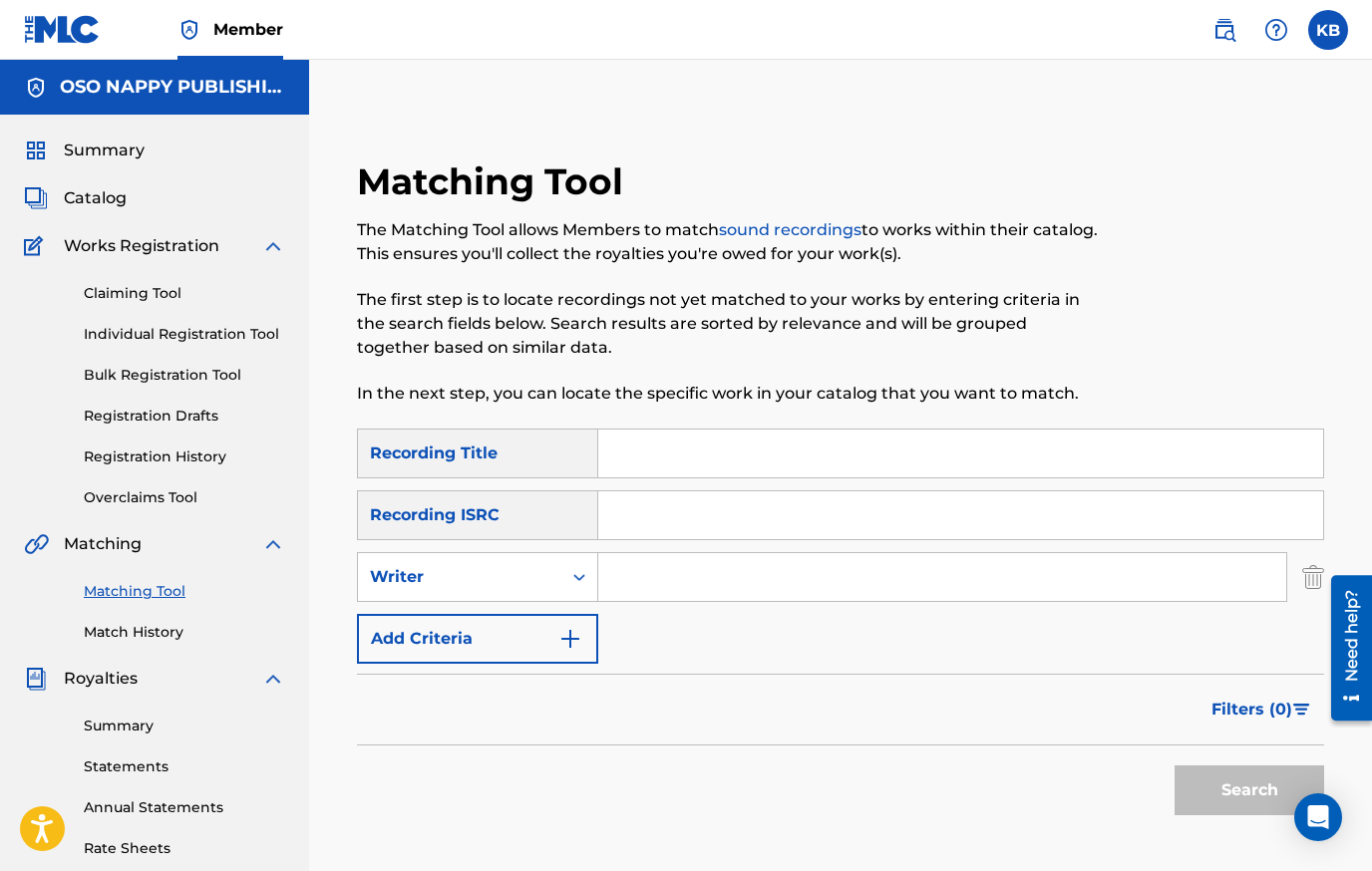 click at bounding box center (942, 577) 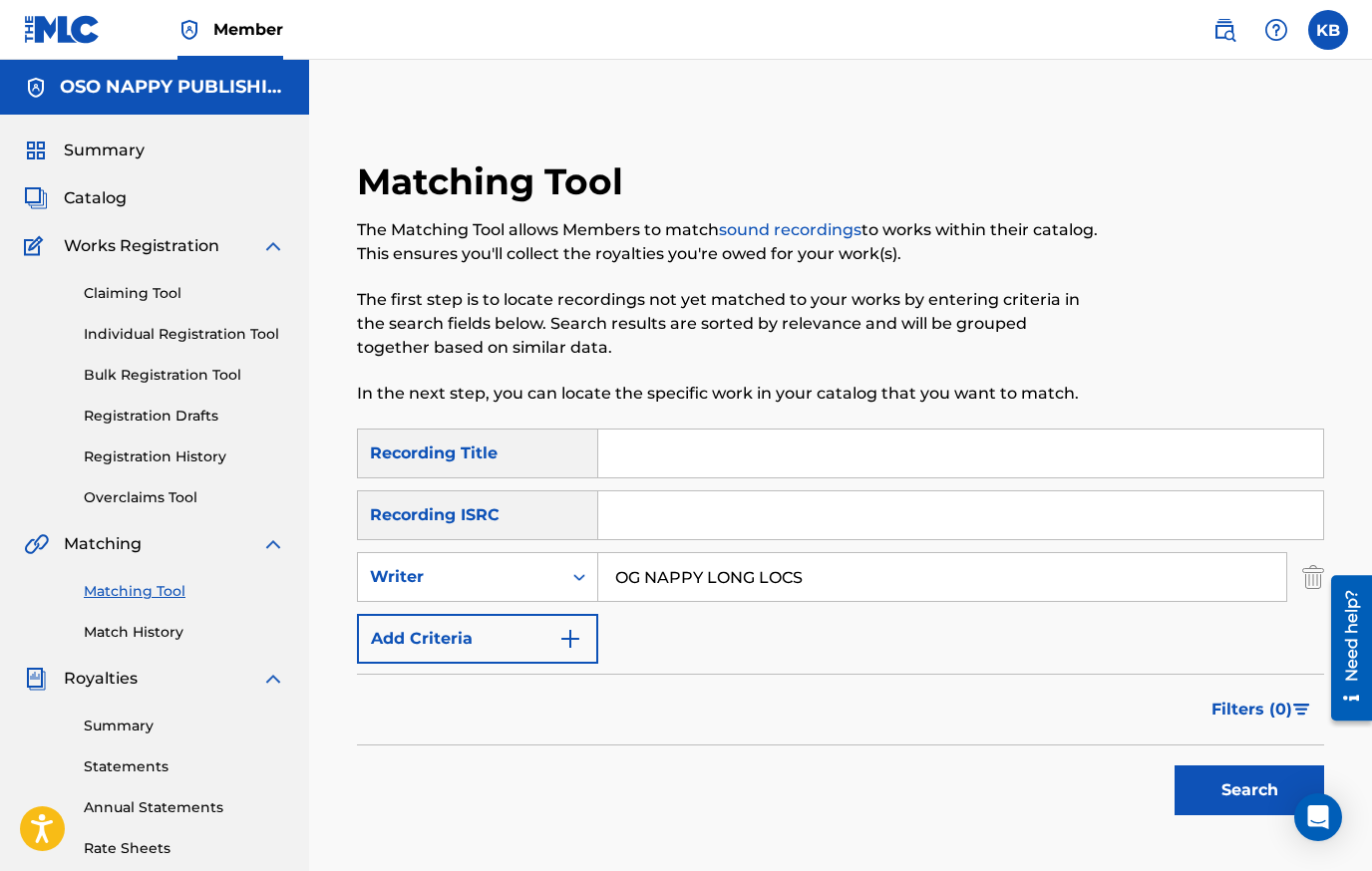 click on "Search" at bounding box center (1249, 790) 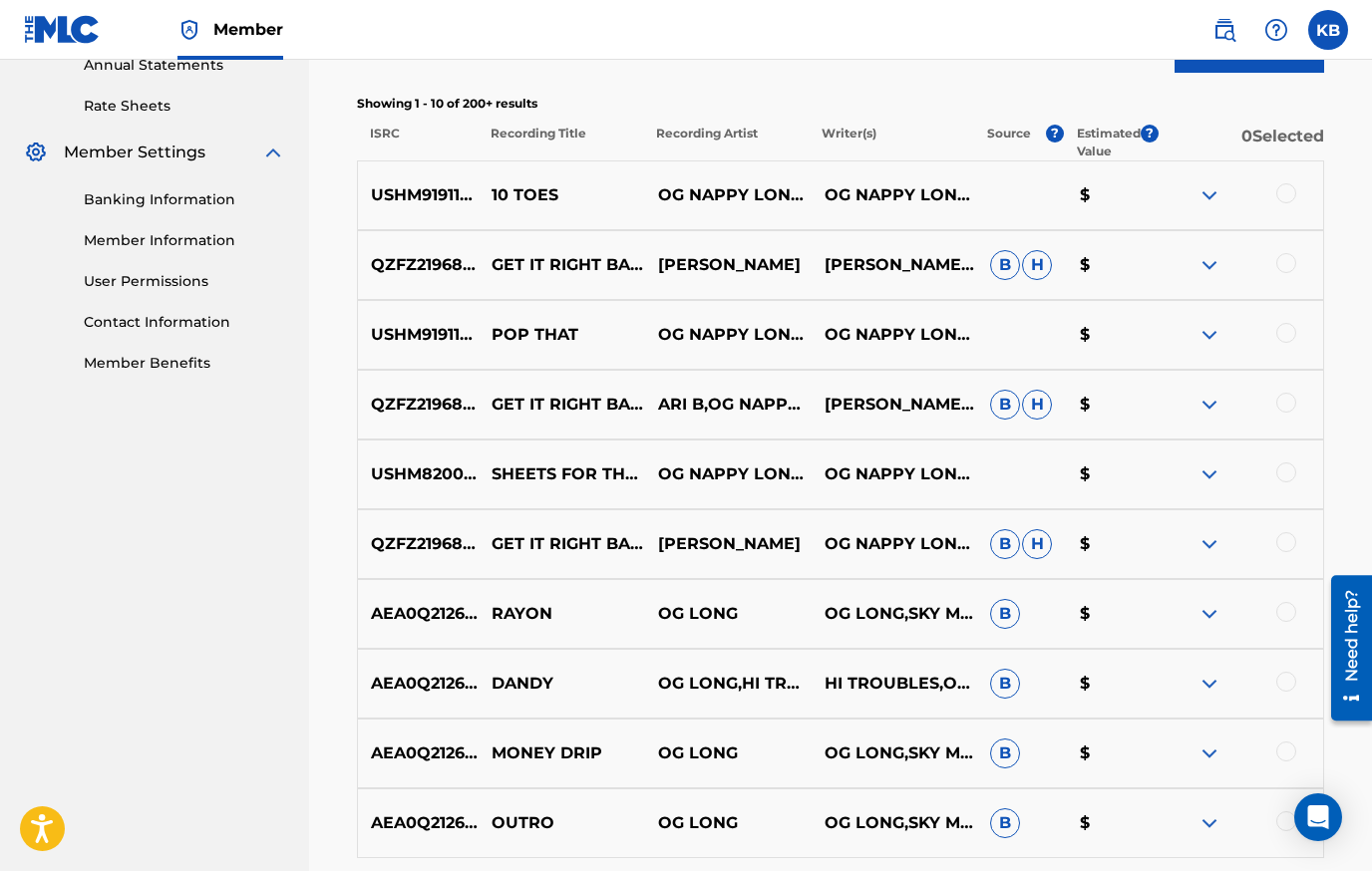 scroll, scrollTop: 698, scrollLeft: 0, axis: vertical 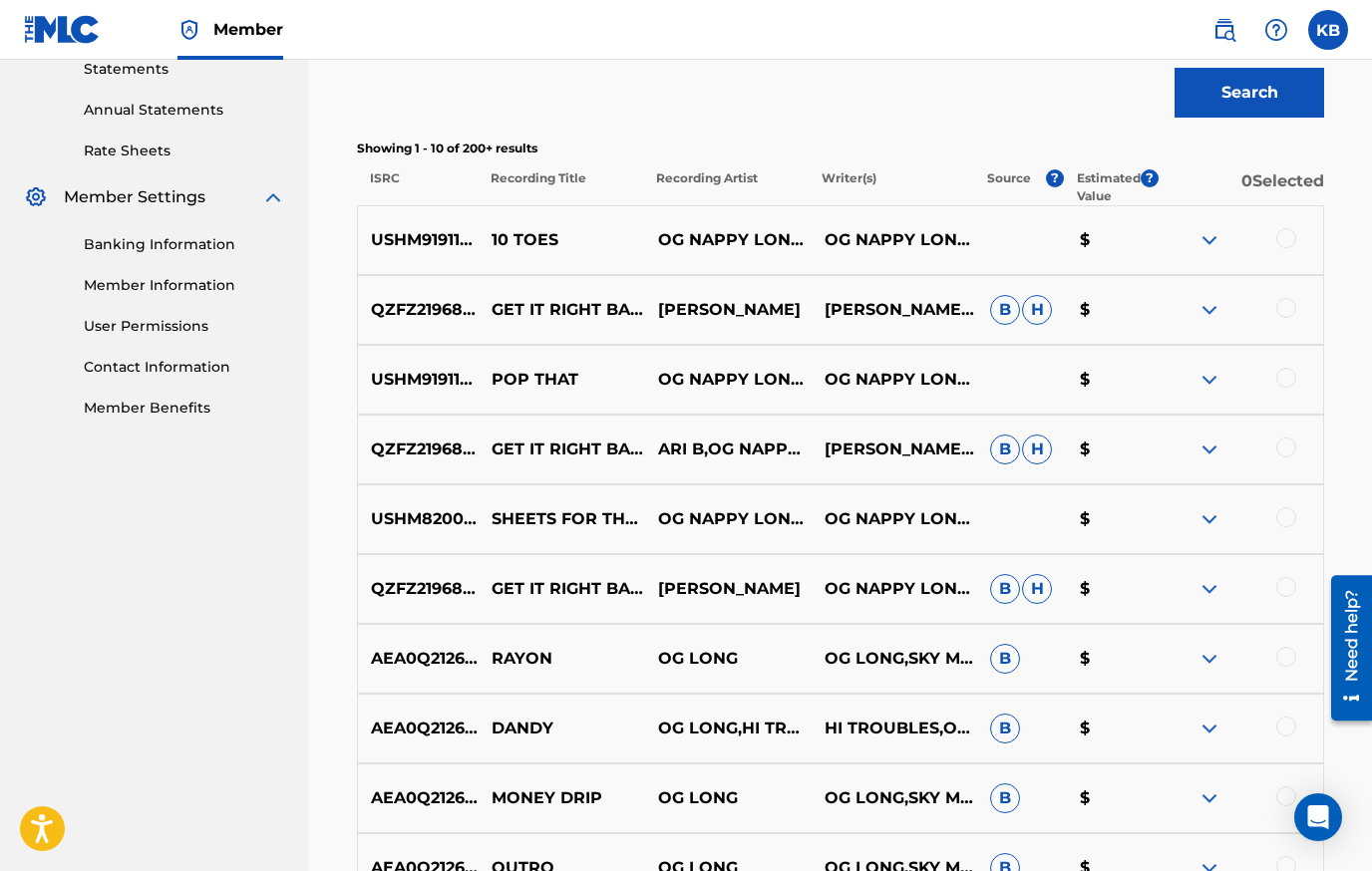 click at bounding box center [1286, 238] 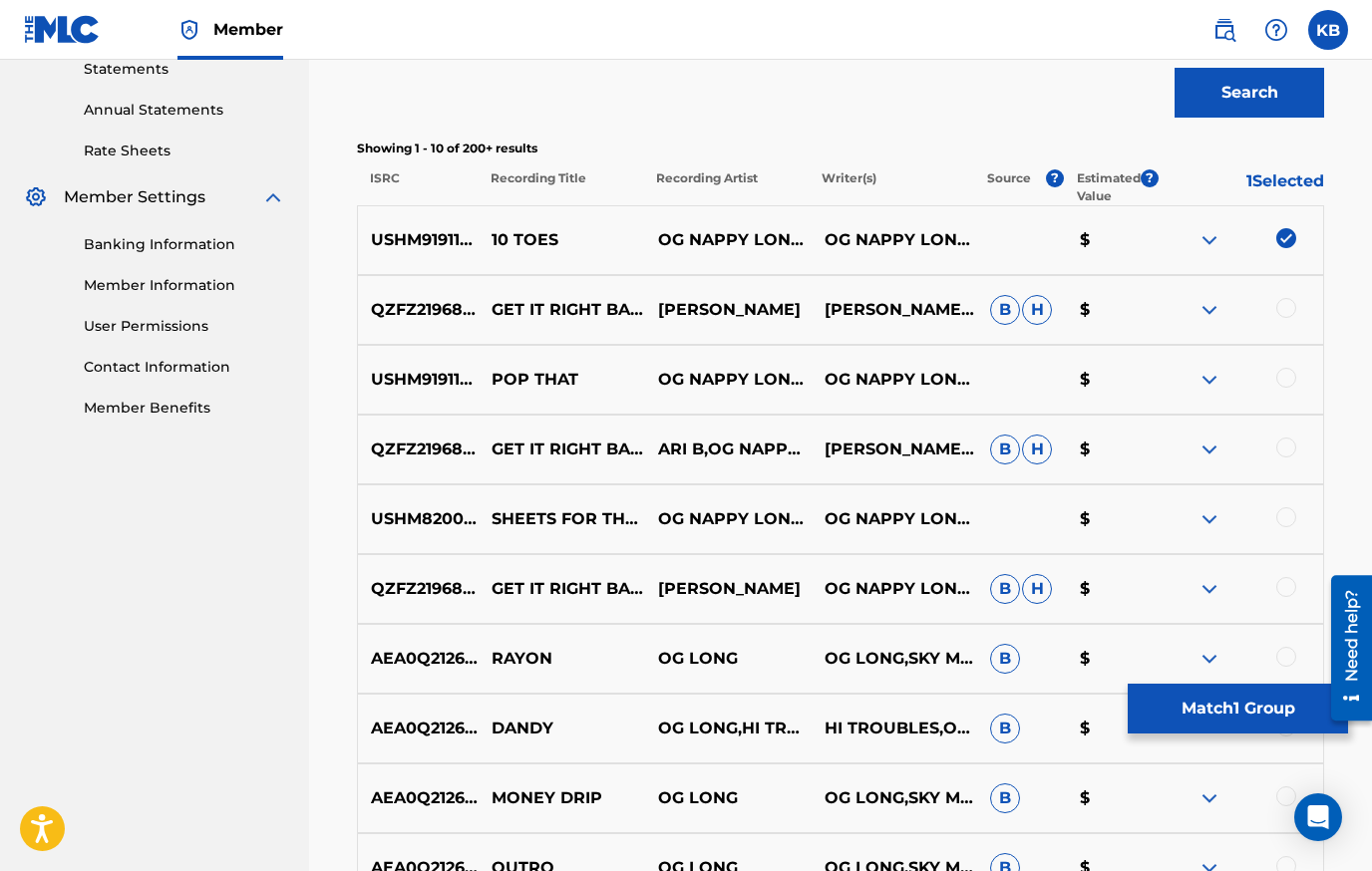 click on "Match  1 Group" at bounding box center (1237, 709) 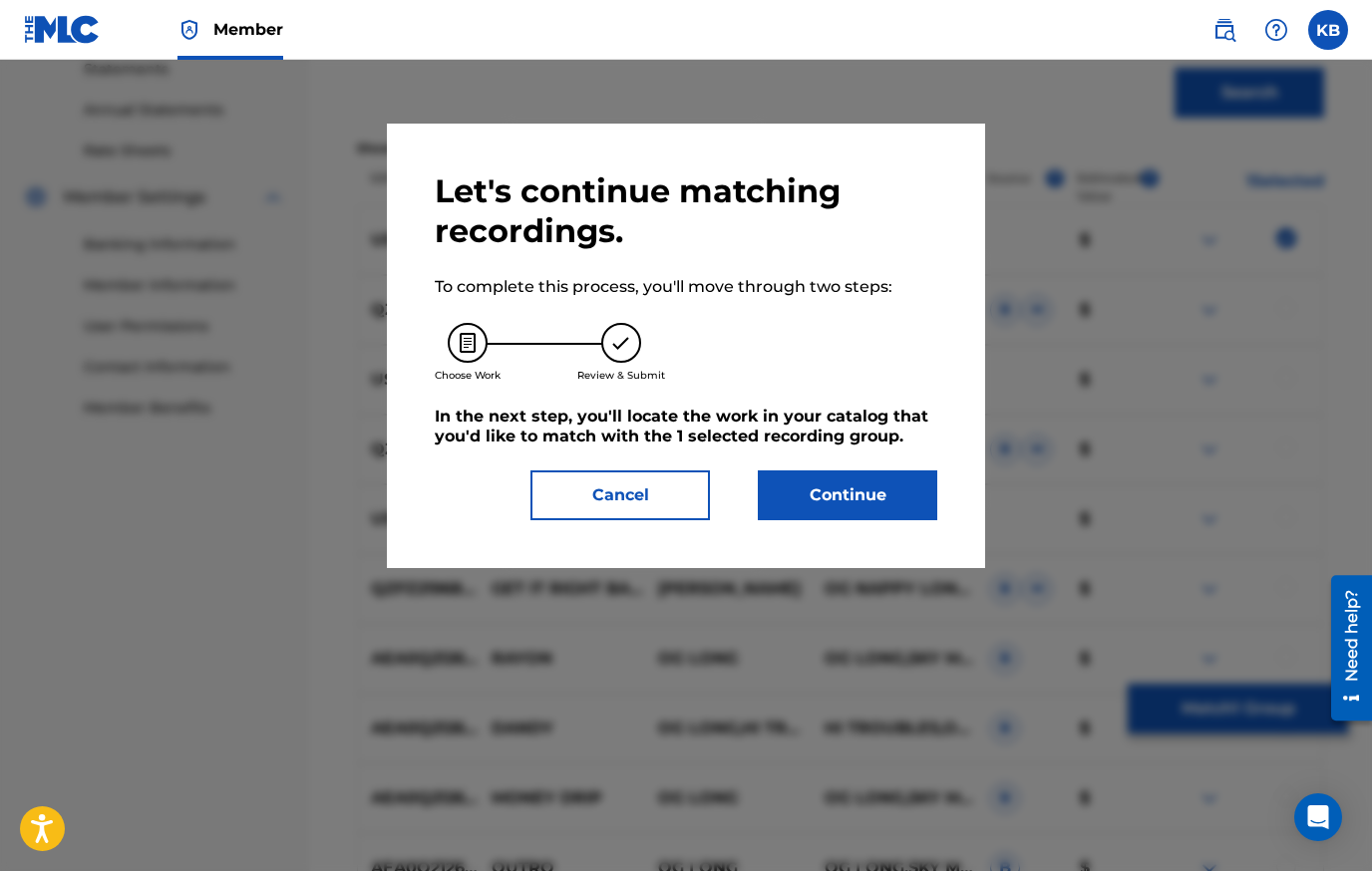 click on "Continue" at bounding box center [848, 495] 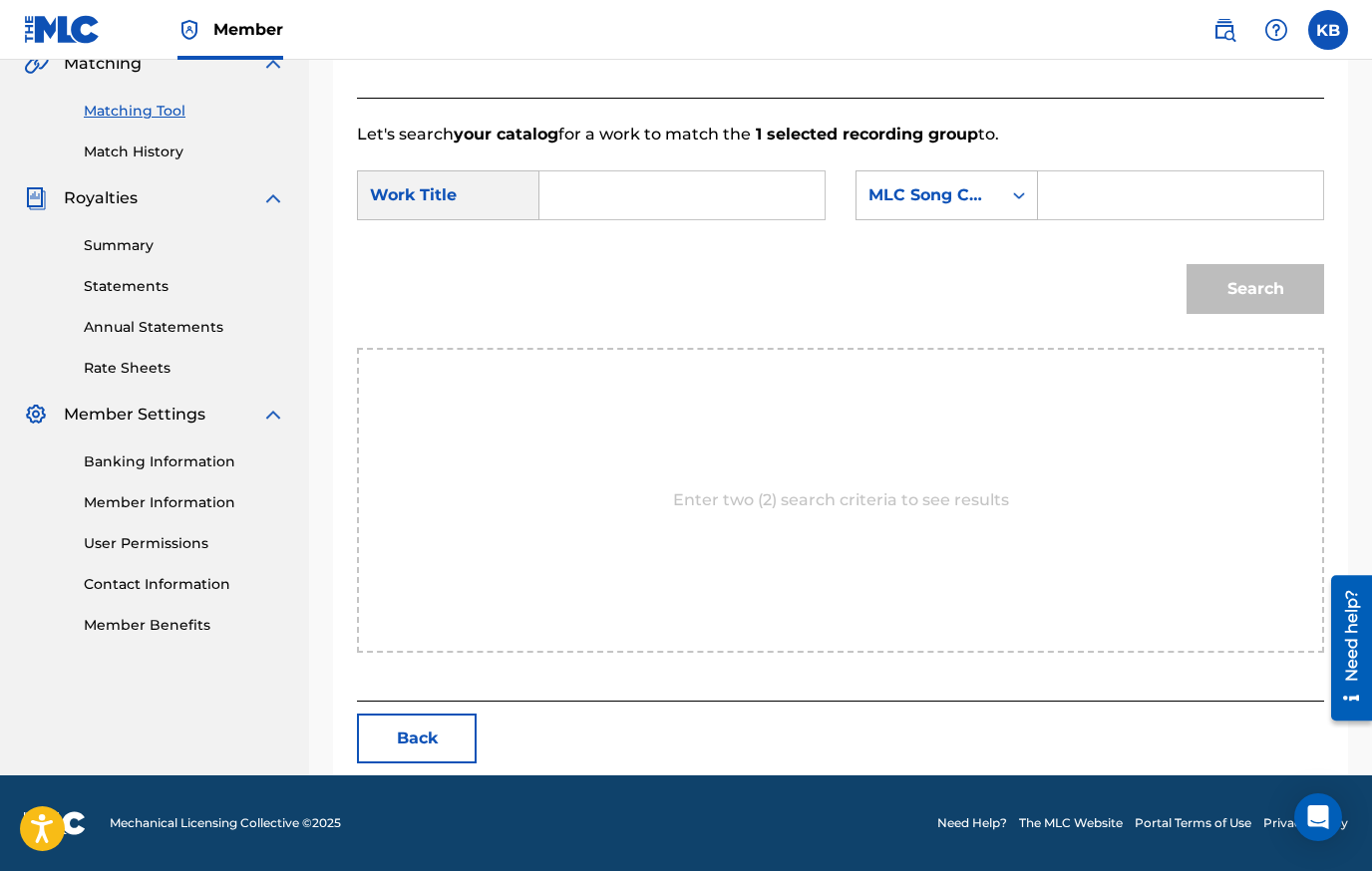 click at bounding box center [682, 195] 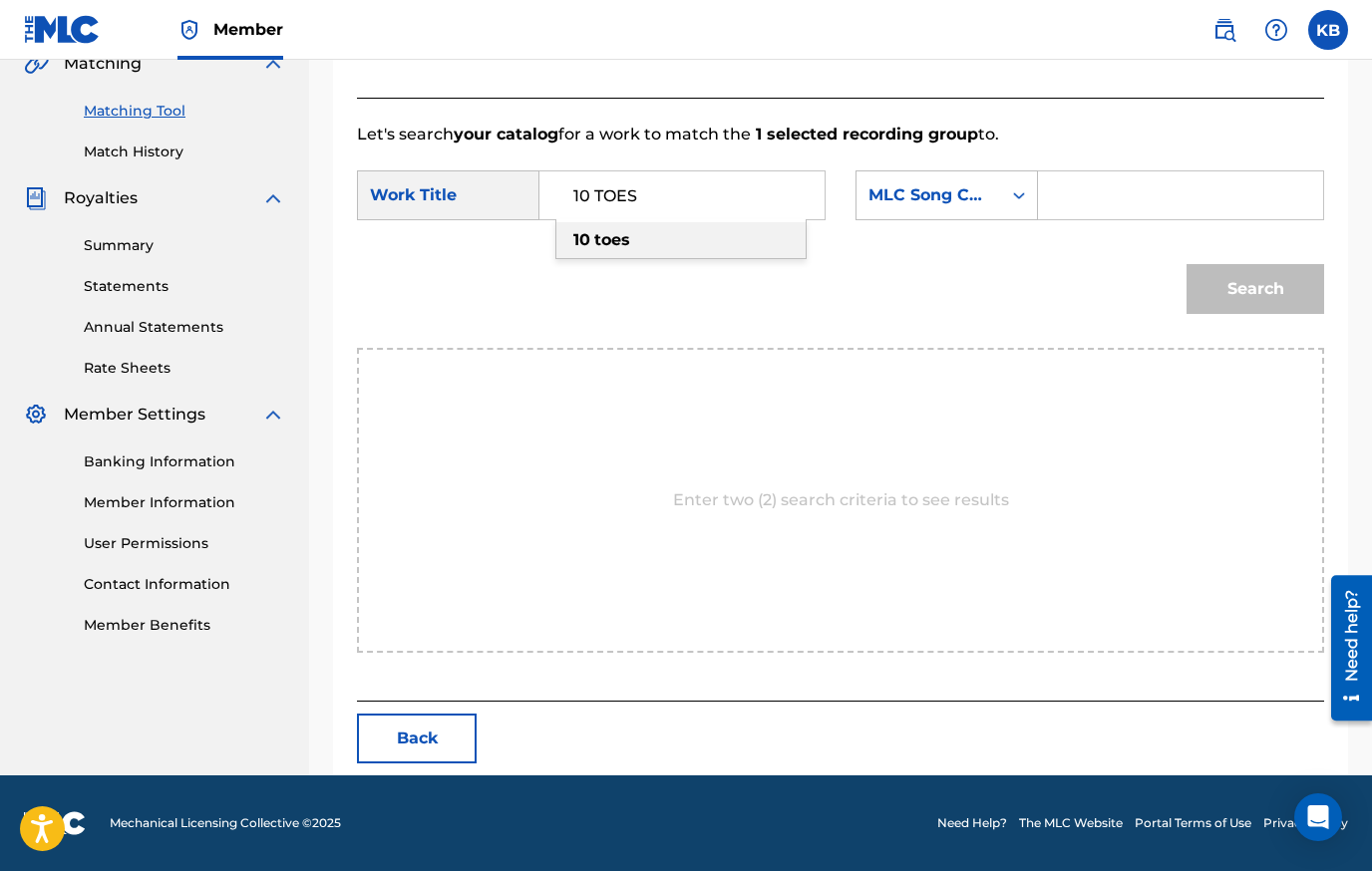 type on "10 TOES" 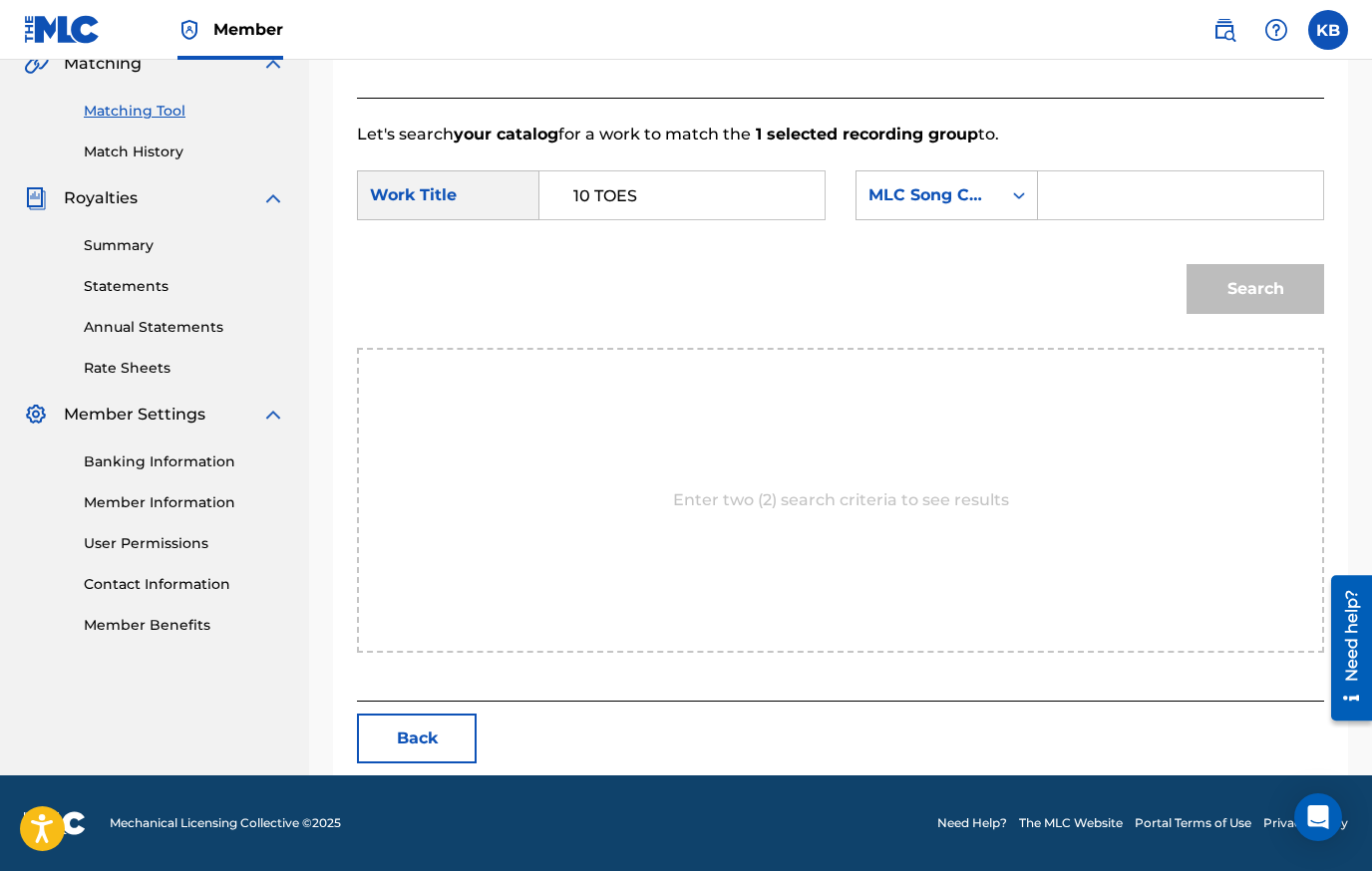 click on "MLC Song Code" at bounding box center [946, 195] 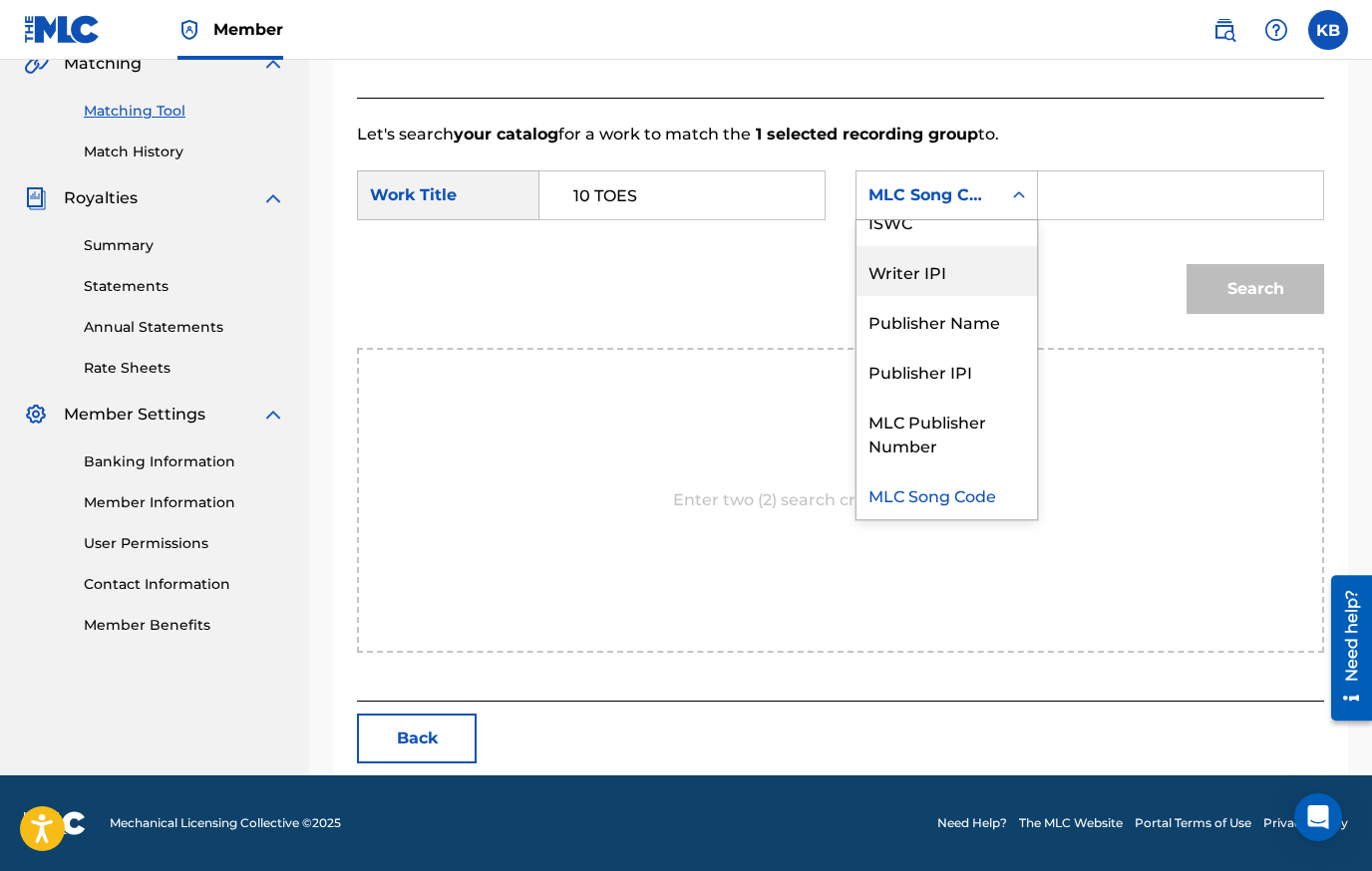 scroll, scrollTop: 0, scrollLeft: 0, axis: both 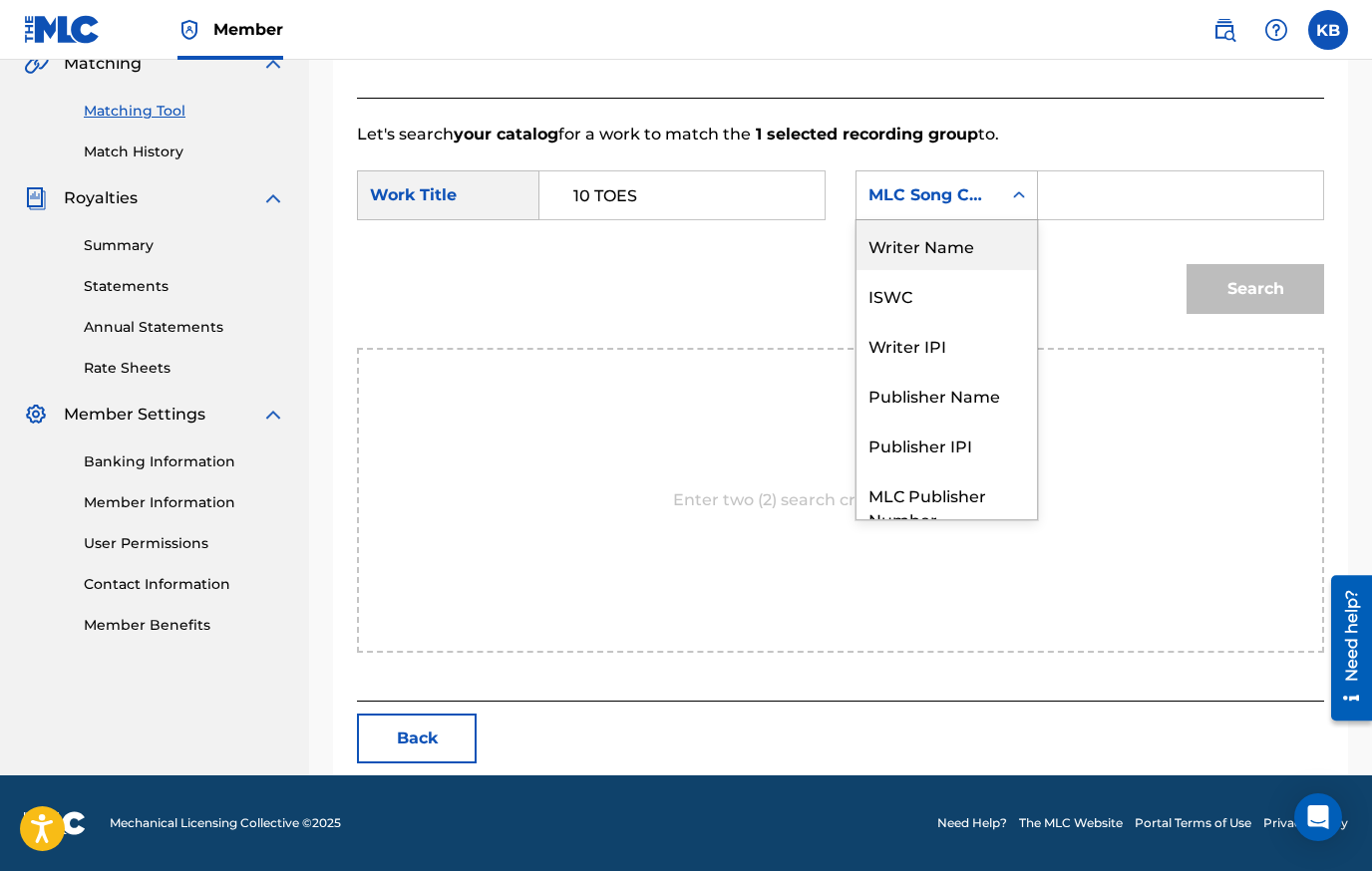 click on "Writer Name" at bounding box center (946, 245) 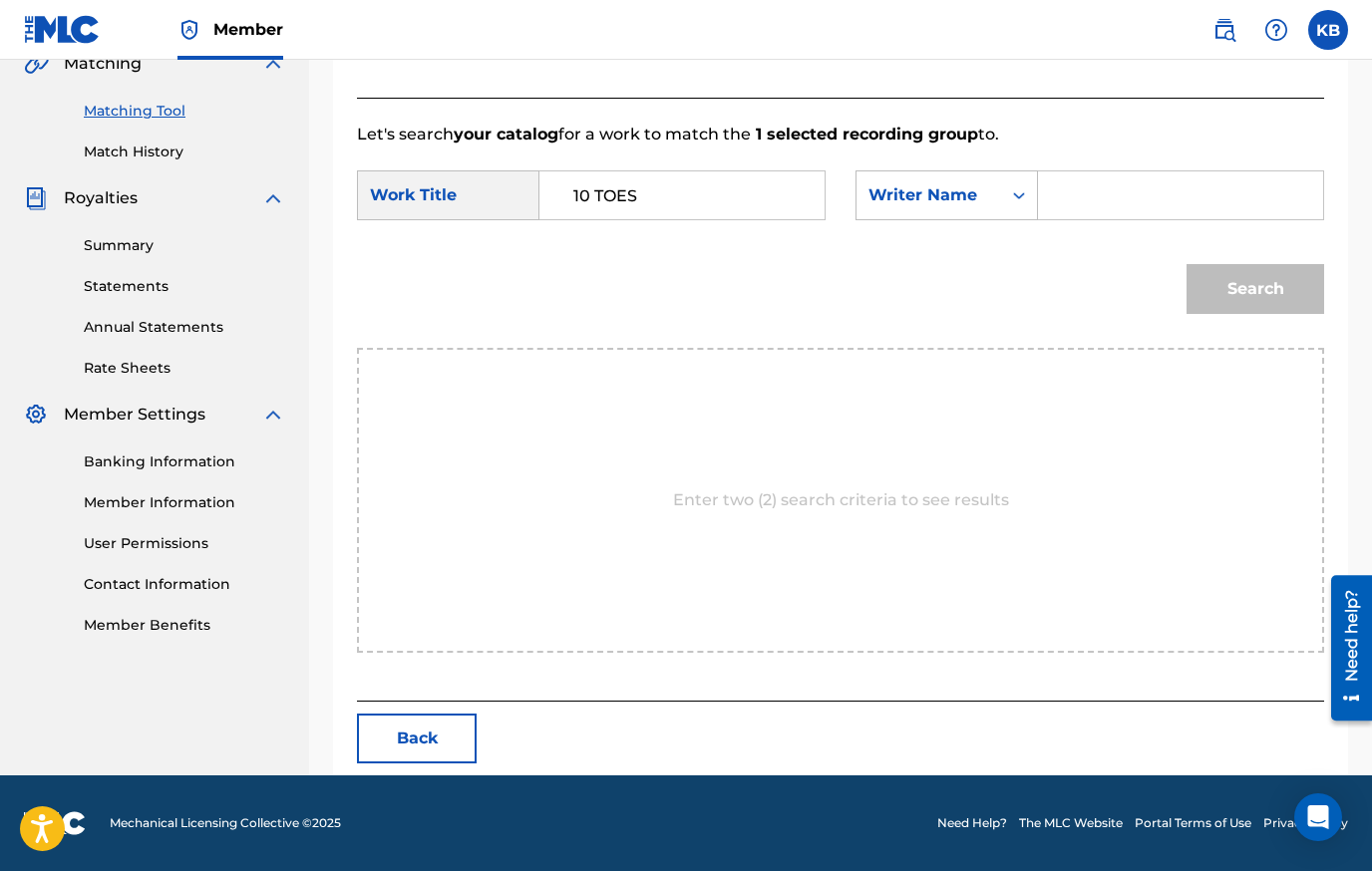 click at bounding box center [1181, 195] 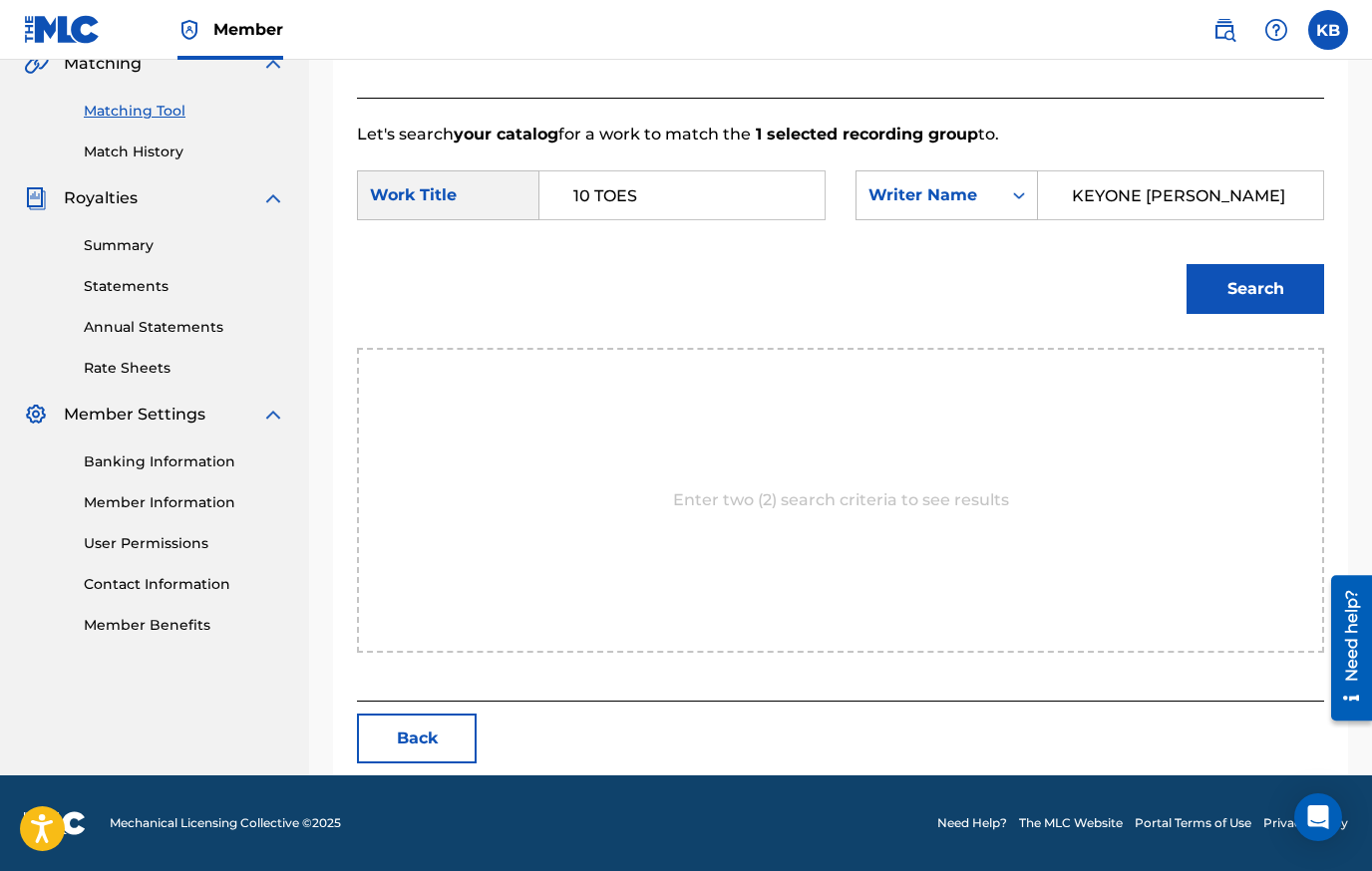 click on "Search" at bounding box center [1255, 289] 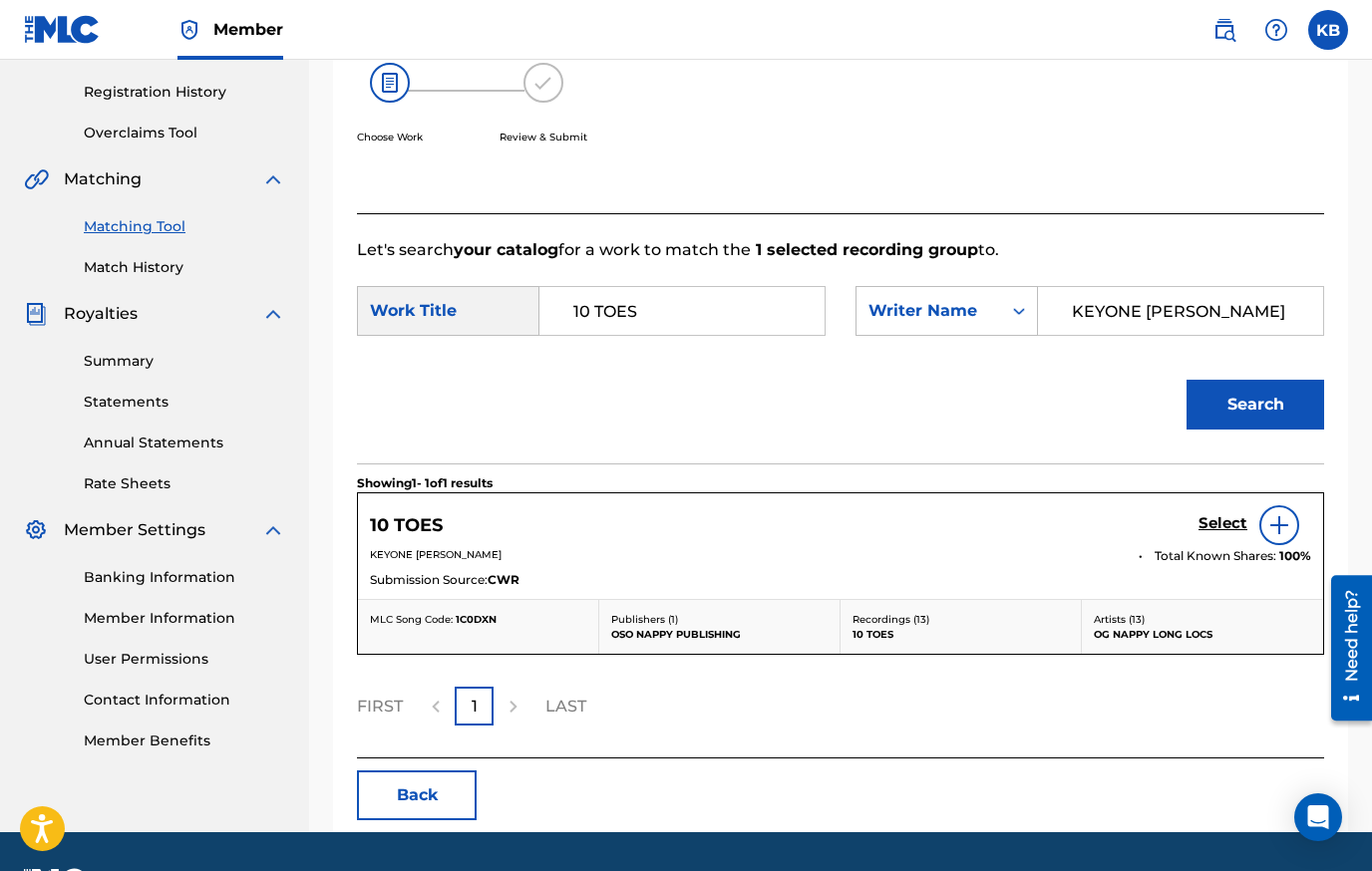 scroll, scrollTop: 422, scrollLeft: 0, axis: vertical 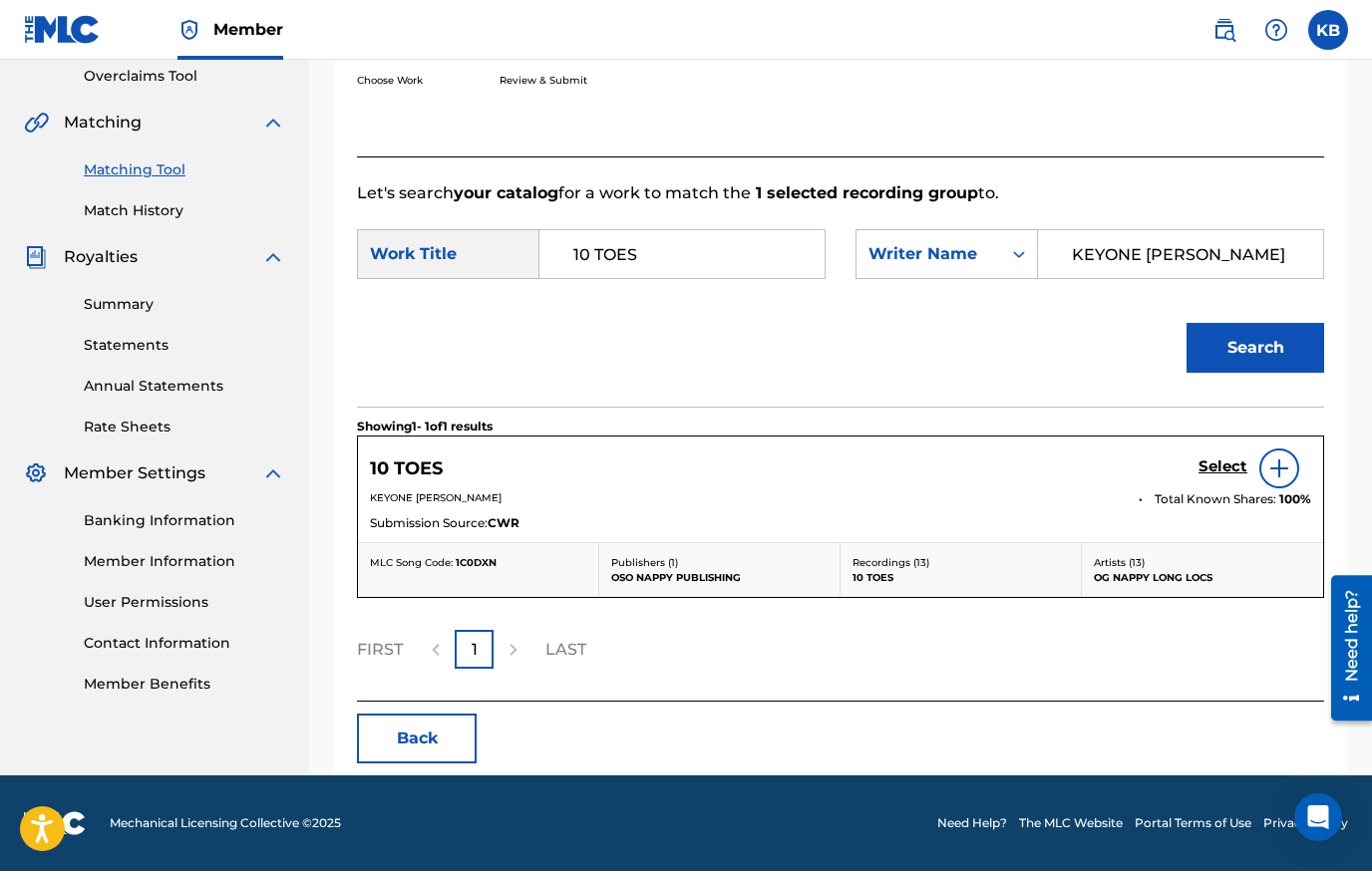 click on "Select" at bounding box center [1222, 466] 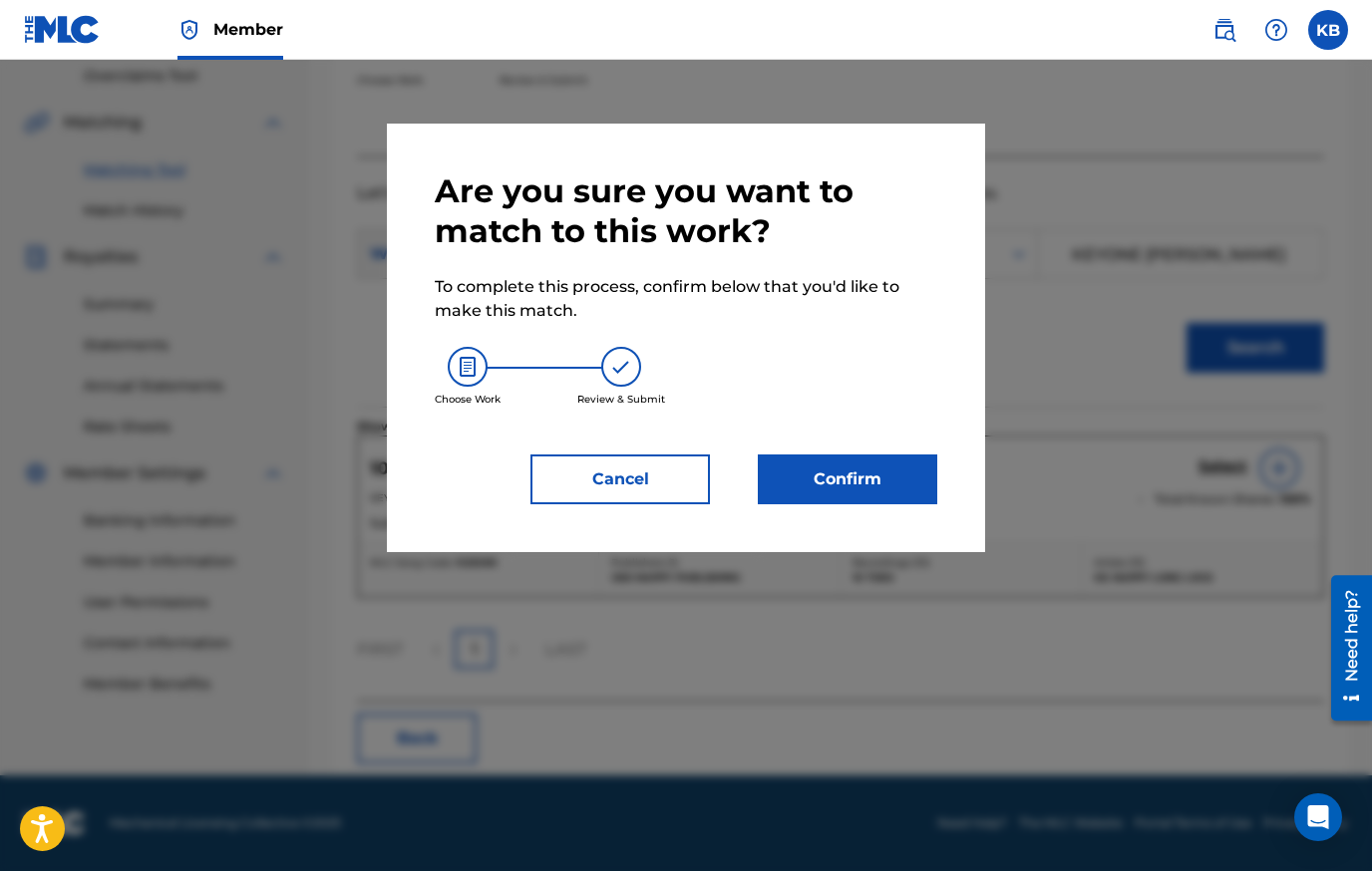 click on "Confirm" at bounding box center (848, 479) 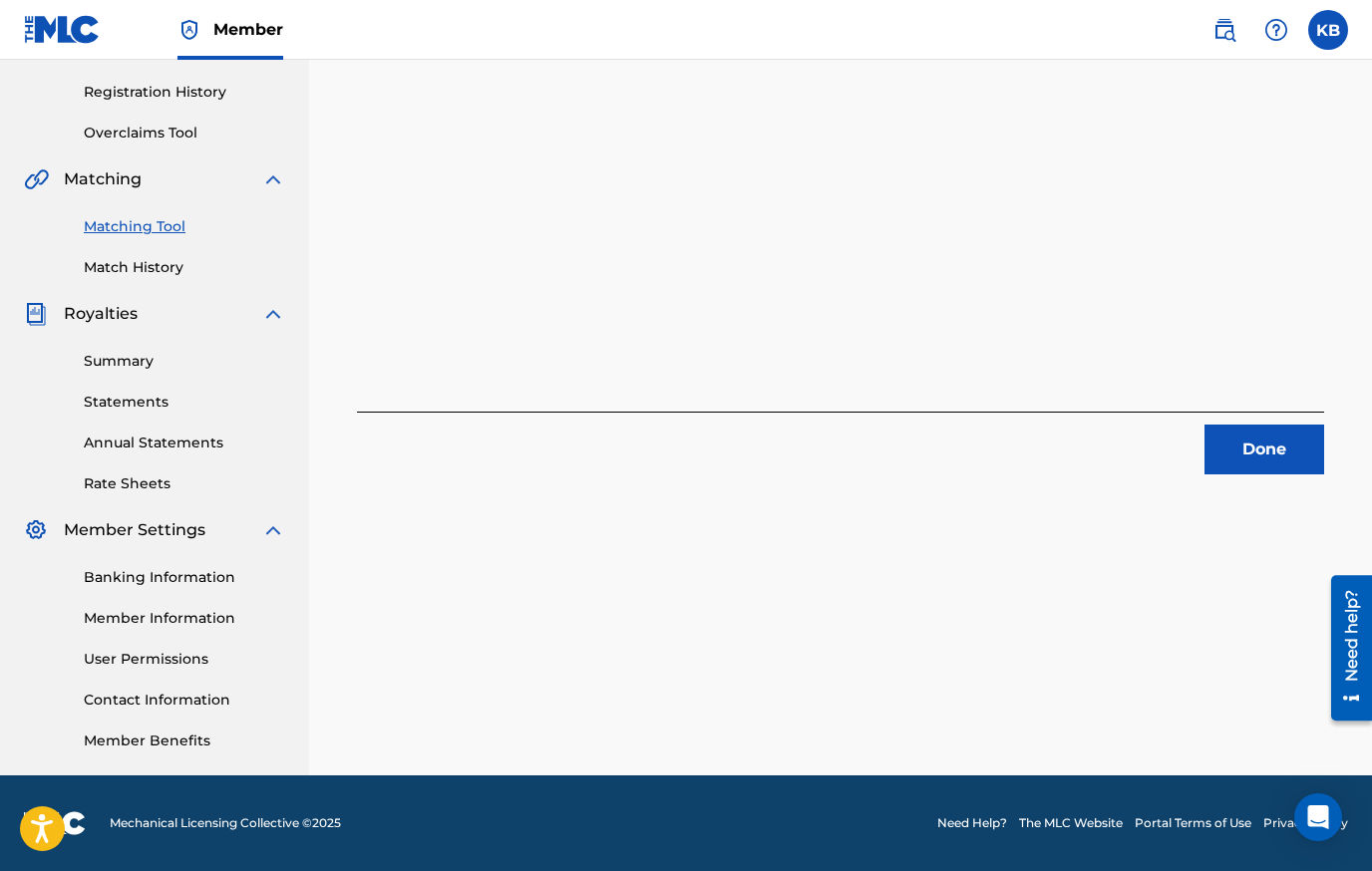 click on "Done" at bounding box center [1264, 449] 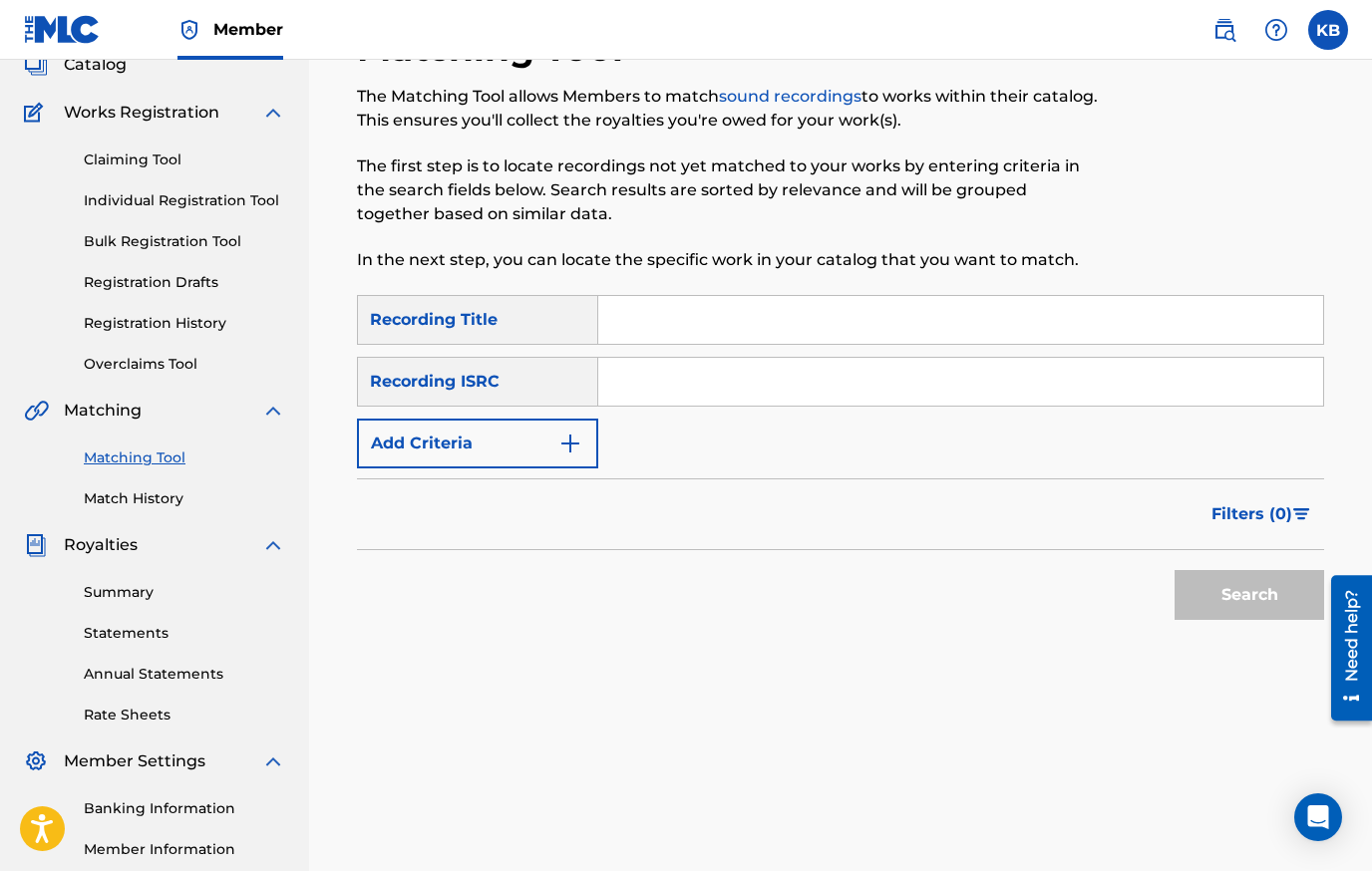 scroll, scrollTop: 66, scrollLeft: 0, axis: vertical 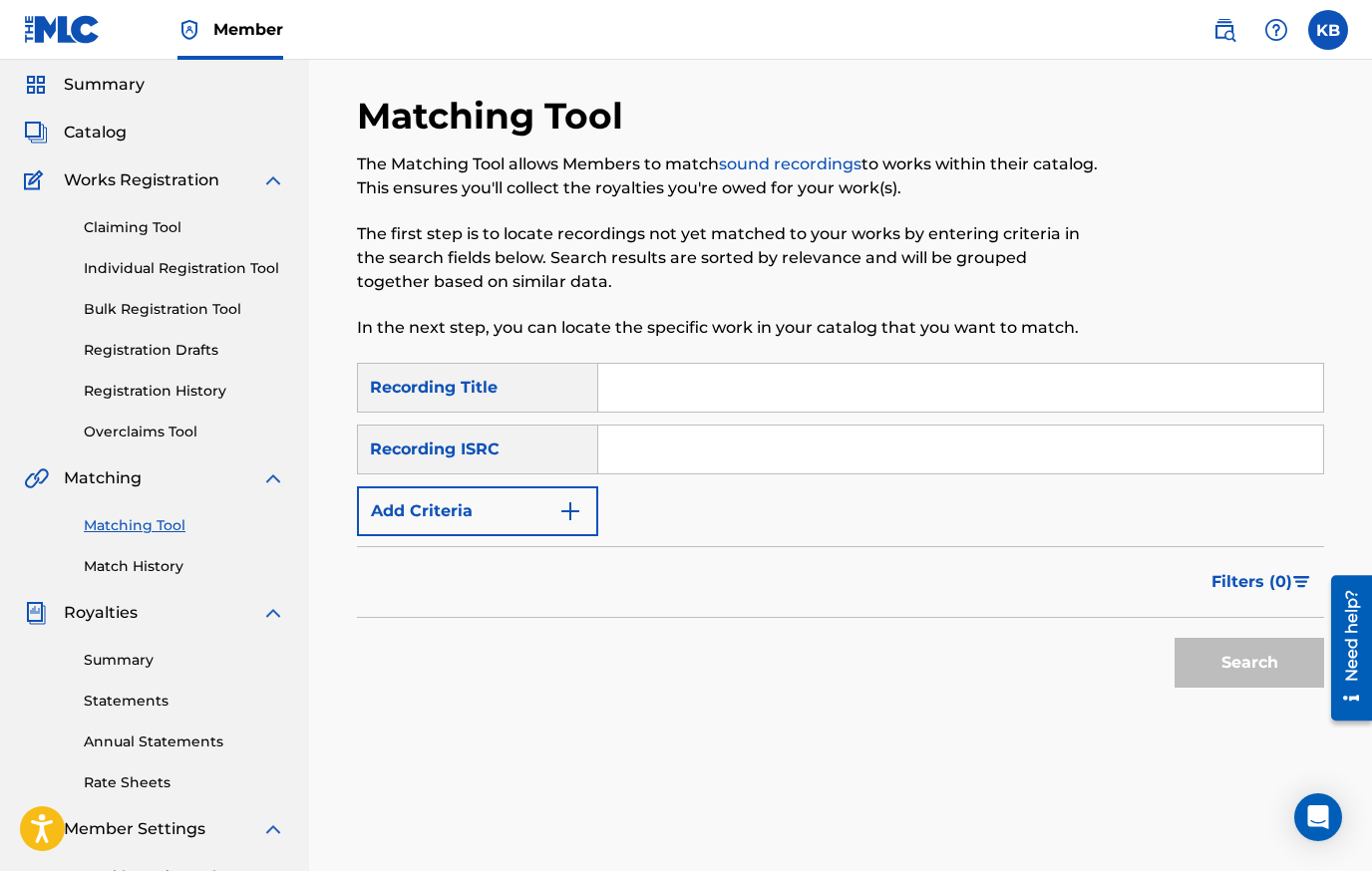 click on "Summary Catalog Works Registration Claiming Tool Individual Registration Tool Bulk Registration Tool Registration Drafts Registration History Overclaims Tool Matching Matching Tool Match History Royalties Summary Statements Annual Statements Rate Sheets Member Settings Banking Information Member Information User Permissions Contact Information Member Benefits" at bounding box center [155, 561] 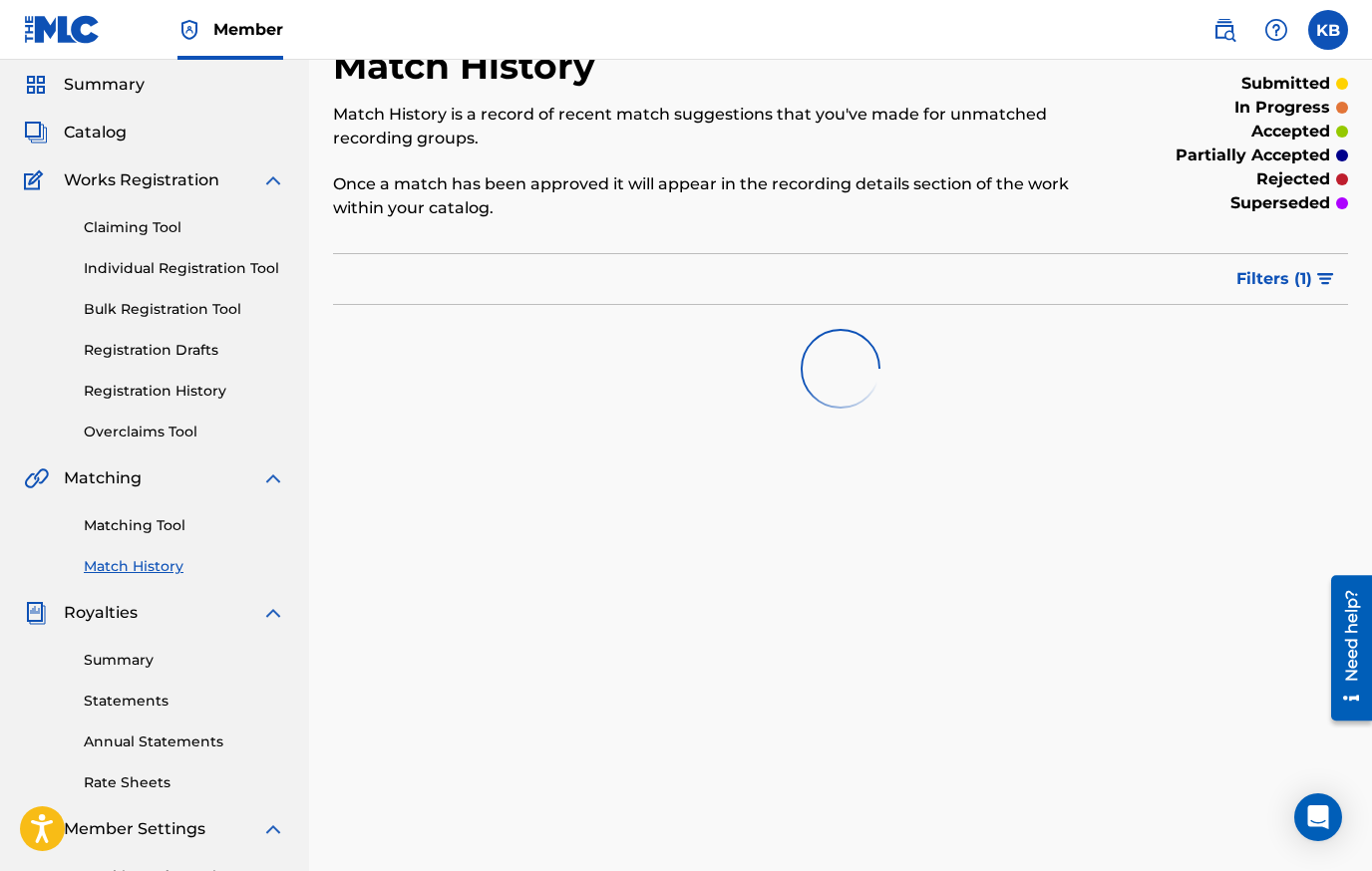 scroll, scrollTop: 0, scrollLeft: 0, axis: both 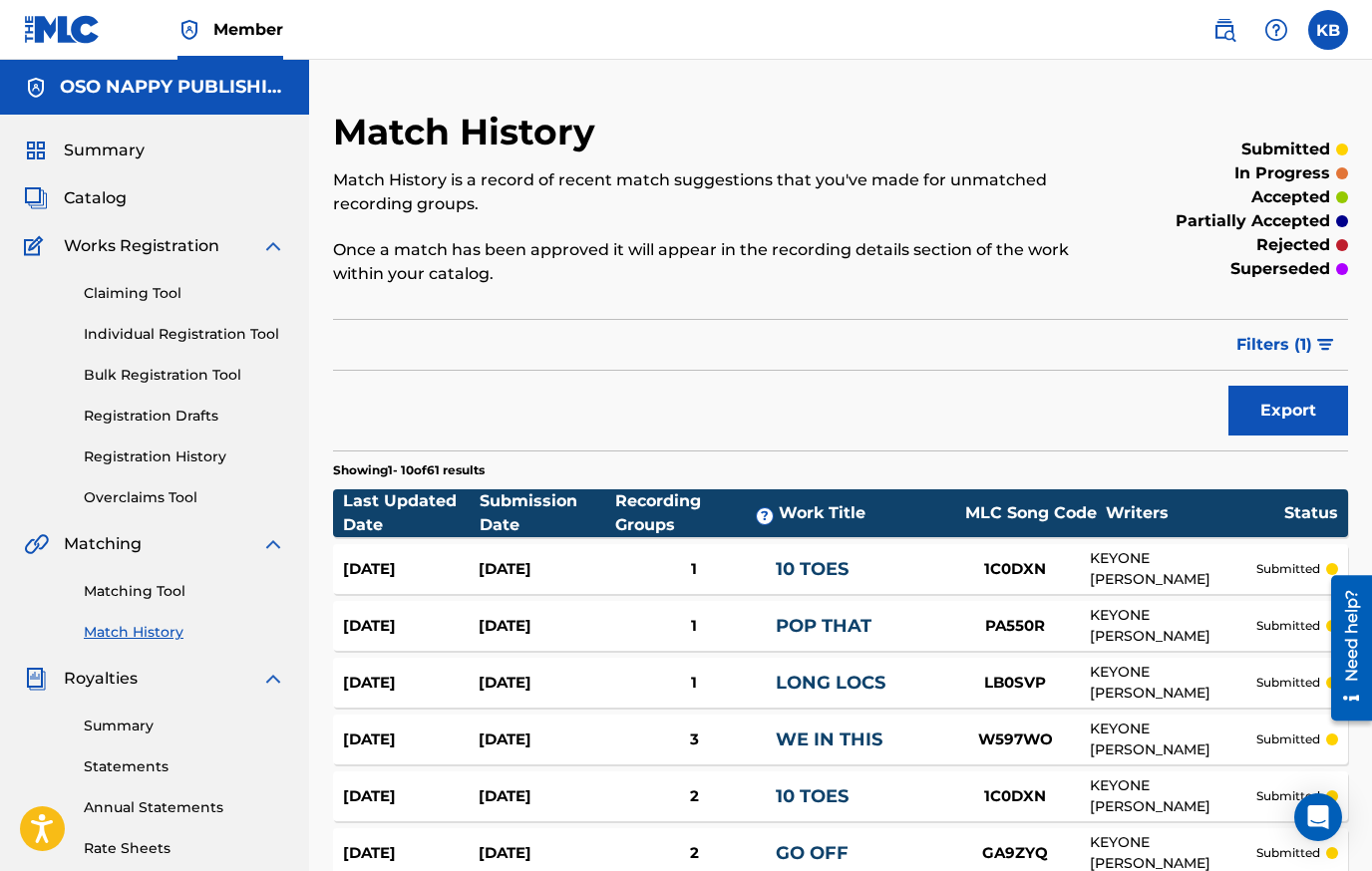 click on "1C0DXN" at bounding box center (1015, 569) 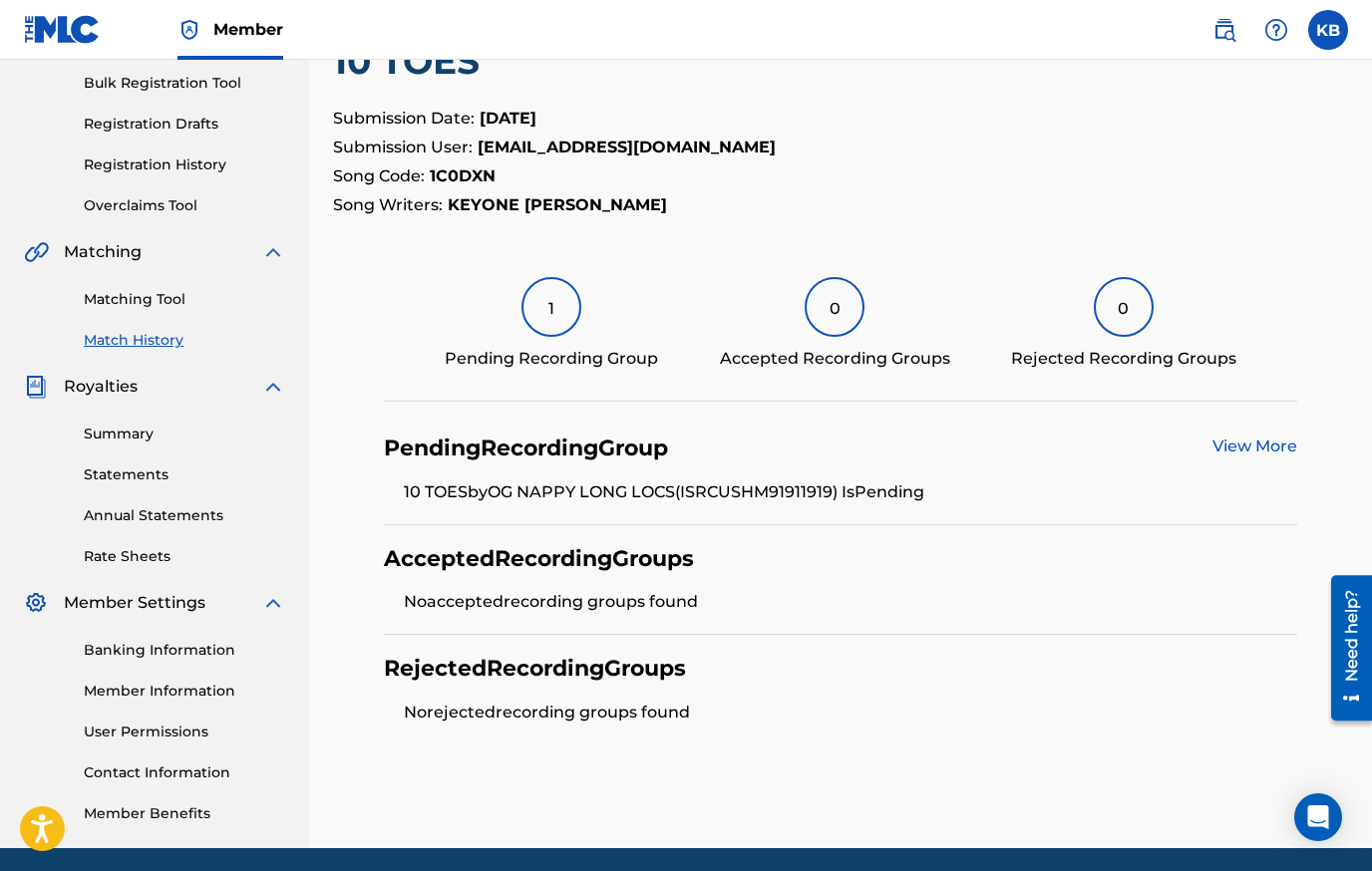 scroll, scrollTop: 299, scrollLeft: 0, axis: vertical 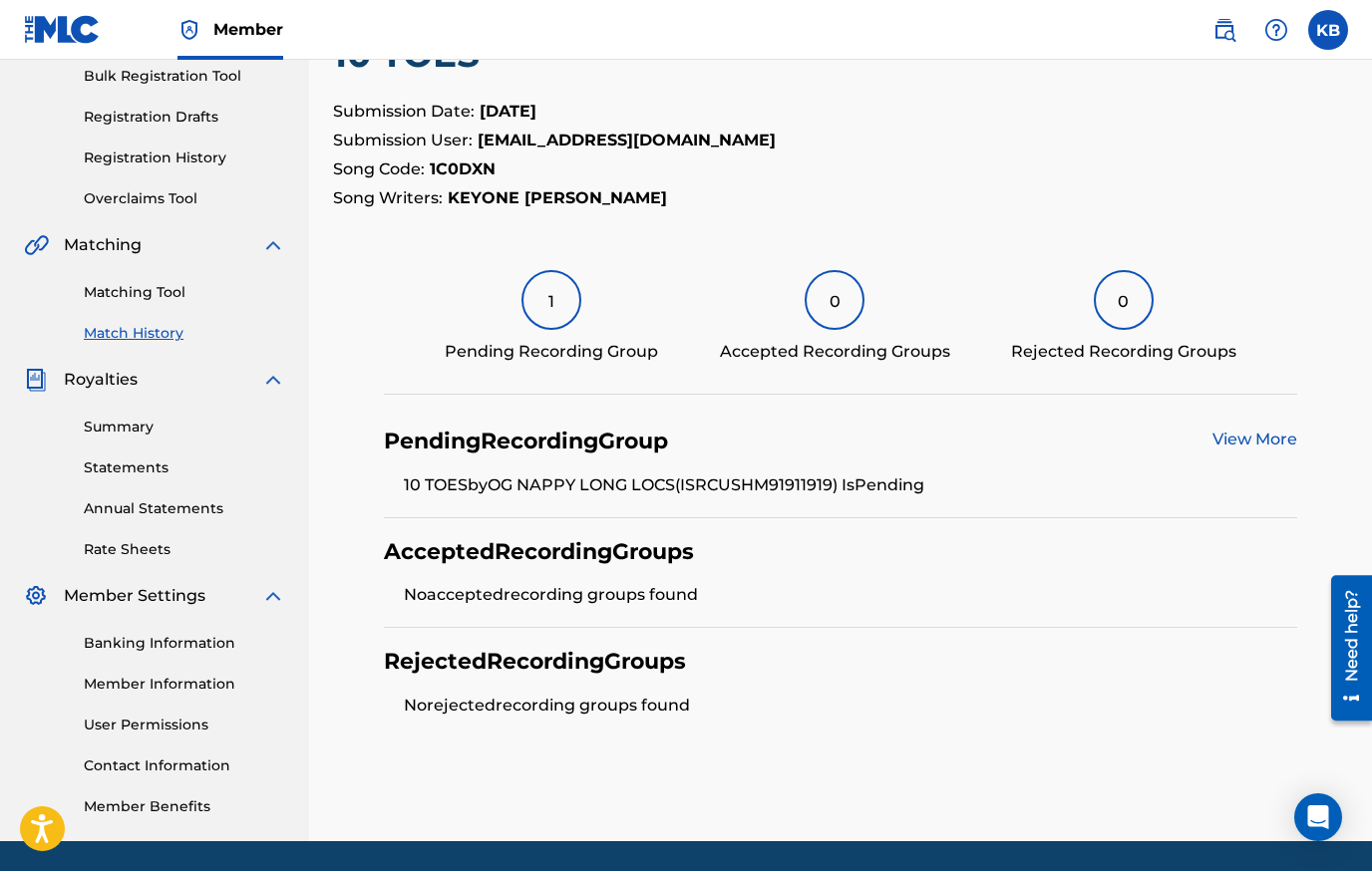 click on "Matching Tool" at bounding box center [184, 292] 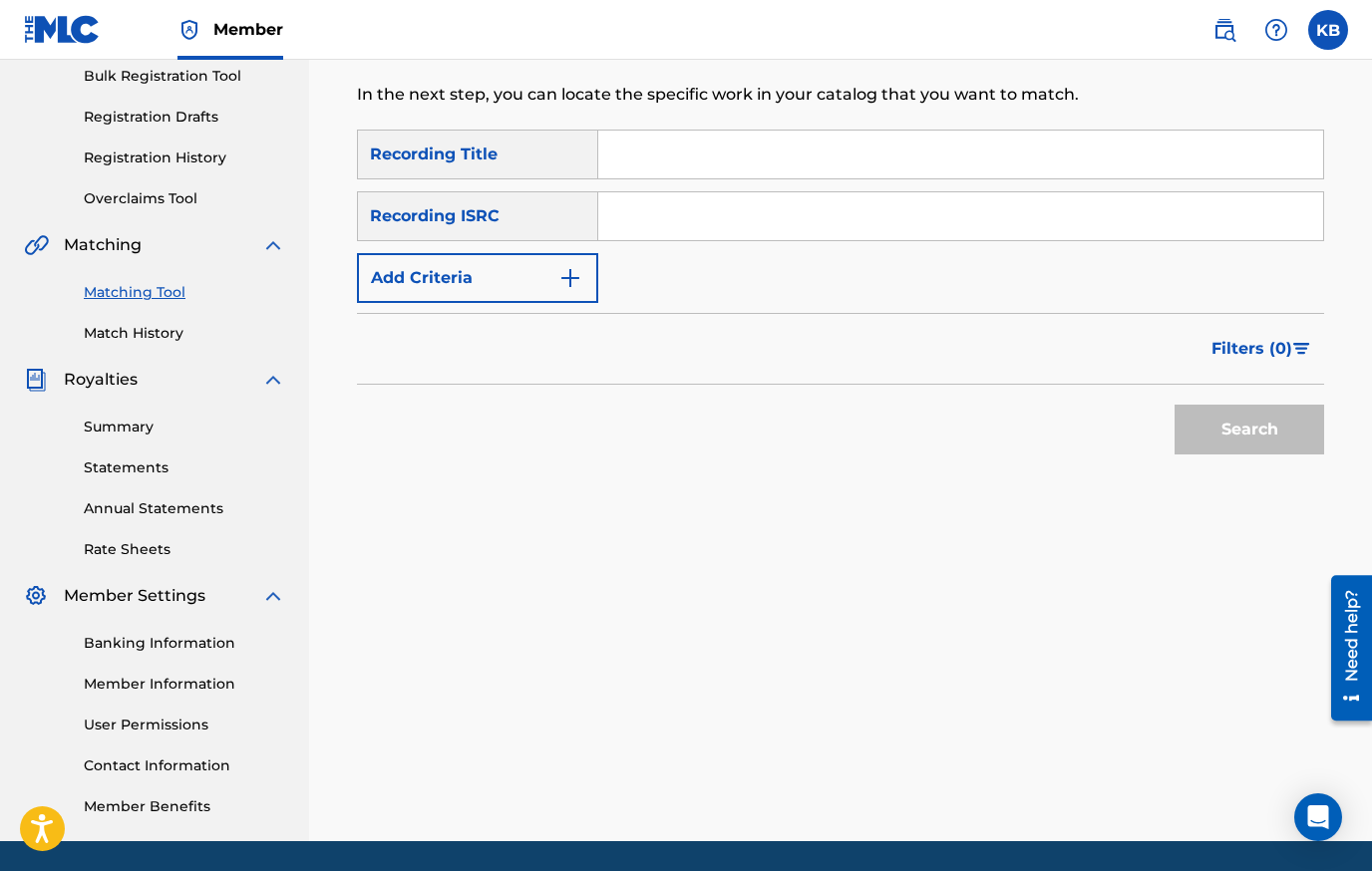 scroll, scrollTop: 0, scrollLeft: 0, axis: both 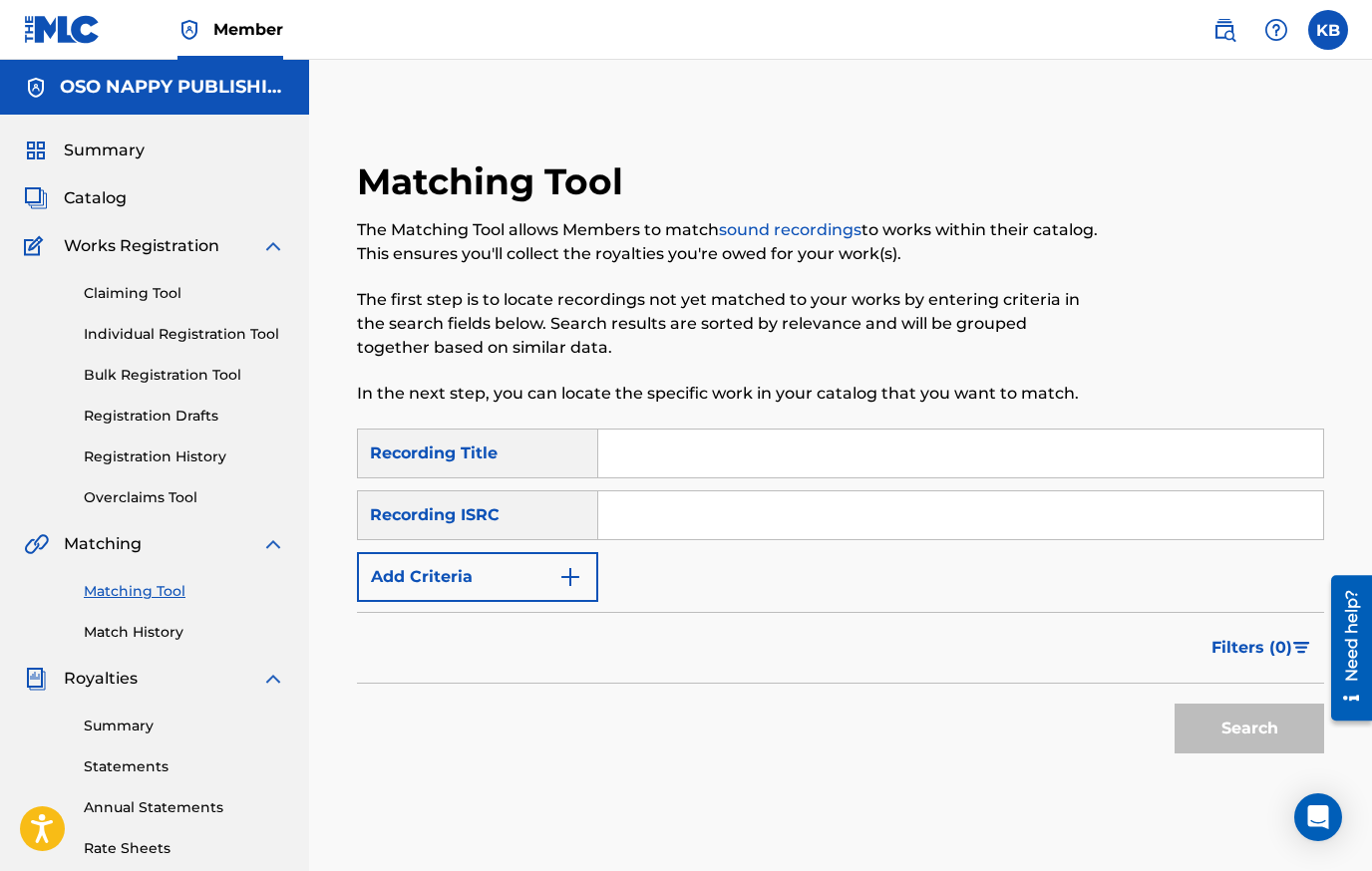 click on "Recording Title" at bounding box center [478, 453] 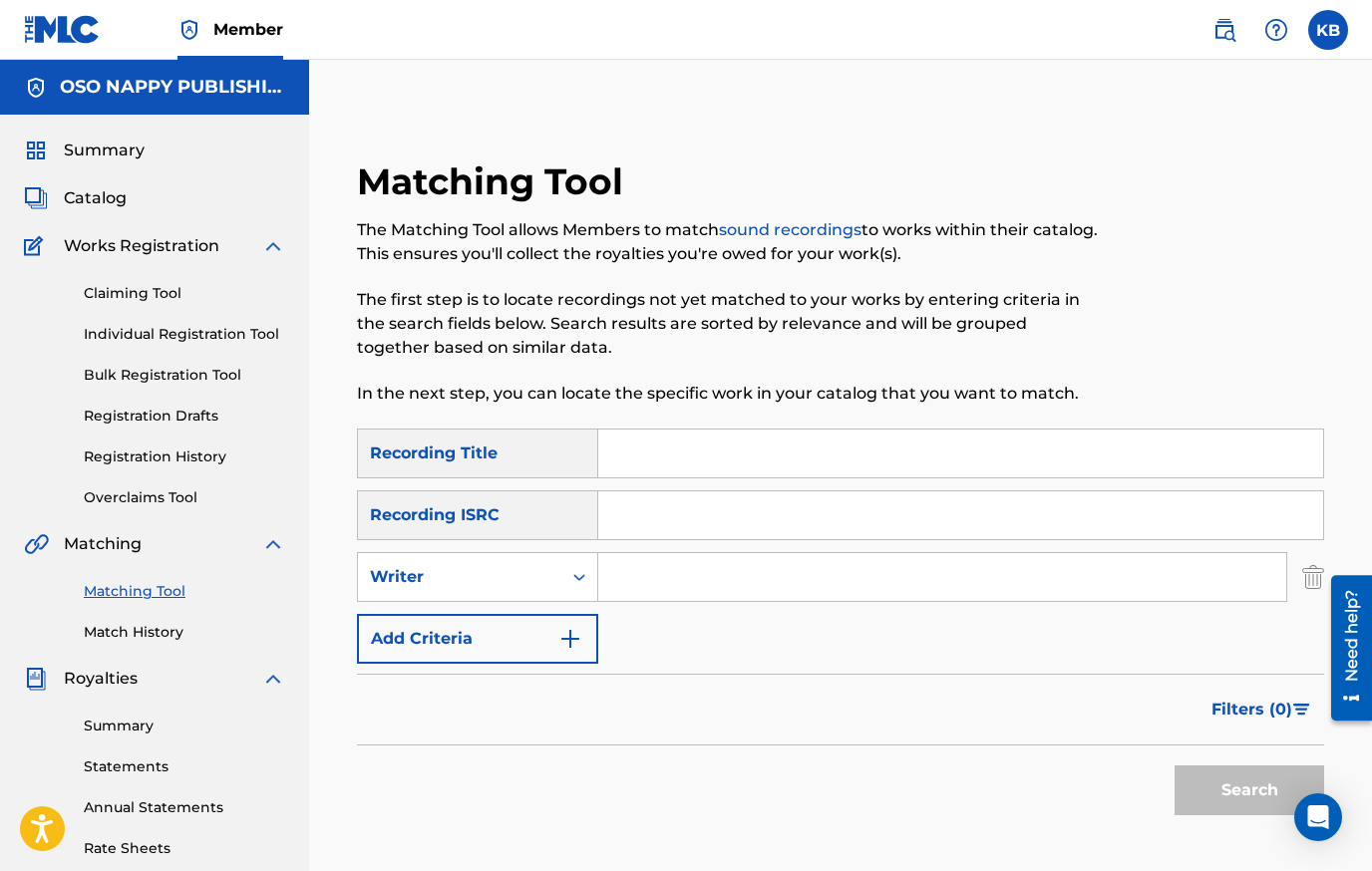 click at bounding box center (942, 577) 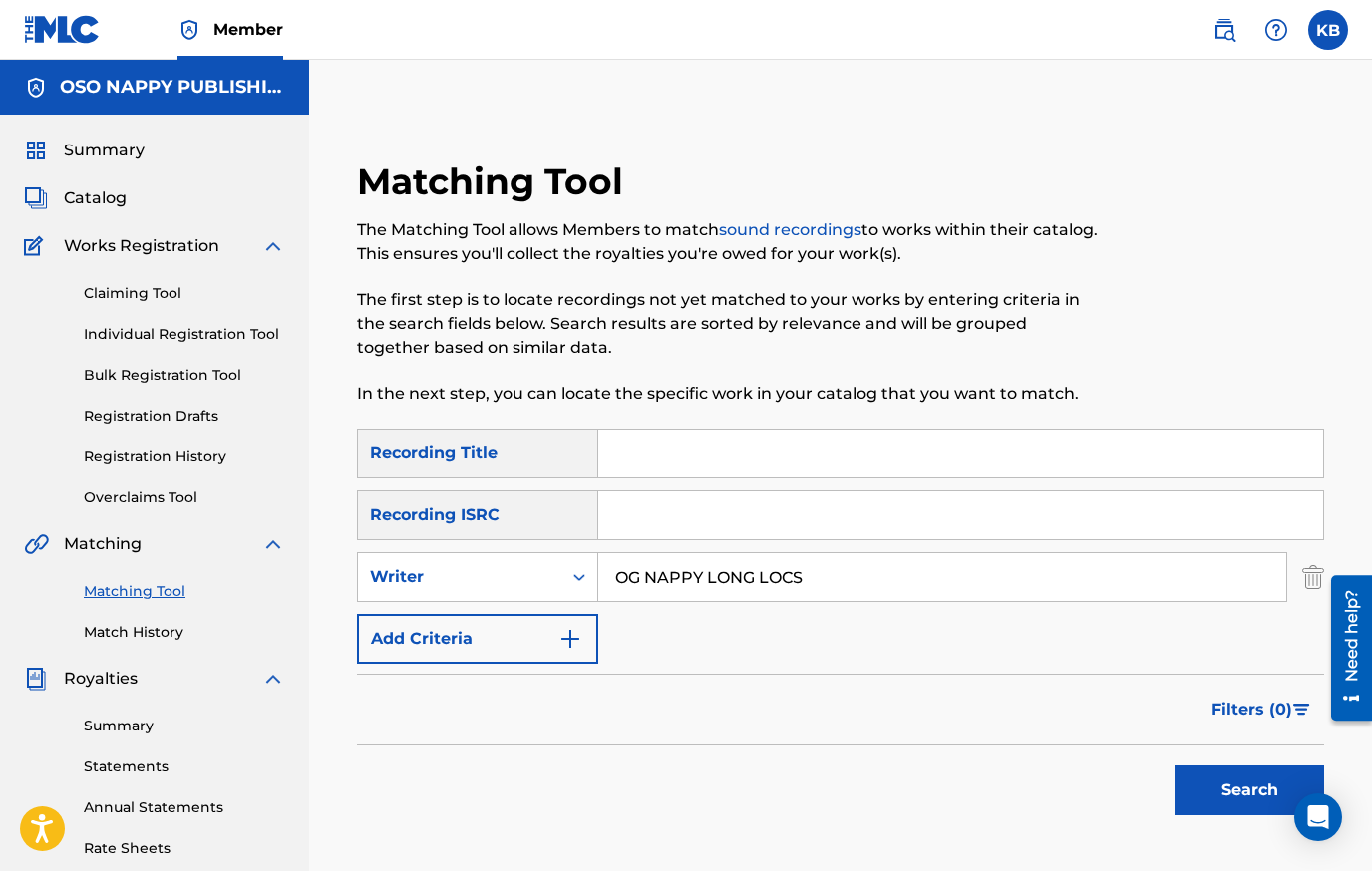 click on "Search" at bounding box center [1249, 790] 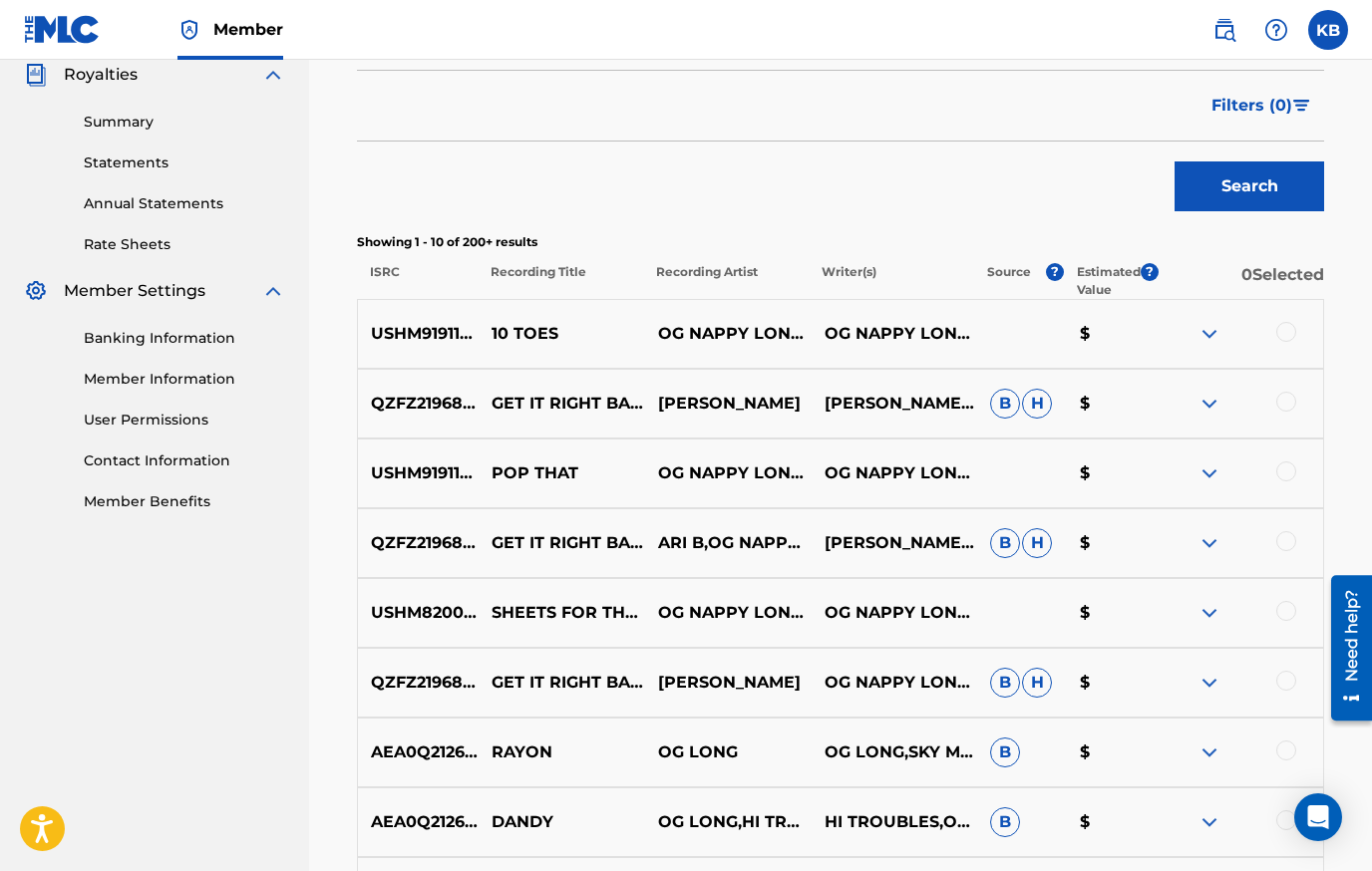 scroll, scrollTop: 698, scrollLeft: 0, axis: vertical 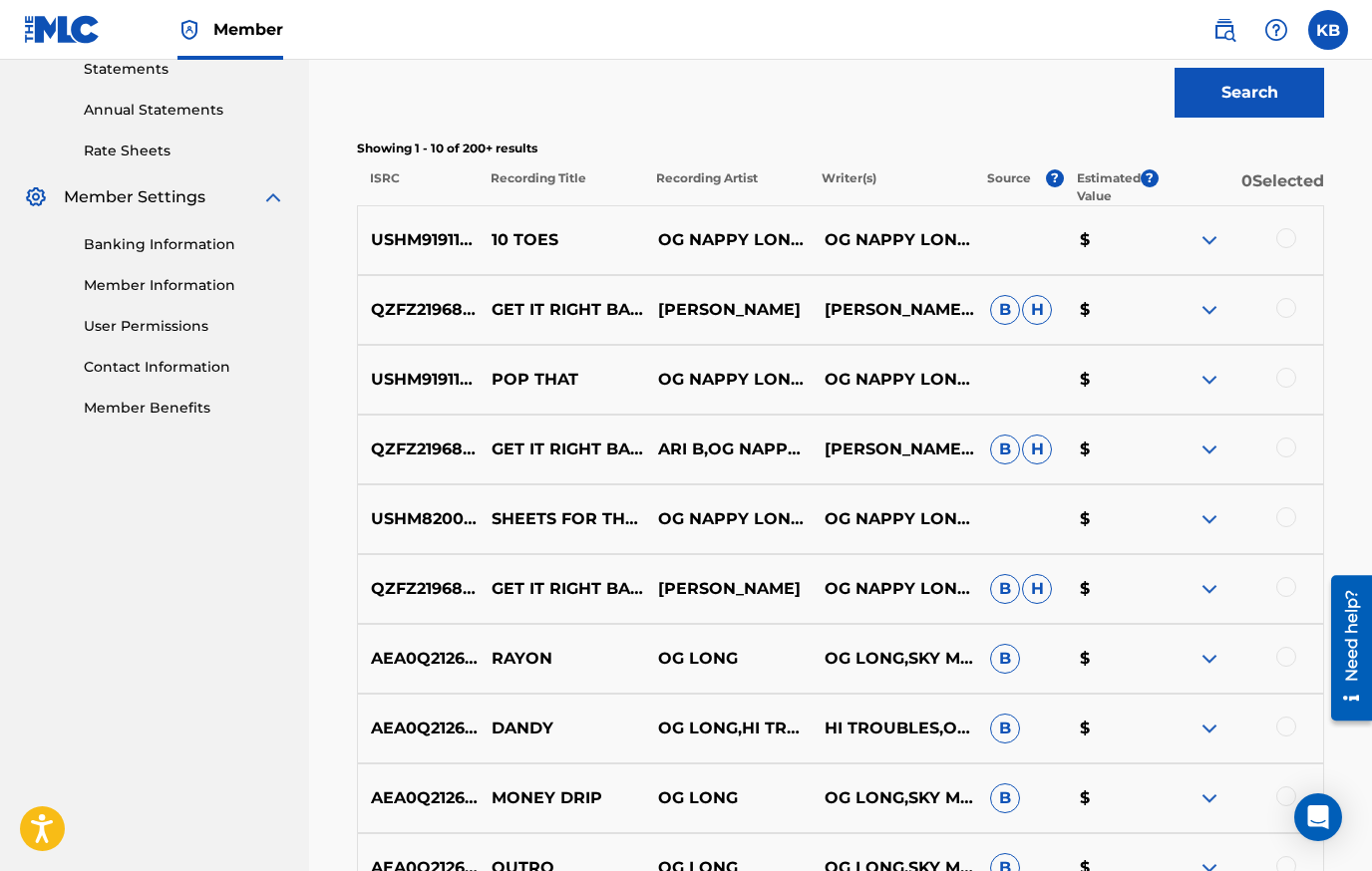 click at bounding box center [1286, 517] 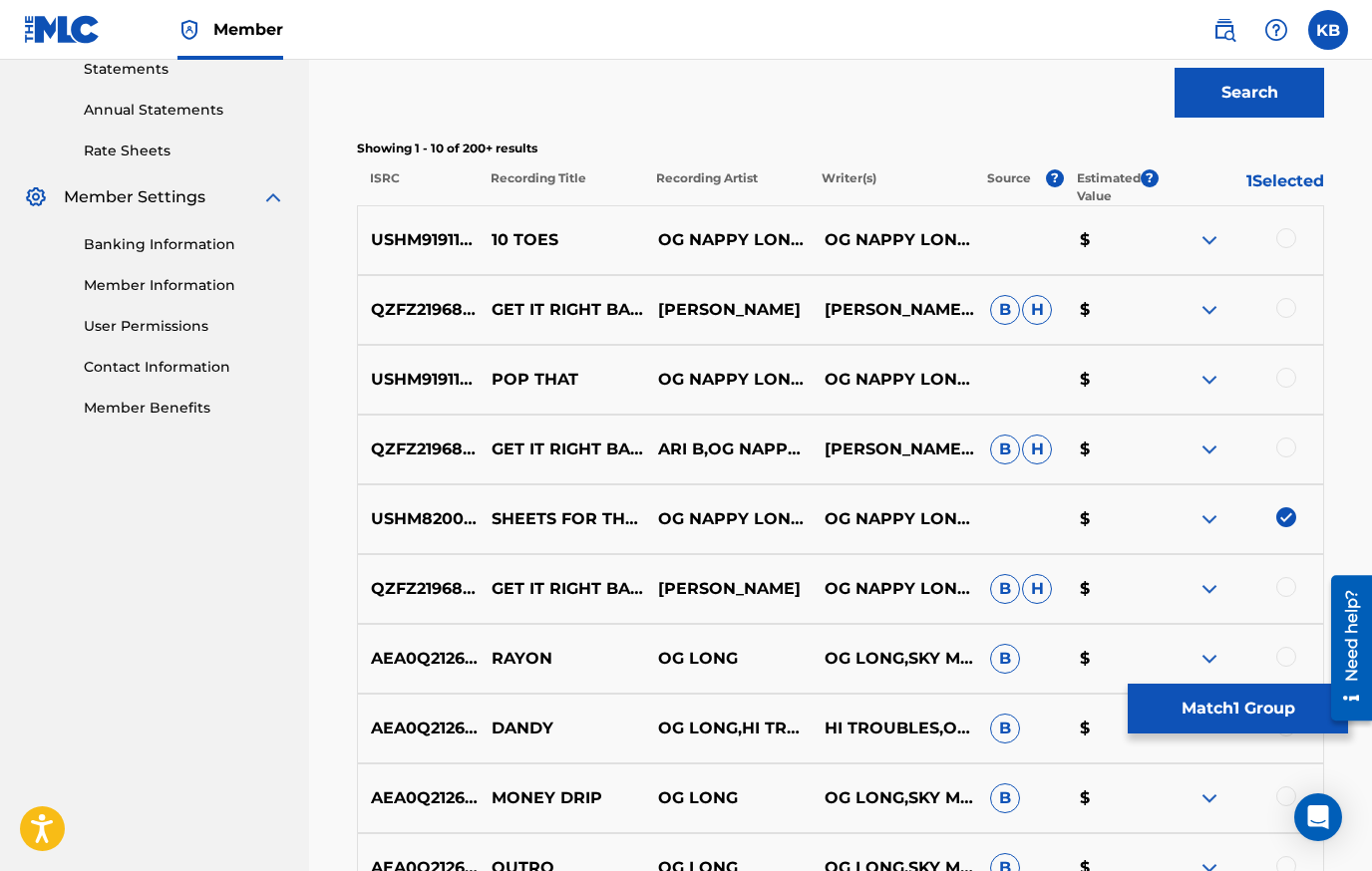 click on "Match  1 Group" at bounding box center [1237, 709] 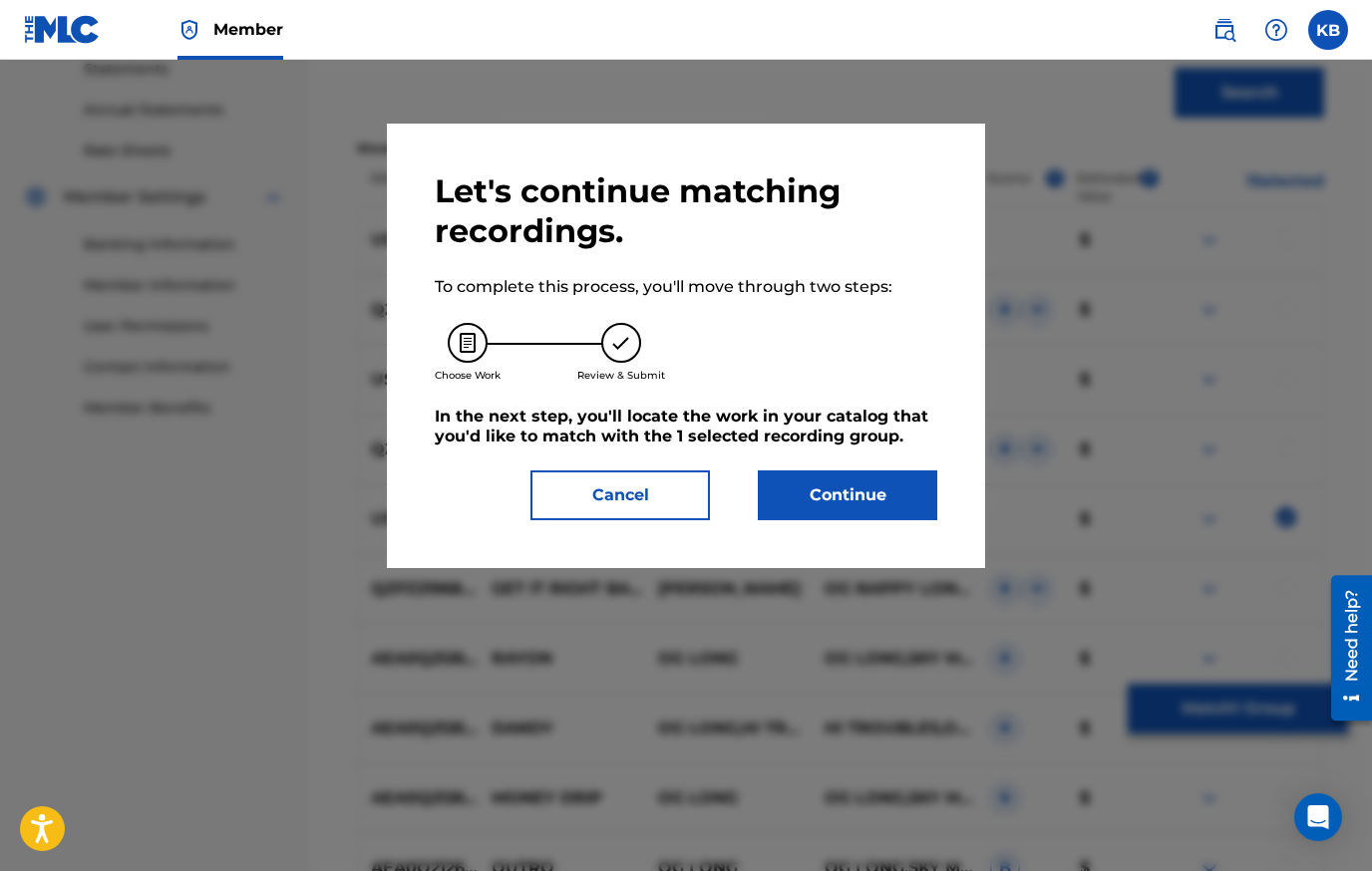 click on "Continue" at bounding box center (848, 495) 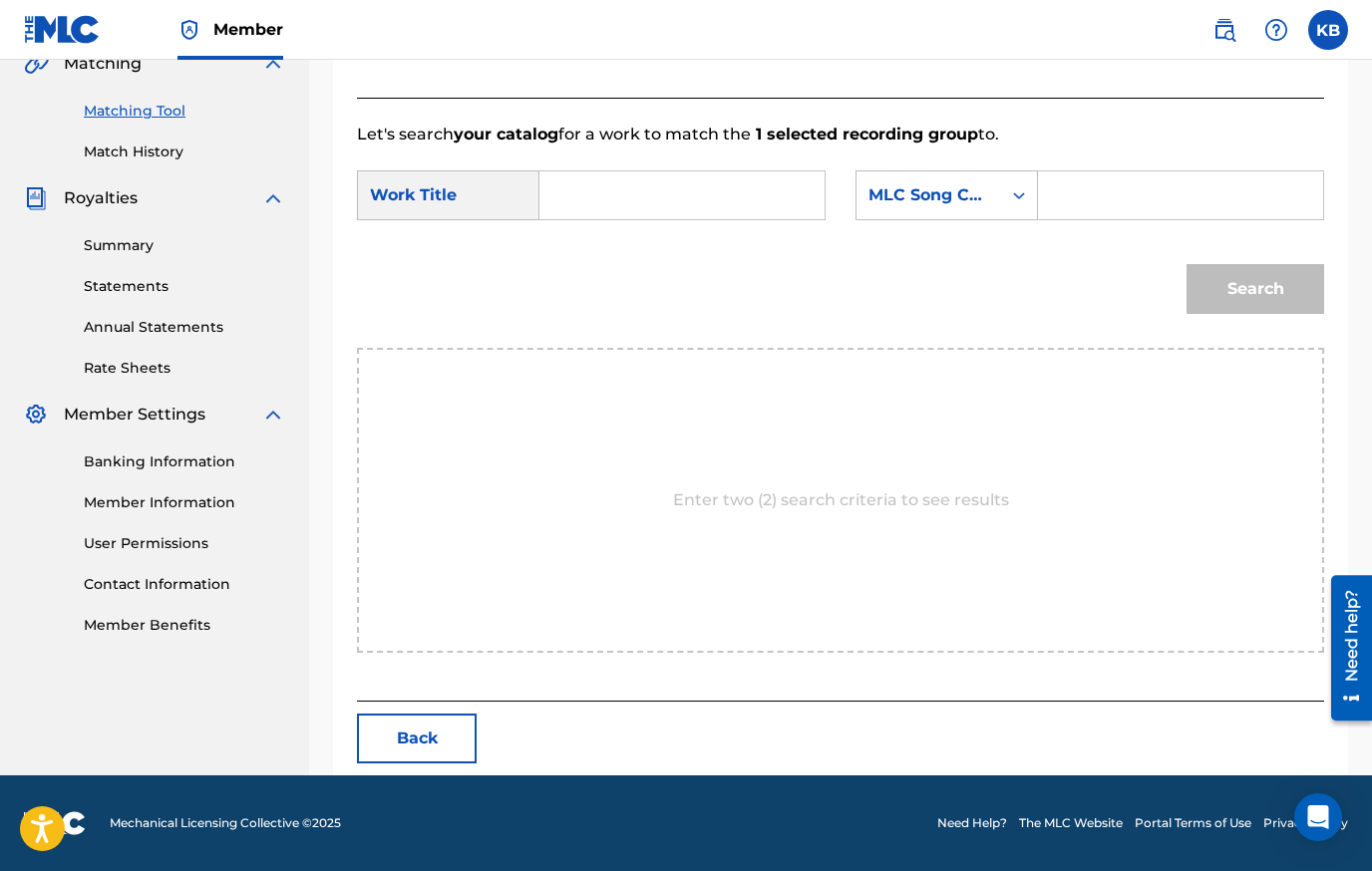 click on "SearchWithCriteria3341dffc-79aa-4626-ae2c-efac23bdec86 Work Title SearchWithCriteriaa45ea40b-3cbf-4d5a-a629-6addf62e4d2c MLC Song Code Search" at bounding box center (841, 247) 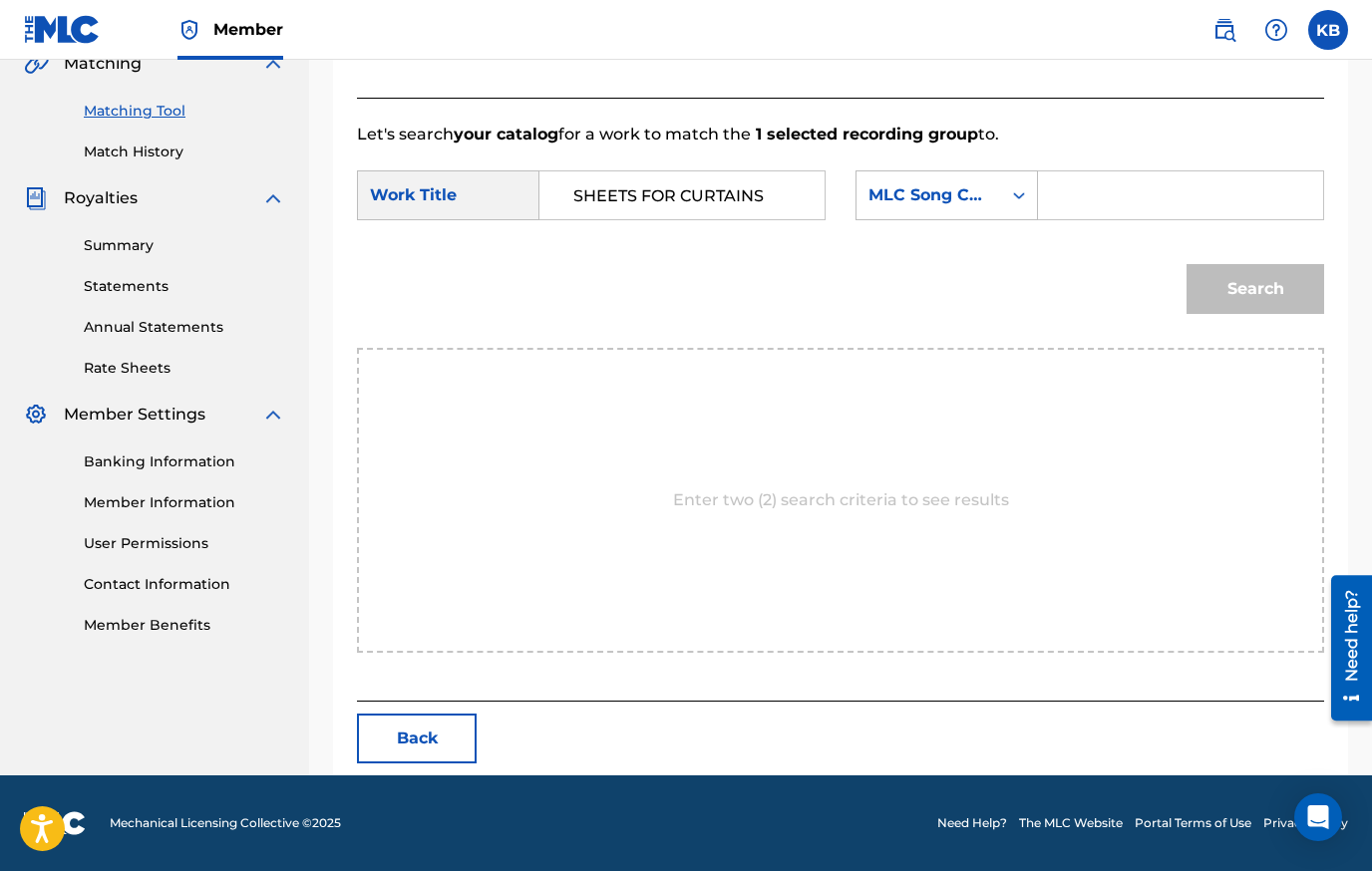type on "SHEETS FOR CURTAINS" 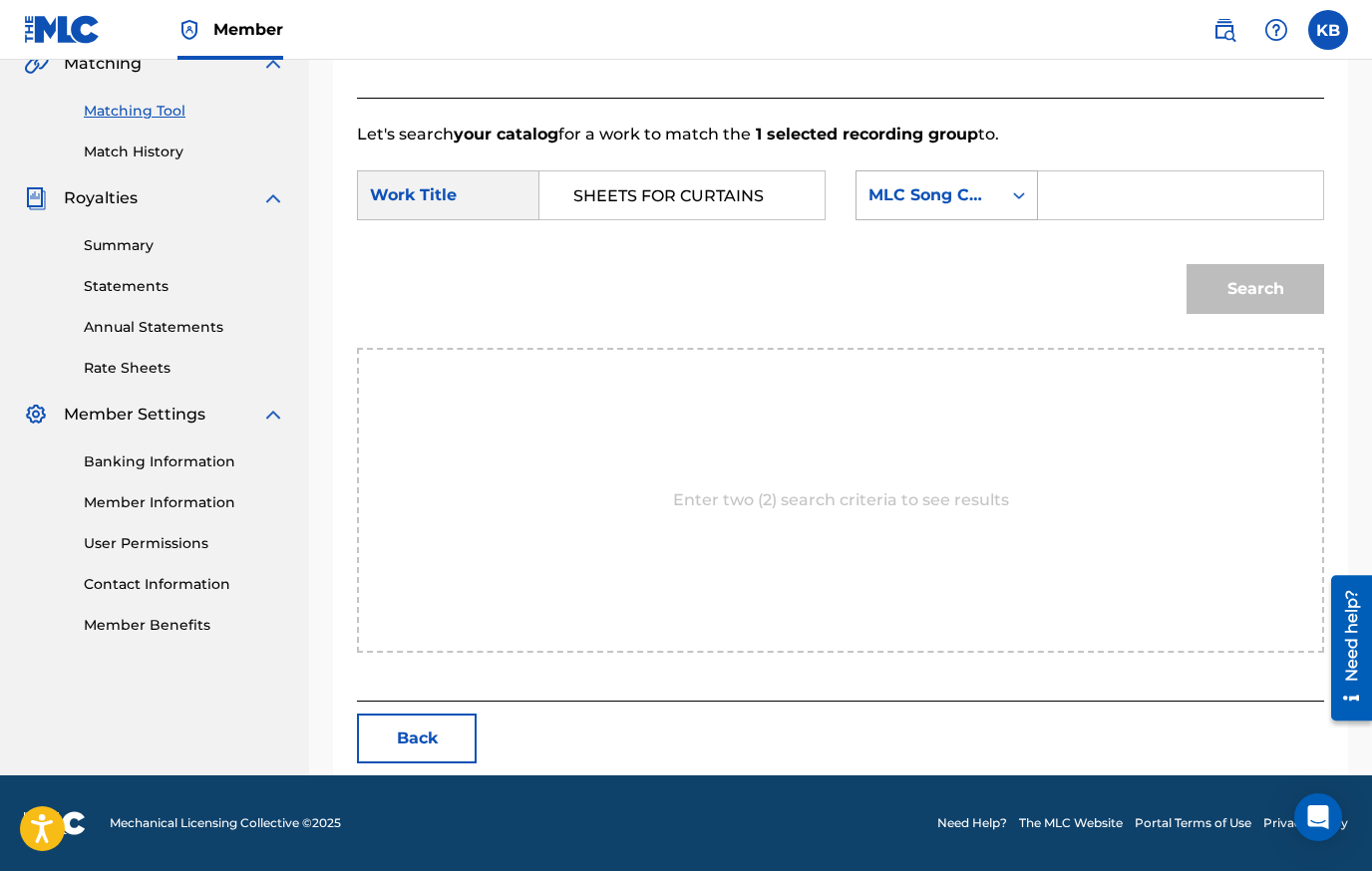 click on "MLC Song Code" at bounding box center [946, 195] 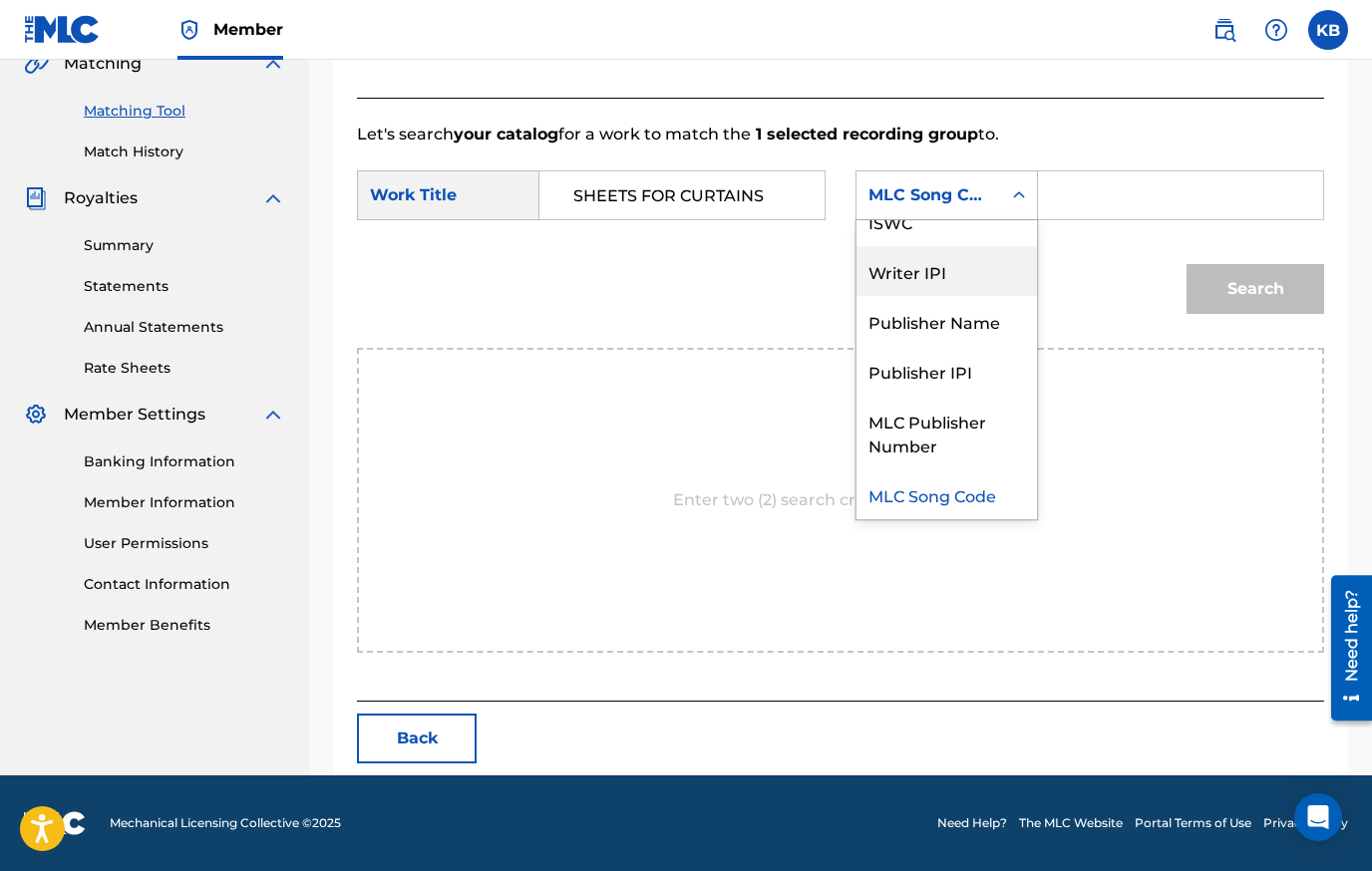 scroll, scrollTop: 0, scrollLeft: 0, axis: both 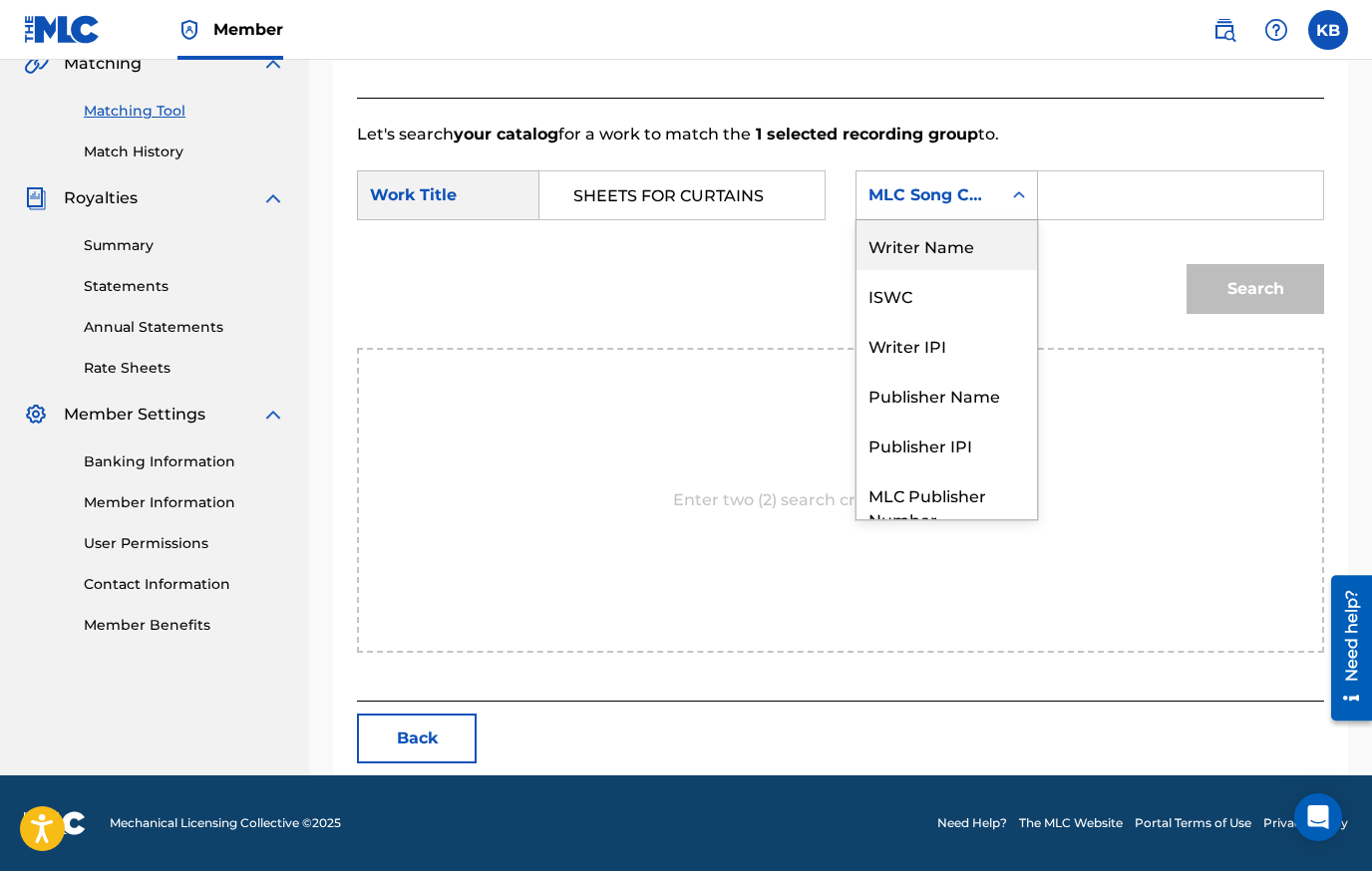 click on "Writer Name" at bounding box center [946, 245] 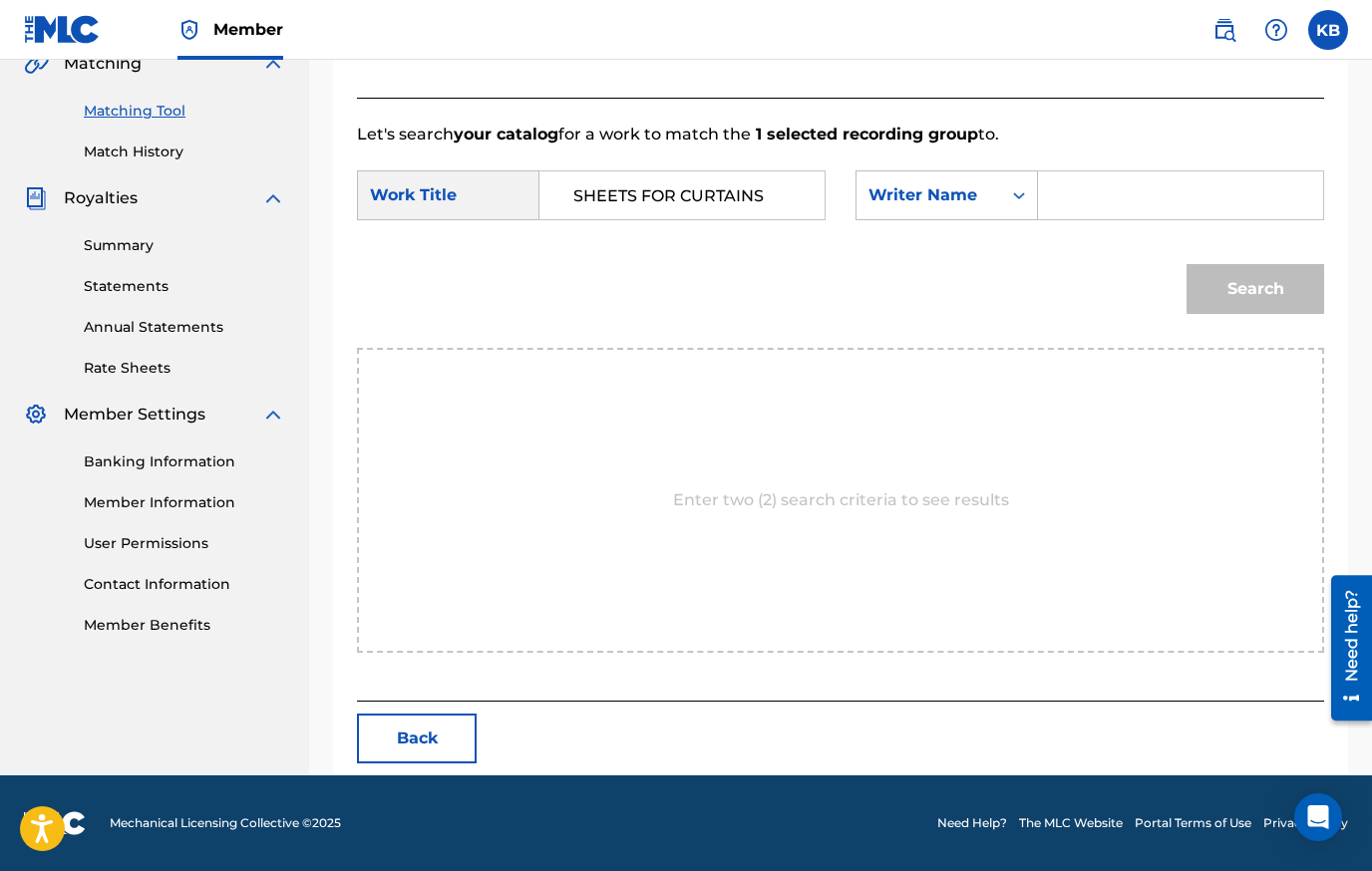 click at bounding box center [1181, 195] 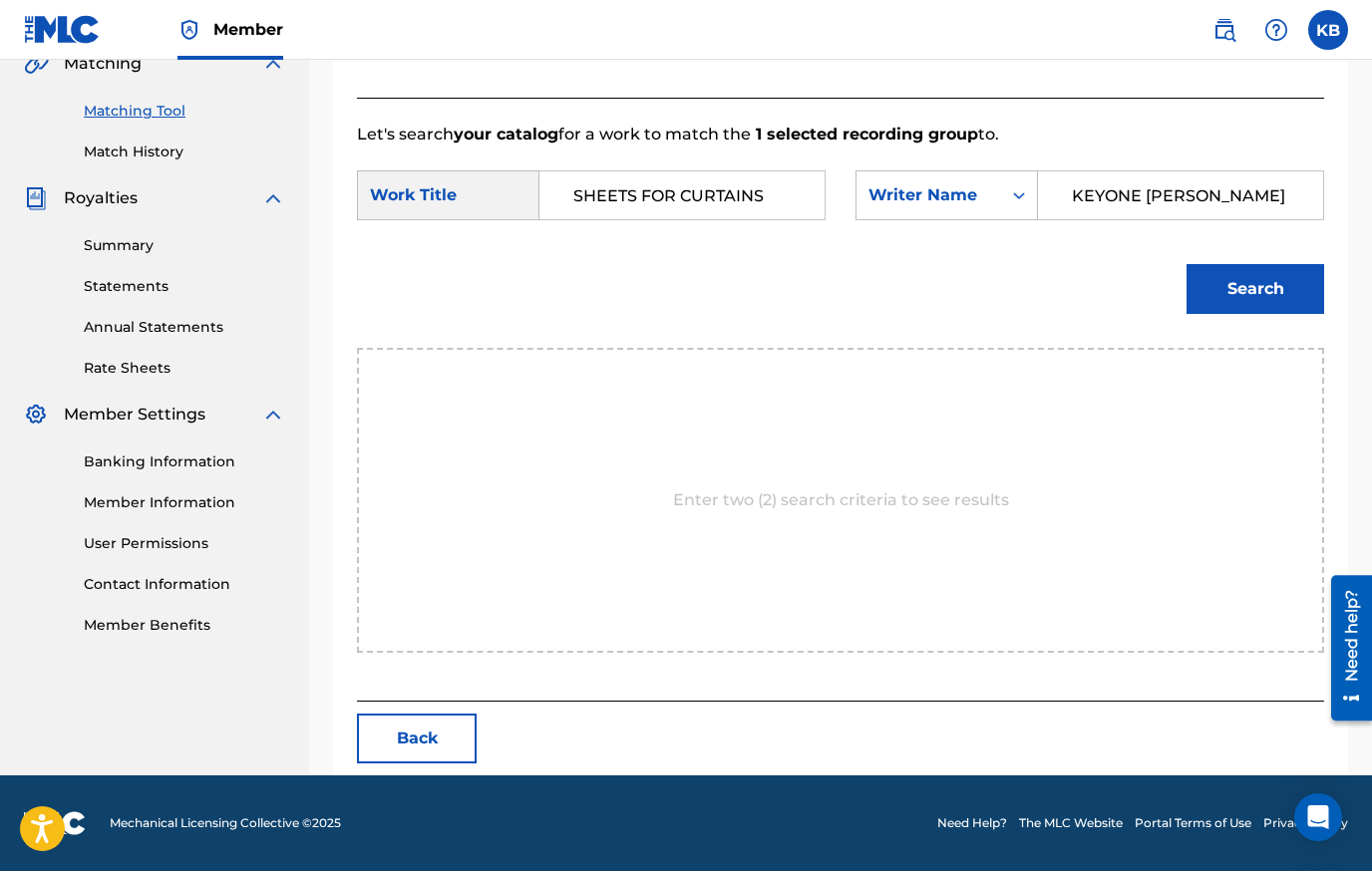 click on "Search" at bounding box center [1255, 289] 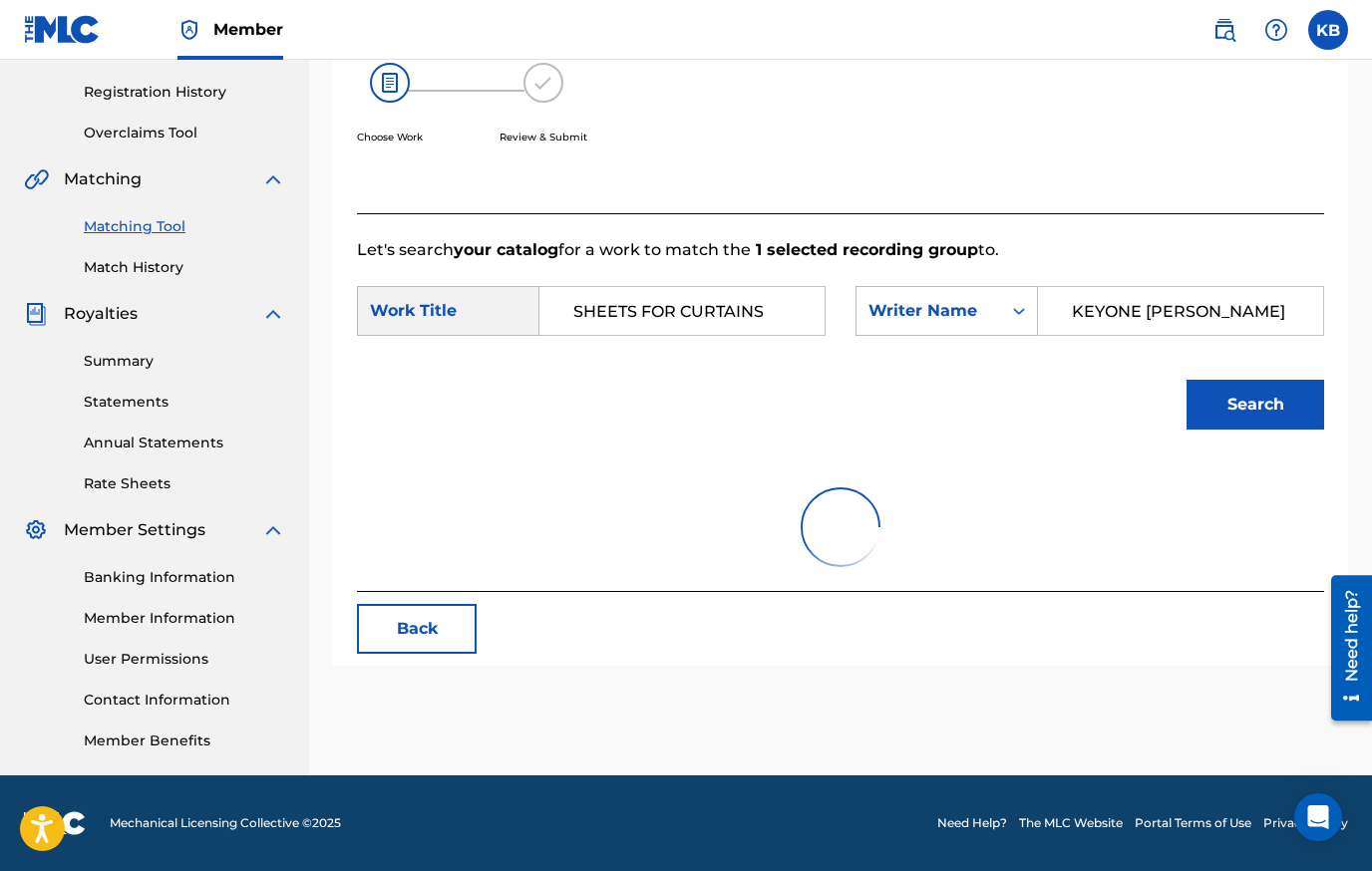 scroll, scrollTop: 422, scrollLeft: 0, axis: vertical 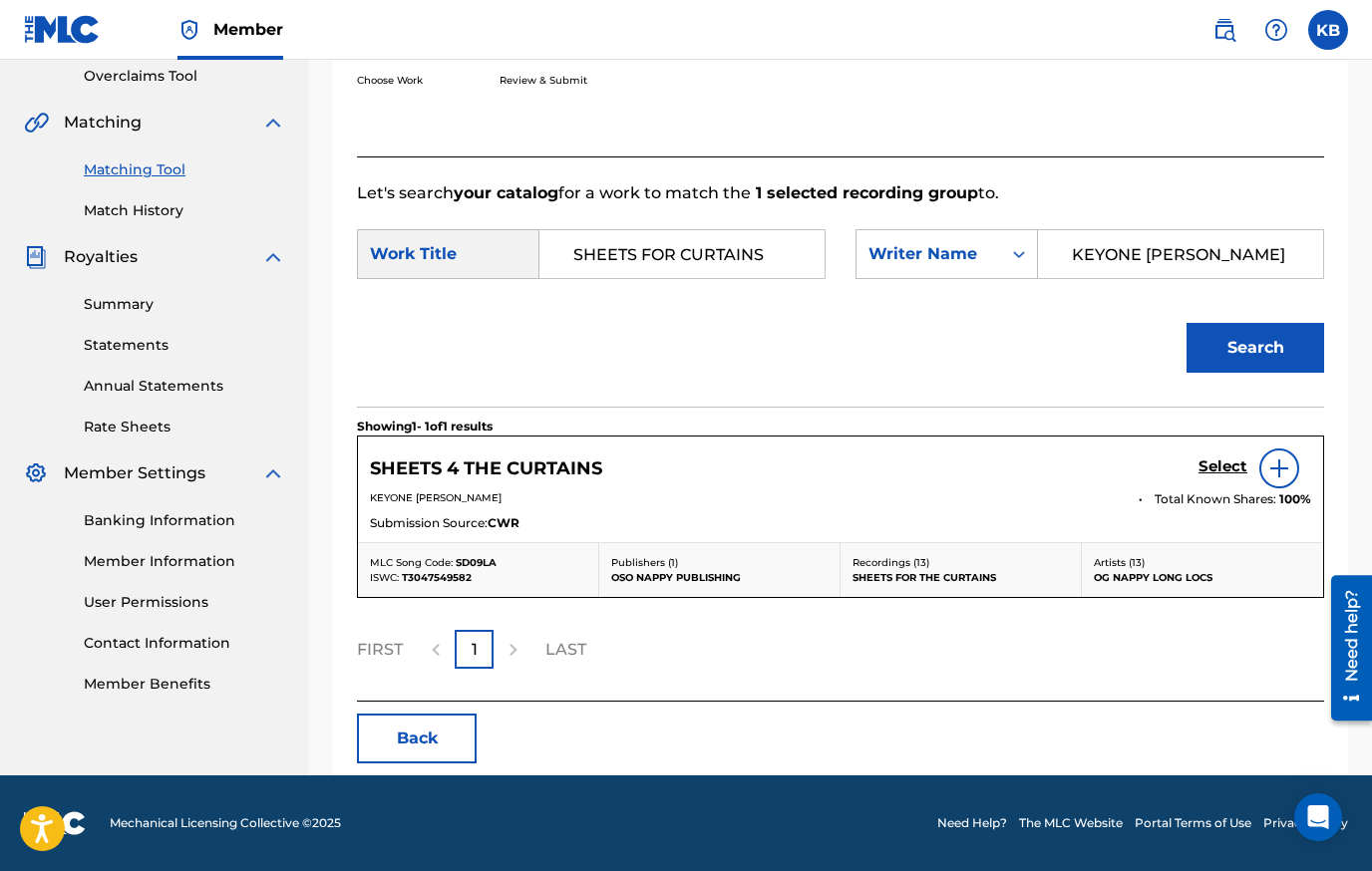 click on "Select" at bounding box center [1222, 466] 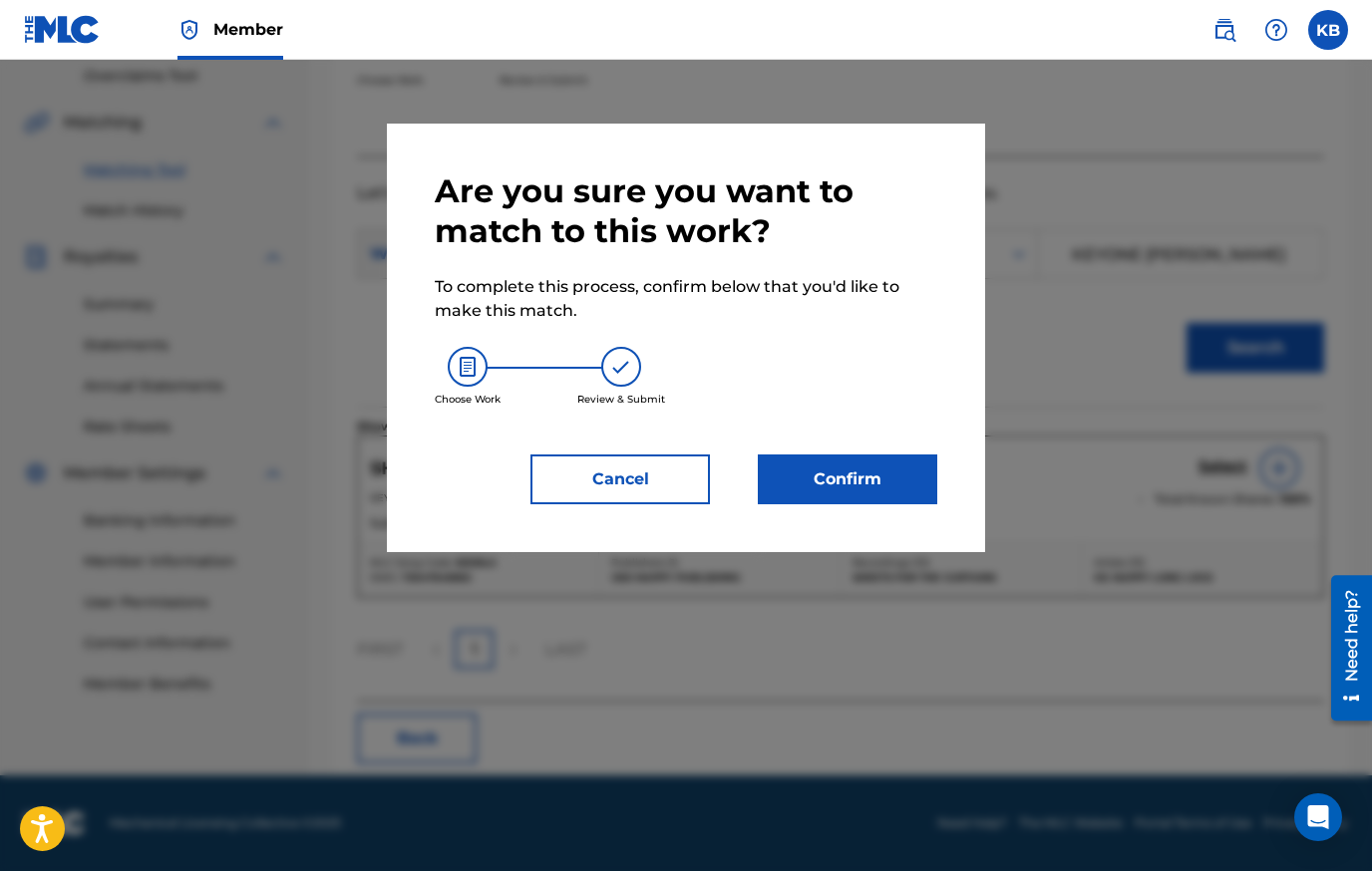 click on "Confirm" at bounding box center (848, 479) 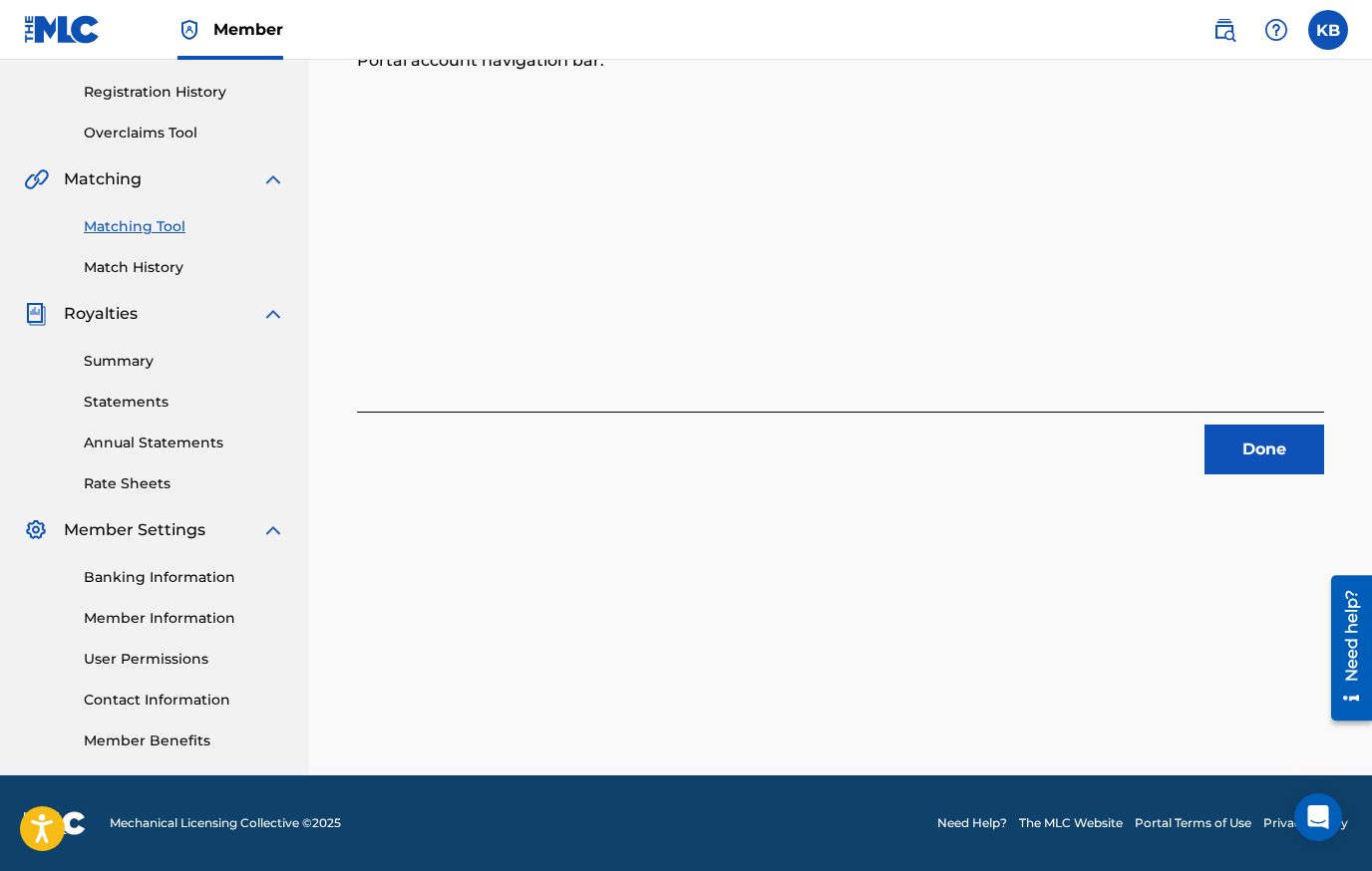 click on "Done" at bounding box center (1264, 449) 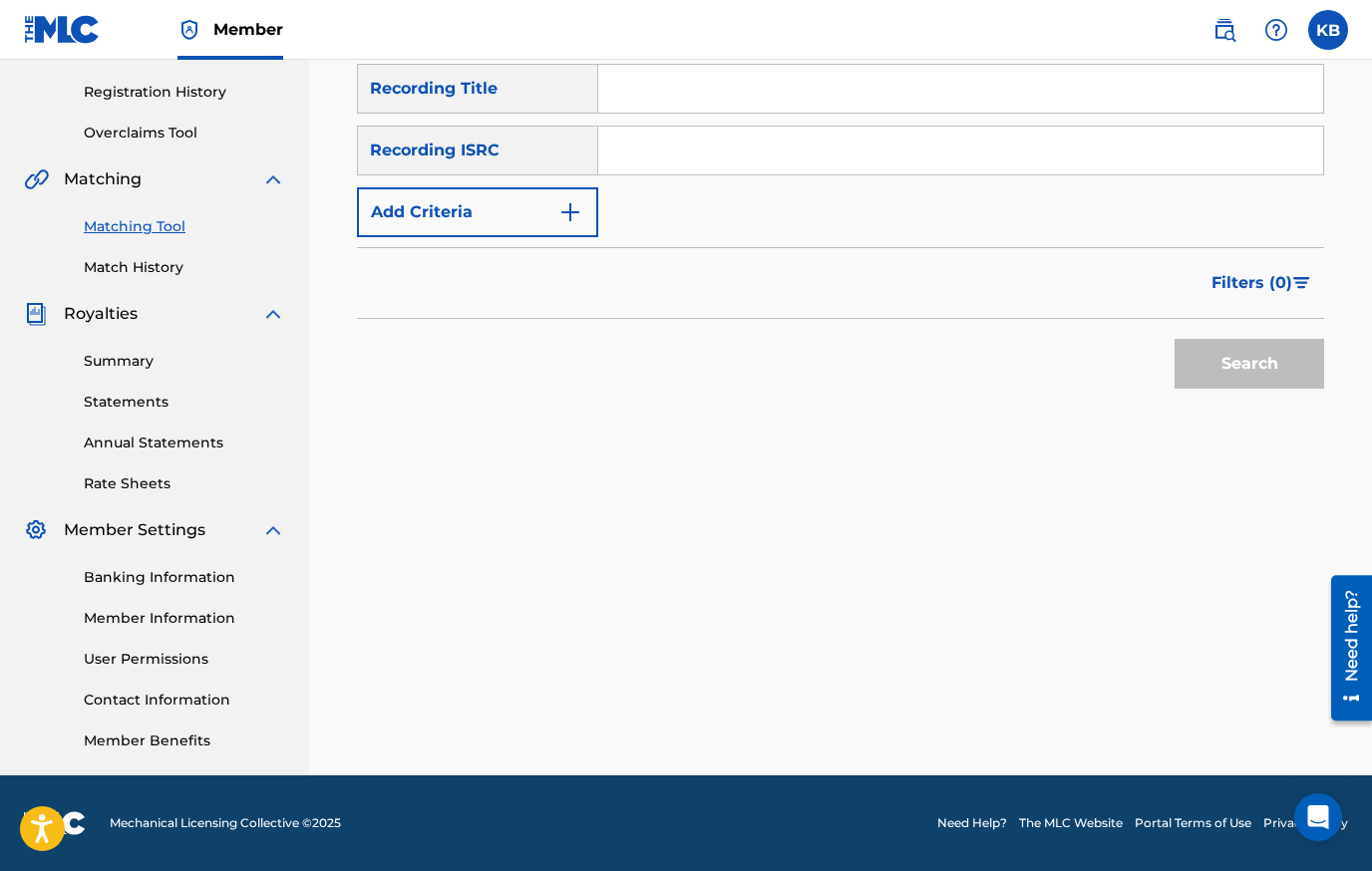 click on "Add Criteria" at bounding box center (478, 212) 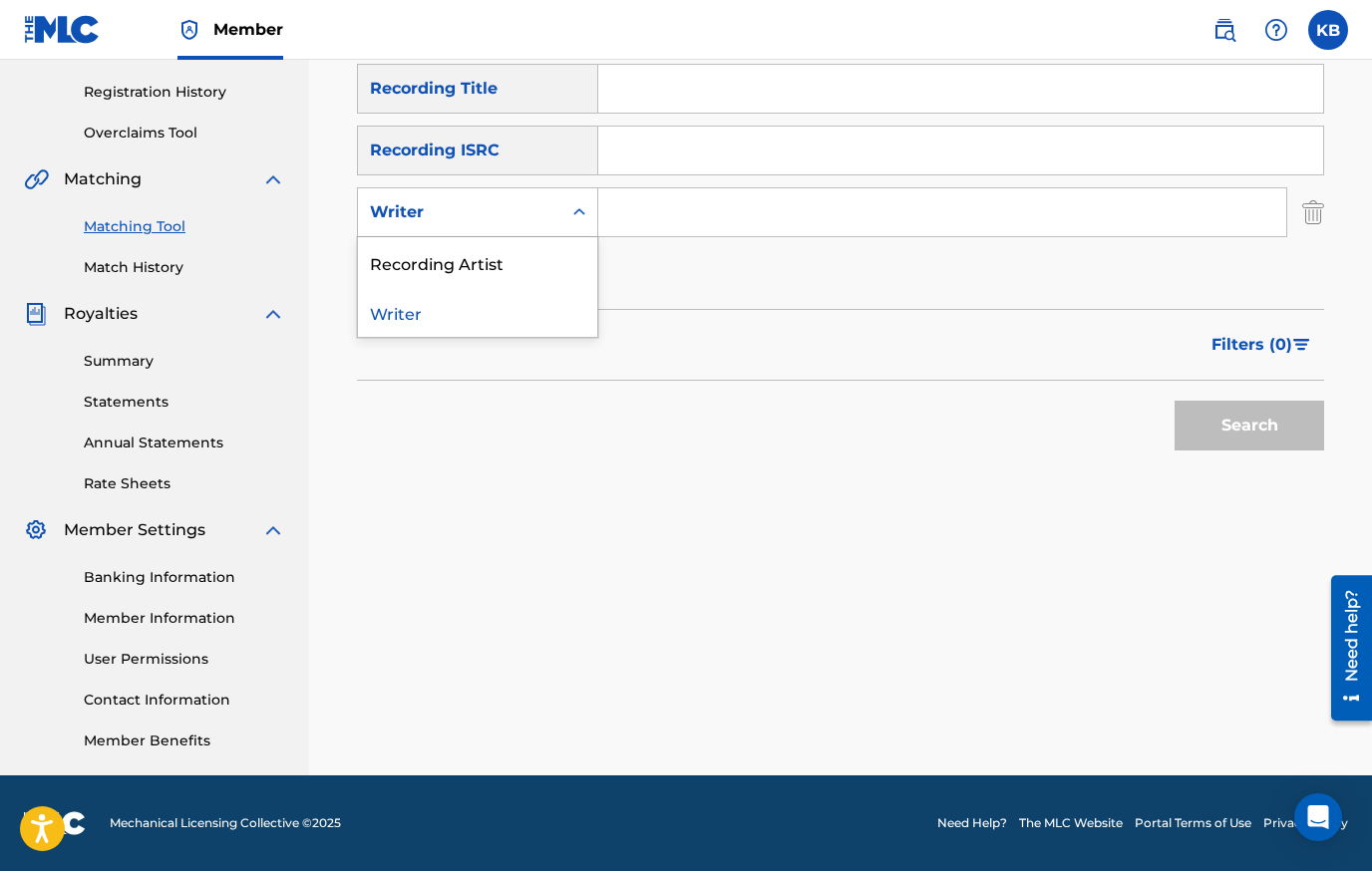 click on "Writer" at bounding box center [460, 212] 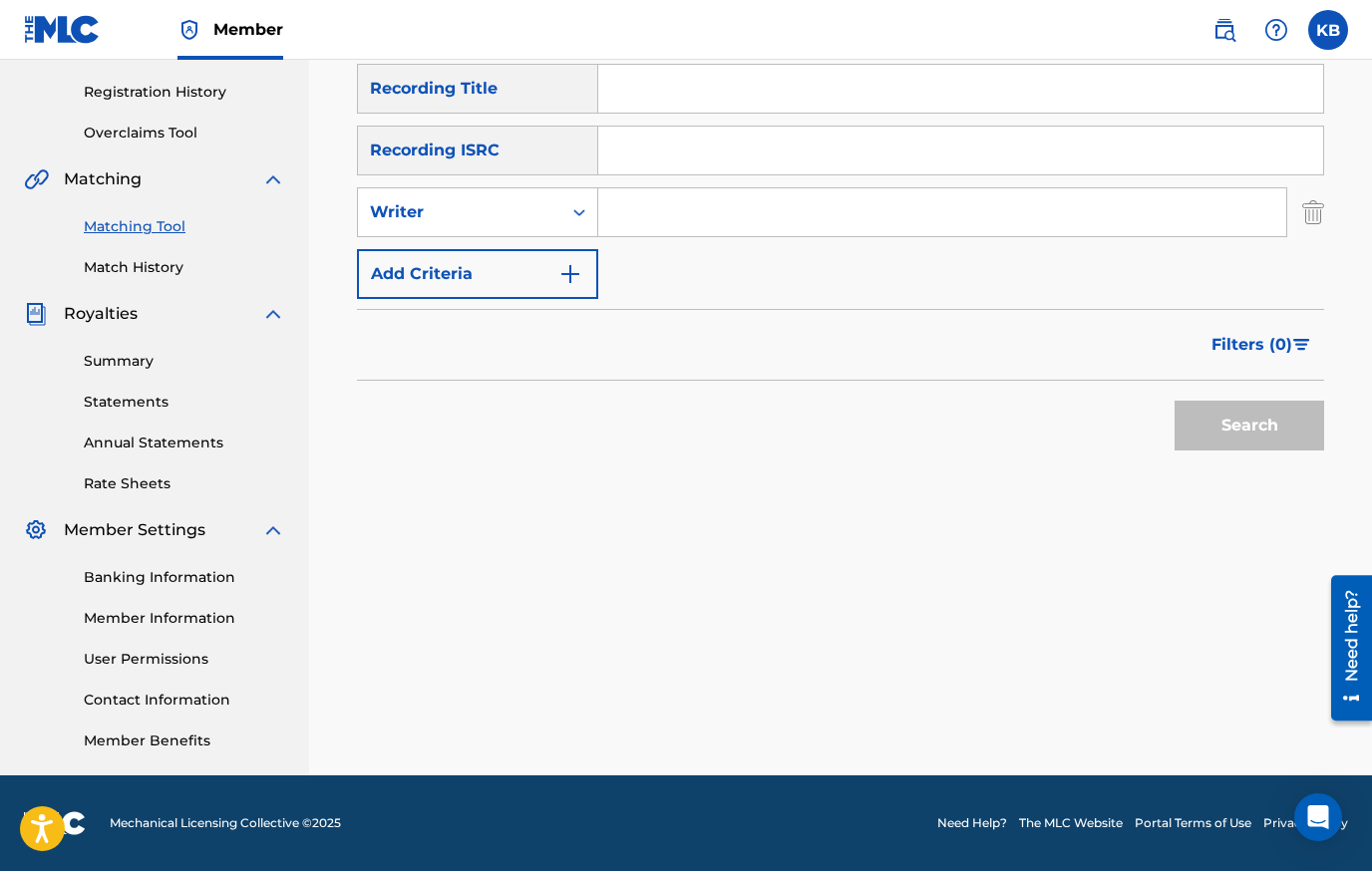 click at bounding box center (942, 212) 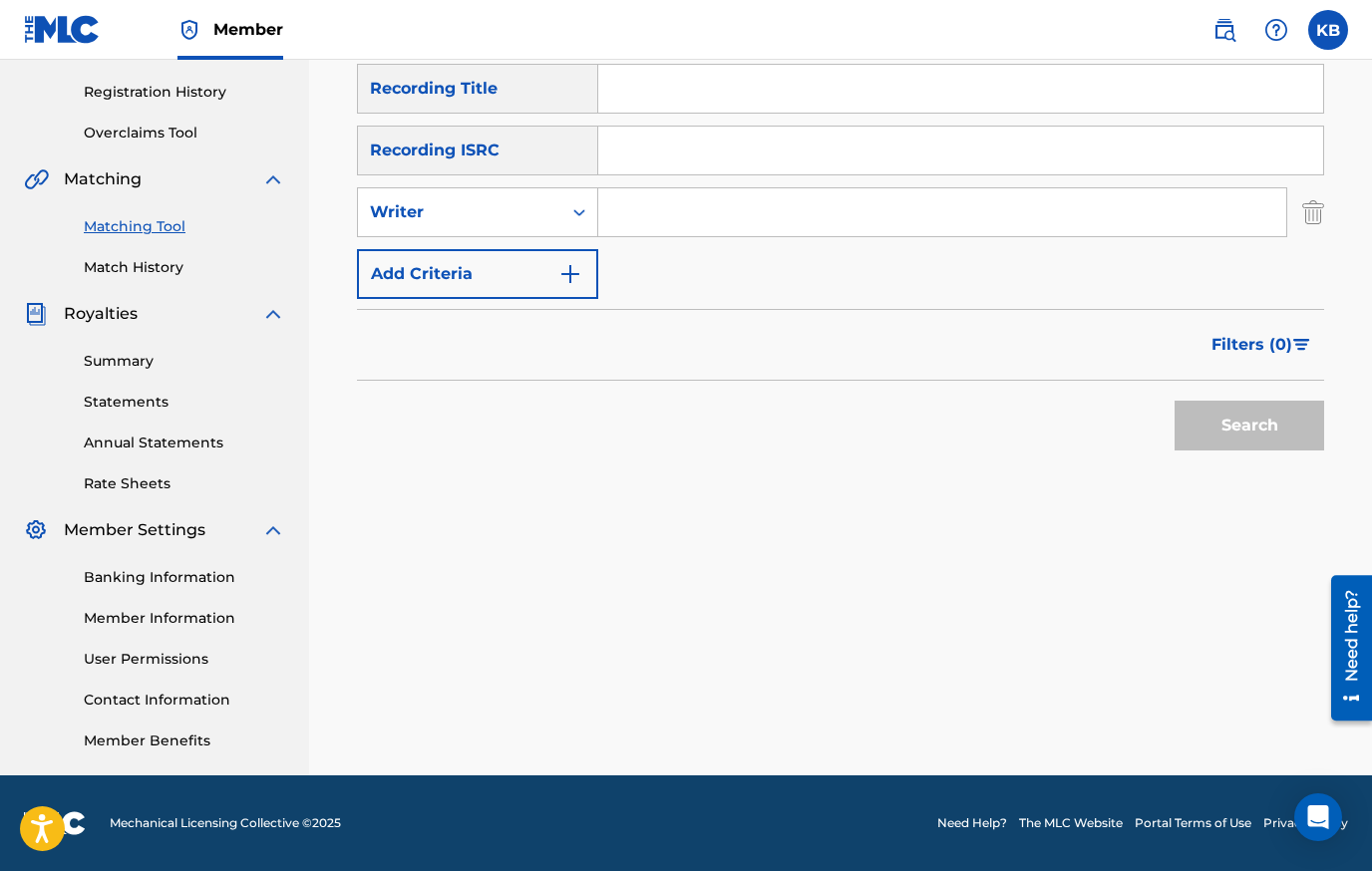 type on "OG NAPPY LONG LOCS" 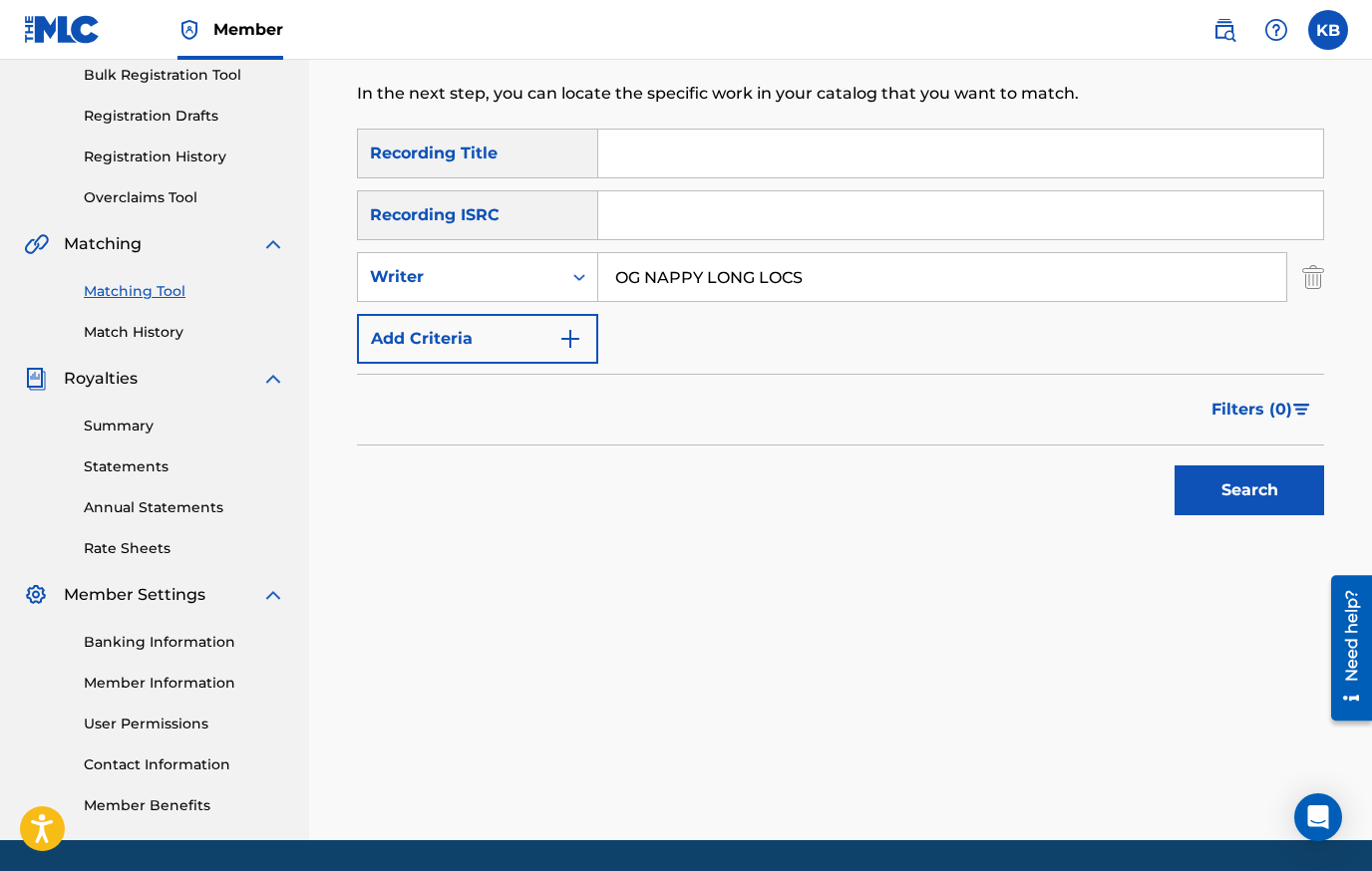 scroll, scrollTop: 265, scrollLeft: 0, axis: vertical 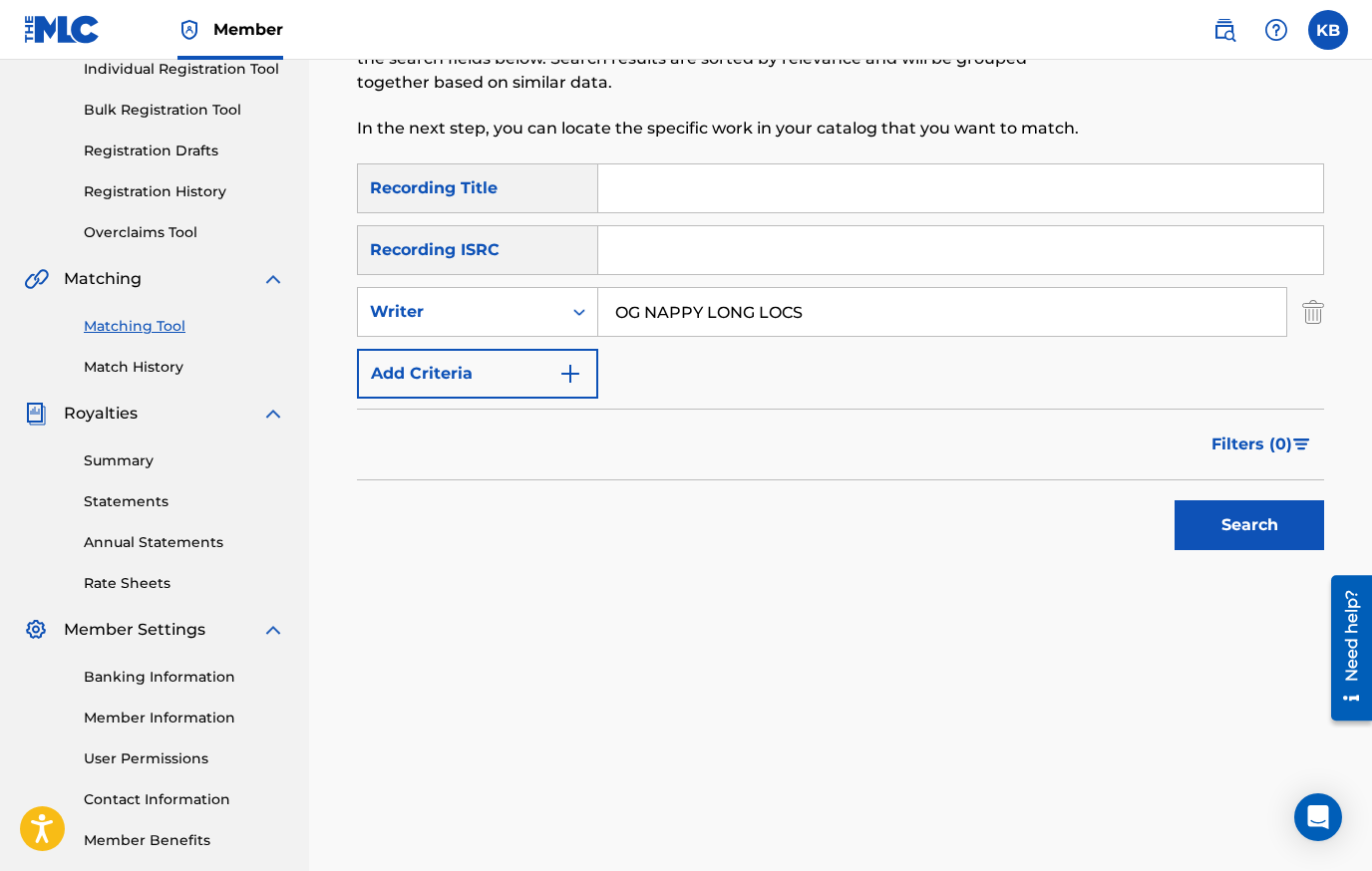 click on "Search" at bounding box center (1249, 525) 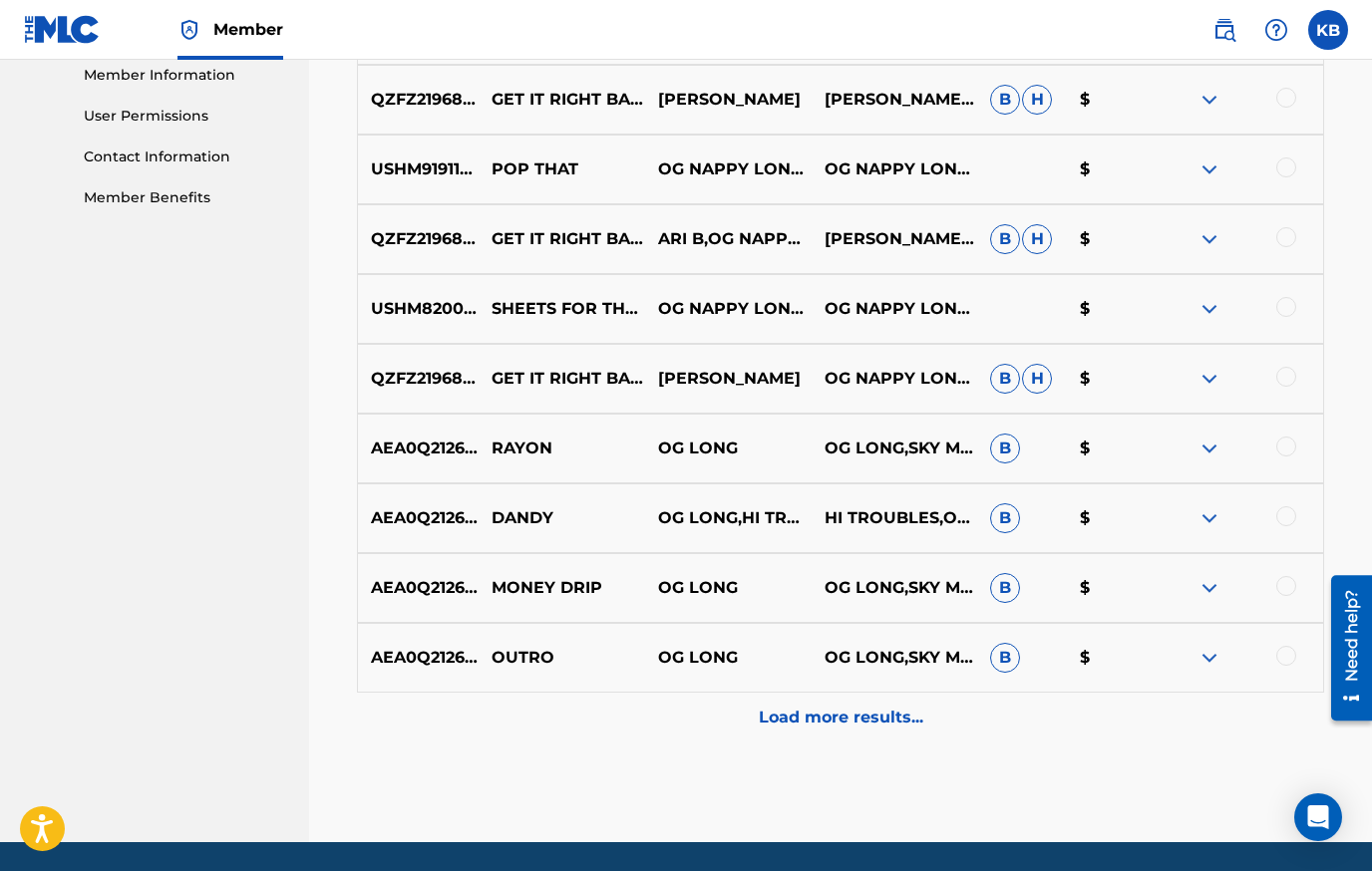 scroll, scrollTop: 963, scrollLeft: 0, axis: vertical 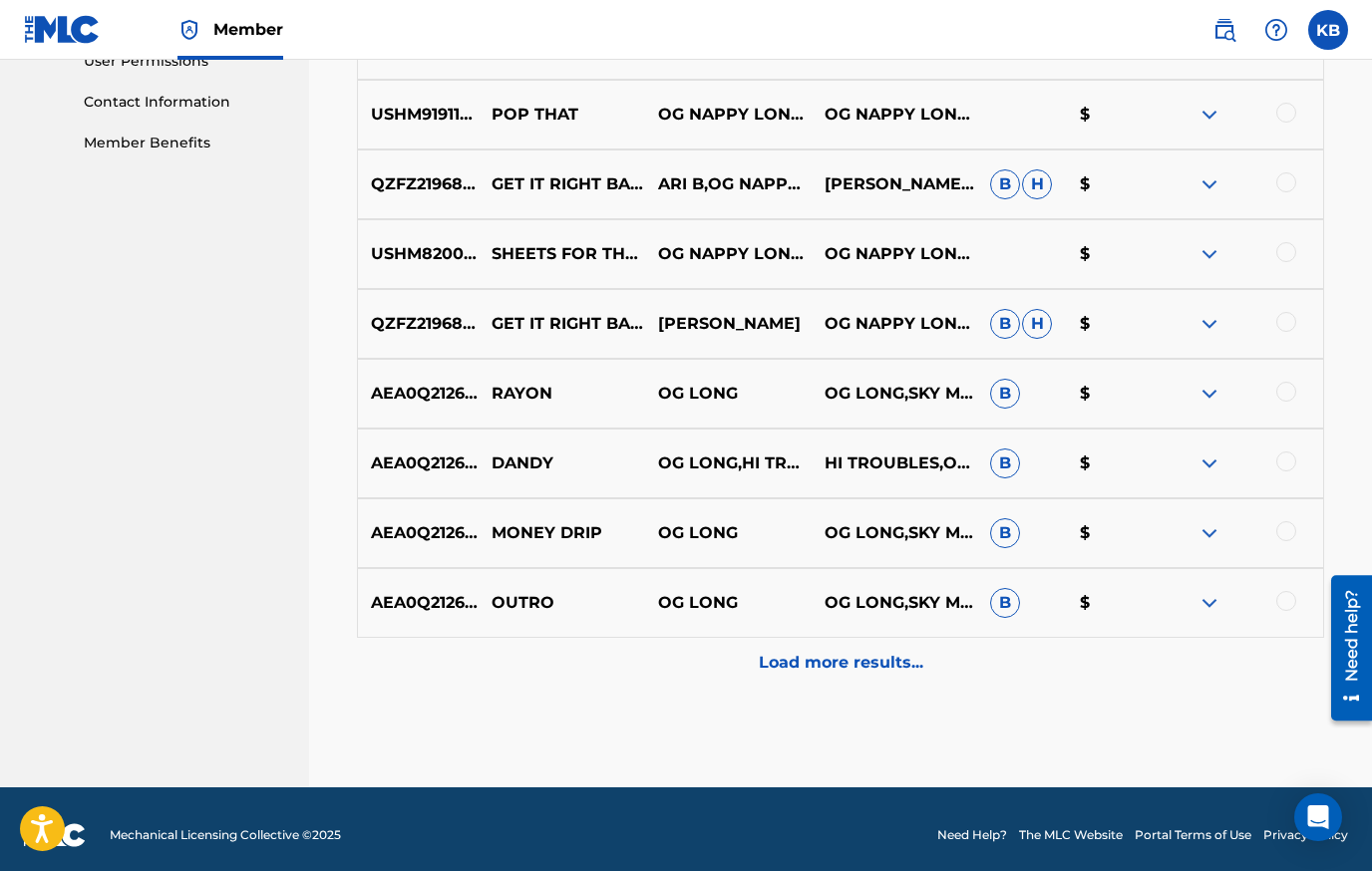 click on "Load more results..." at bounding box center (841, 663) 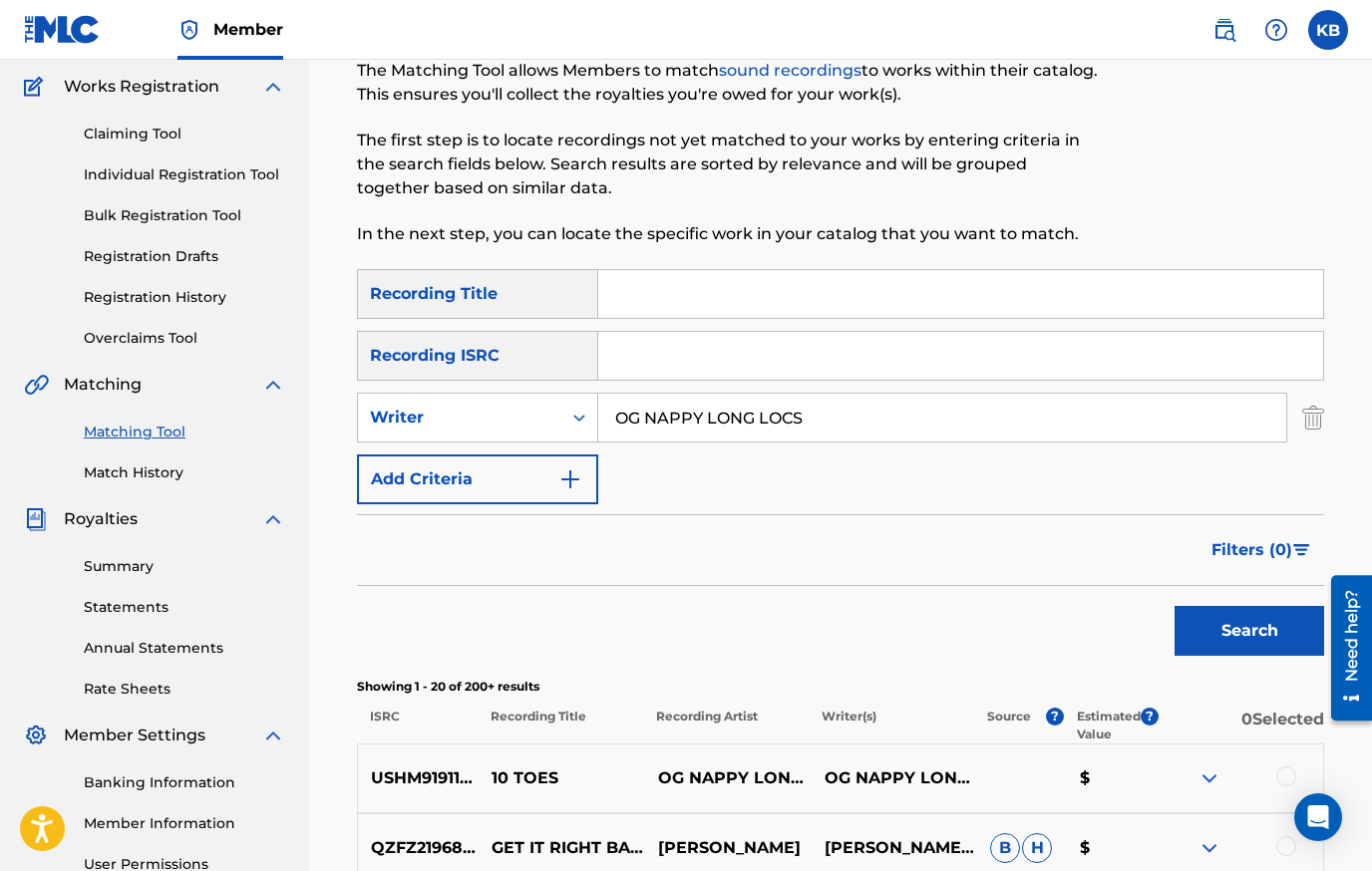 scroll, scrollTop: 66, scrollLeft: 0, axis: vertical 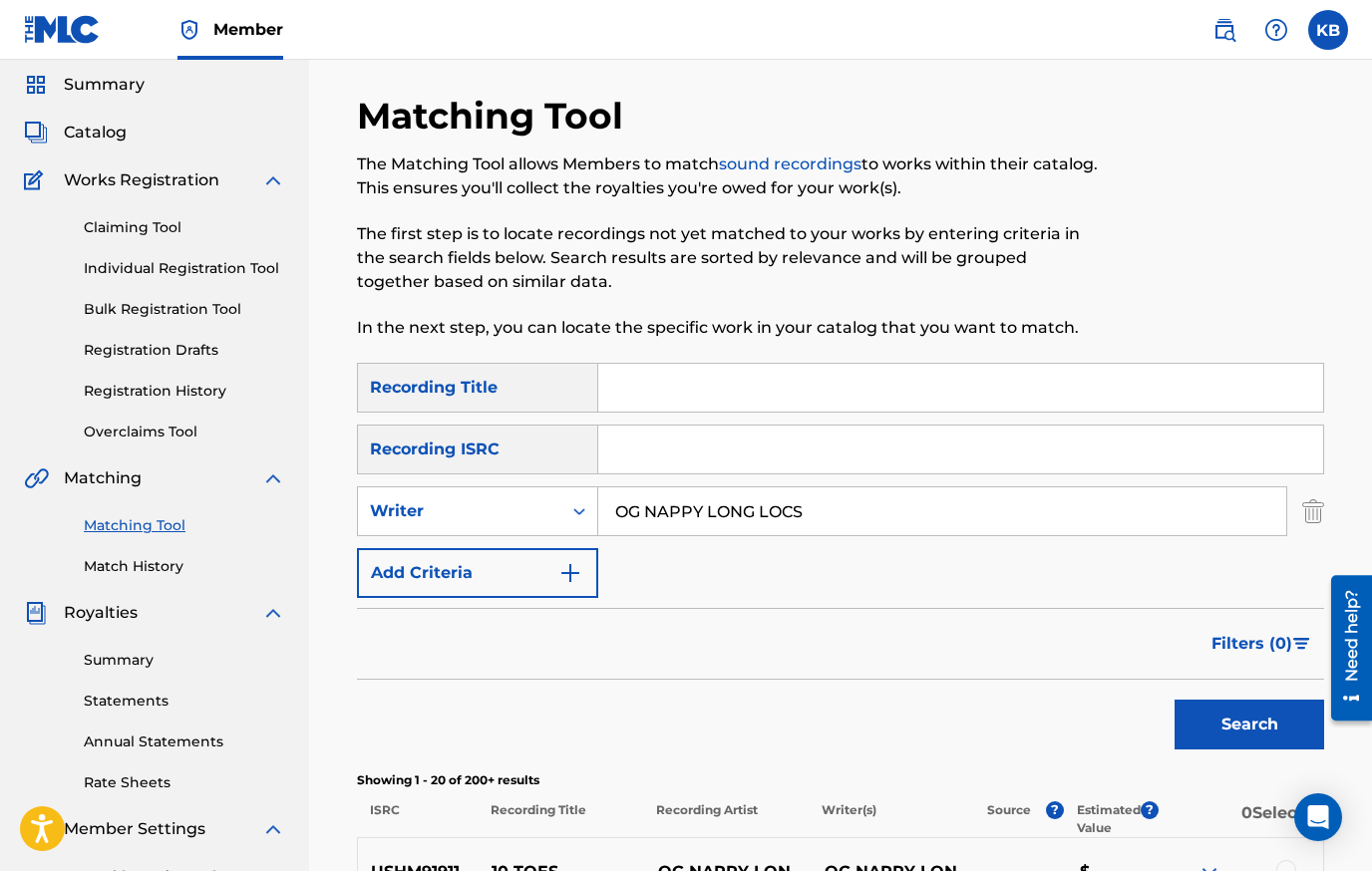 drag, startPoint x: 862, startPoint y: 517, endPoint x: 550, endPoint y: 549, distance: 313.63673 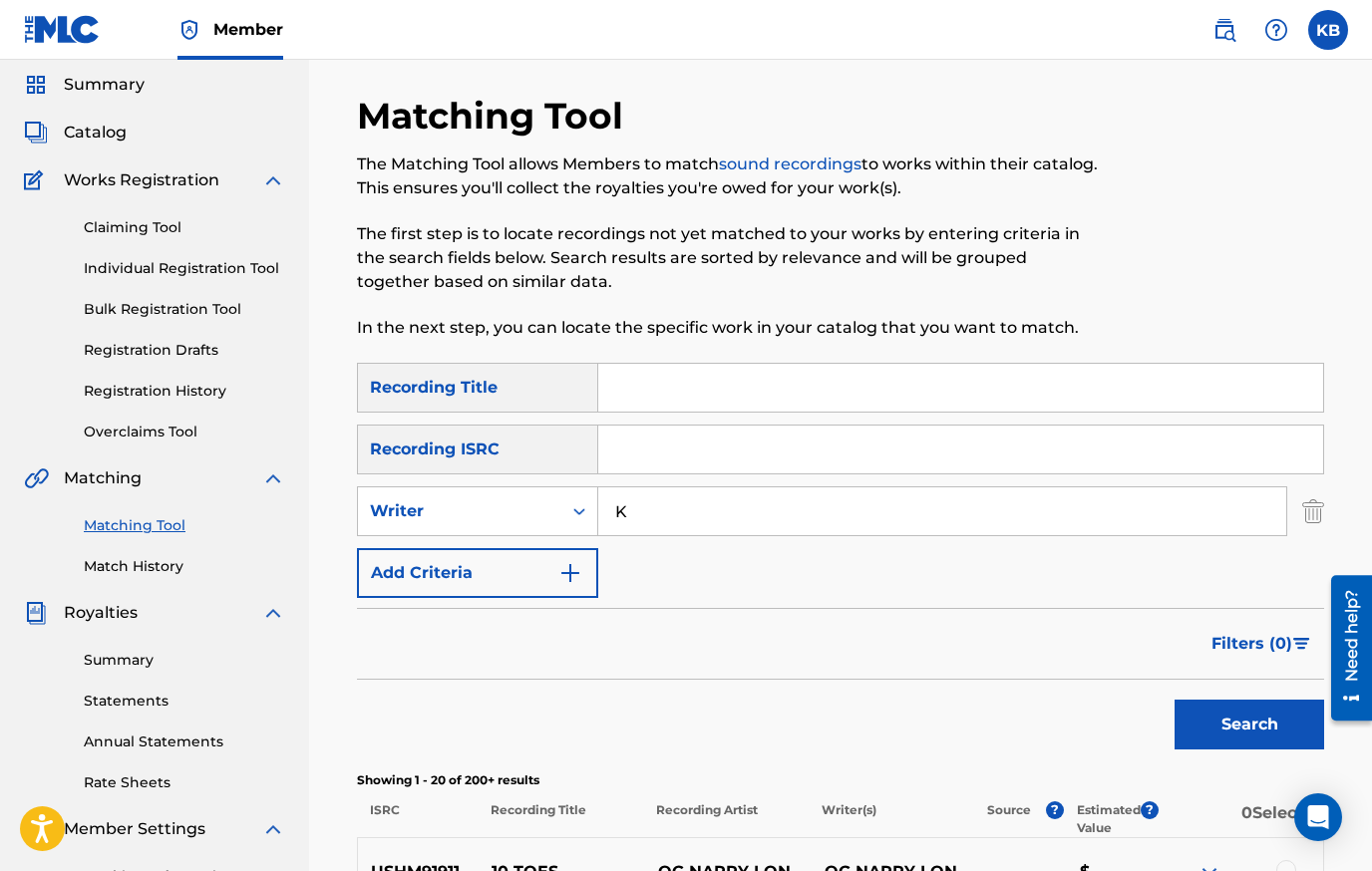 click on "Search" at bounding box center [841, 720] 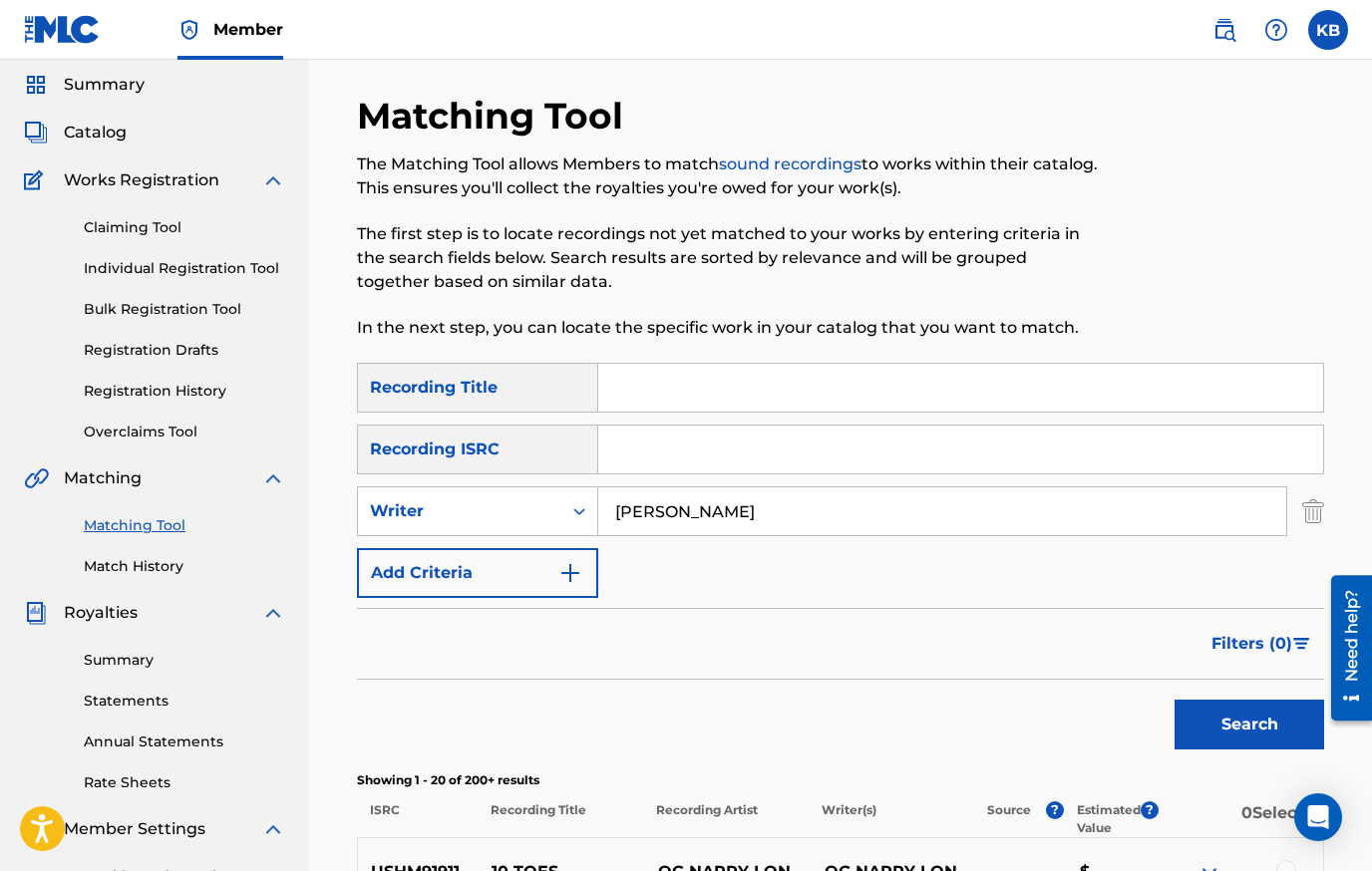 click on "Search" at bounding box center [1249, 725] 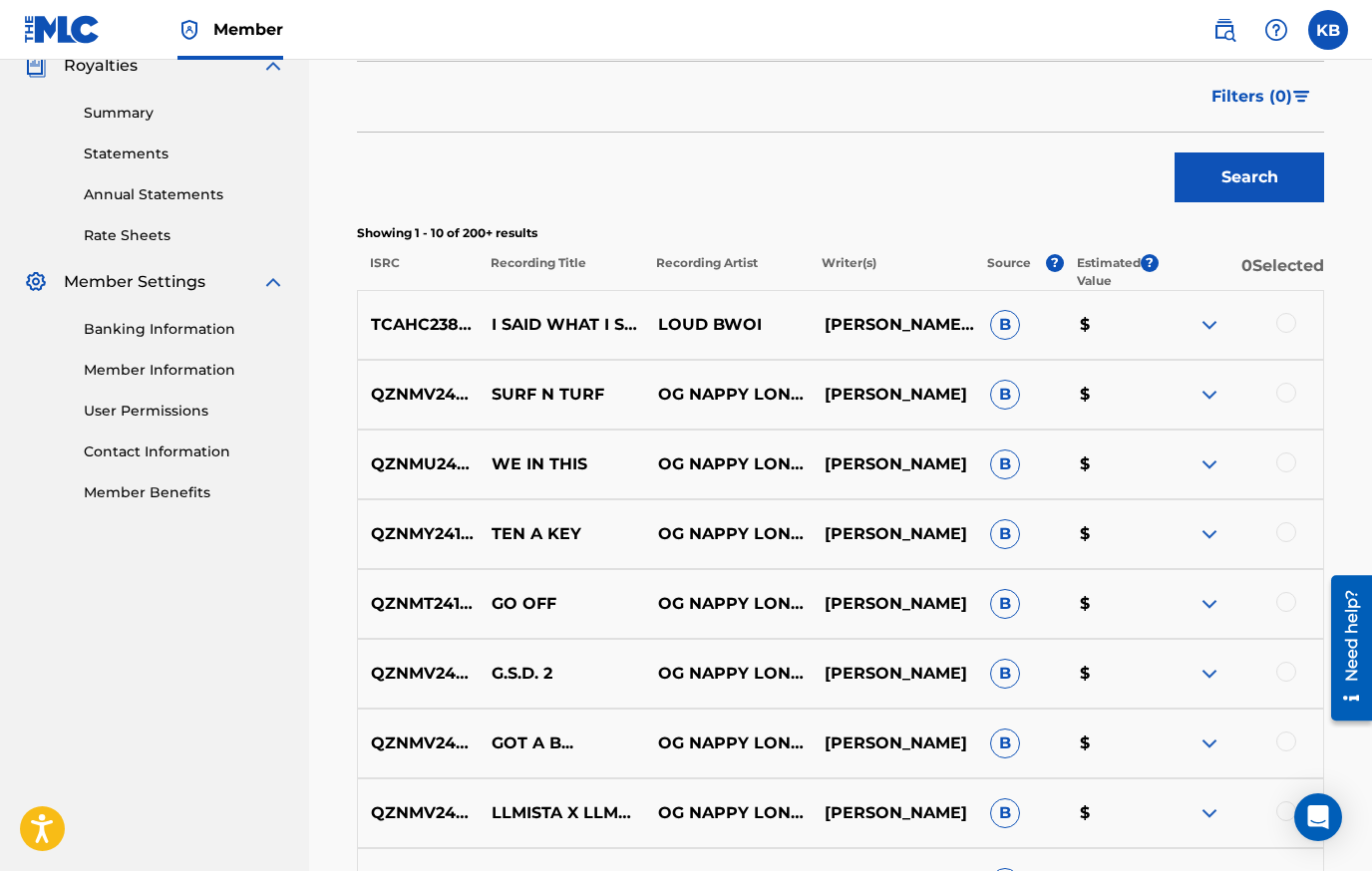 scroll, scrollTop: 664, scrollLeft: 0, axis: vertical 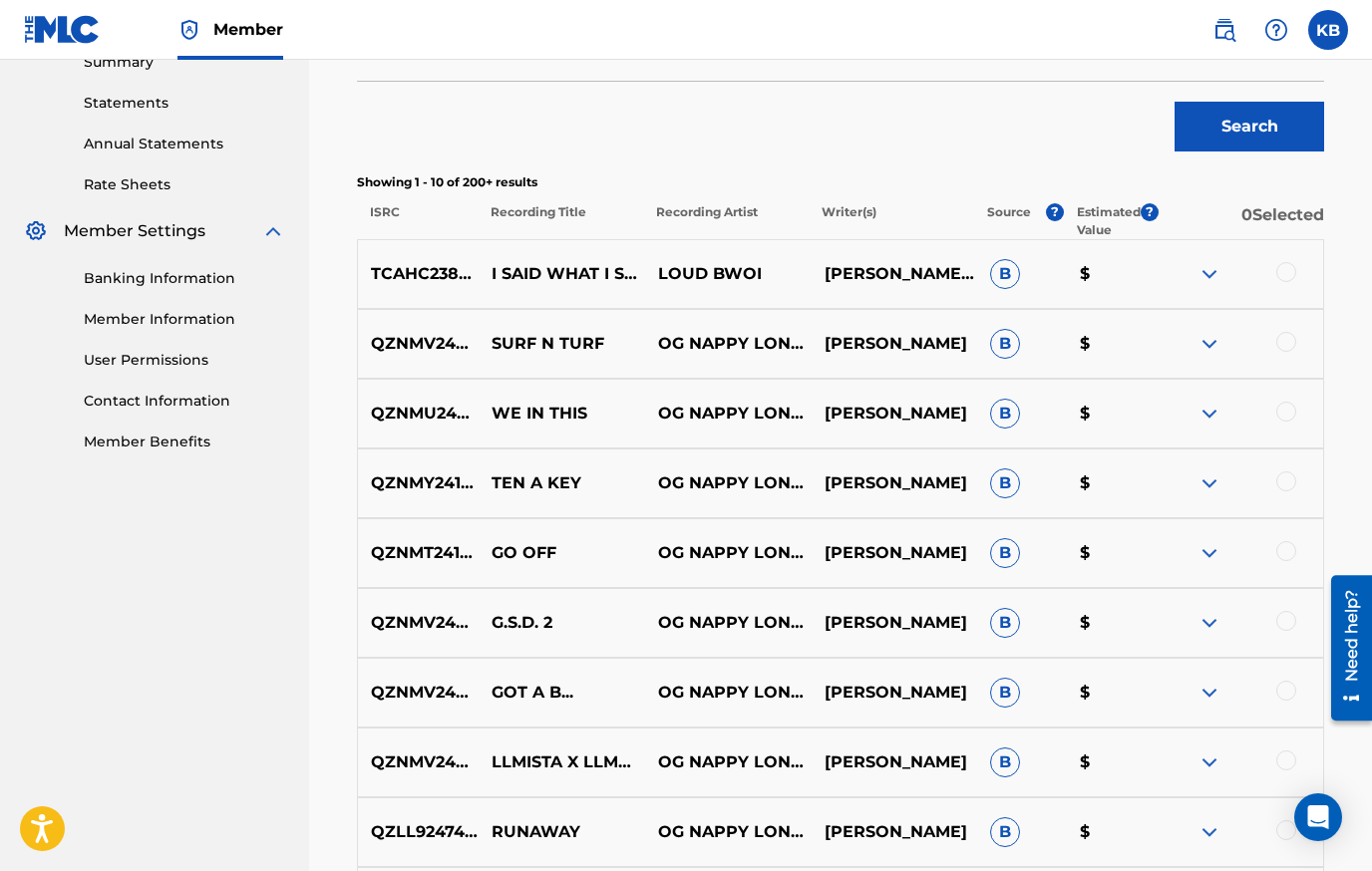 click at bounding box center (1286, 481) 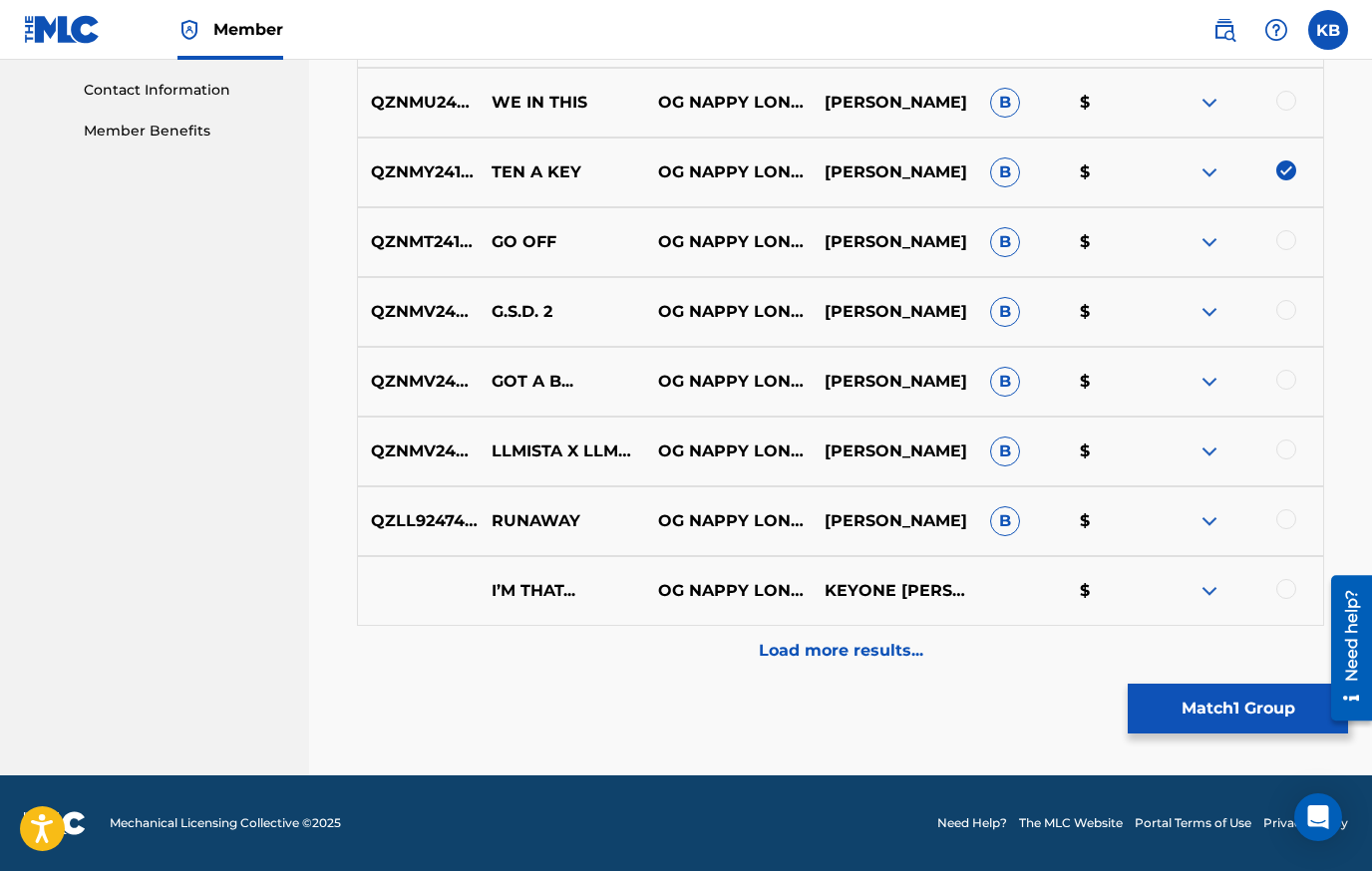 click on "Load more results..." at bounding box center [841, 651] 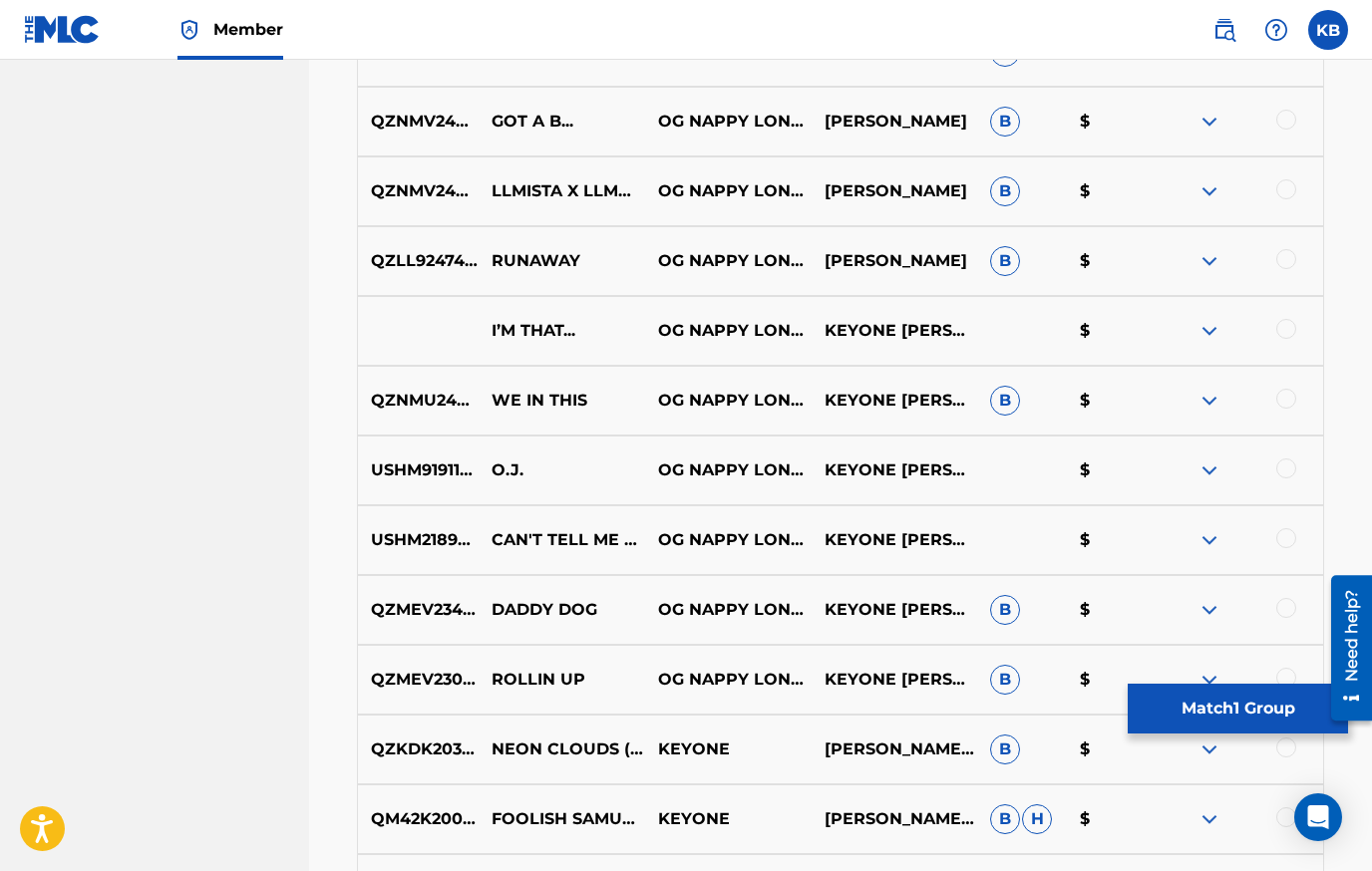 scroll, scrollTop: 1573, scrollLeft: 0, axis: vertical 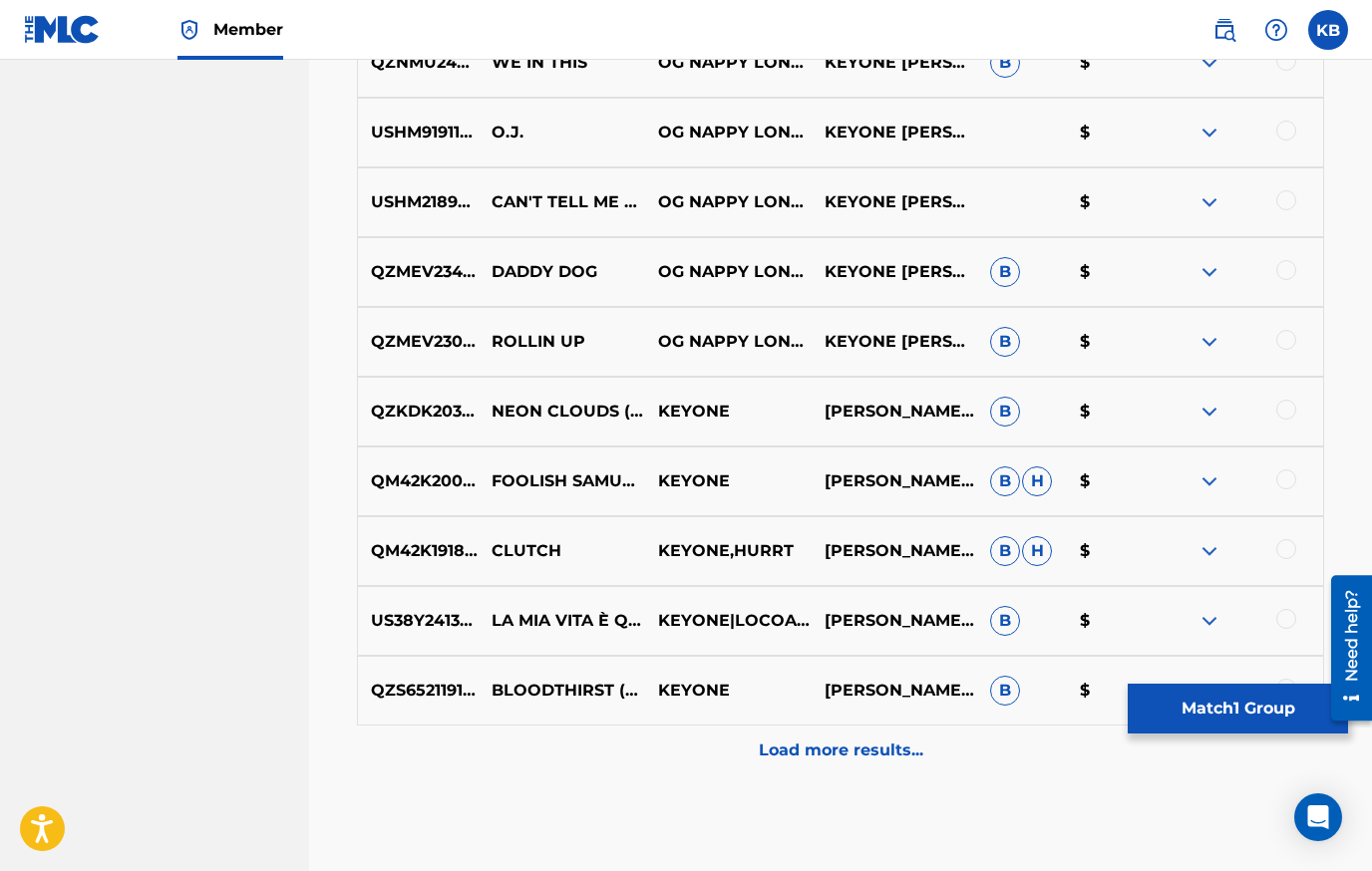 click on "Match  1 Group" at bounding box center [1237, 709] 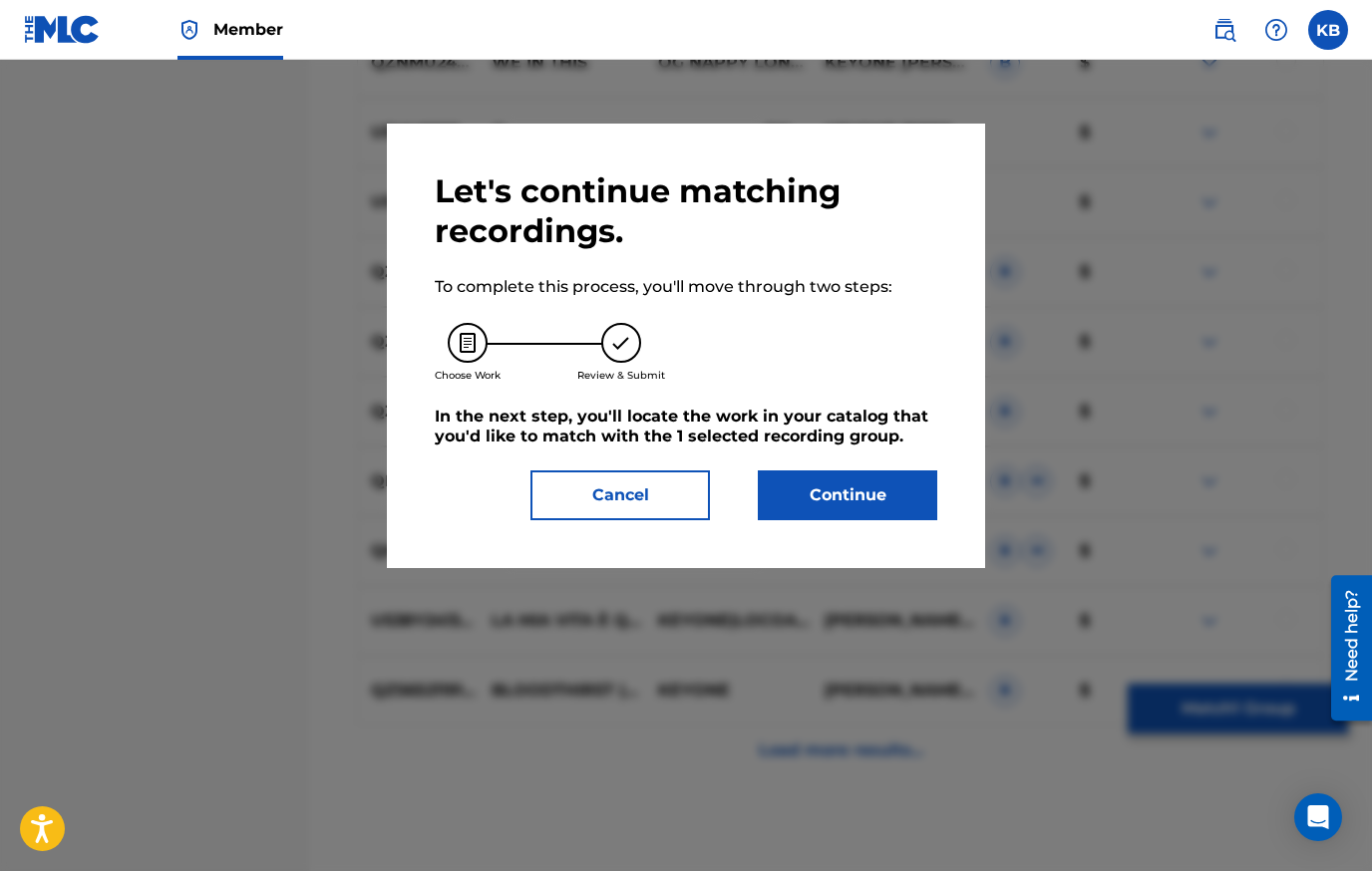 click on "Continue" at bounding box center [848, 495] 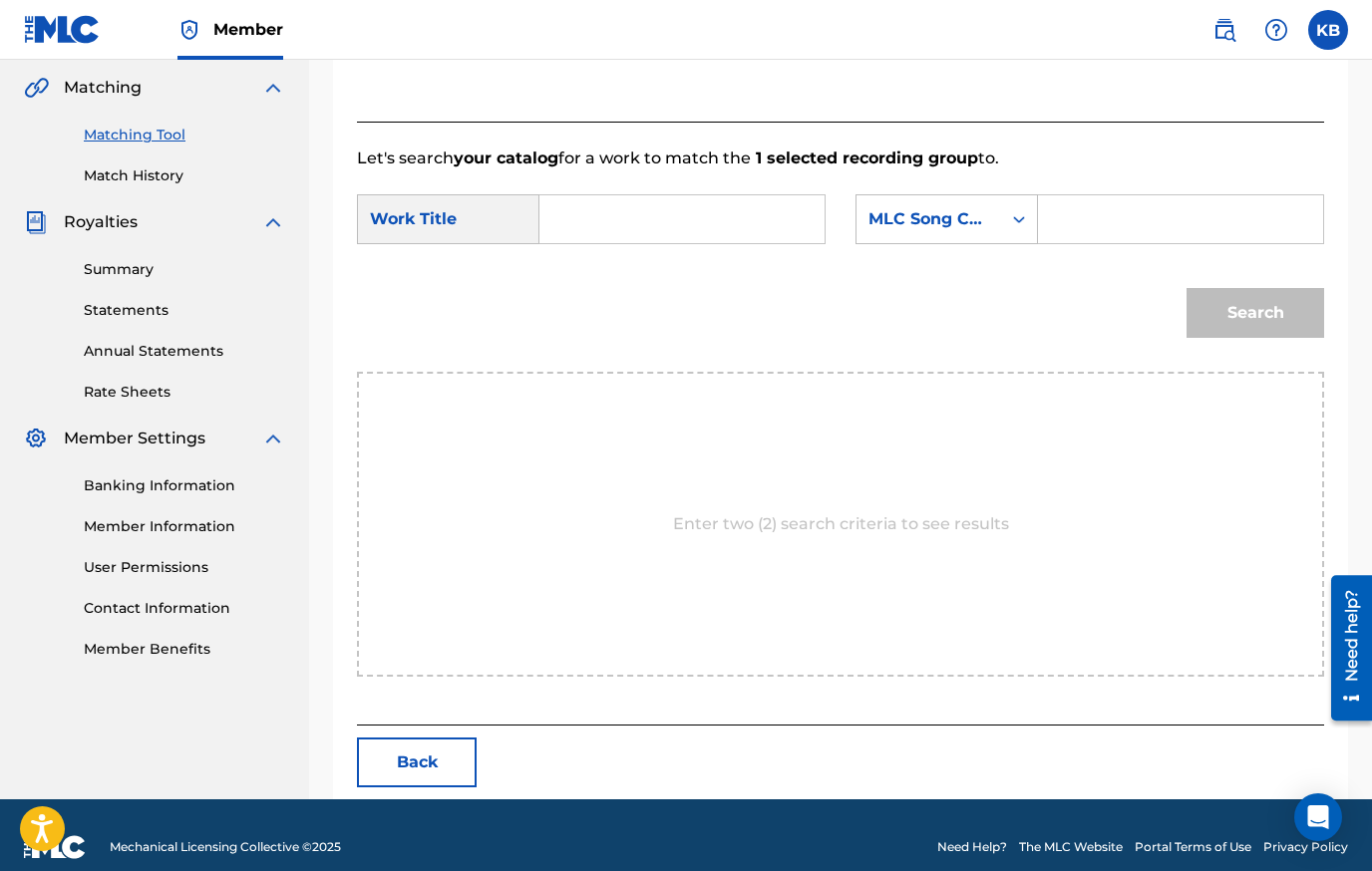 scroll, scrollTop: 480, scrollLeft: 0, axis: vertical 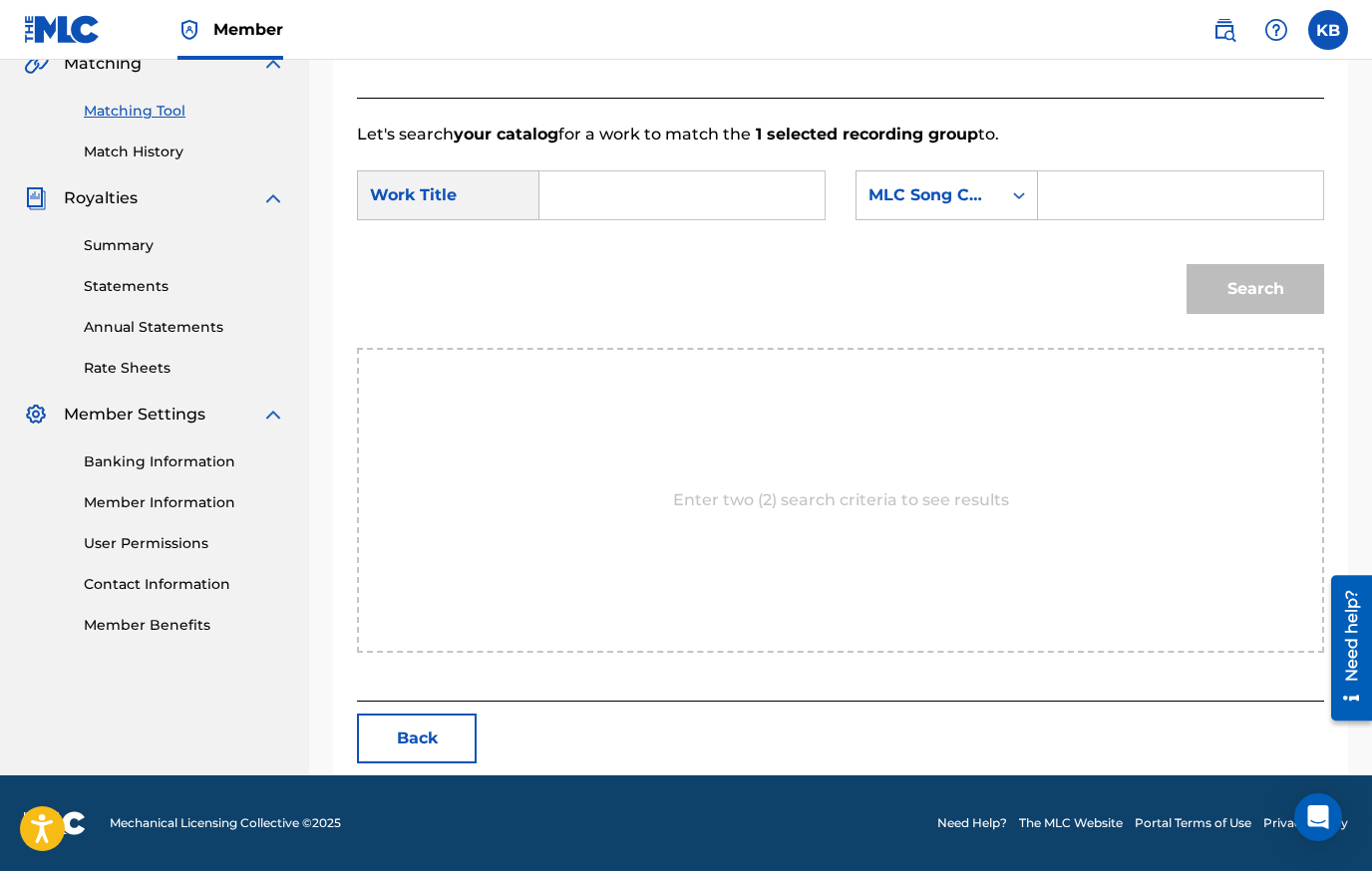 click at bounding box center (682, 195) 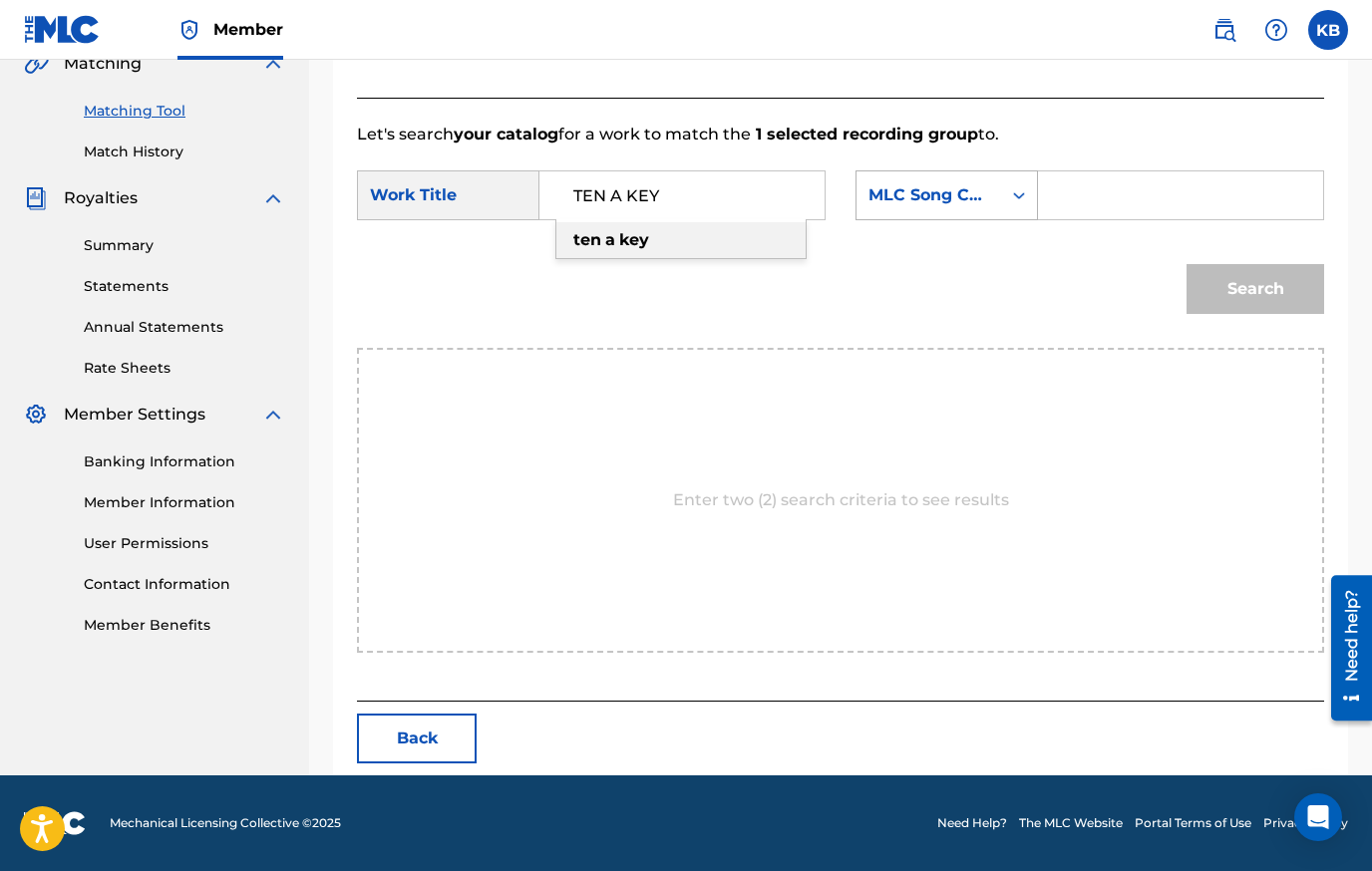 type on "TEN A KEY" 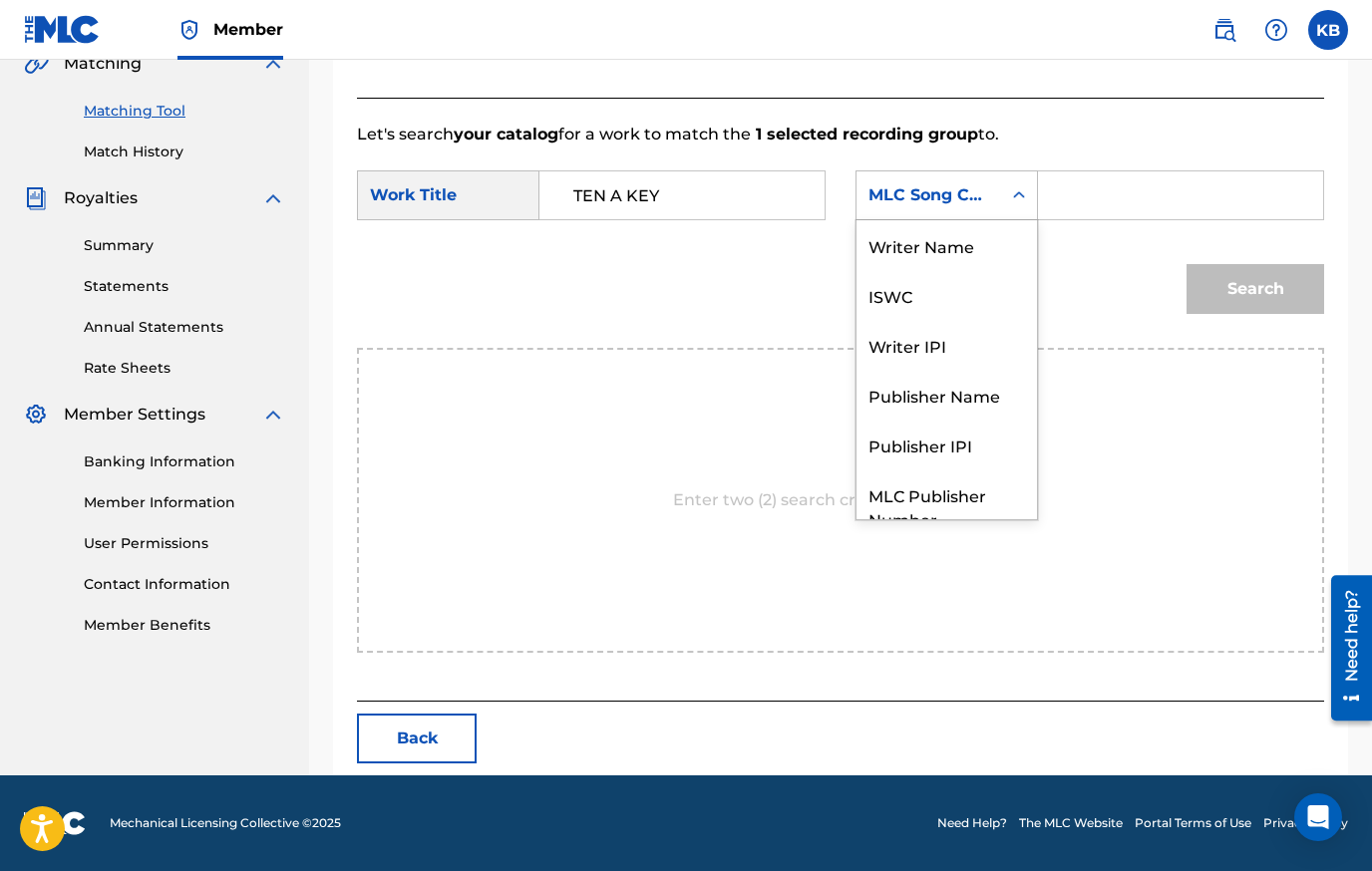 click on "MLC Song Code" at bounding box center [928, 195] 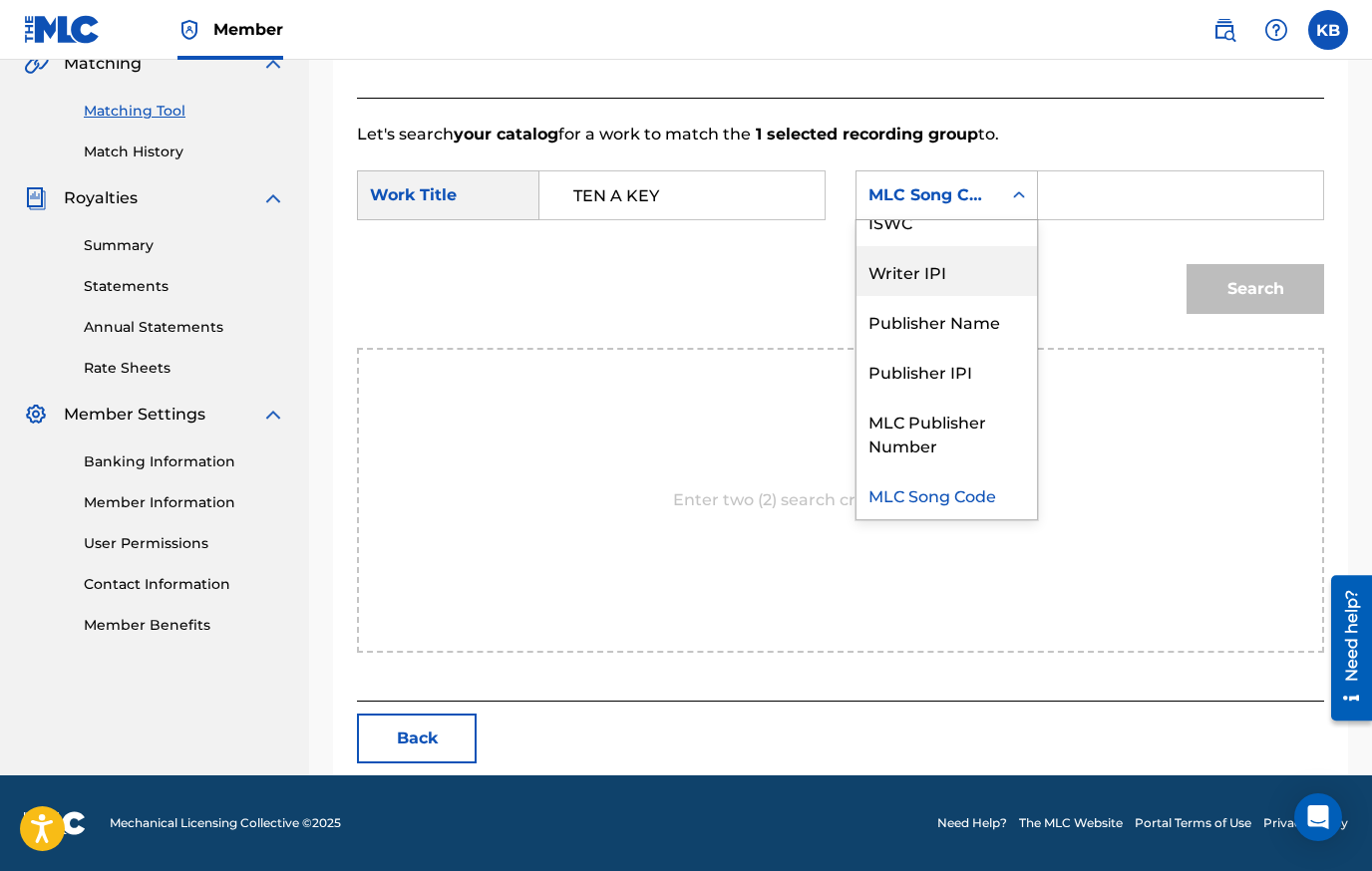 scroll, scrollTop: 0, scrollLeft: 0, axis: both 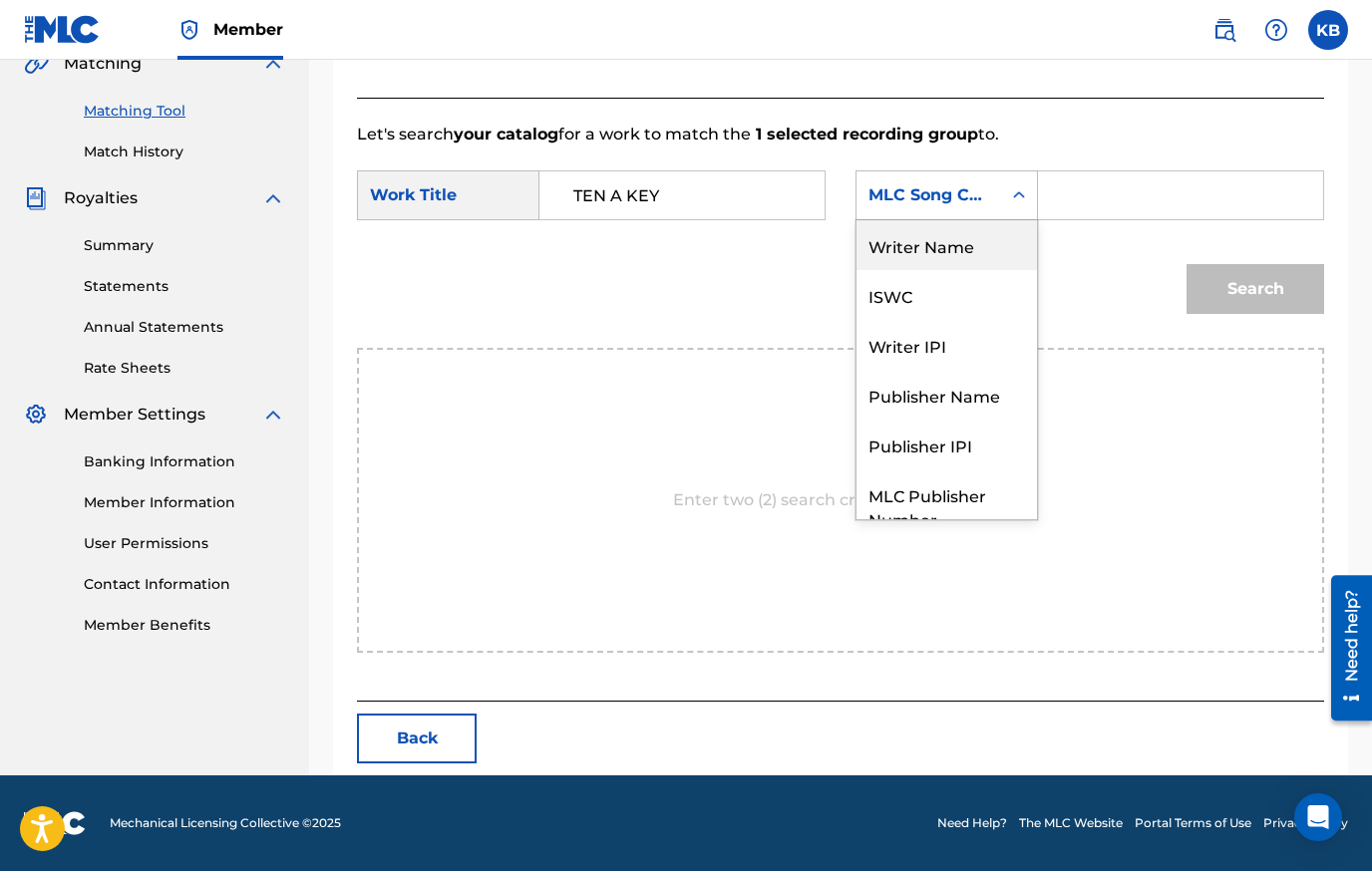click on "Writer Name" at bounding box center (946, 245) 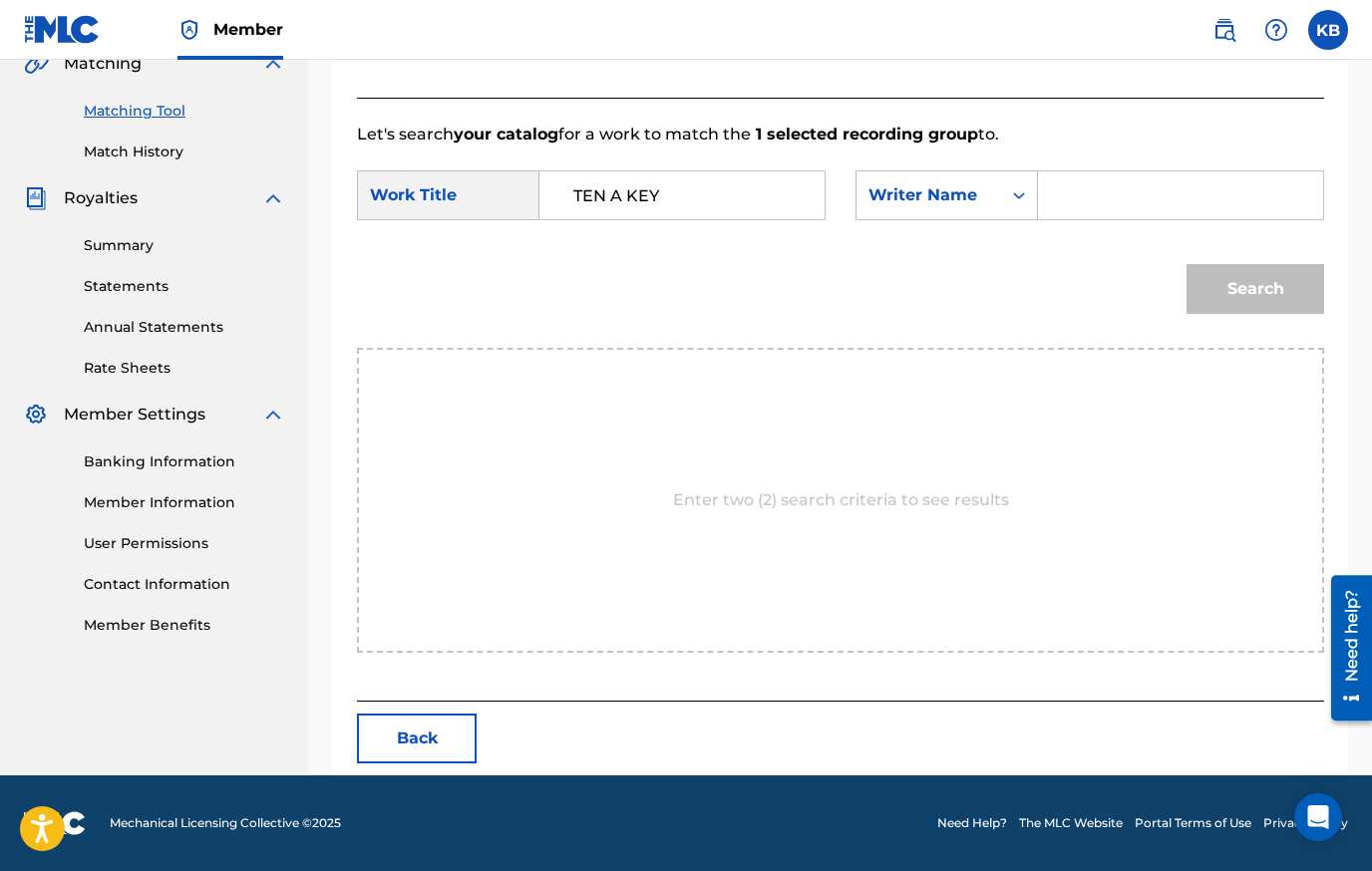 click at bounding box center [1181, 195] 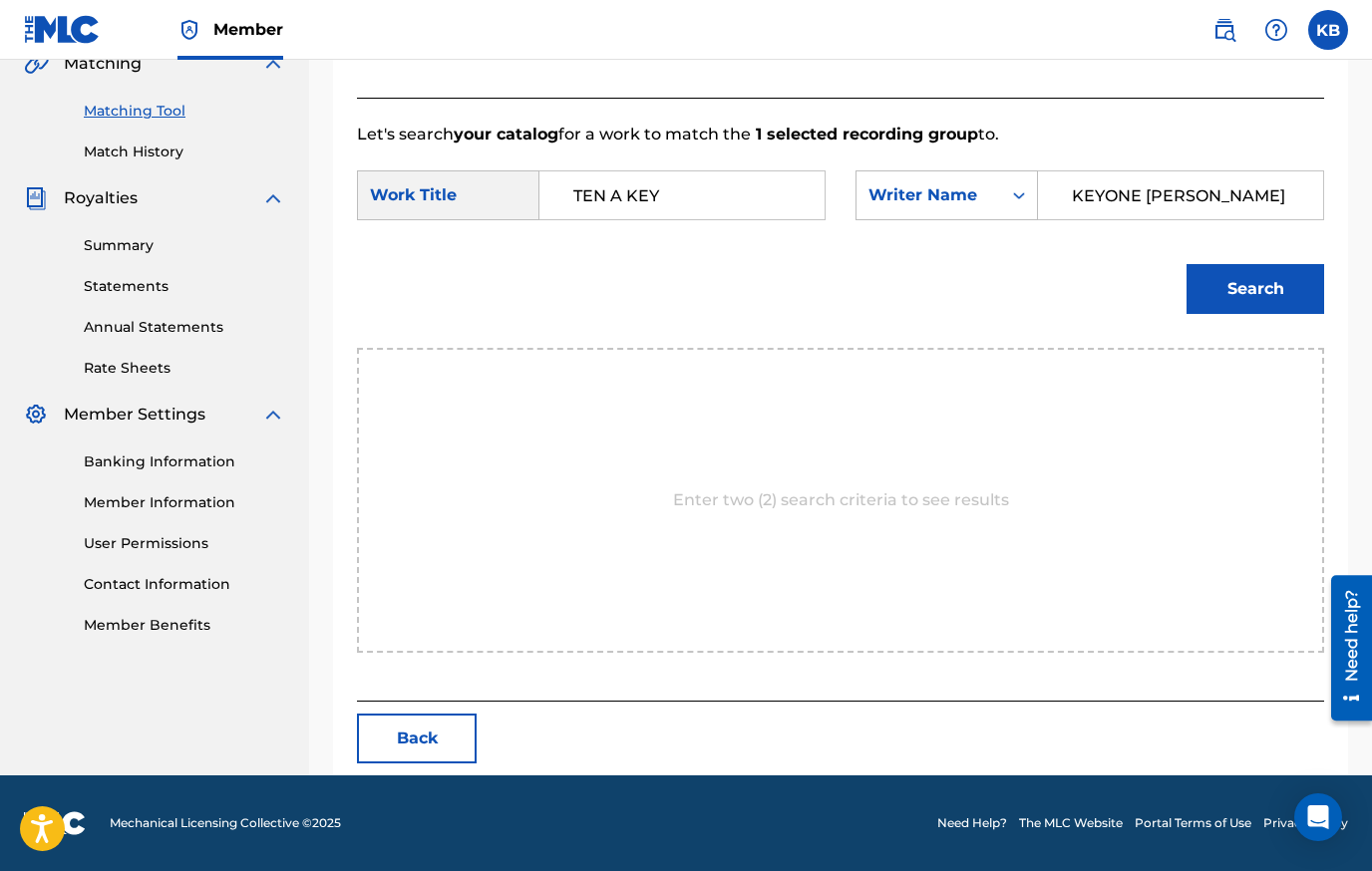 click on "Search" at bounding box center [1250, 284] 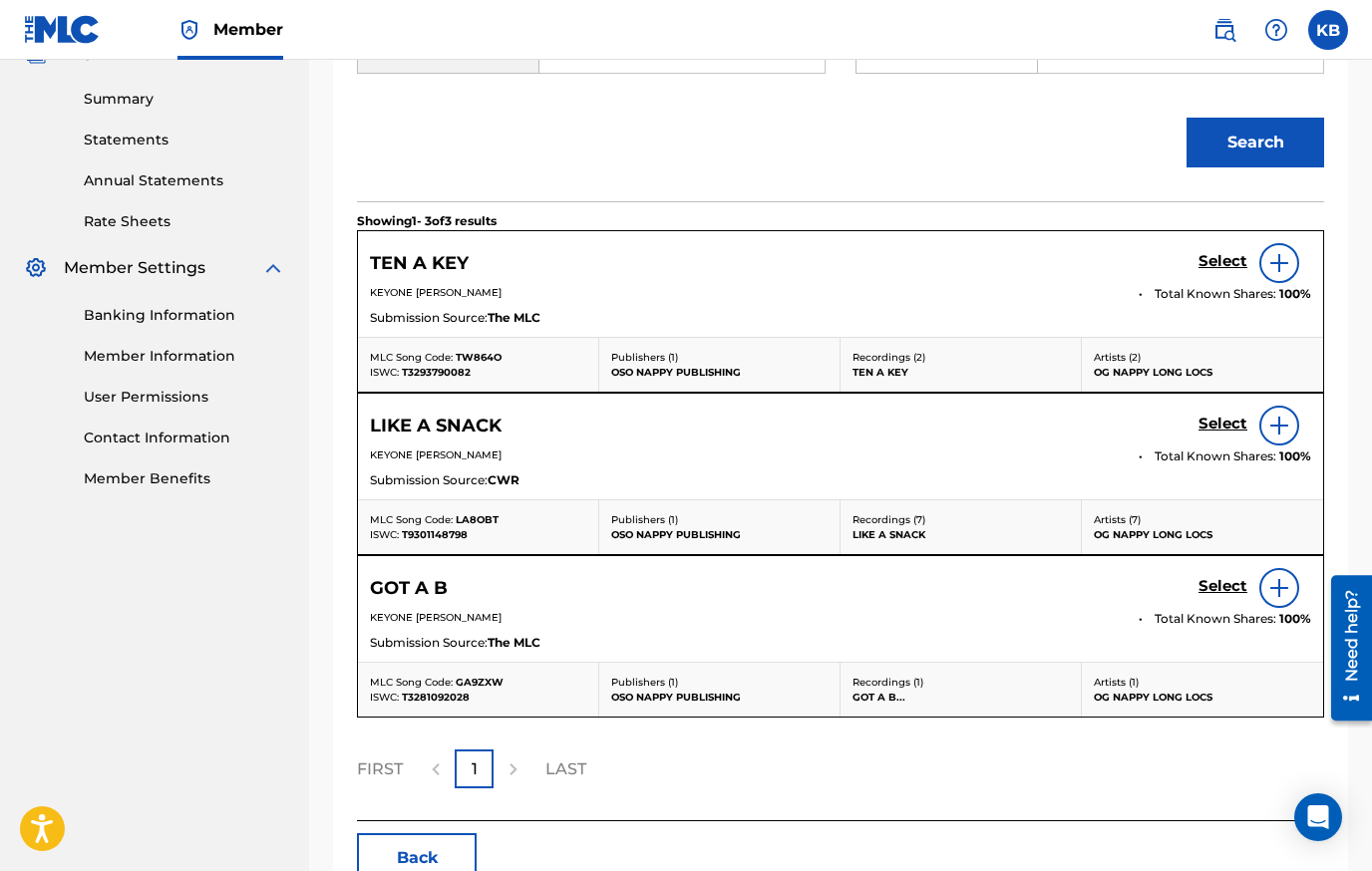 scroll, scrollTop: 580, scrollLeft: 0, axis: vertical 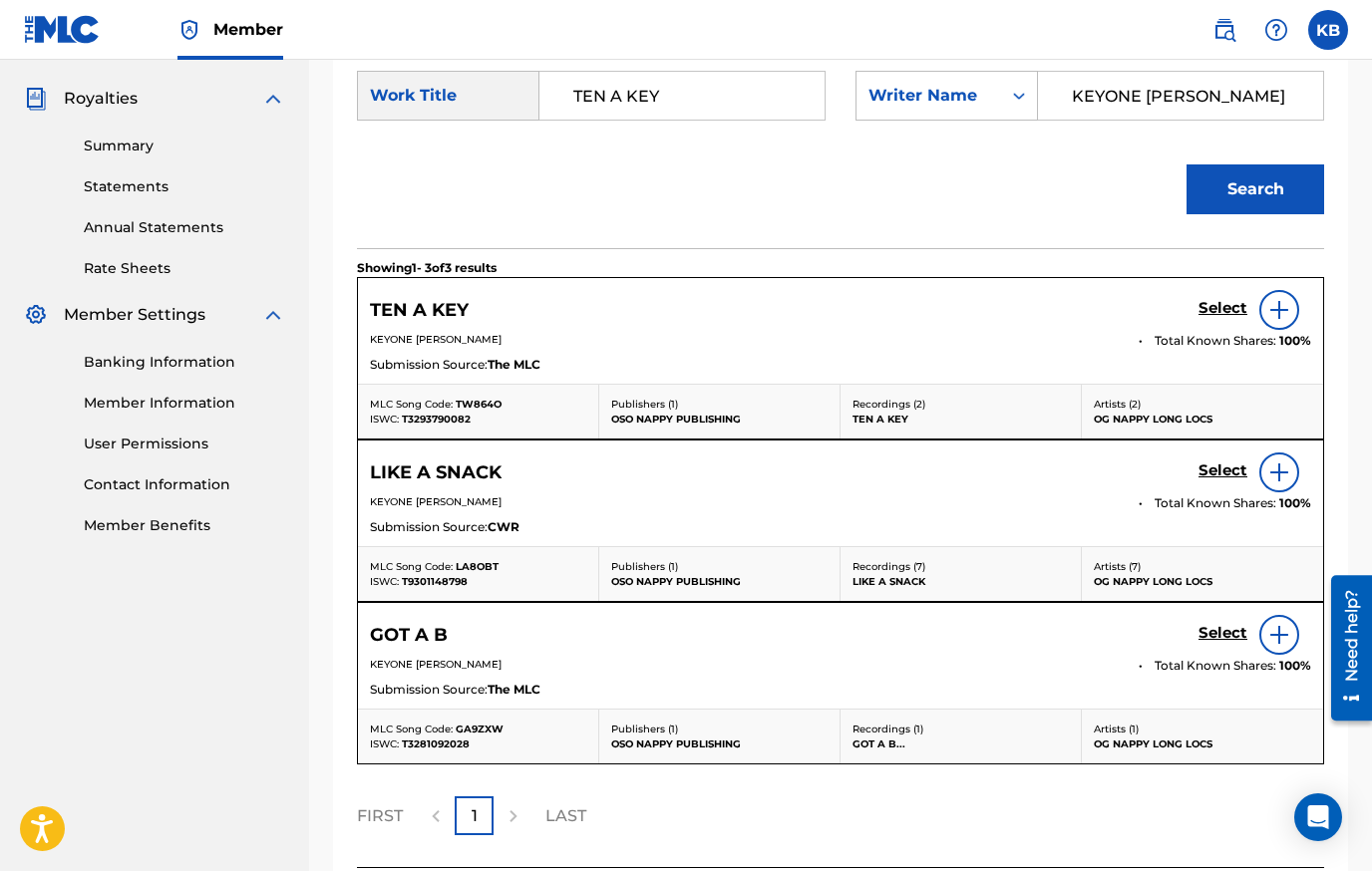 click on "Select" at bounding box center [1222, 308] 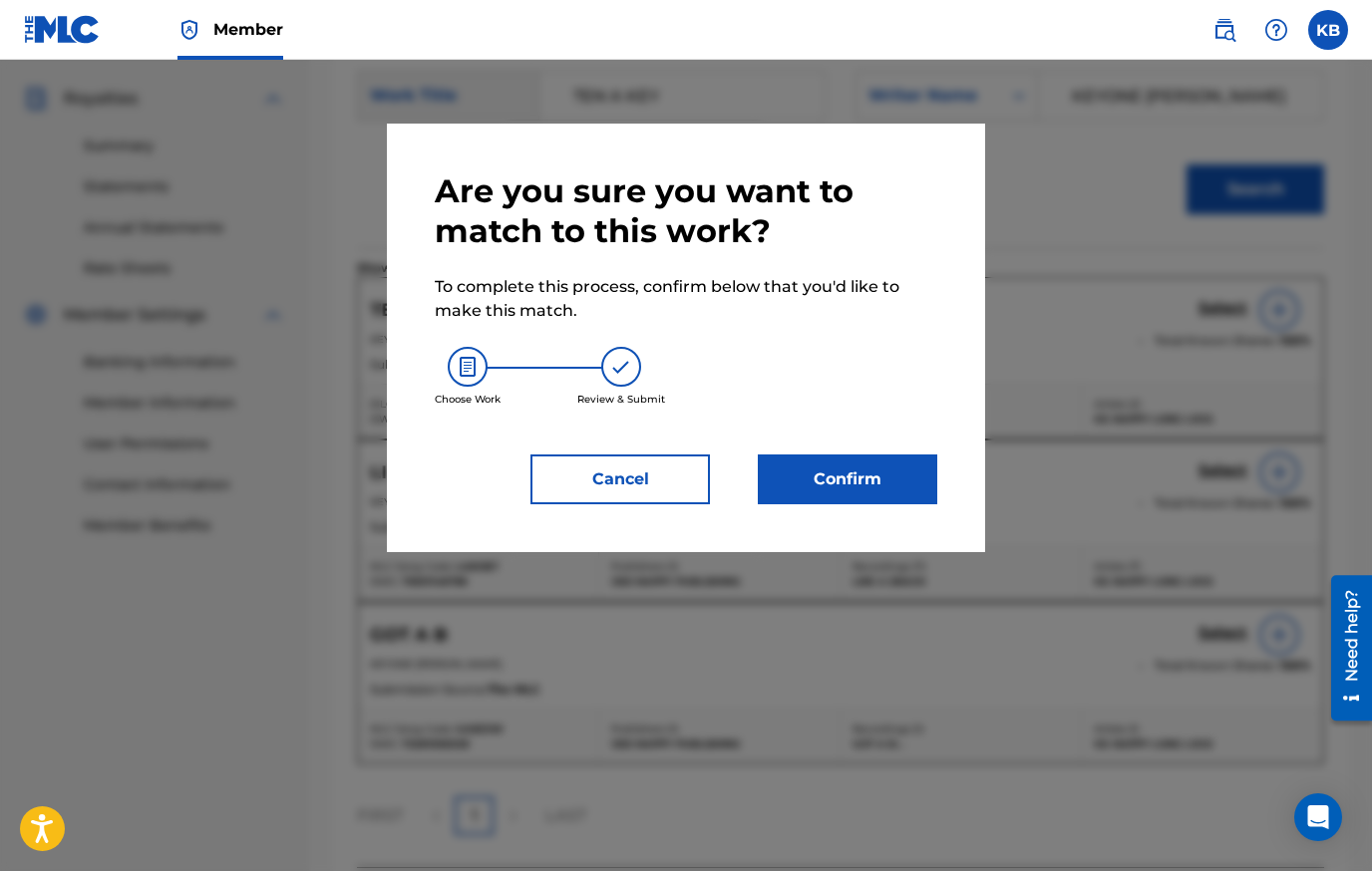click on "Are you sure you want to match to this work? To complete this process, confirm below that you'd like to make this match. Choose Work Review & Submit Cancel Confirm" at bounding box center (686, 338) 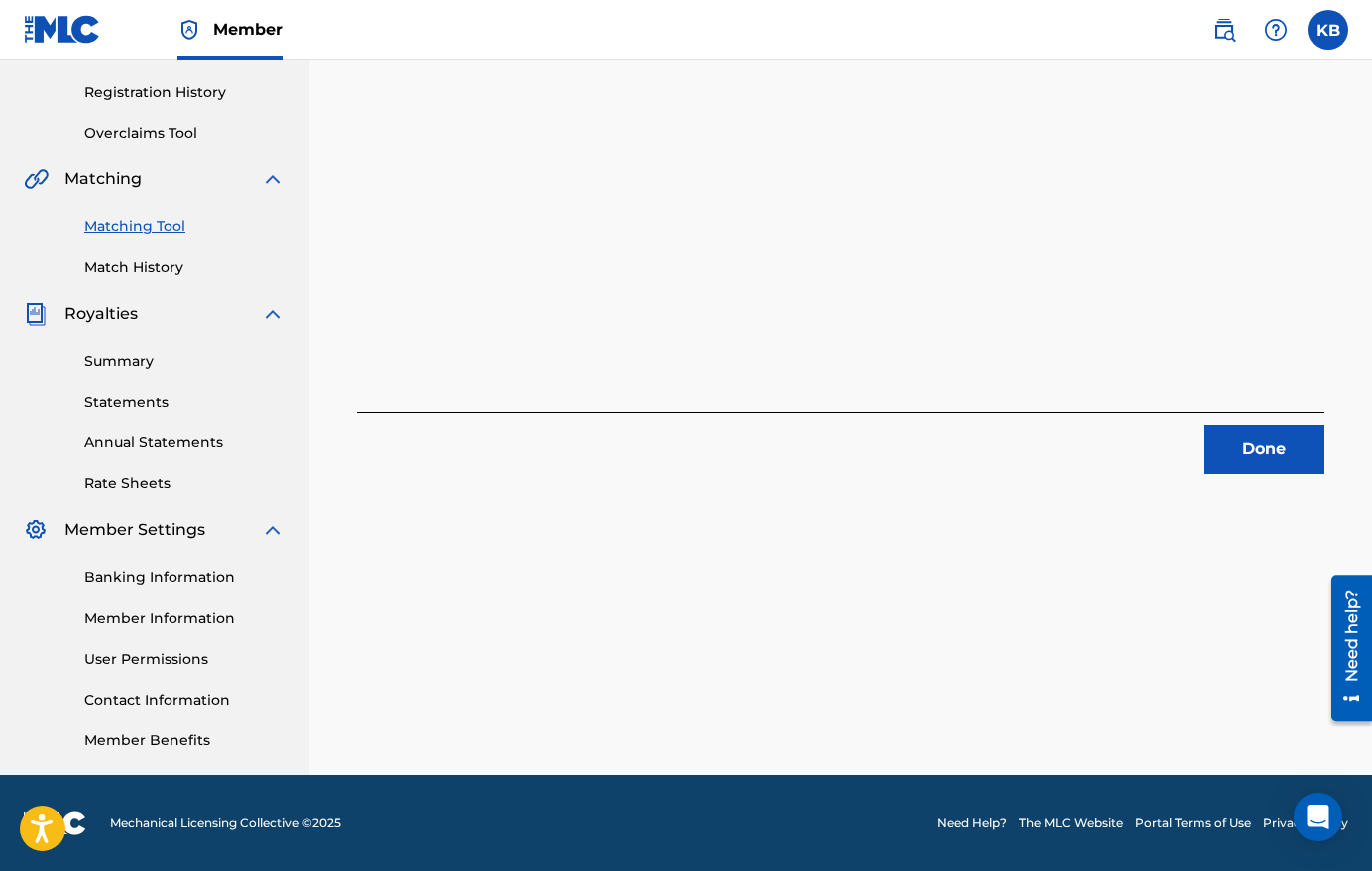 click on "Done" at bounding box center [1264, 449] 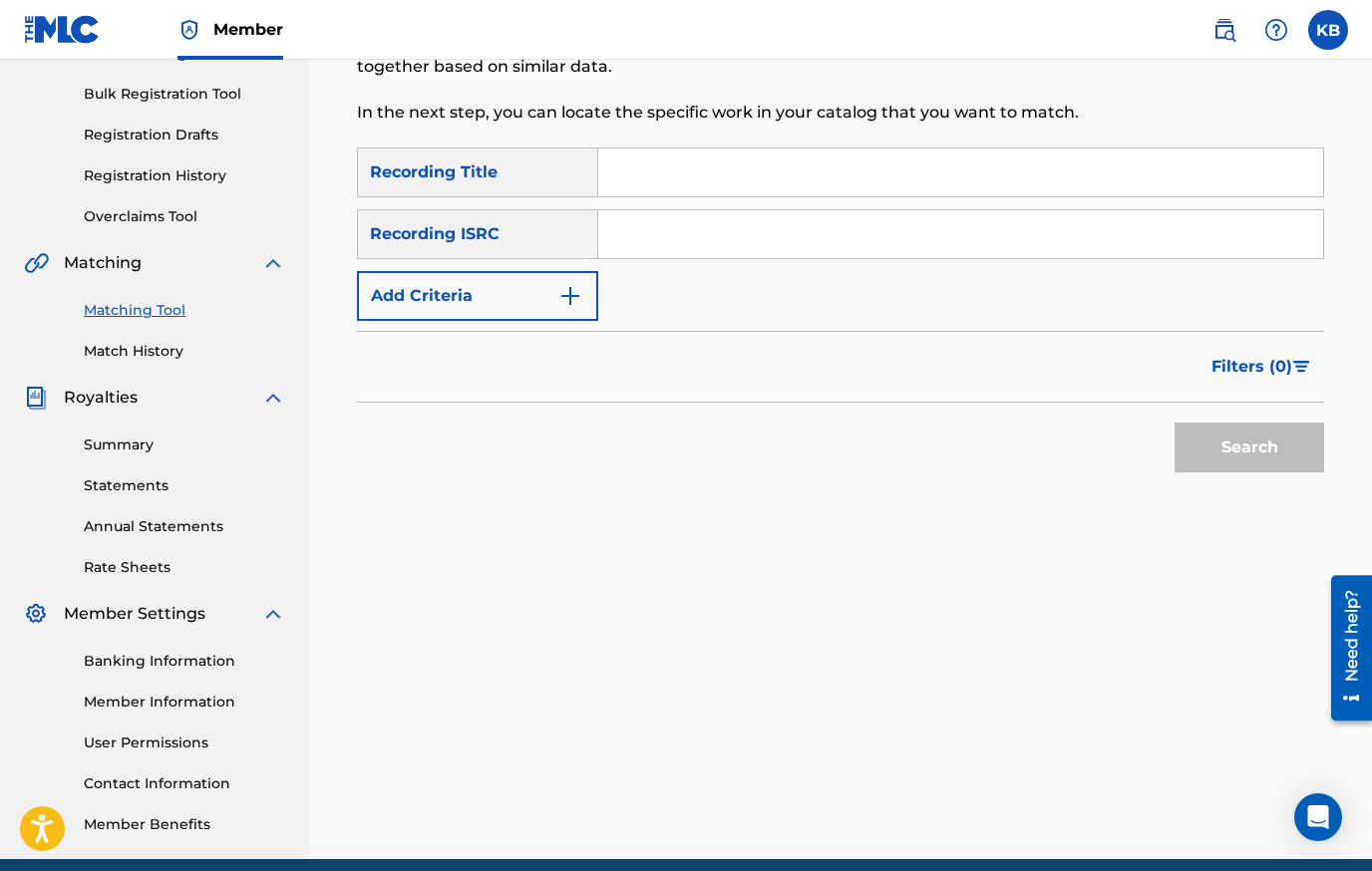 scroll, scrollTop: 165, scrollLeft: 0, axis: vertical 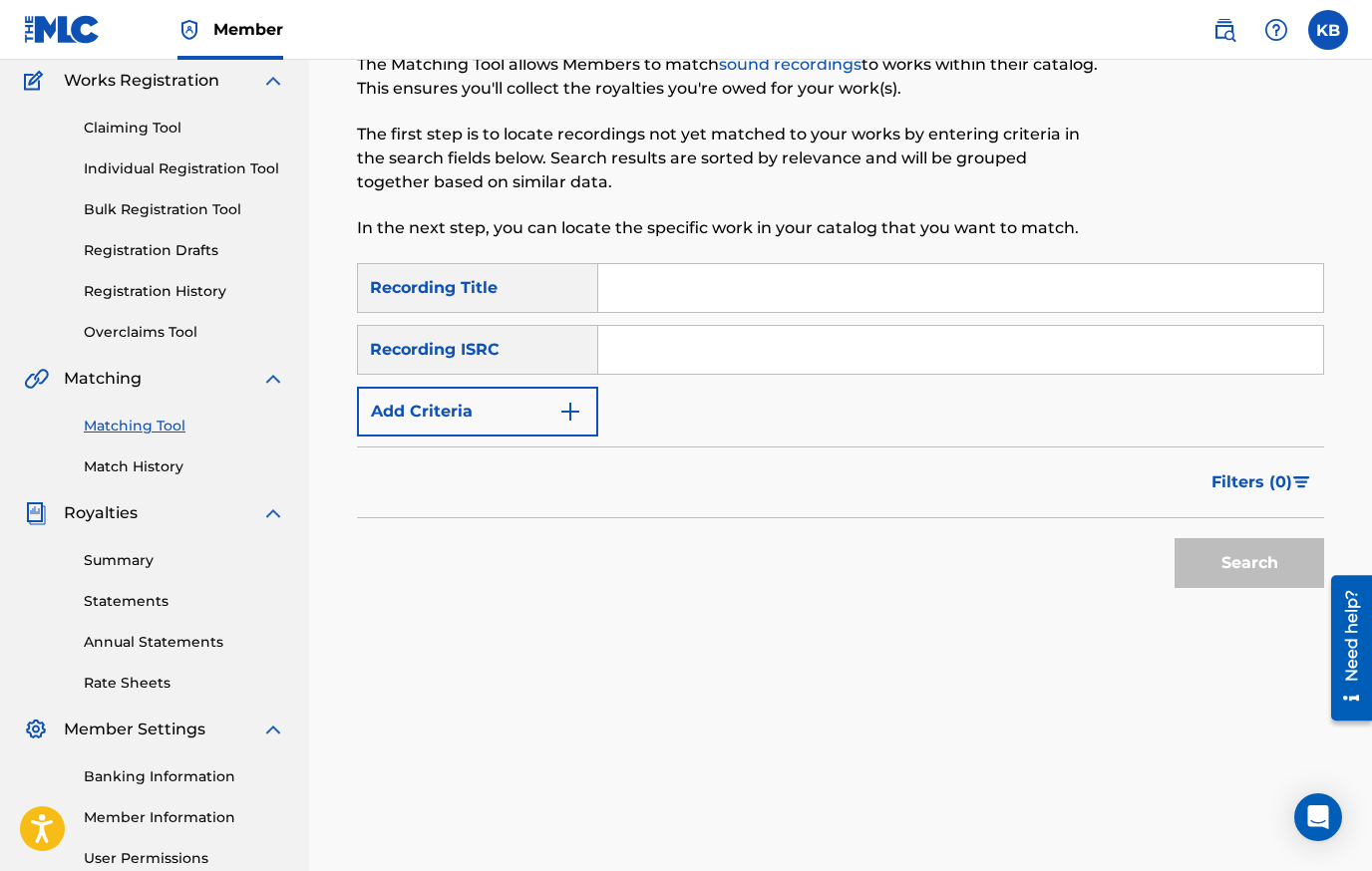 click on "Add Criteria" at bounding box center [478, 412] 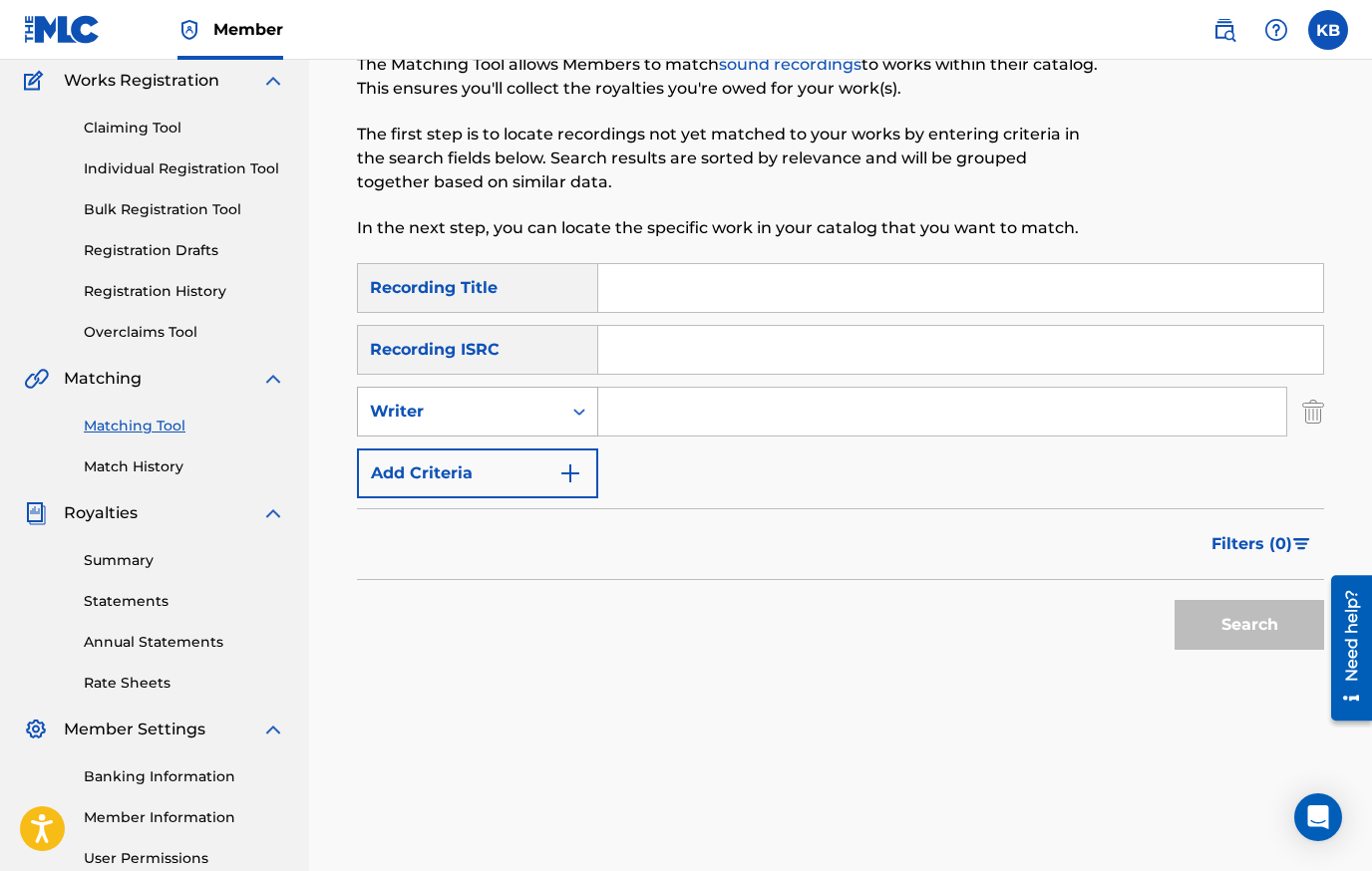 click at bounding box center [579, 412] 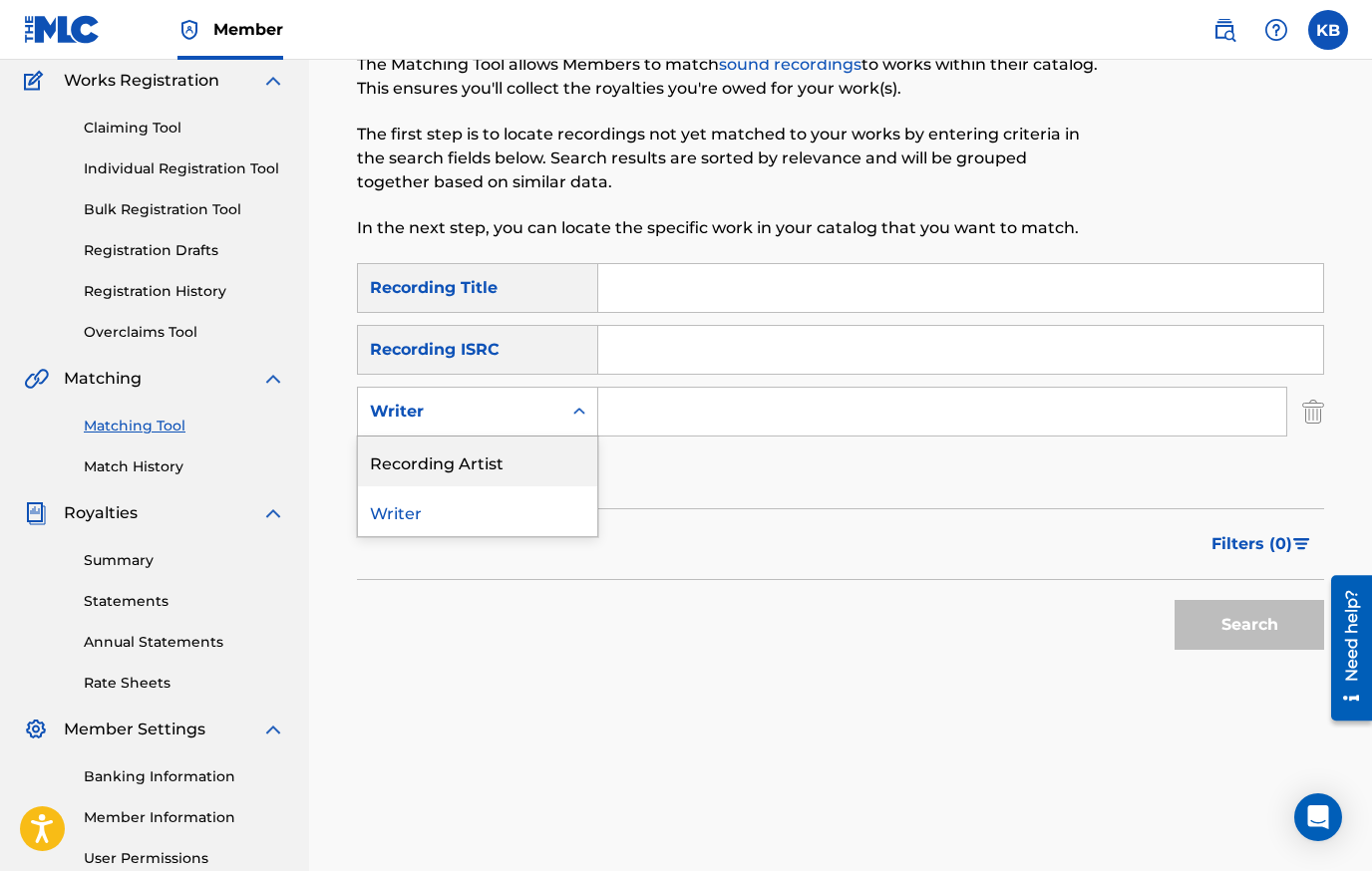 click on "Recording Artist" at bounding box center [478, 461] 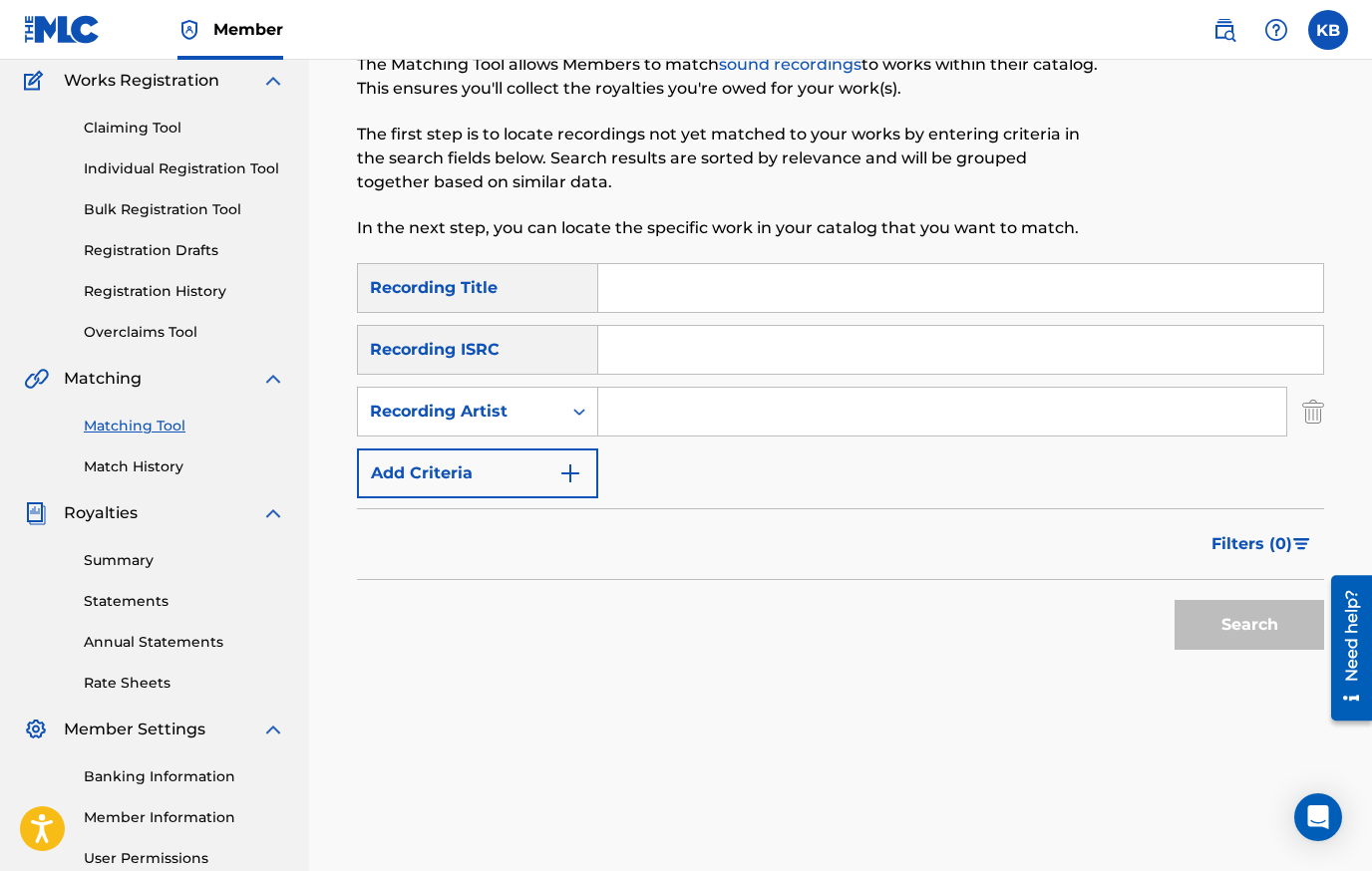 click at bounding box center [942, 412] 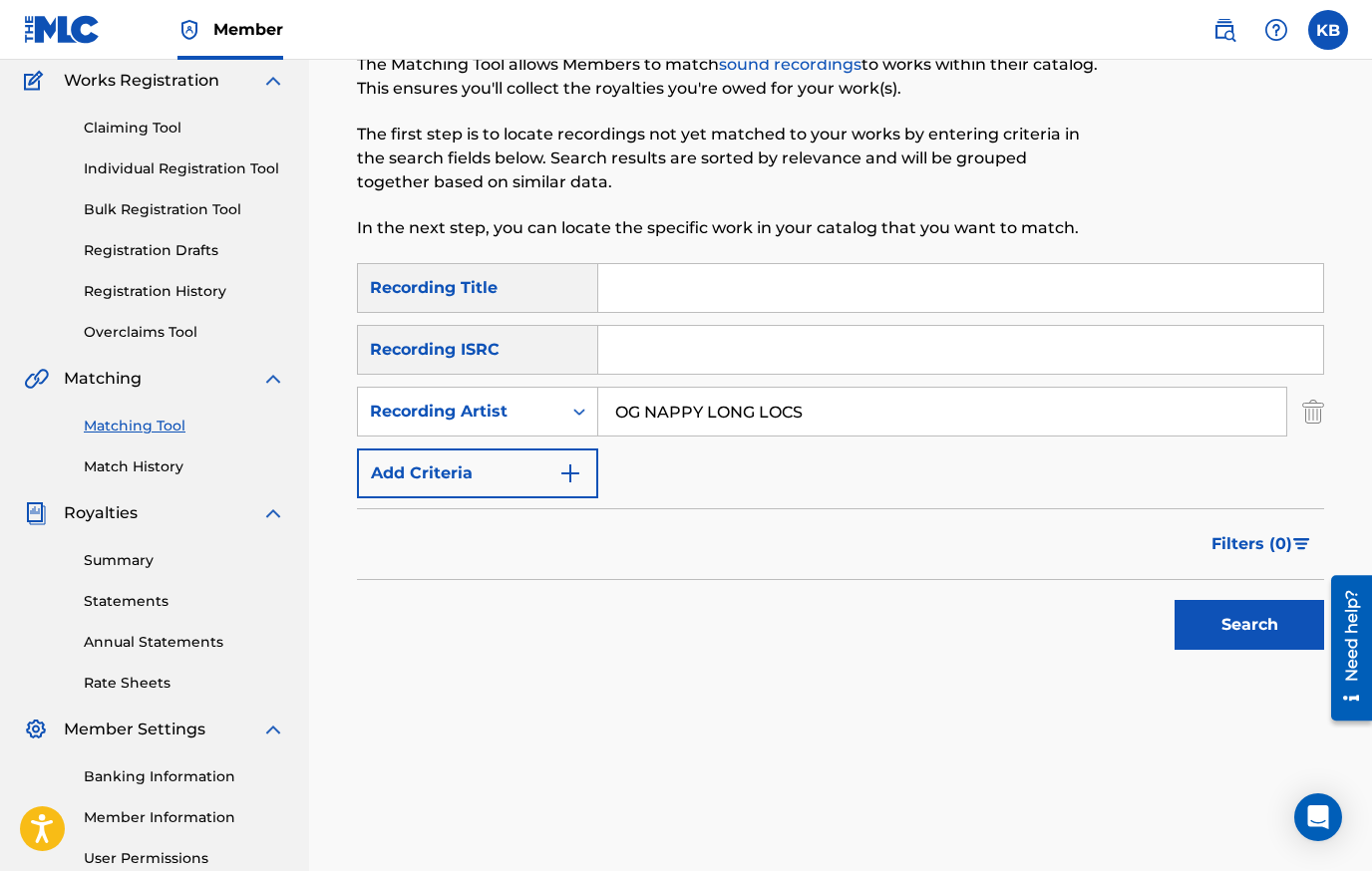 click on "Search" at bounding box center (1249, 625) 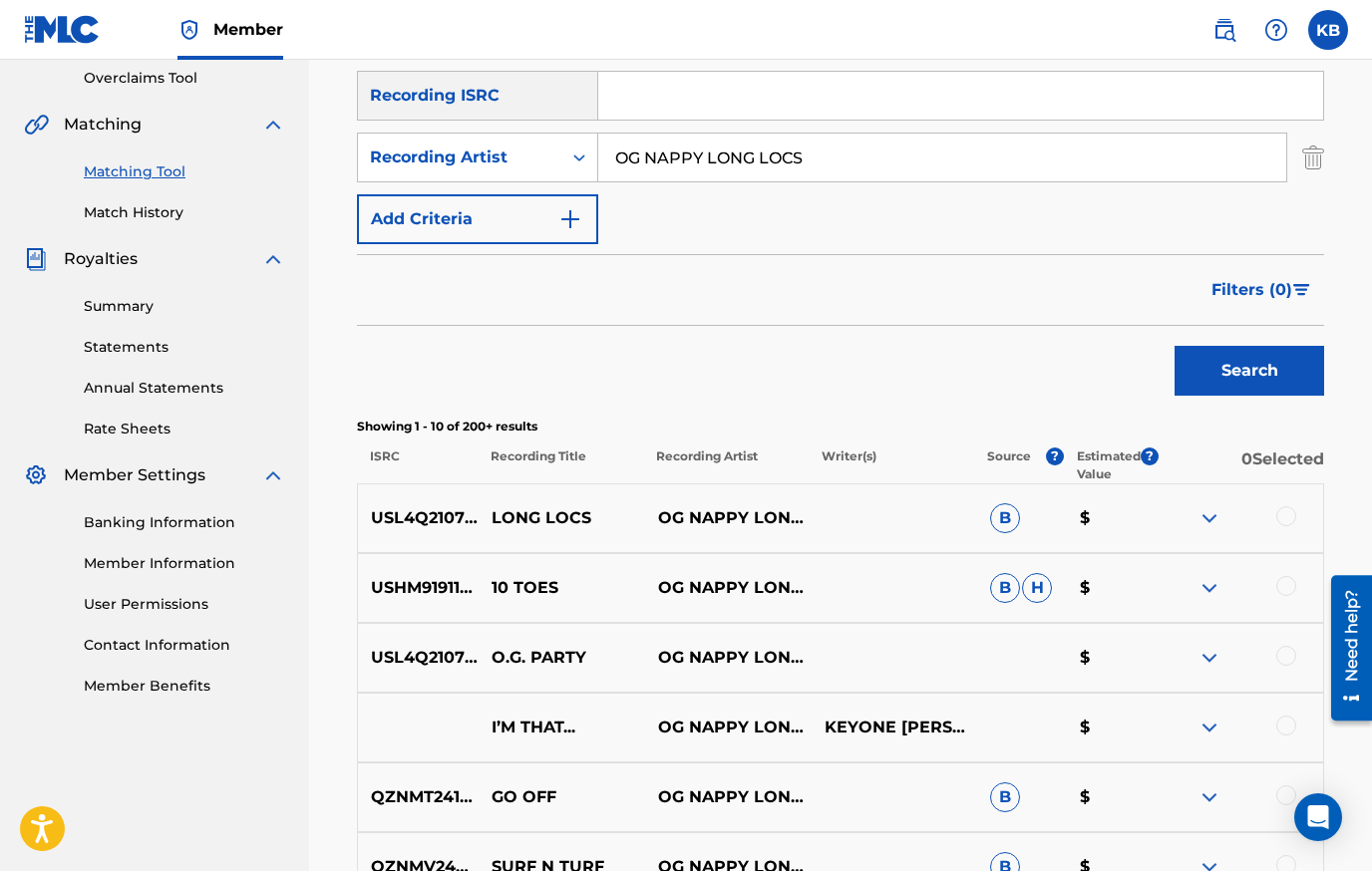 scroll, scrollTop: 564, scrollLeft: 0, axis: vertical 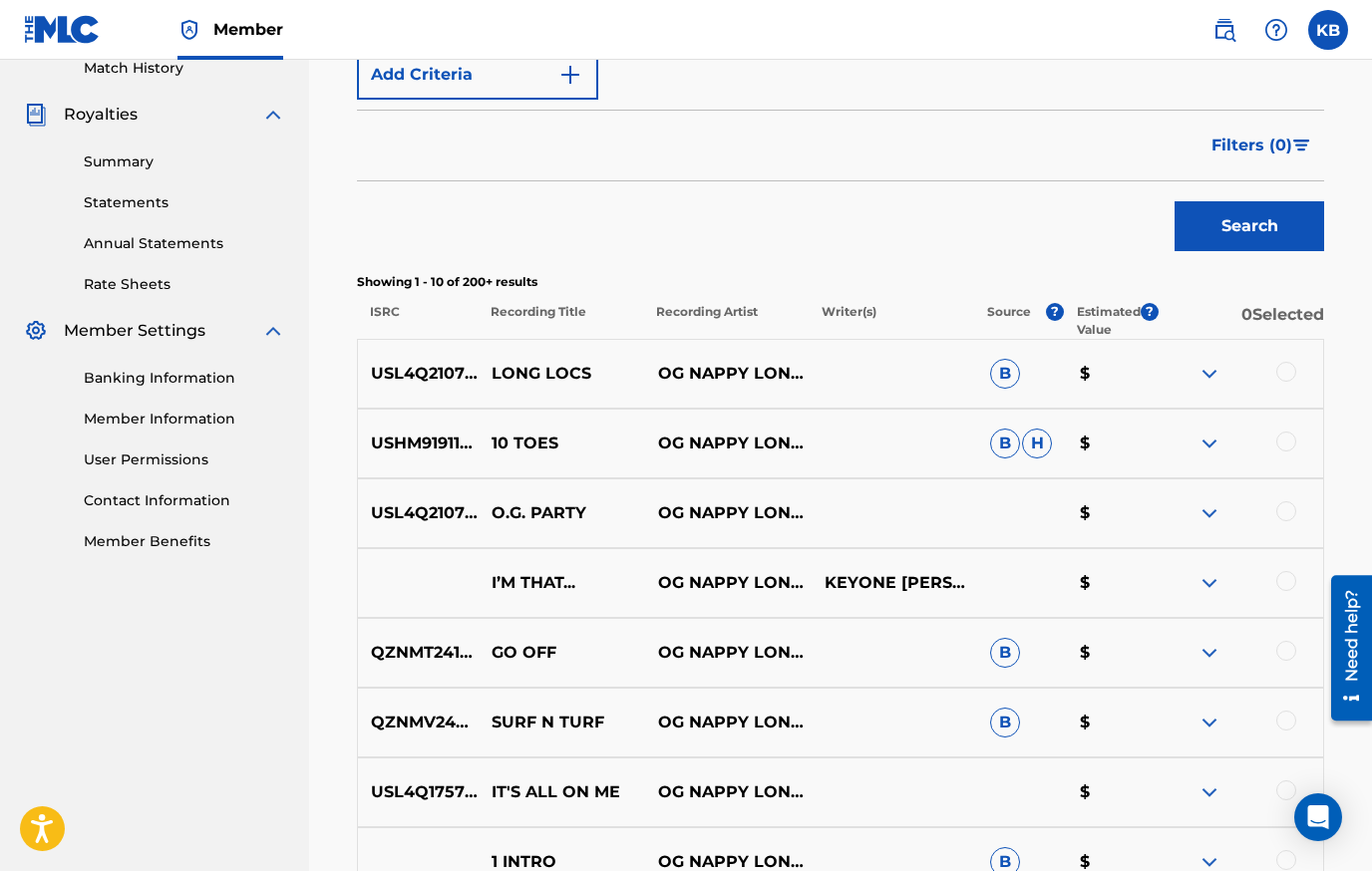 click at bounding box center [1286, 441] 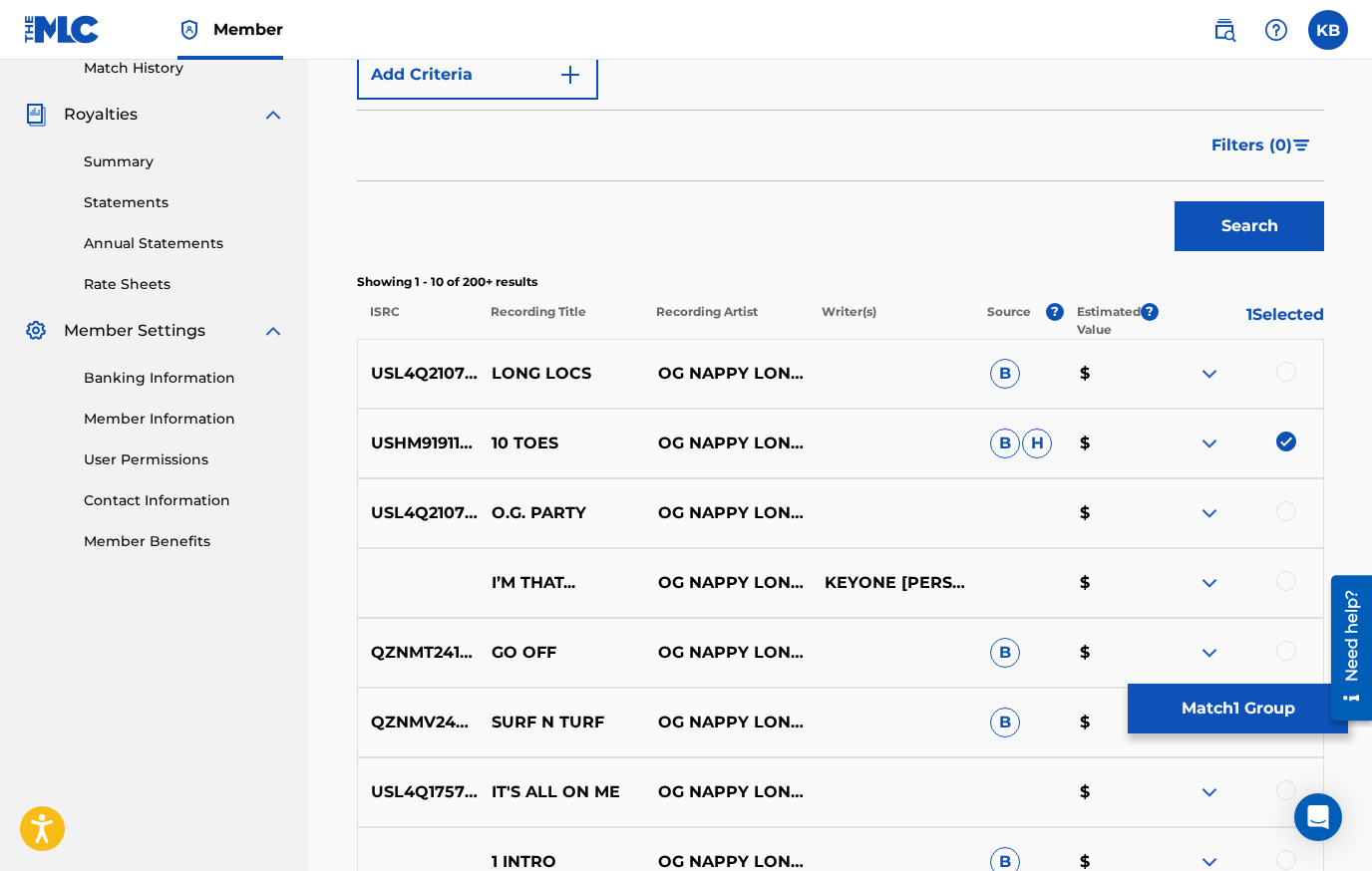 click on "H" at bounding box center (1037, 443) 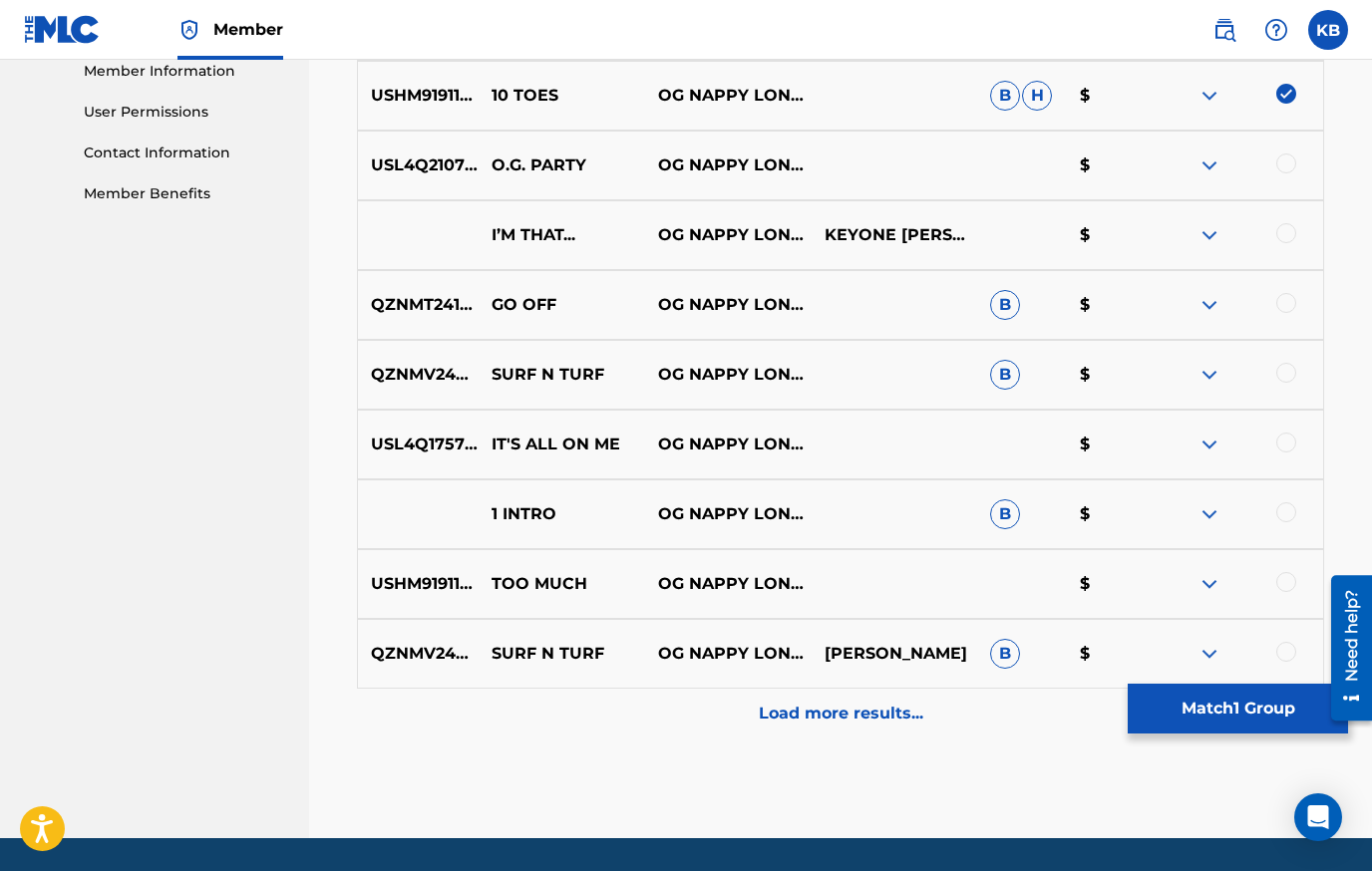 scroll, scrollTop: 863, scrollLeft: 0, axis: vertical 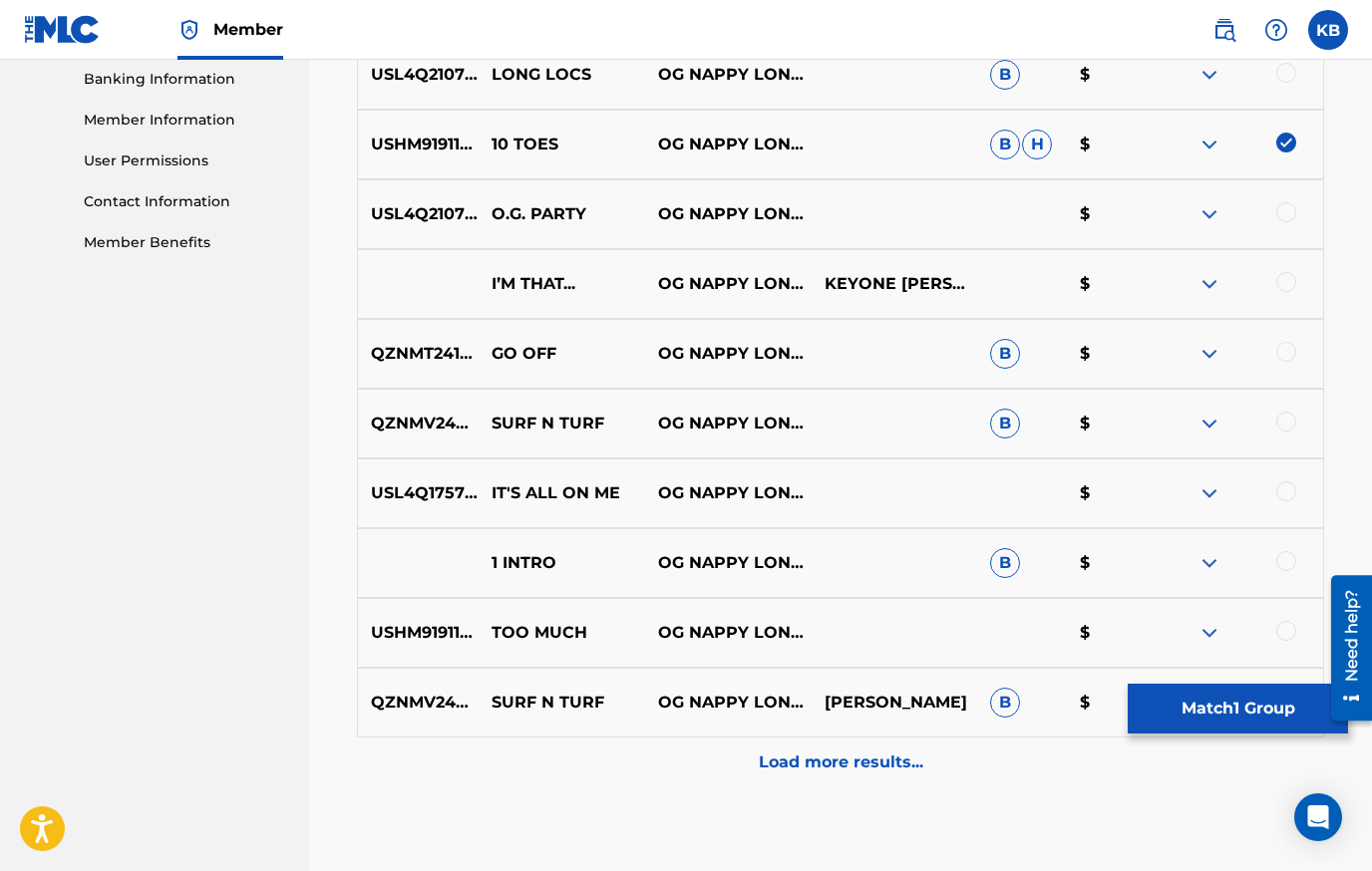 click on "Load more results..." at bounding box center [841, 762] 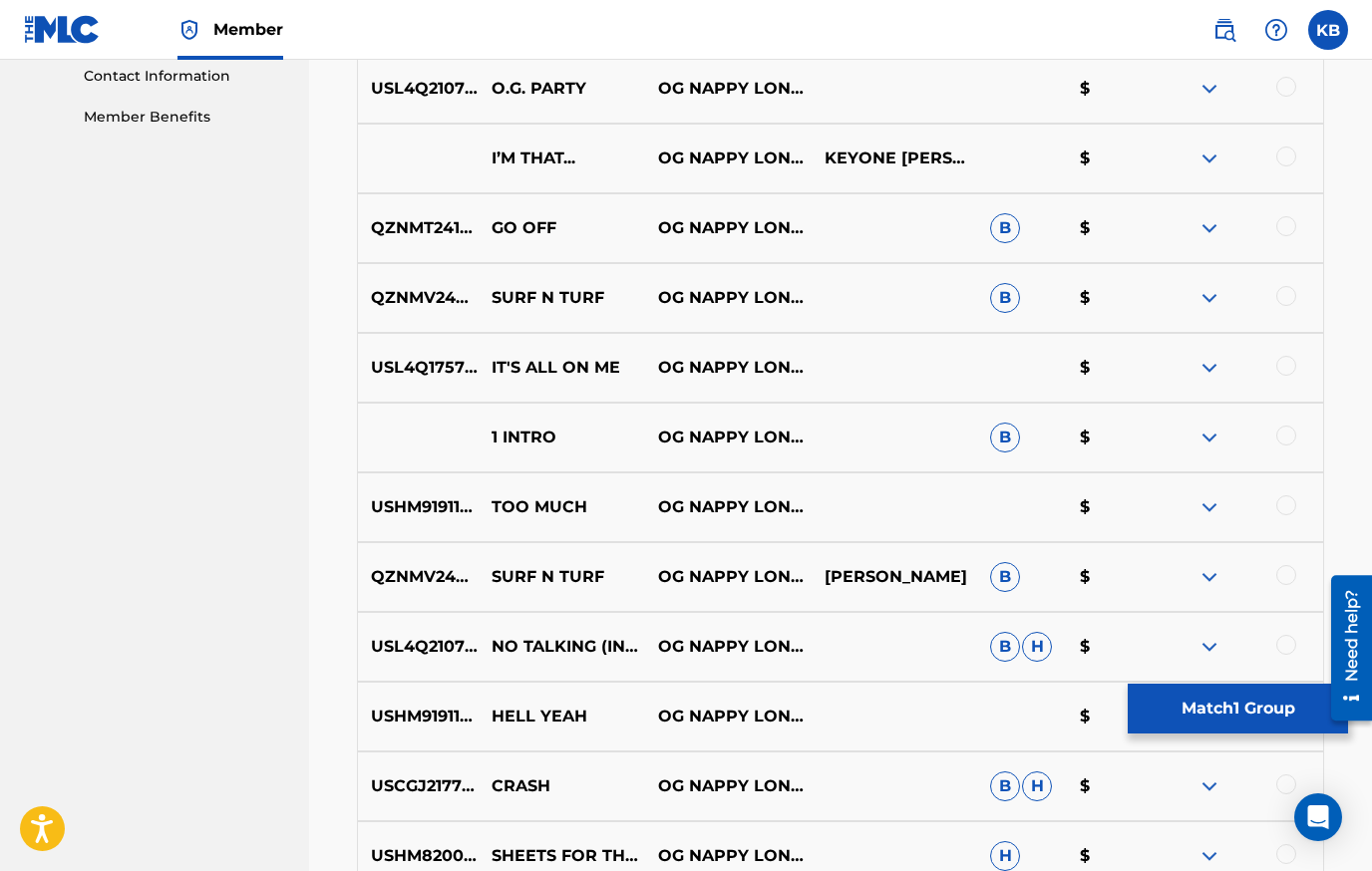 scroll, scrollTop: 763, scrollLeft: 0, axis: vertical 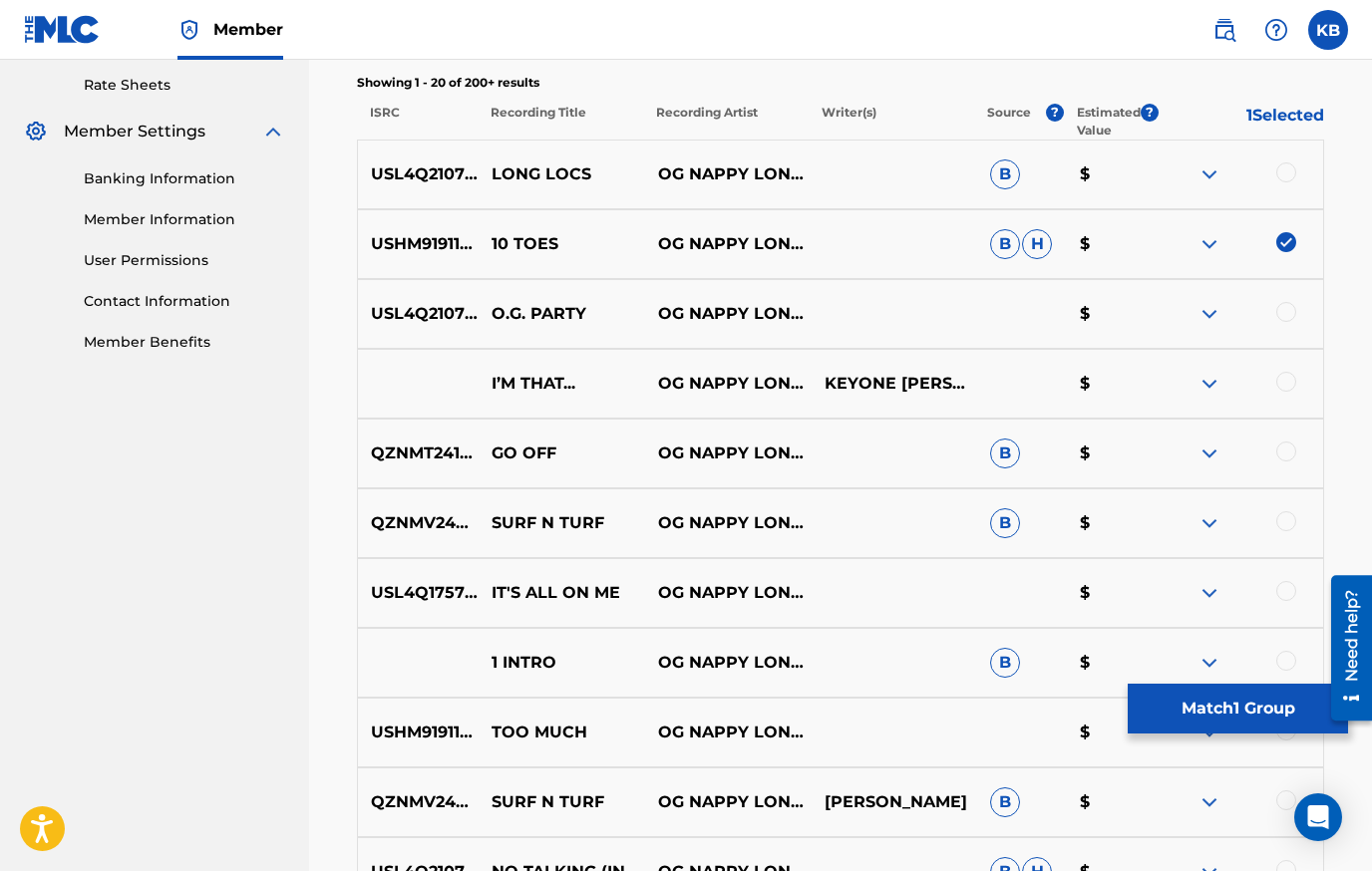 click on "Match  1 Group" at bounding box center (1237, 709) 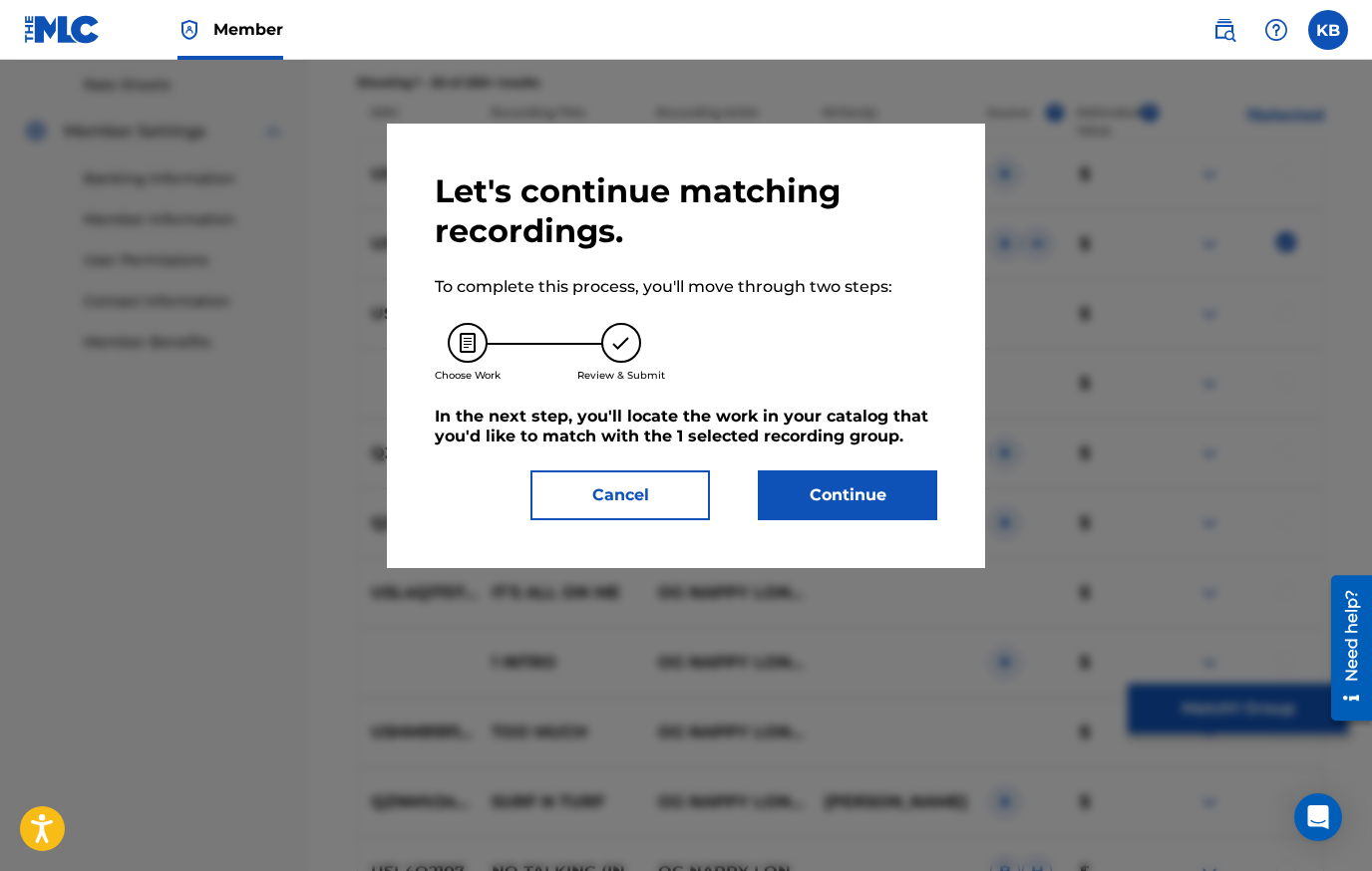 click on "Continue" at bounding box center [848, 495] 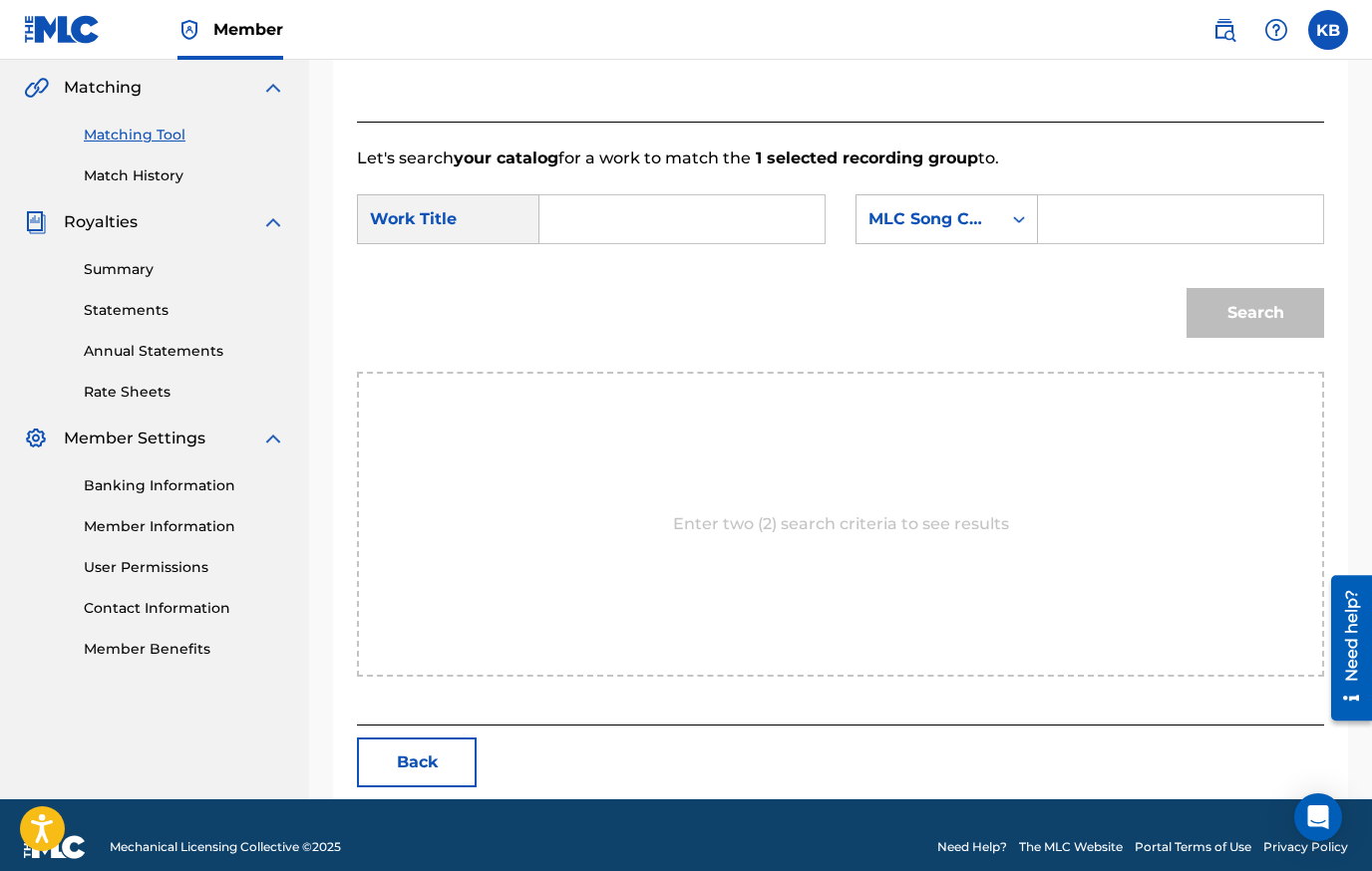scroll, scrollTop: 480, scrollLeft: 0, axis: vertical 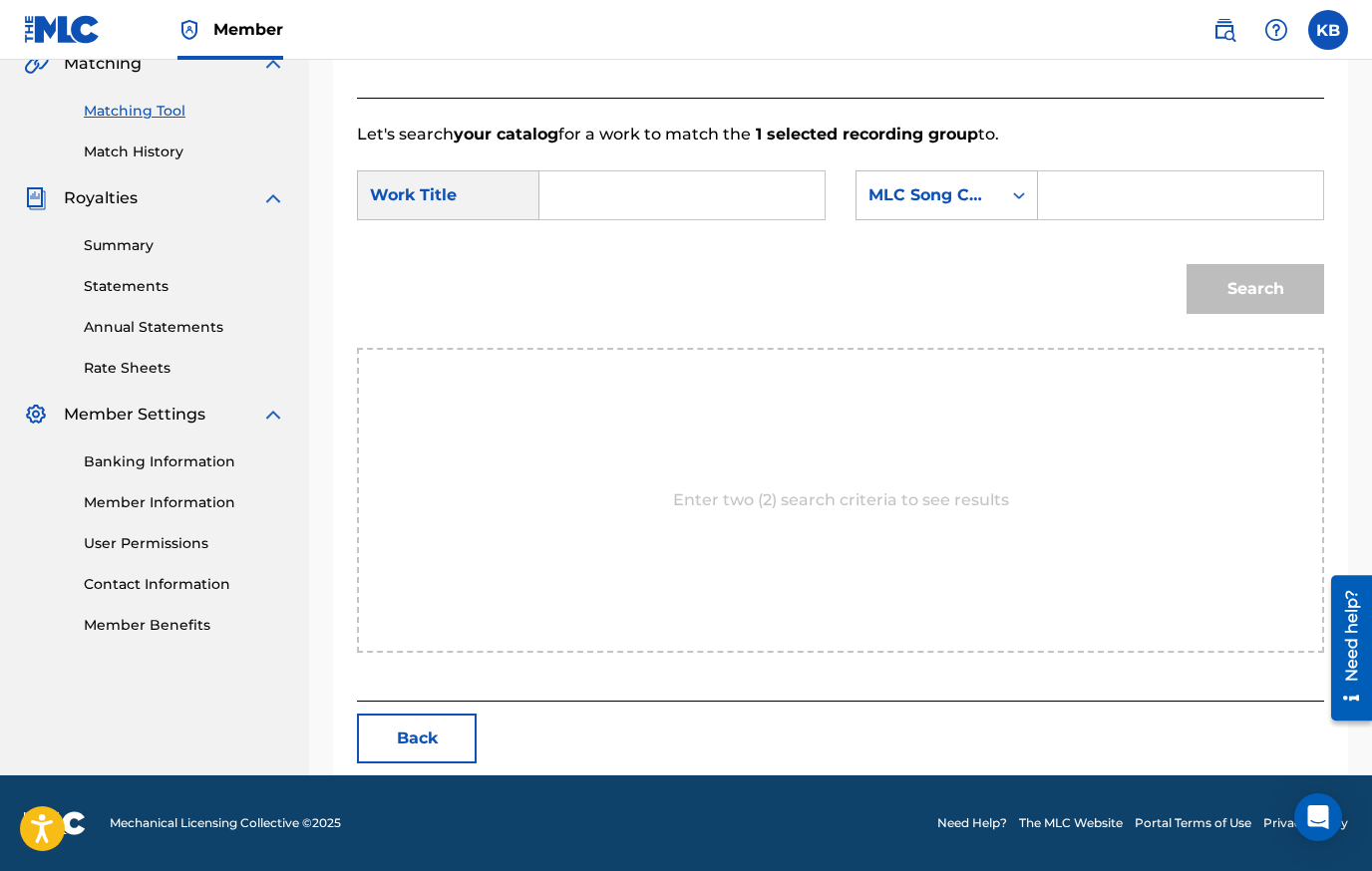 click at bounding box center [682, 195] 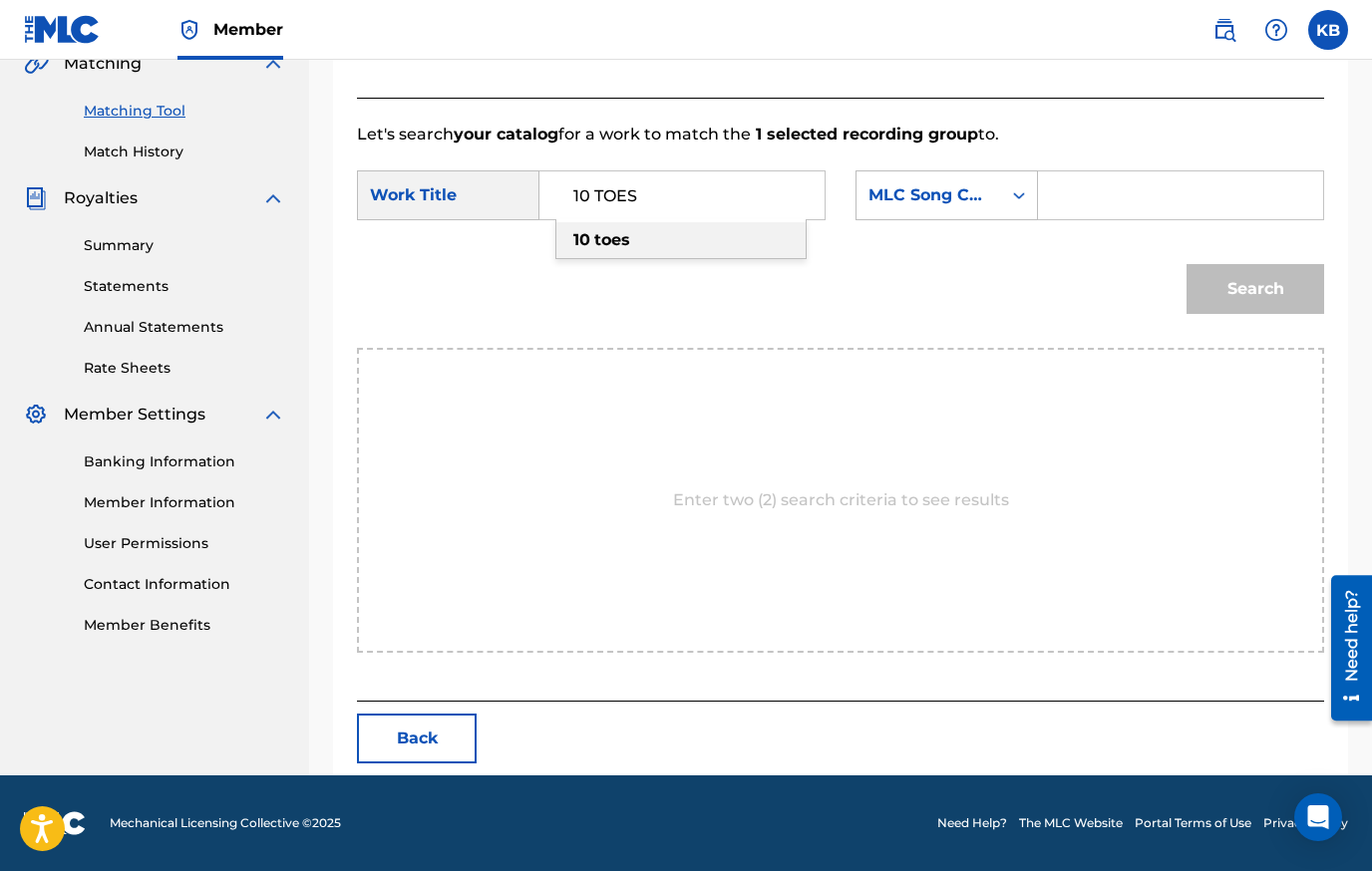 type on "10 TOES" 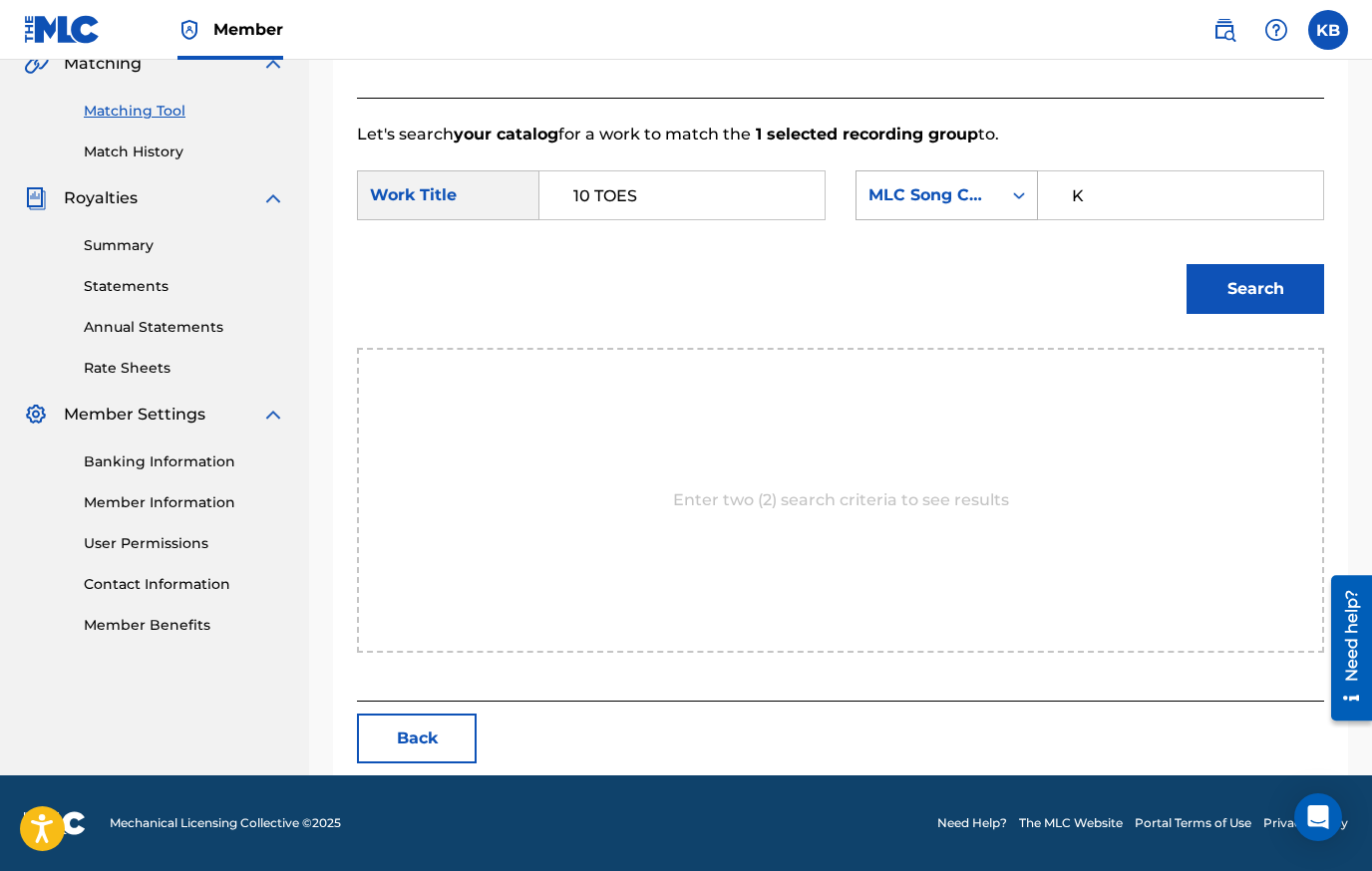 type on "K" 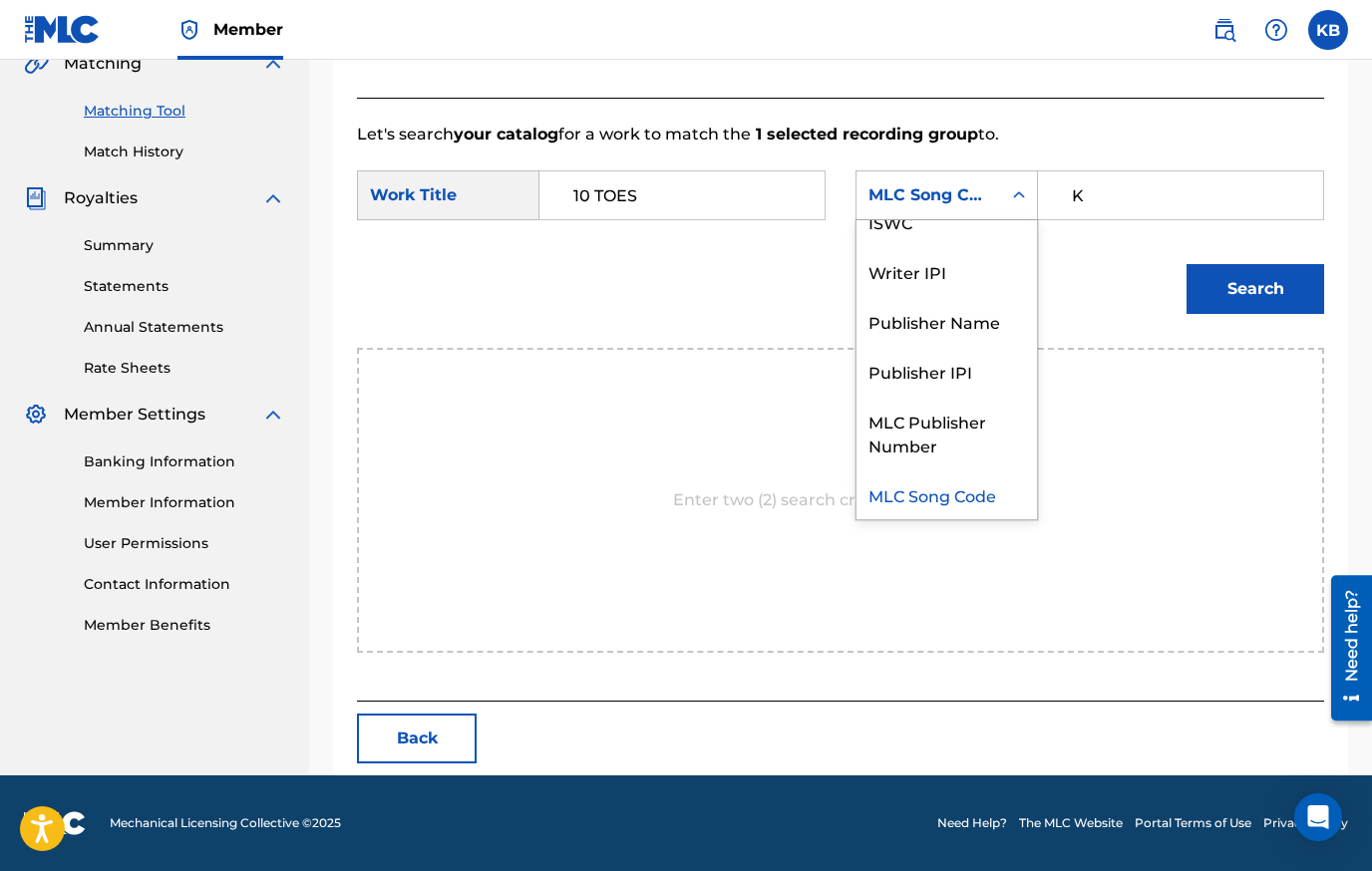 scroll, scrollTop: 0, scrollLeft: 0, axis: both 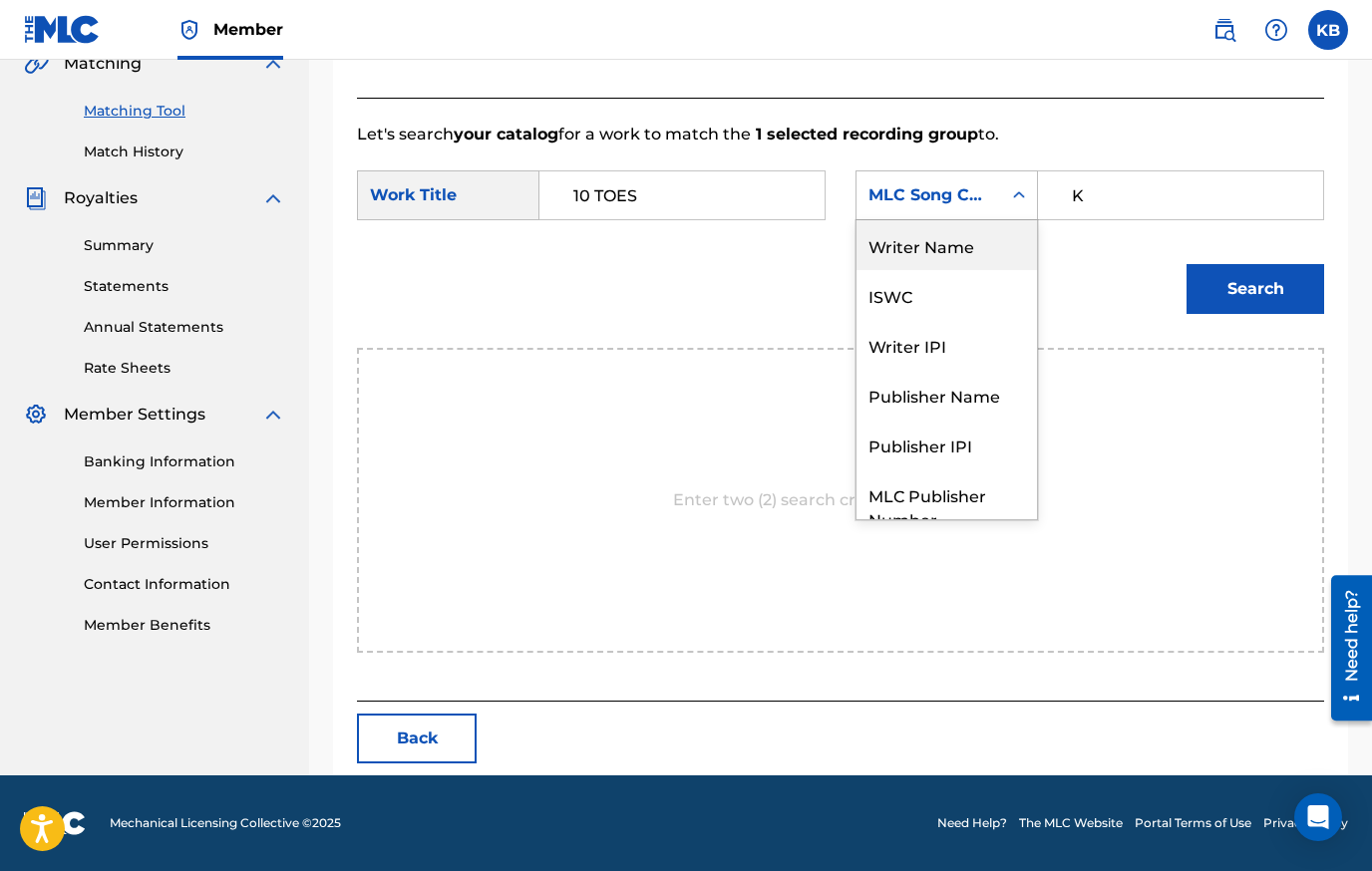 click on "Writer Name" at bounding box center [946, 245] 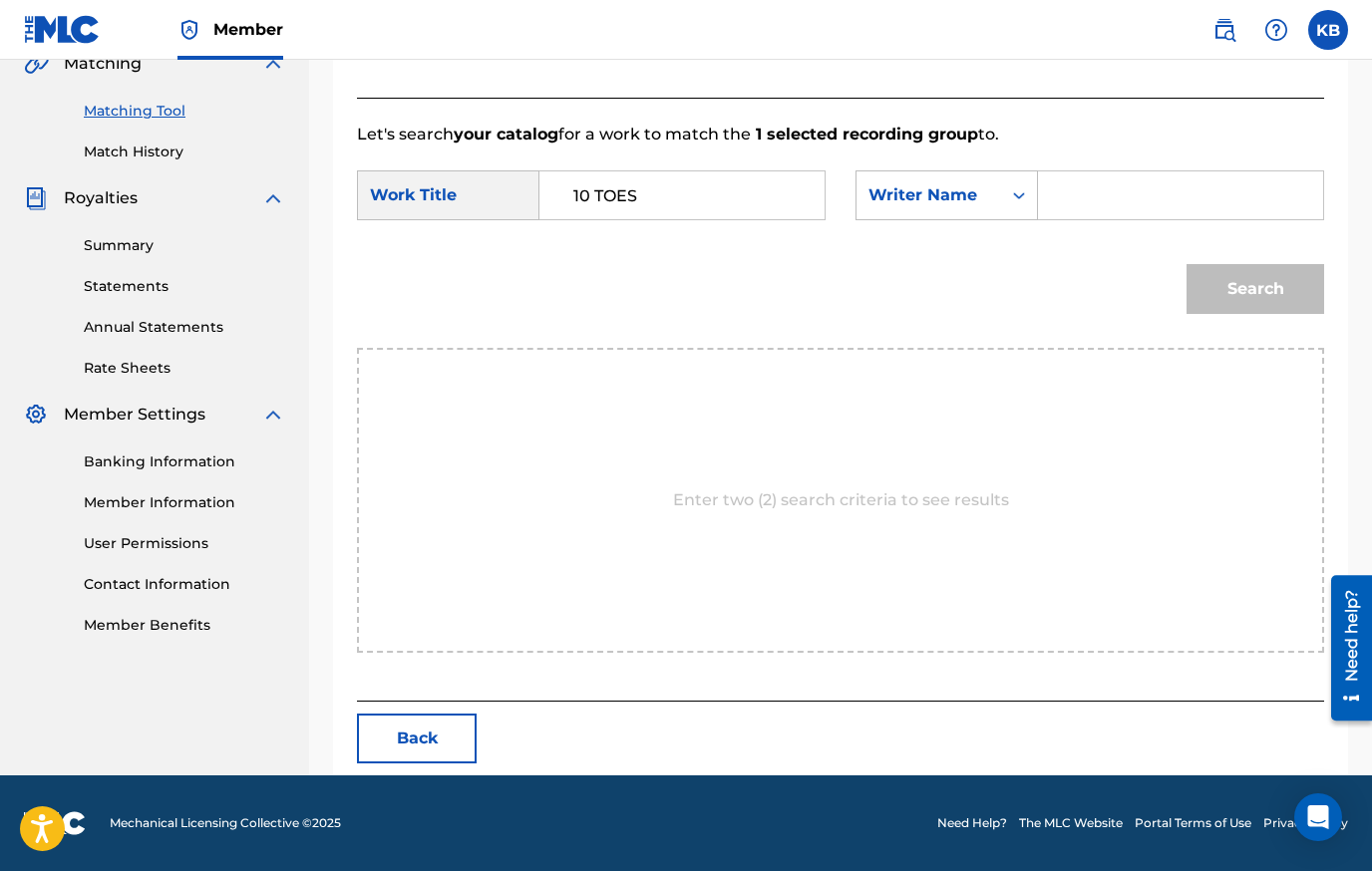 click at bounding box center (1181, 195) 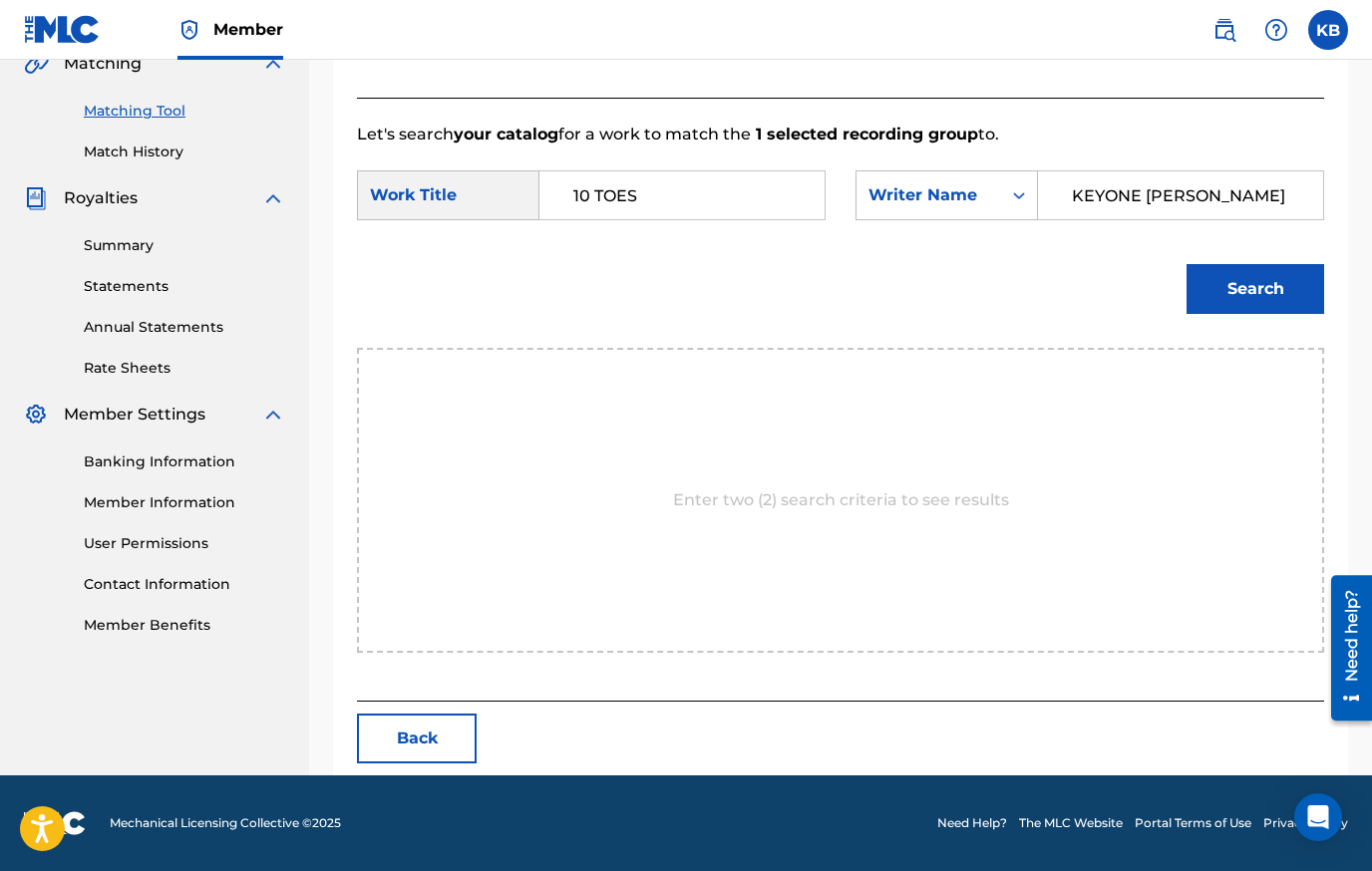 click on "Search" at bounding box center (1255, 289) 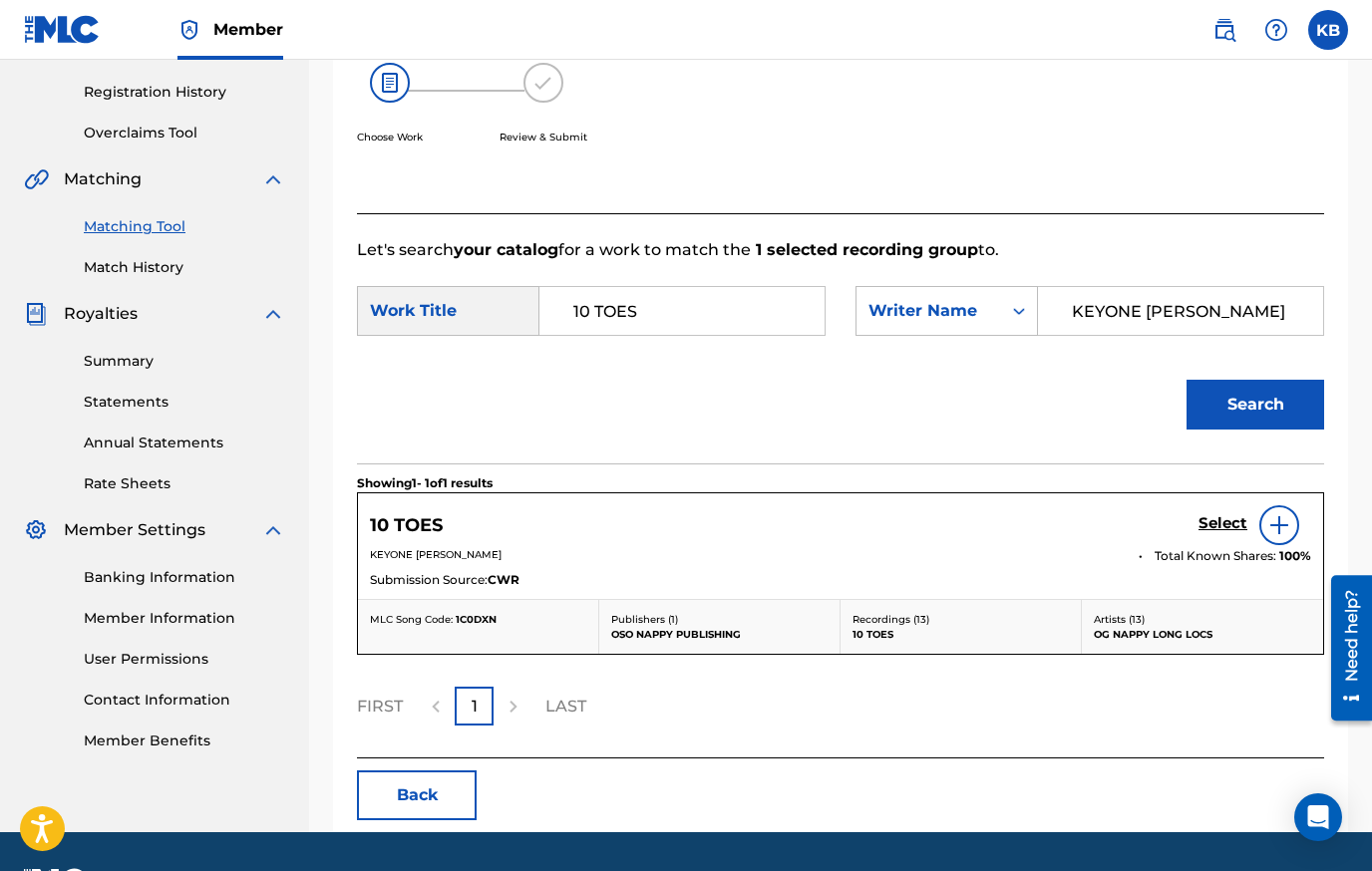 scroll, scrollTop: 422, scrollLeft: 0, axis: vertical 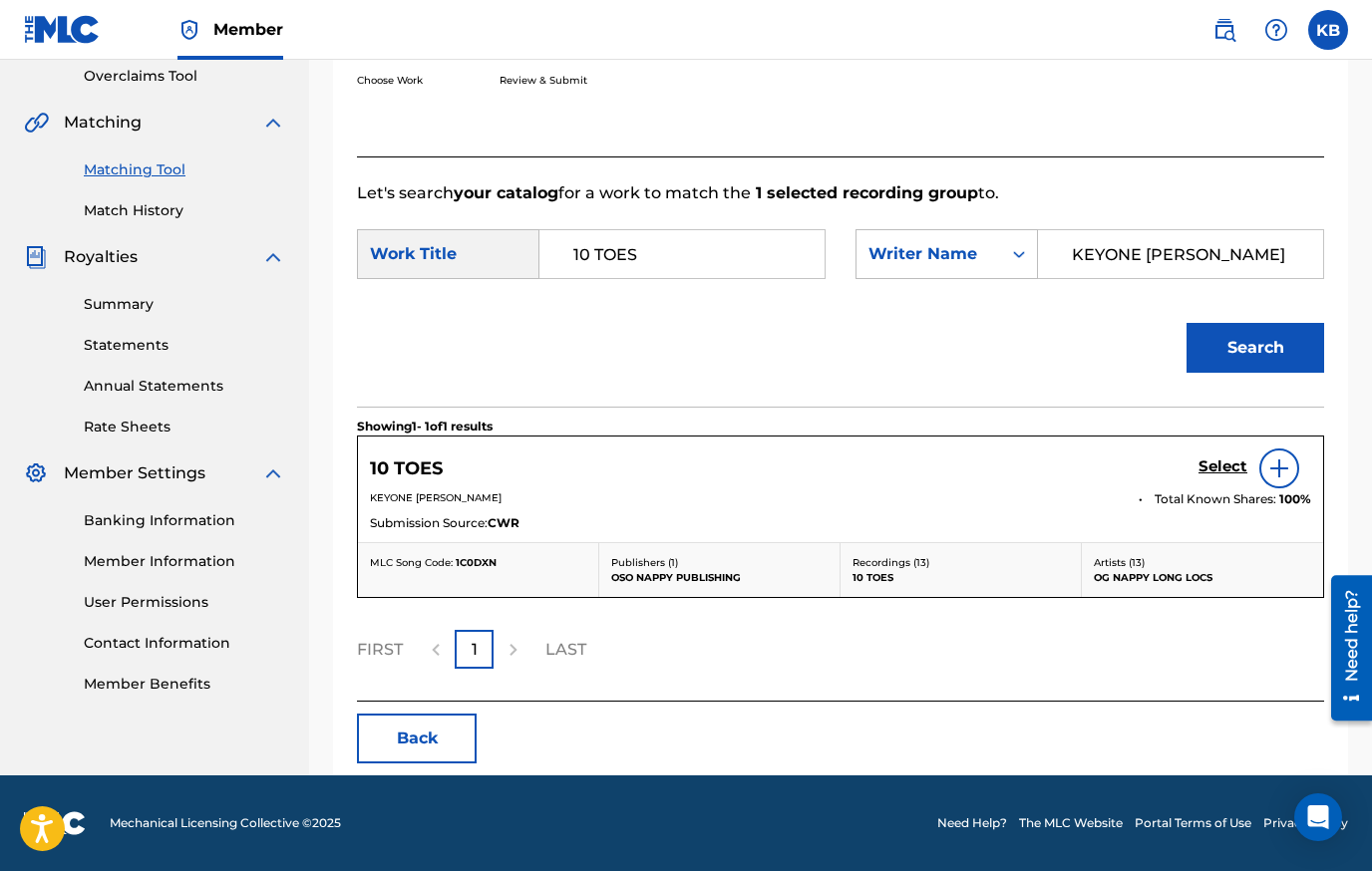 click on "Select" at bounding box center [1222, 466] 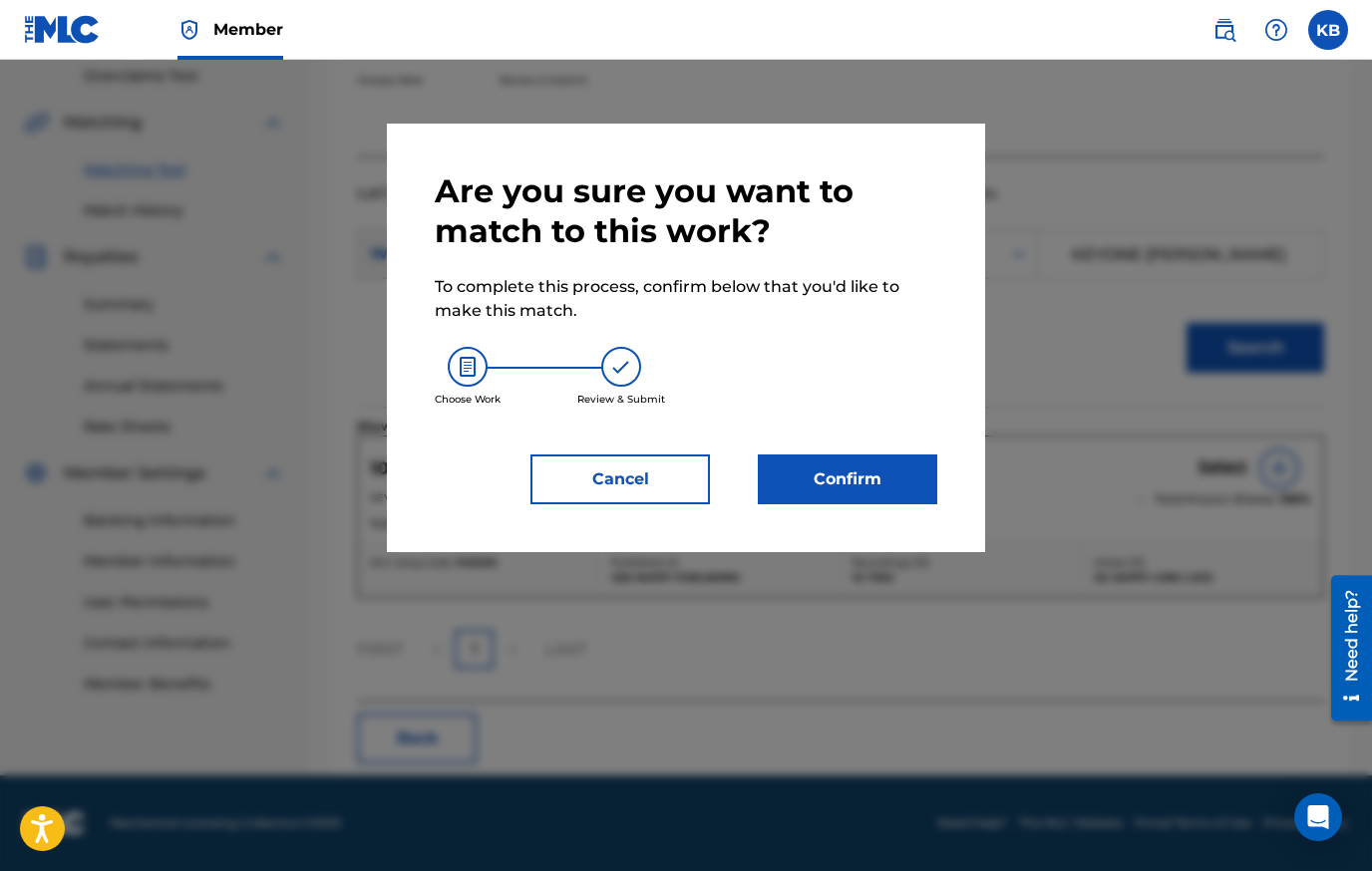 click on "Confirm" at bounding box center [848, 479] 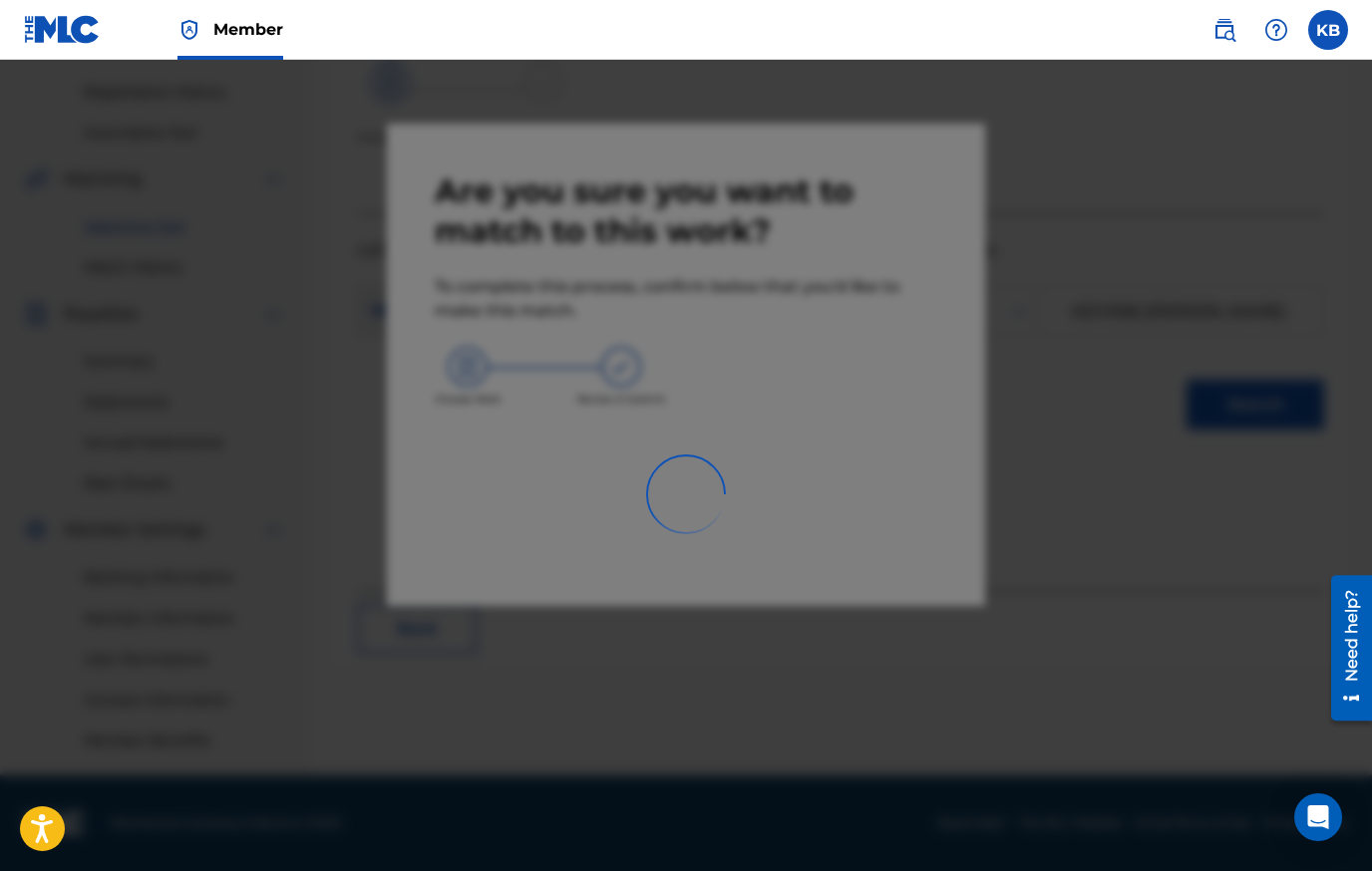 scroll, scrollTop: 365, scrollLeft: 0, axis: vertical 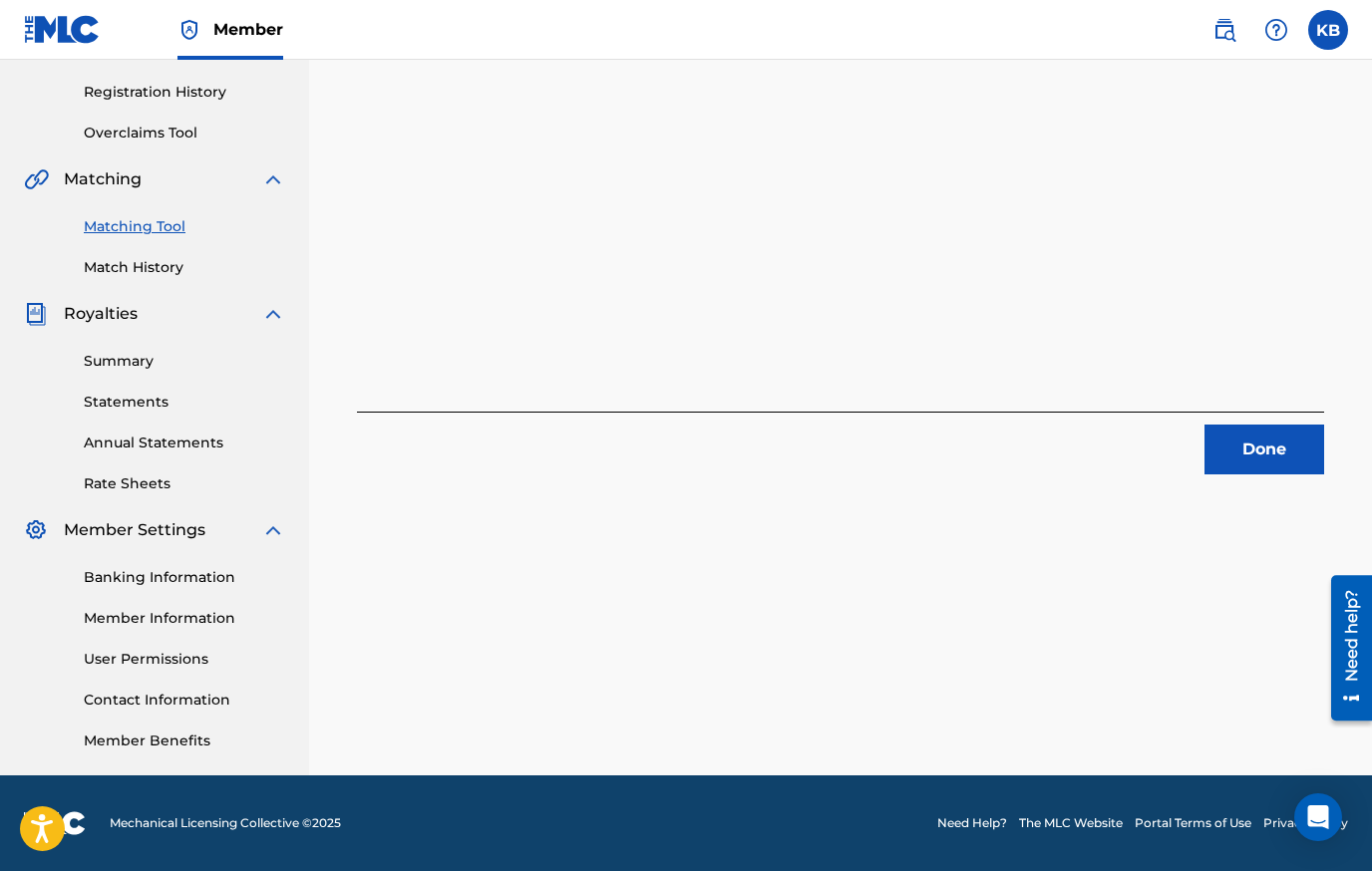 click on "Done" at bounding box center (1264, 449) 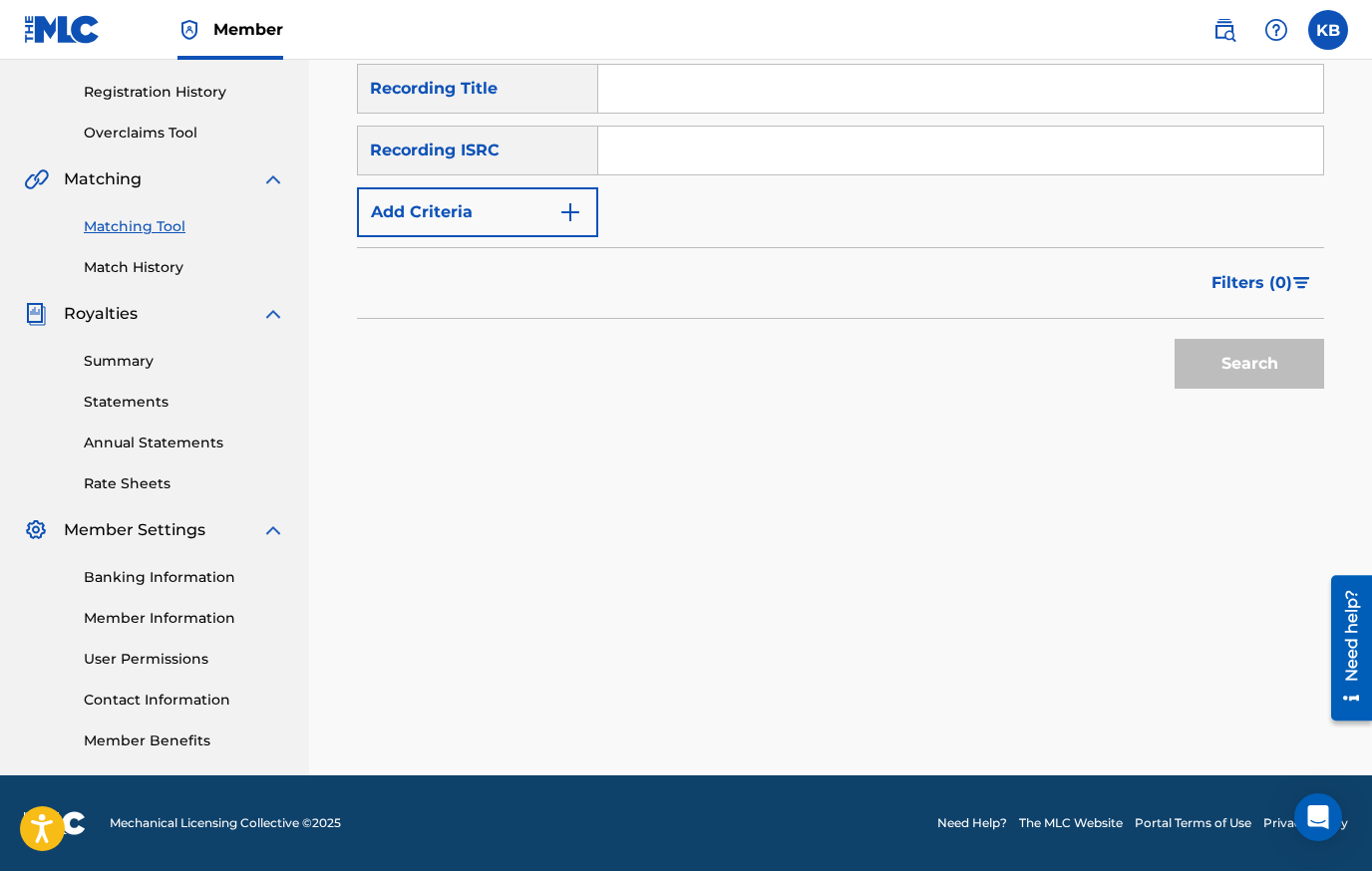 click on "Add Criteria" at bounding box center [478, 212] 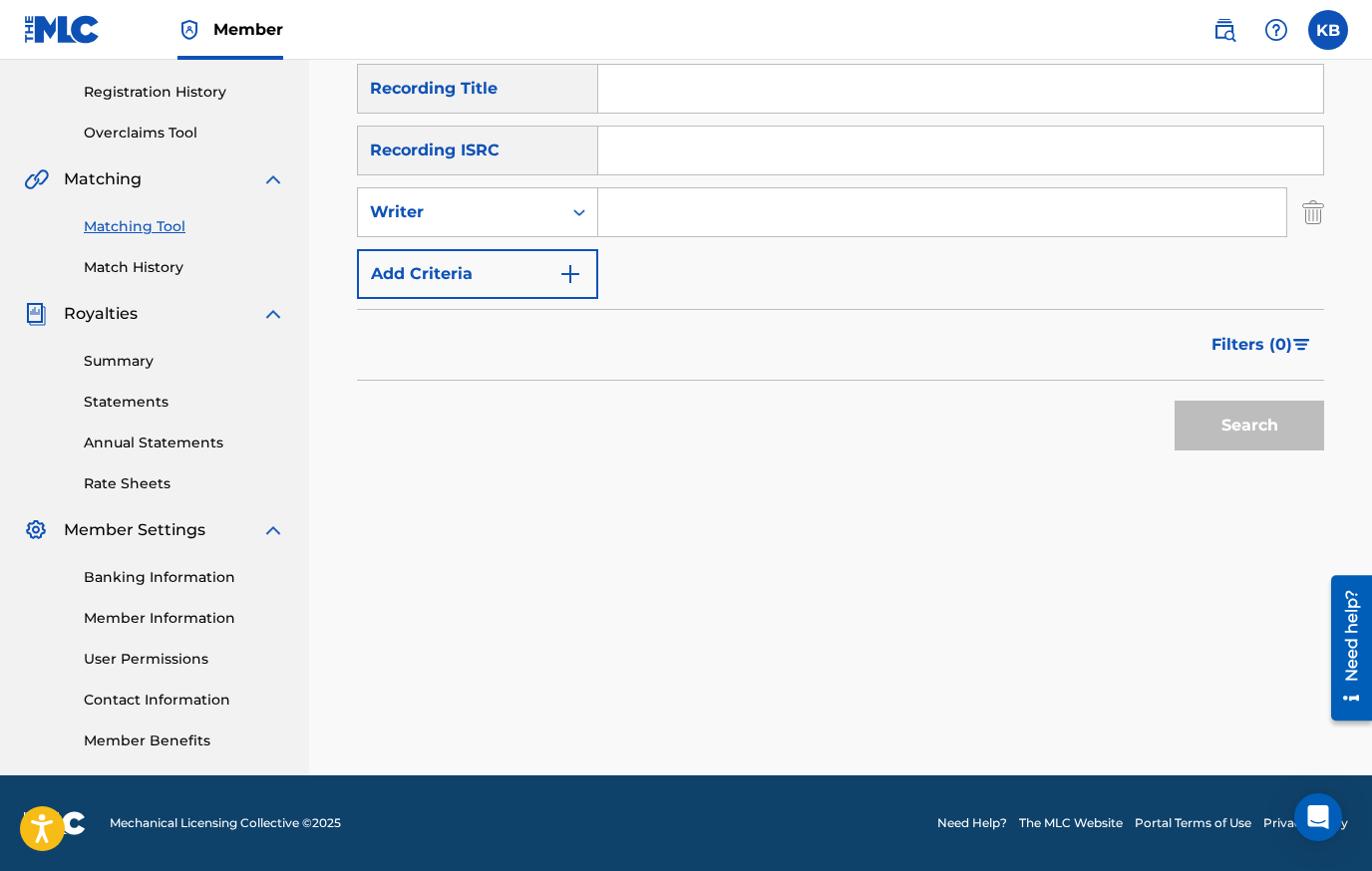 click at bounding box center [570, 274] 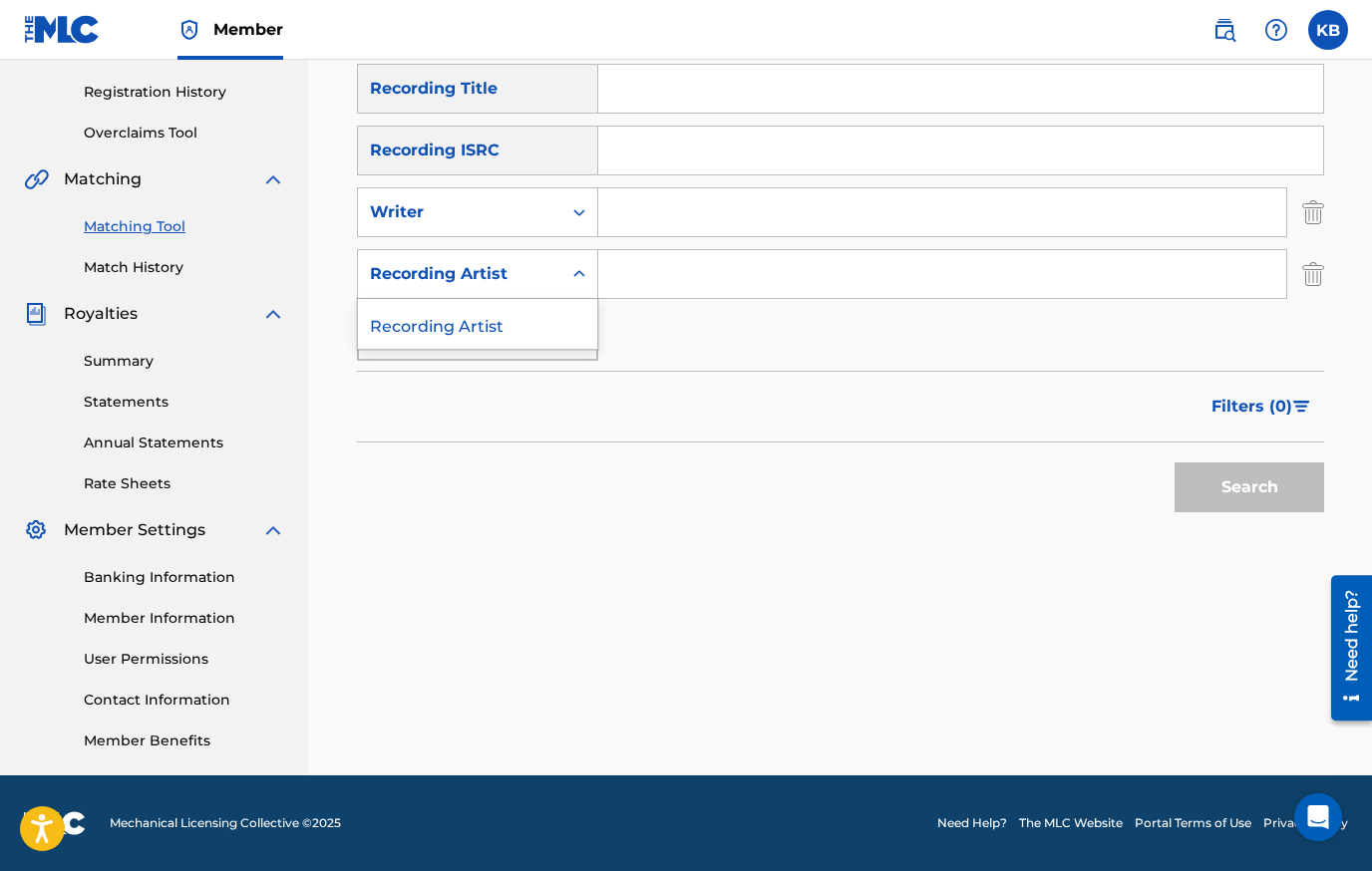 click on "Recording Artist" at bounding box center [460, 274] 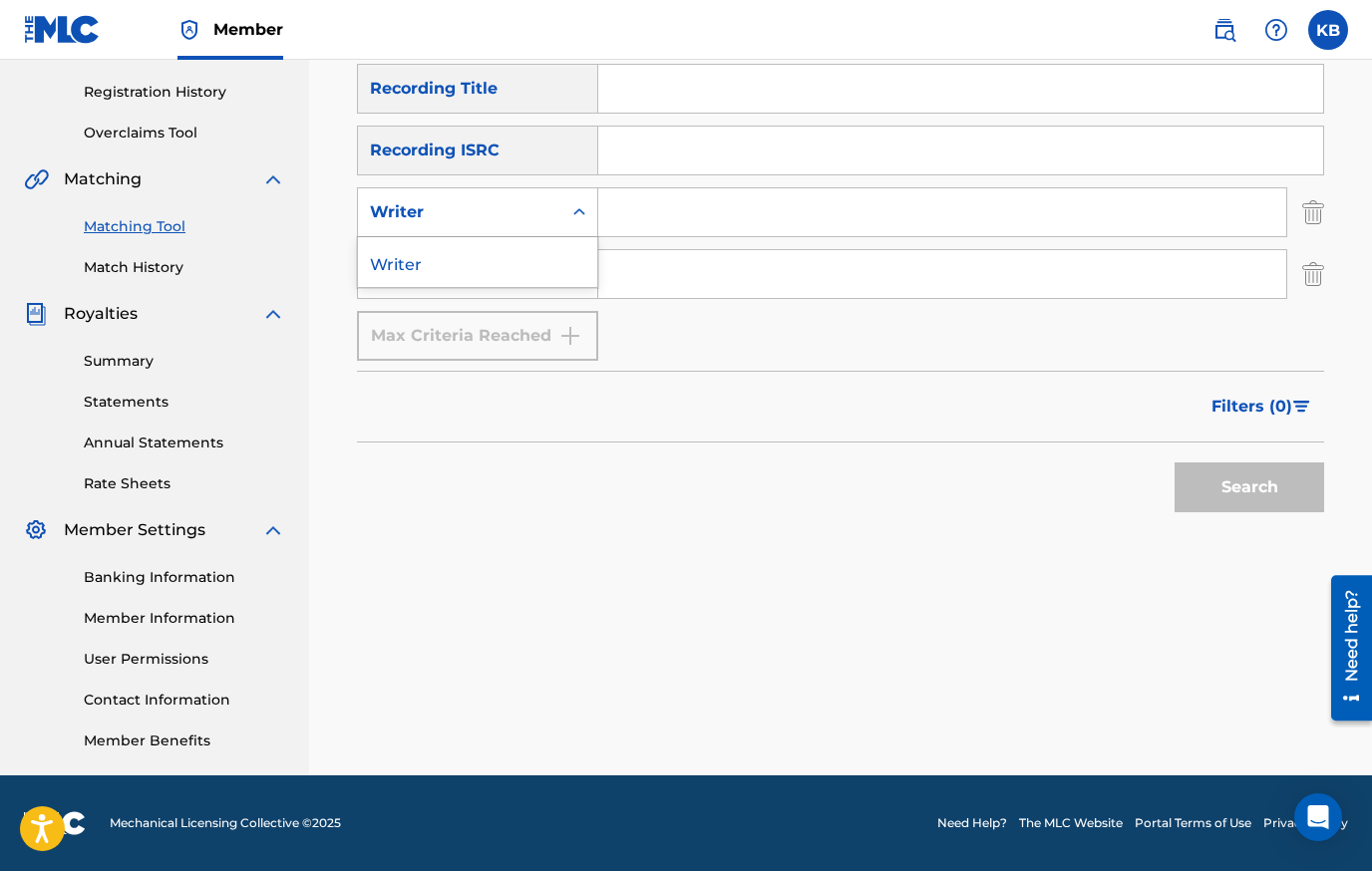 click on "Writer" at bounding box center (460, 212) 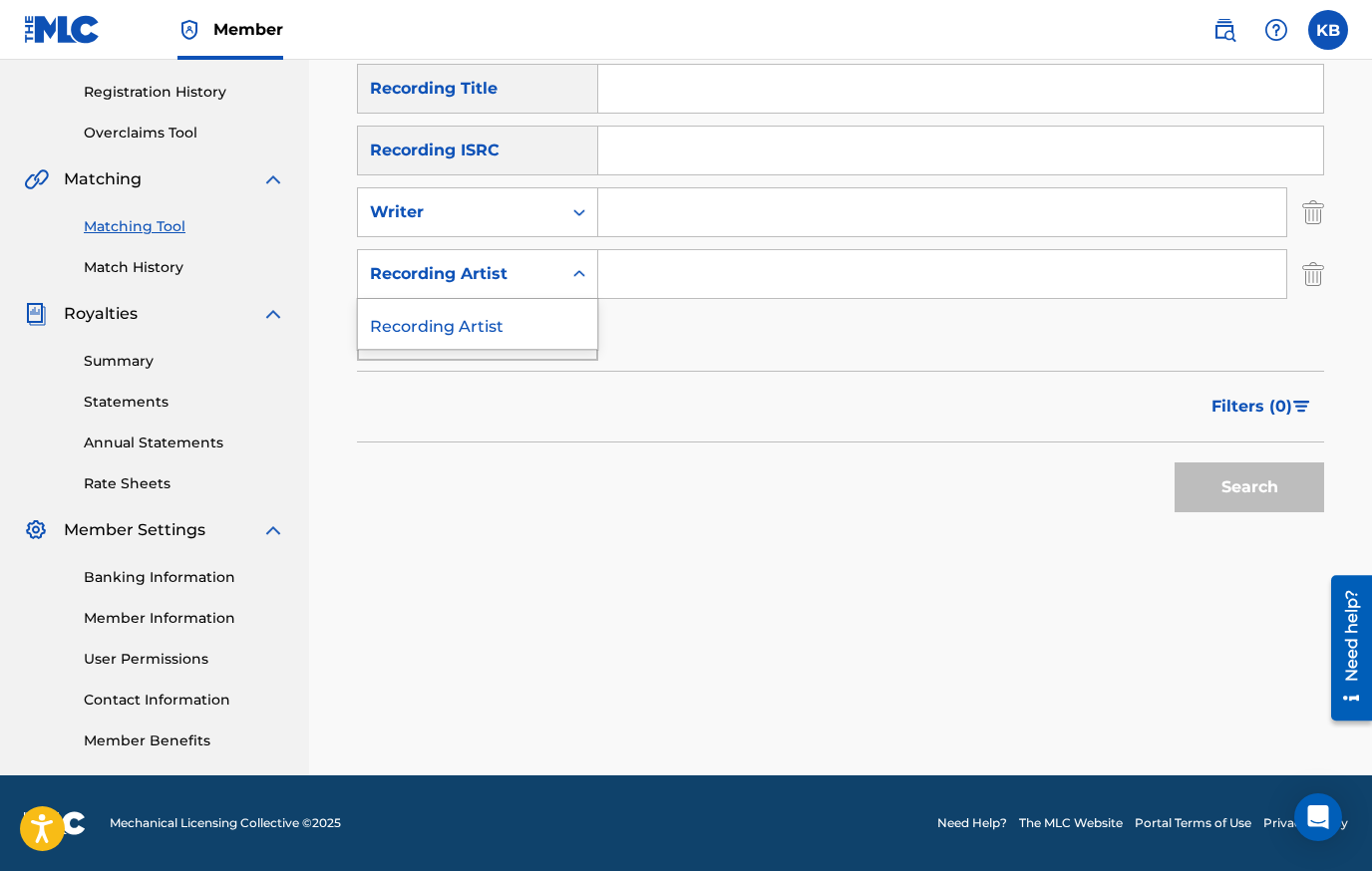 click on "Recording Artist" at bounding box center [460, 274] 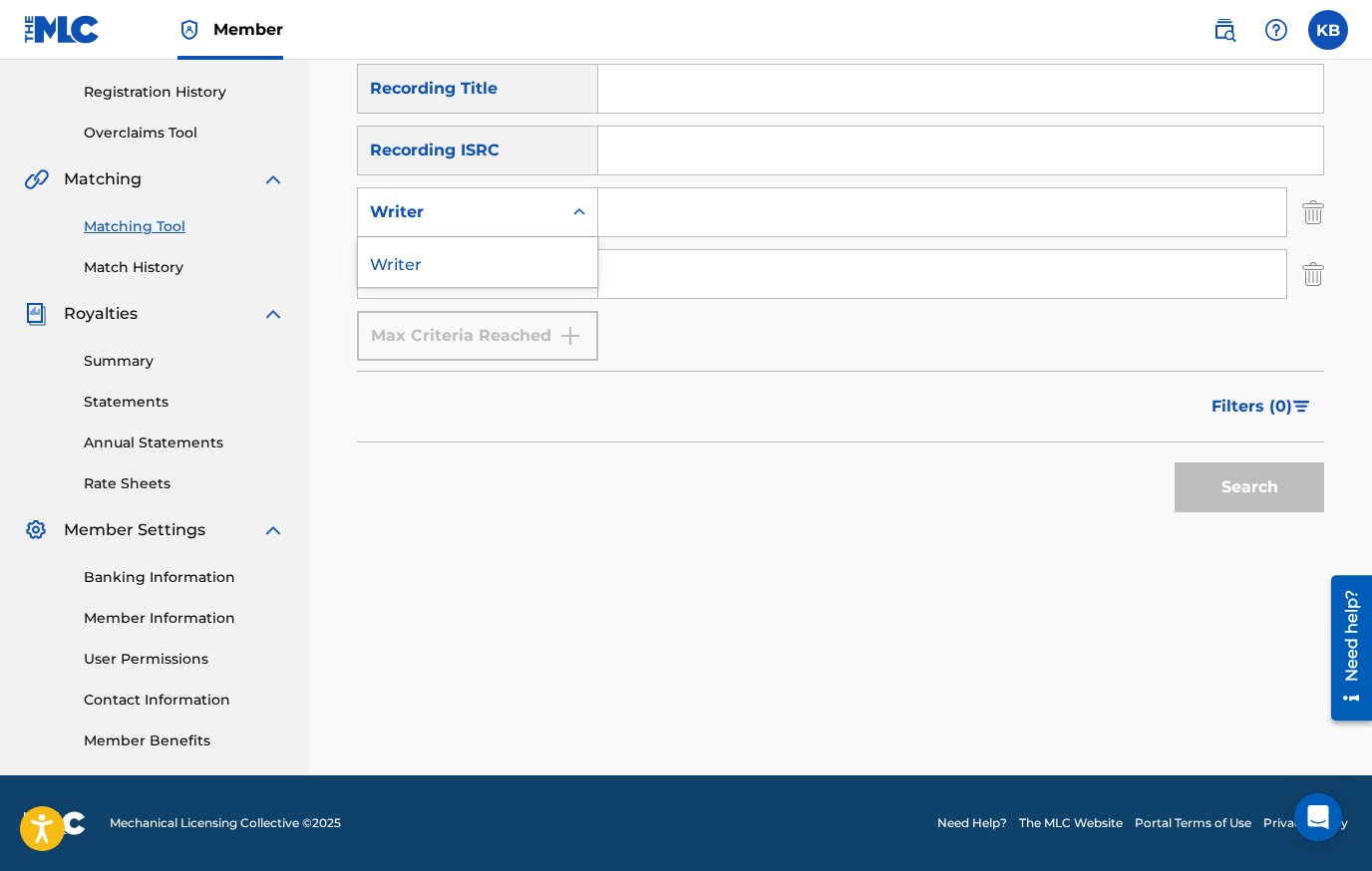 click on "Writer" at bounding box center (460, 212) 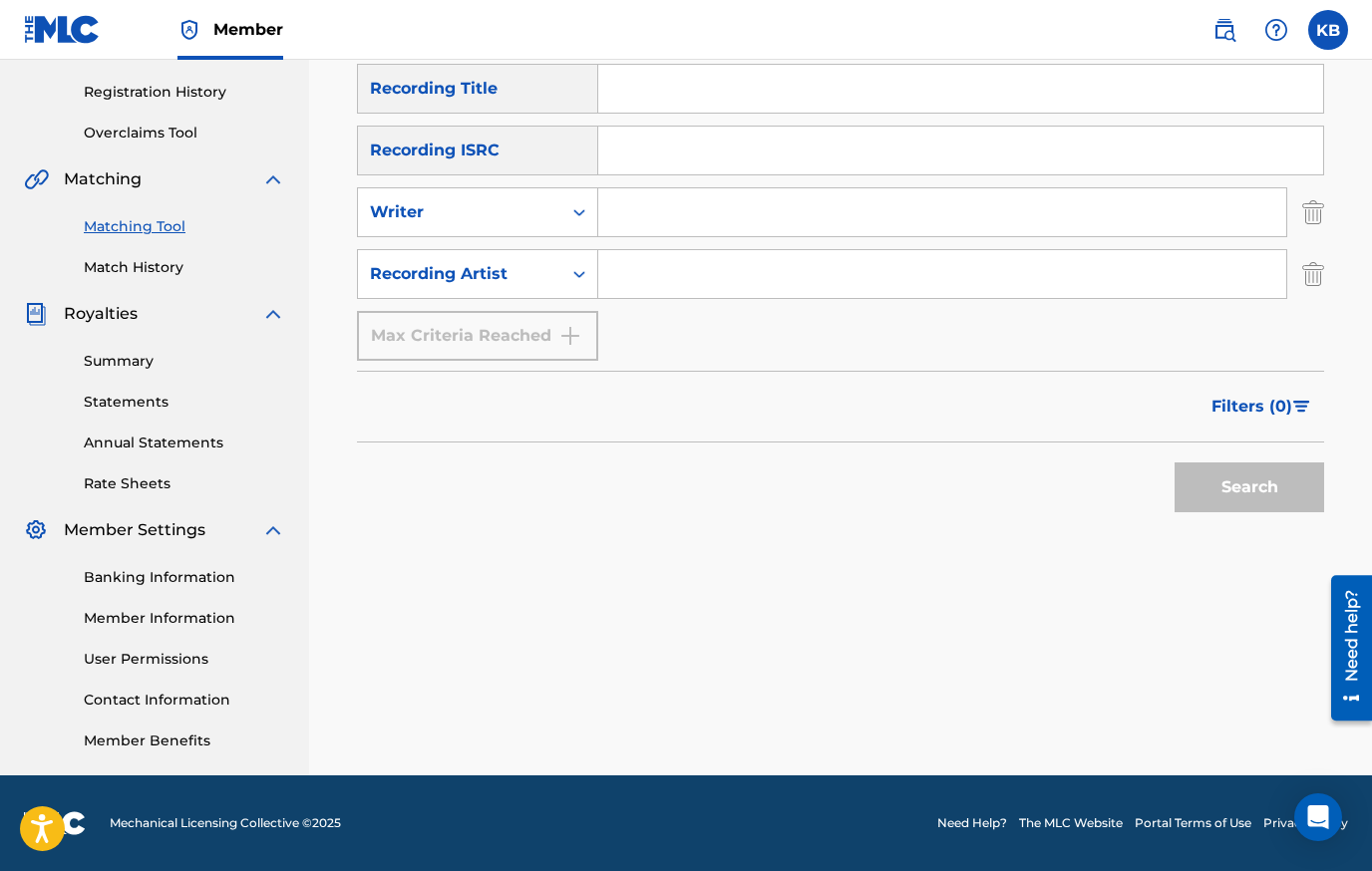type on "OG NAPPY LONG LOCS" 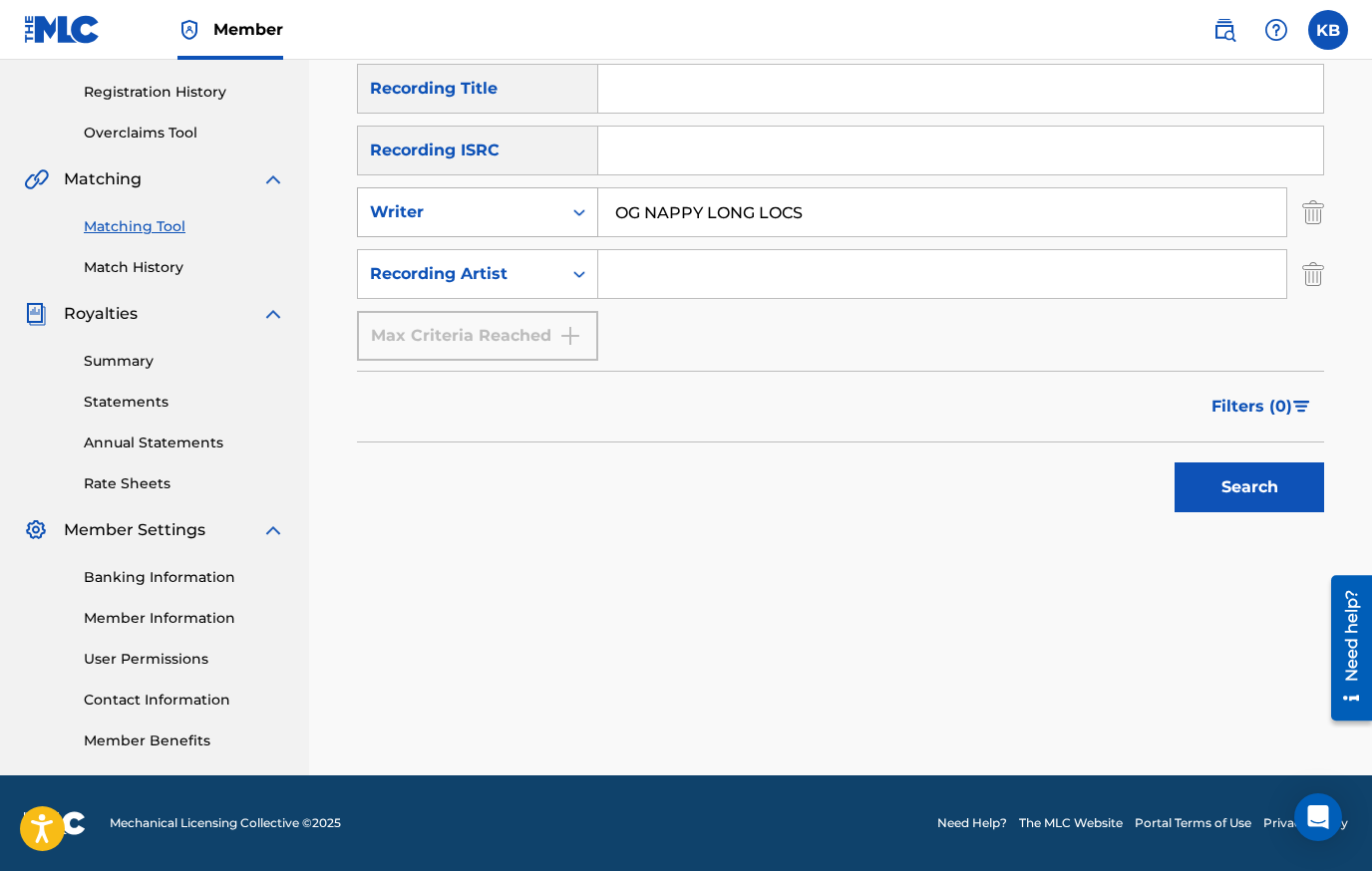 drag, startPoint x: 841, startPoint y: 221, endPoint x: 556, endPoint y: 230, distance: 285.14207 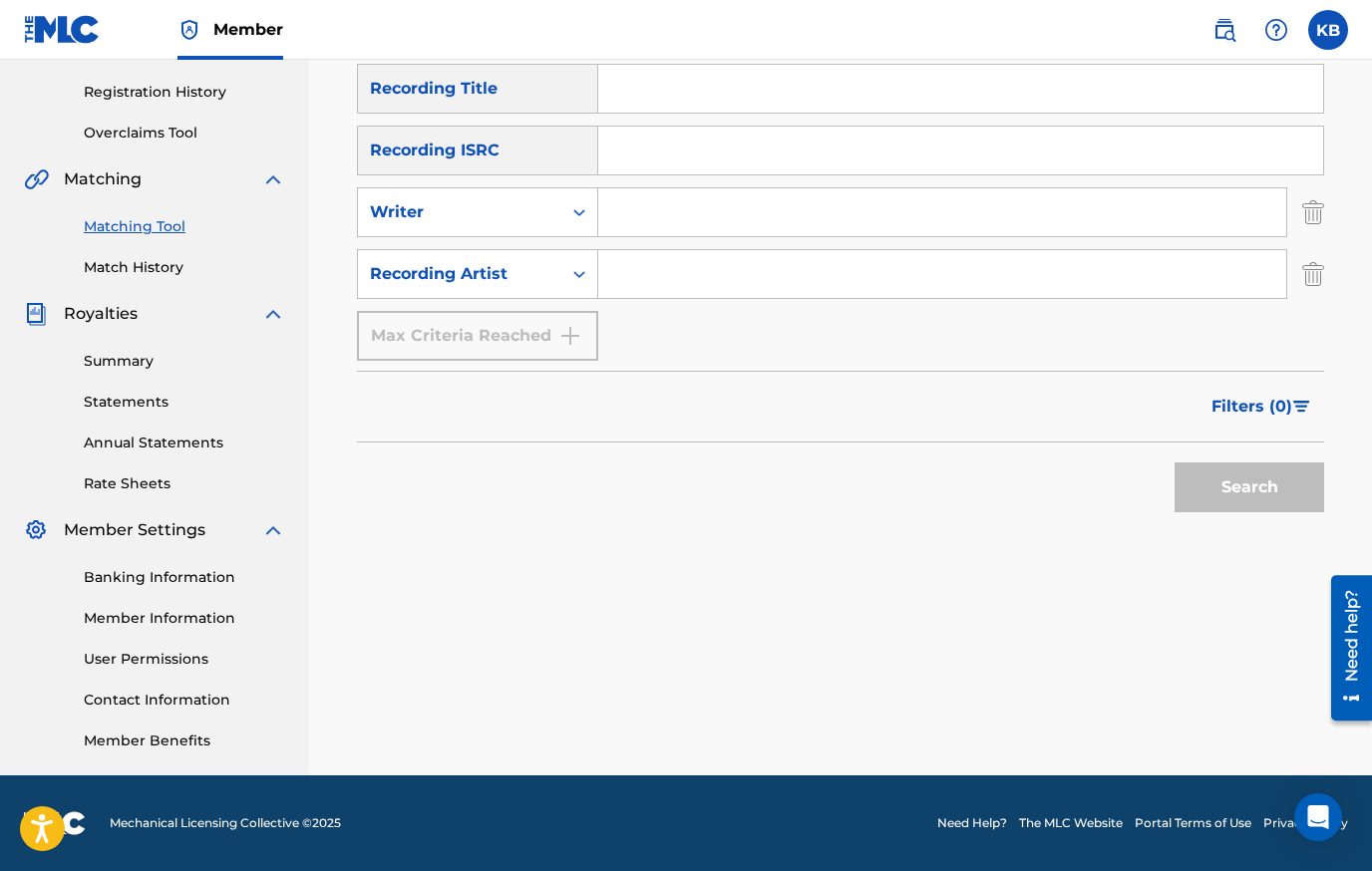 type on "[PERSON_NAME]" 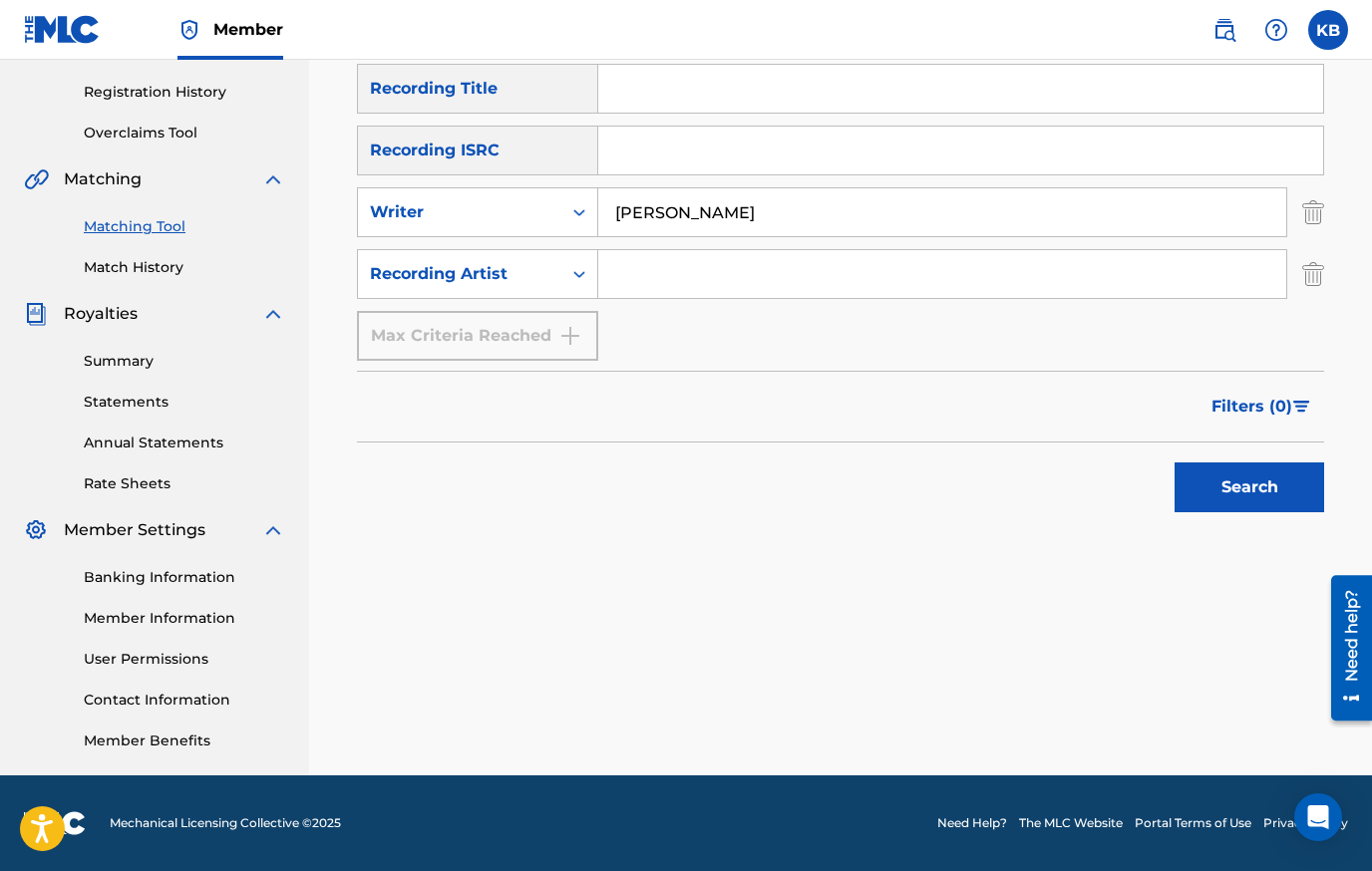 click on "Search" at bounding box center (1249, 487) 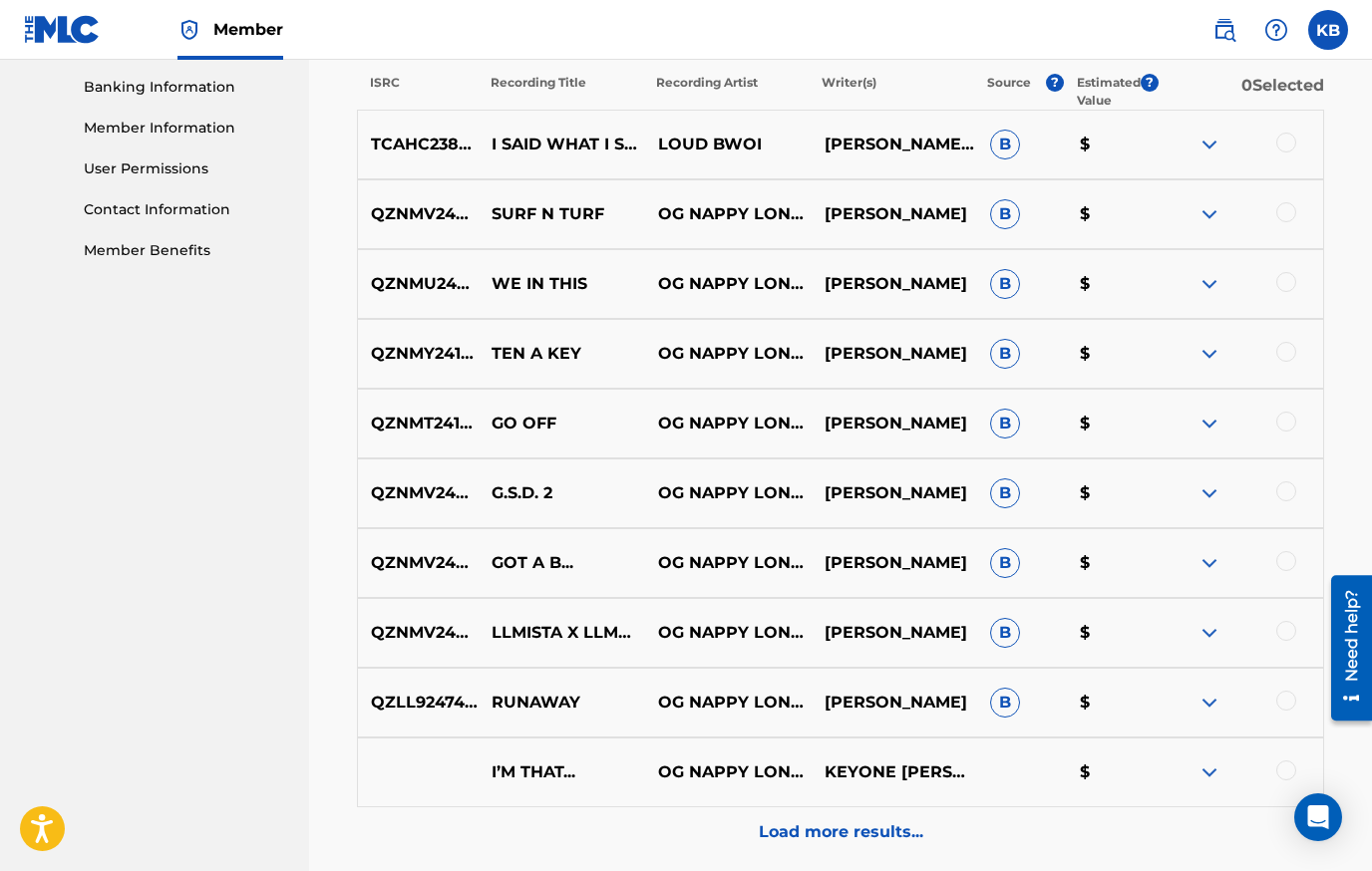 scroll, scrollTop: 863, scrollLeft: 0, axis: vertical 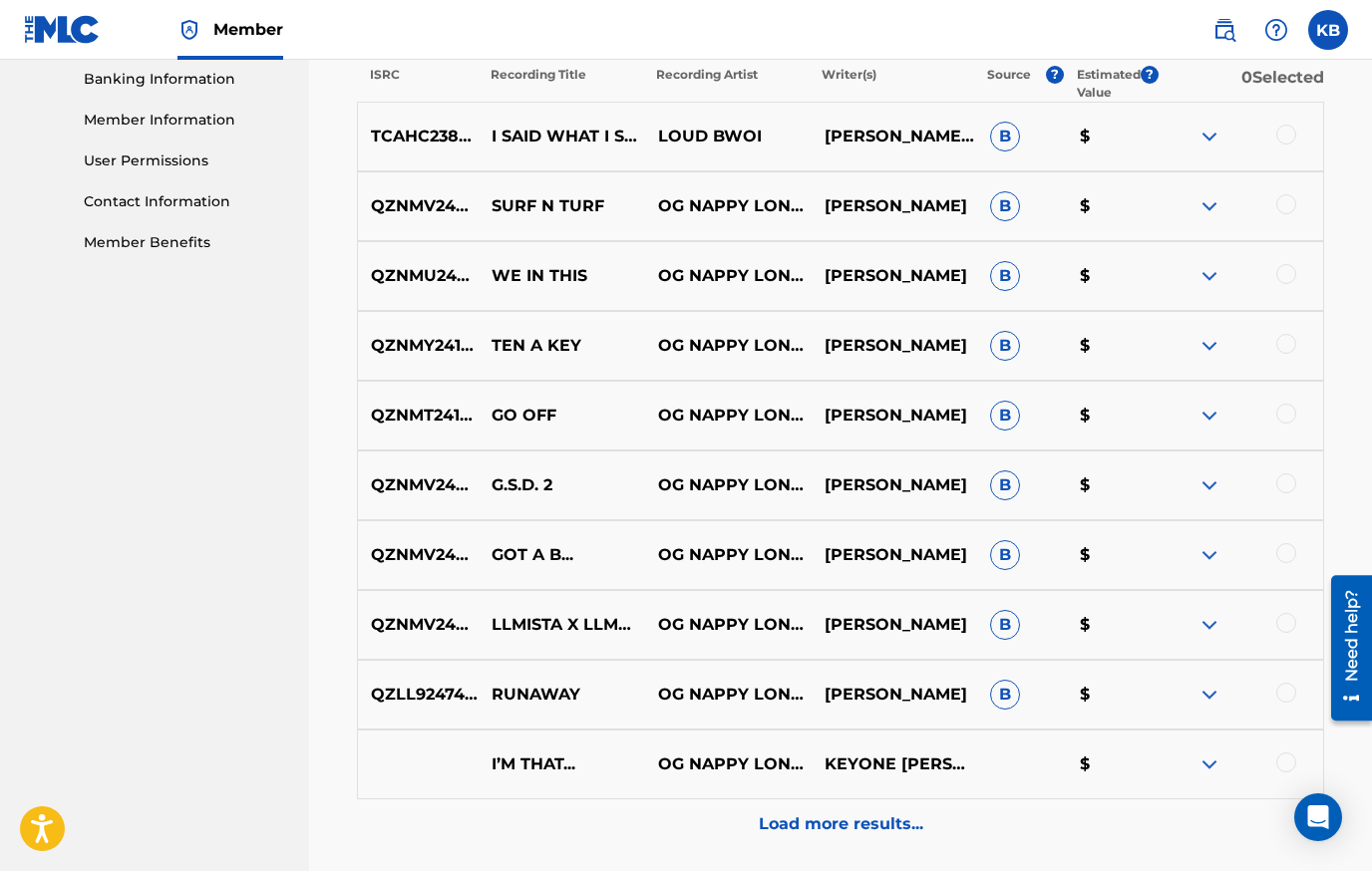 click at bounding box center [1239, 416] 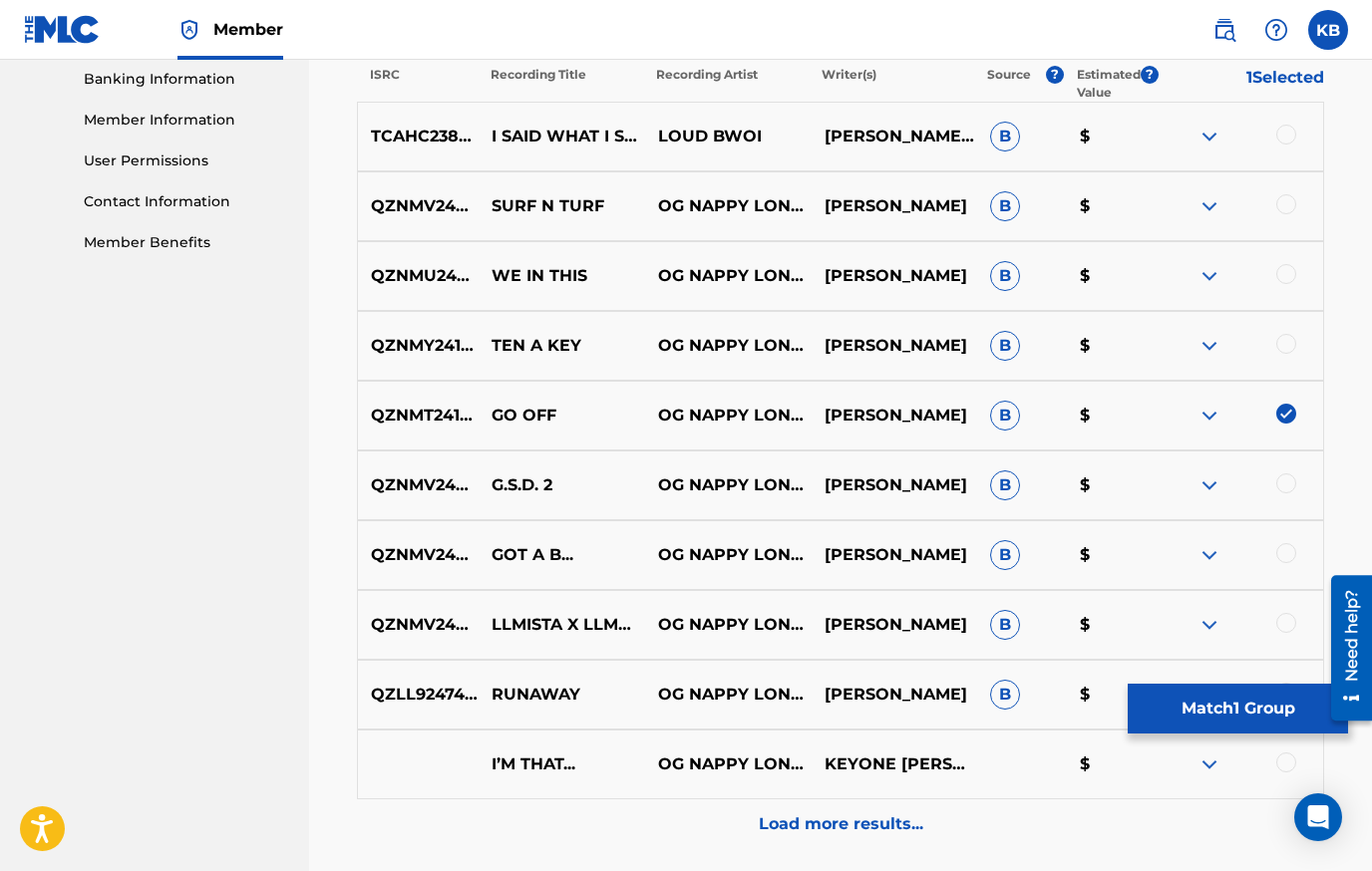 click on "Match  1 Group" at bounding box center (1237, 709) 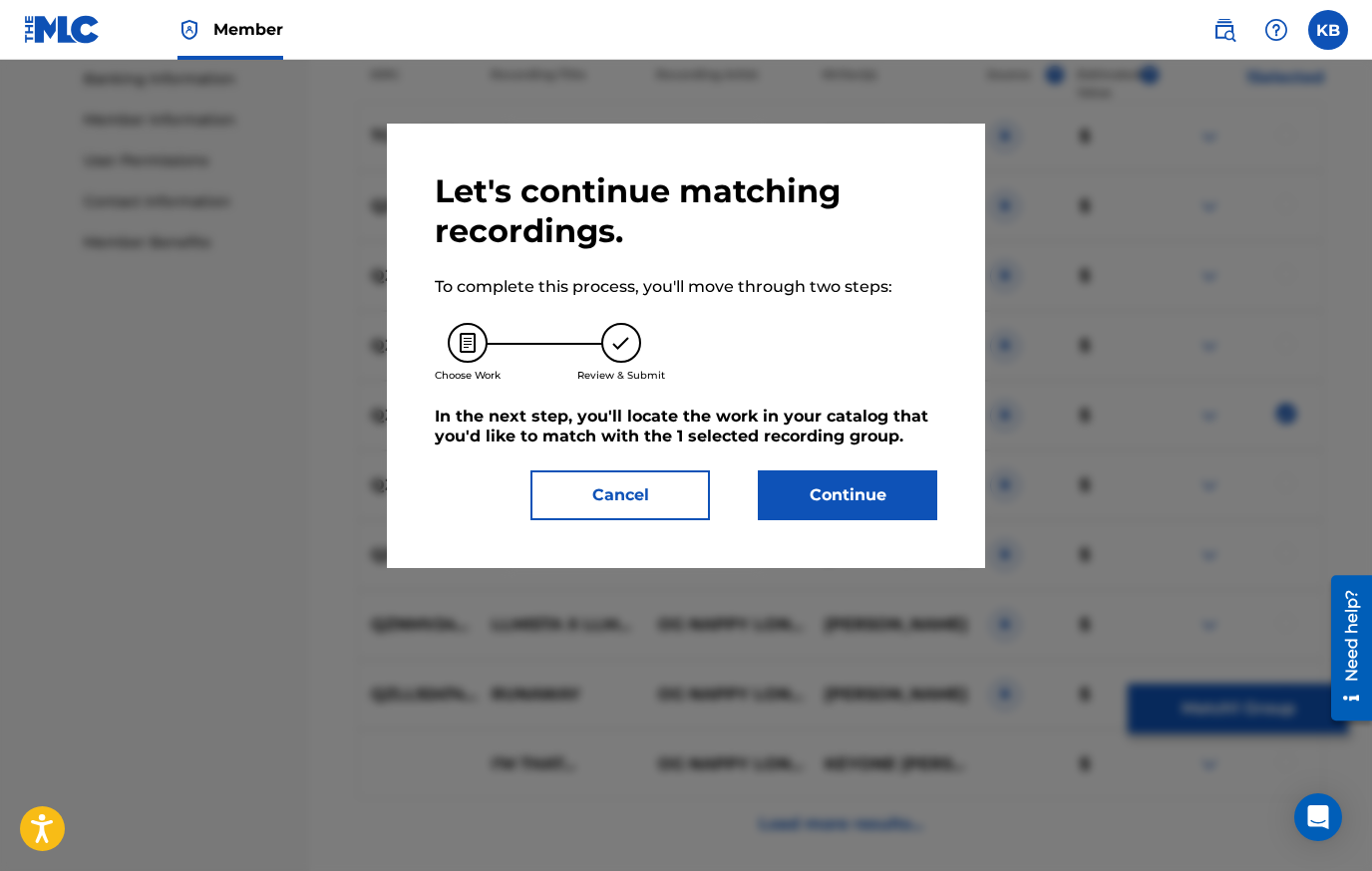 click on "Continue" at bounding box center (848, 495) 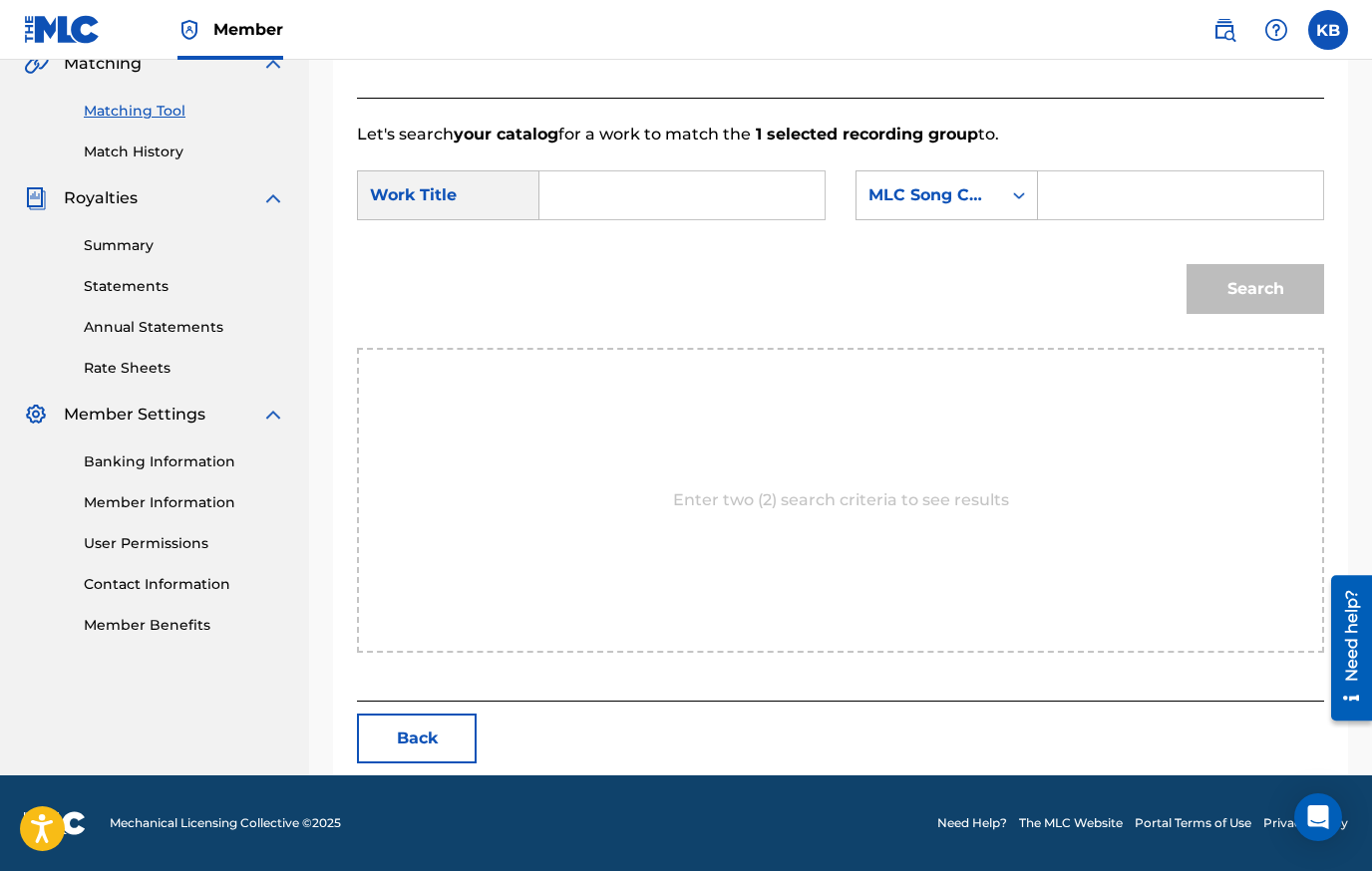 scroll, scrollTop: 480, scrollLeft: 0, axis: vertical 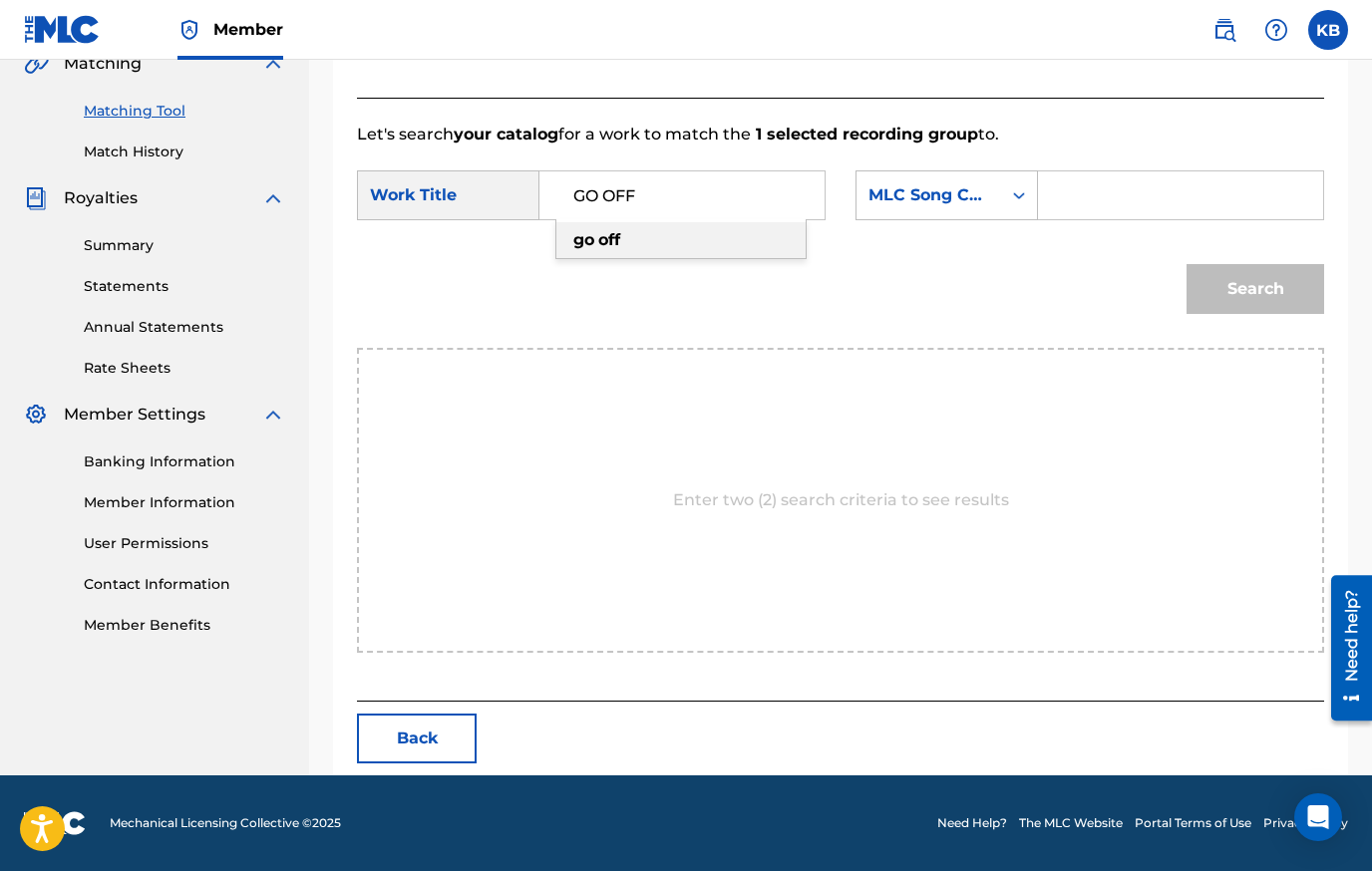 type on "GO OFF" 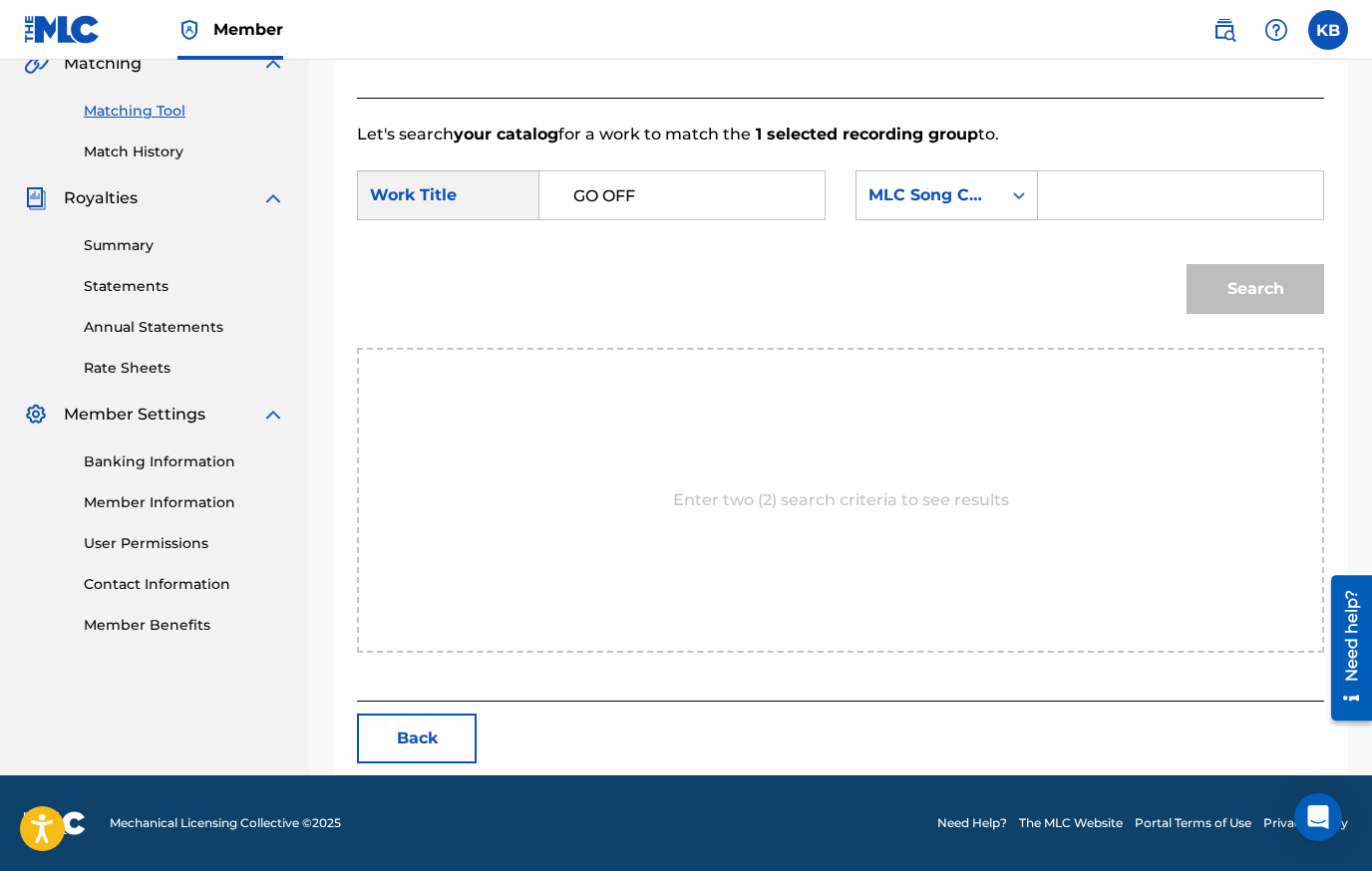 click at bounding box center (1181, 195) 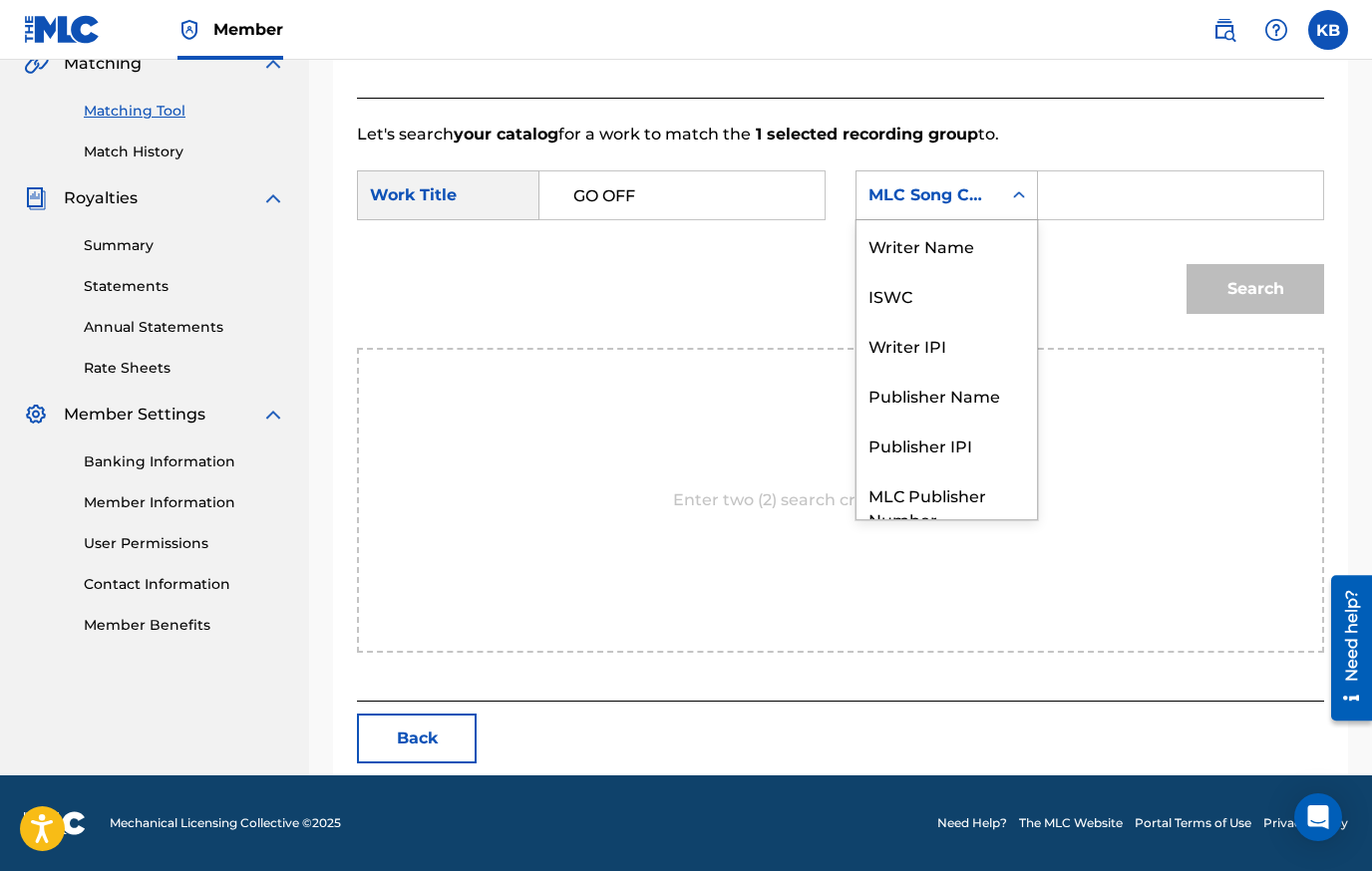 click on "MLC Song Code" at bounding box center [928, 195] 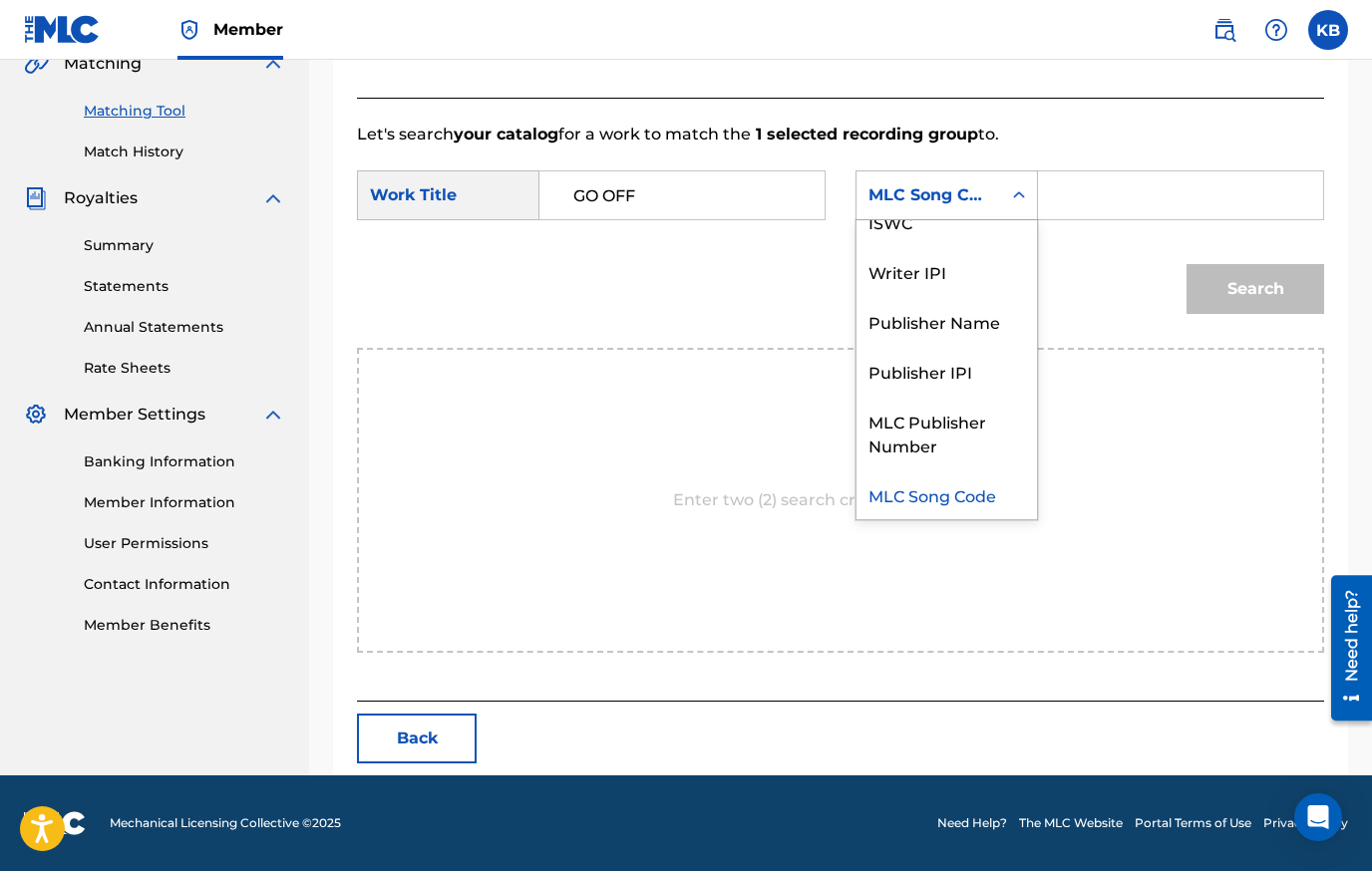 scroll, scrollTop: 0, scrollLeft: 0, axis: both 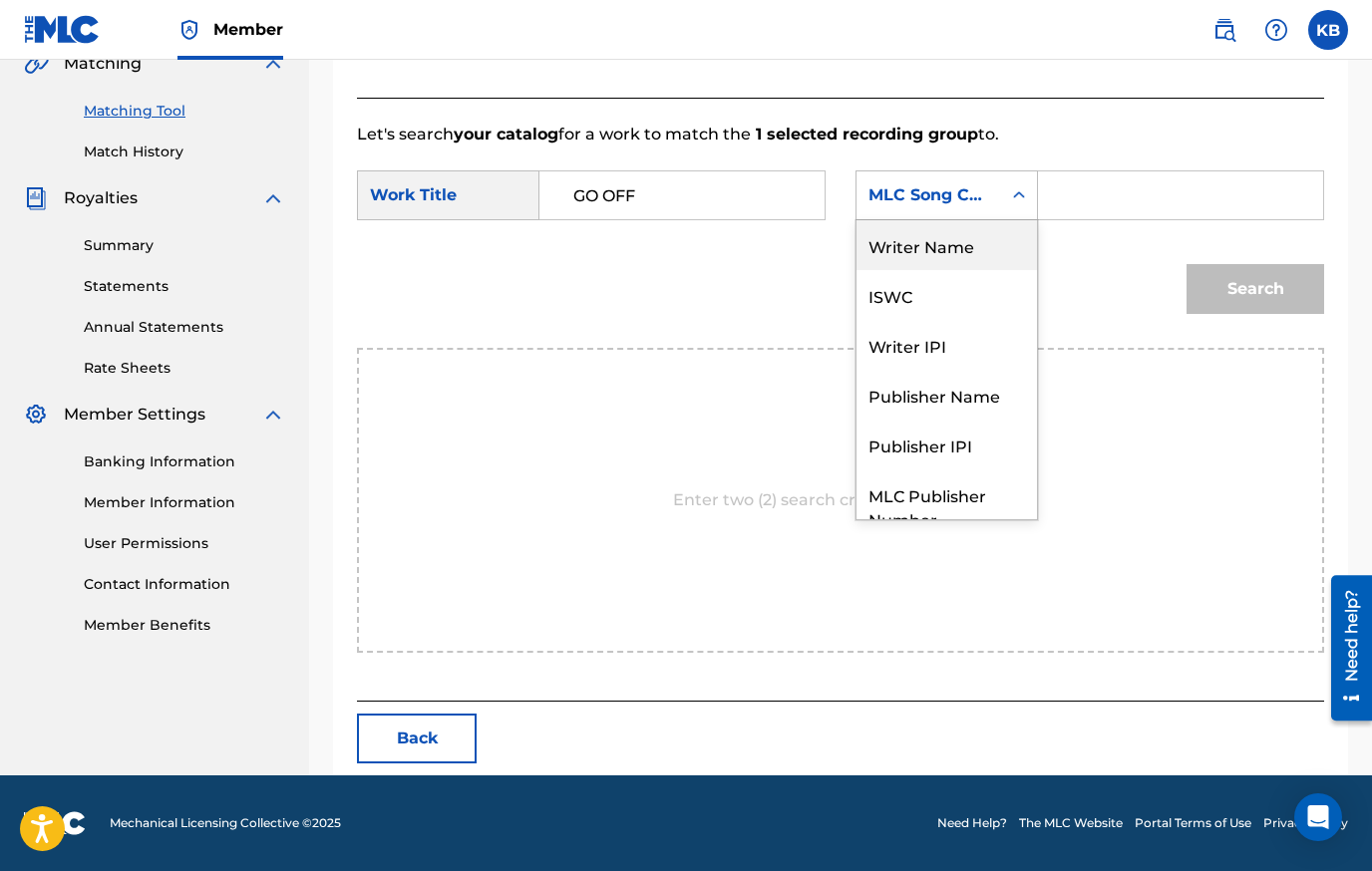 click on "Writer Name" at bounding box center (946, 245) 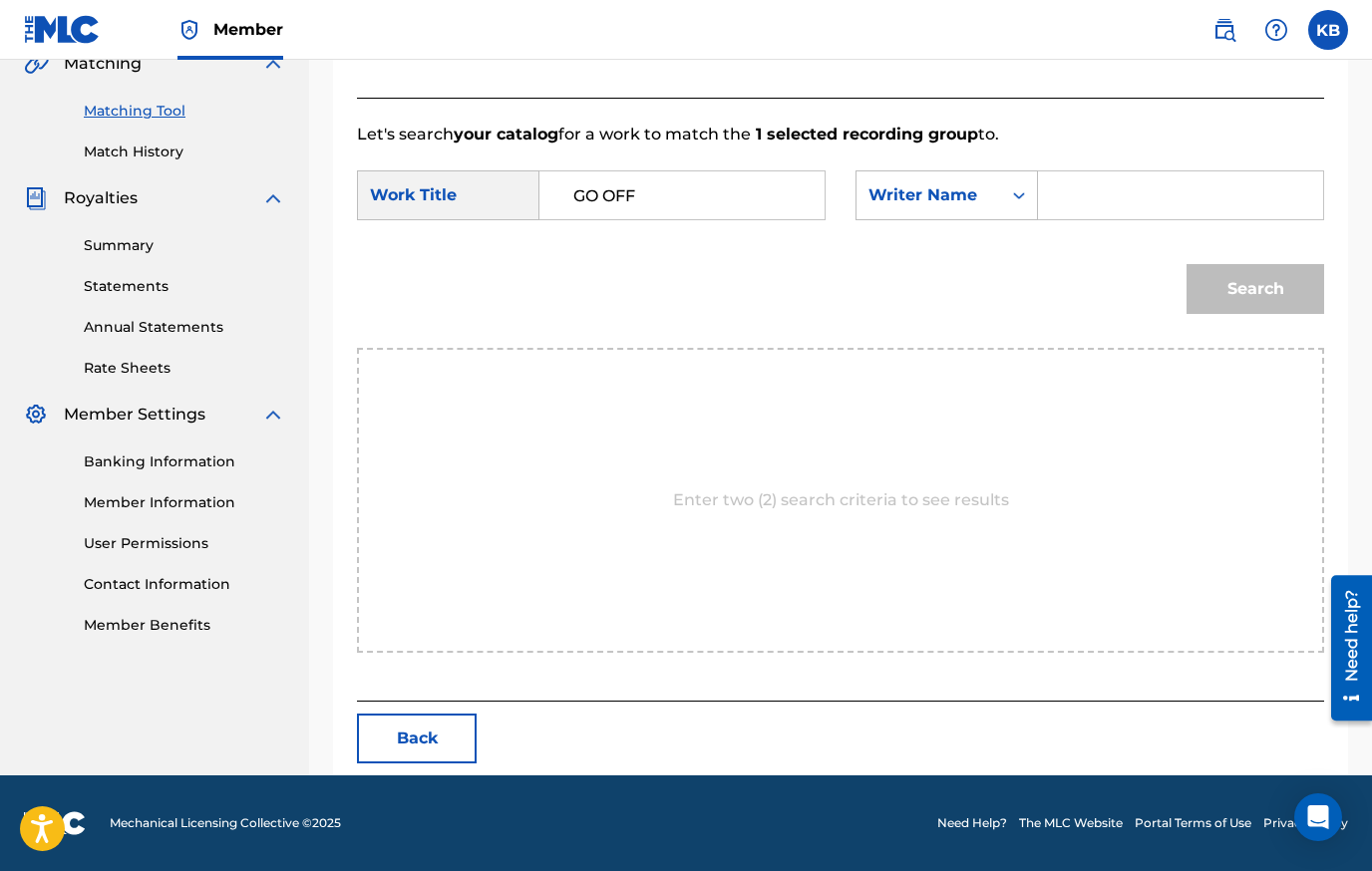 click at bounding box center [1181, 195] 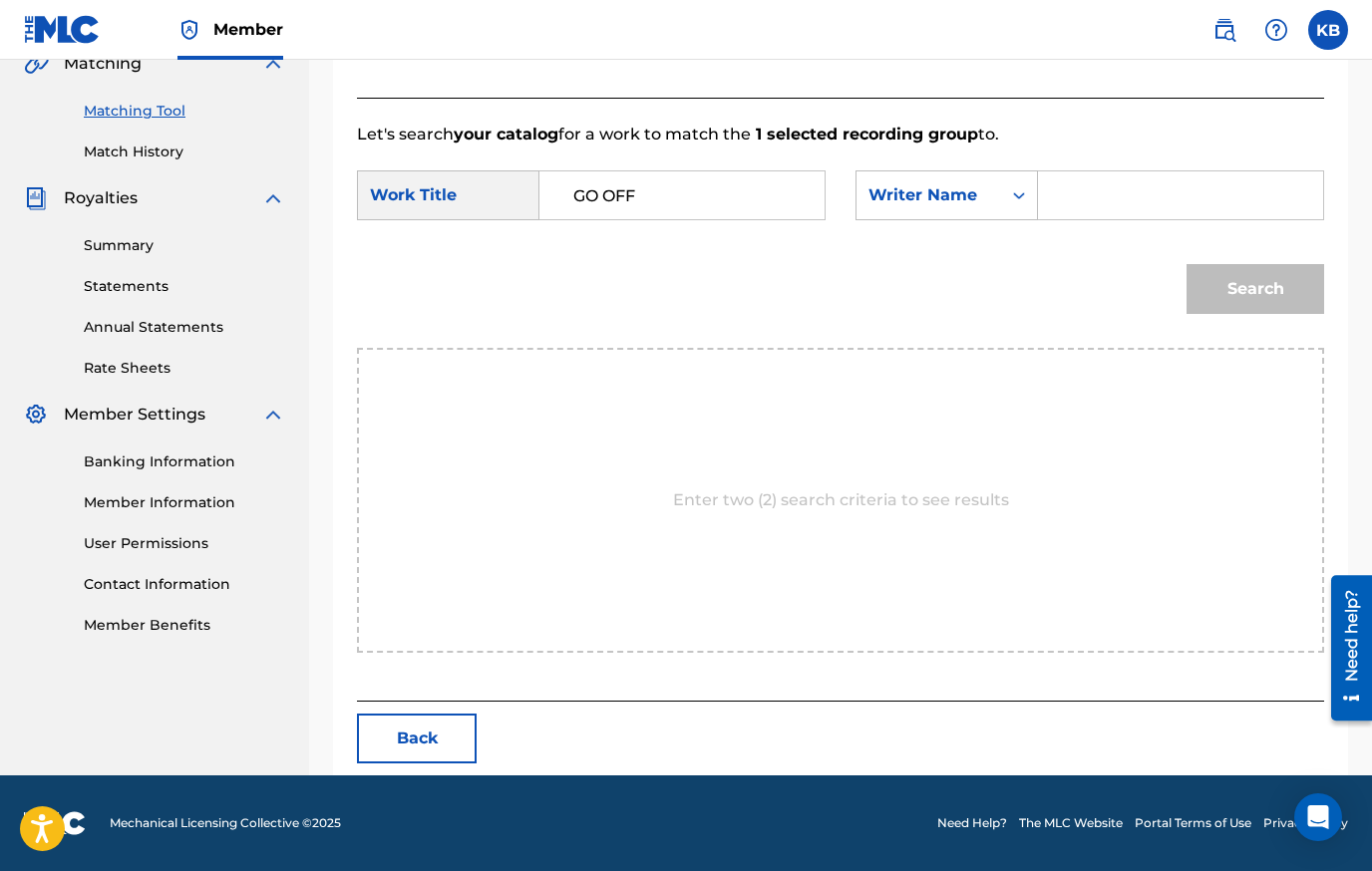 type on "KEYONE [PERSON_NAME]" 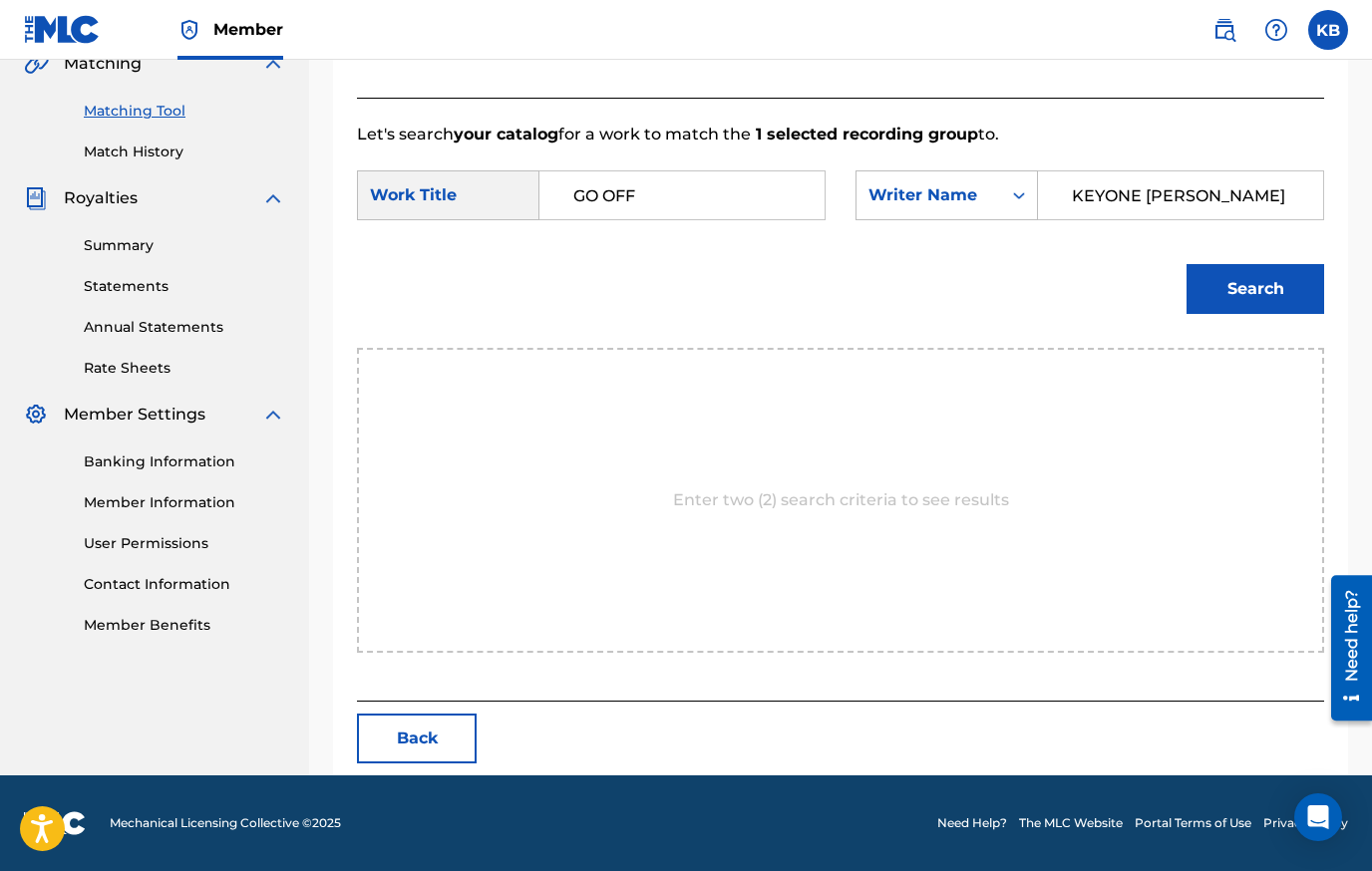 click on "Search" at bounding box center (1255, 289) 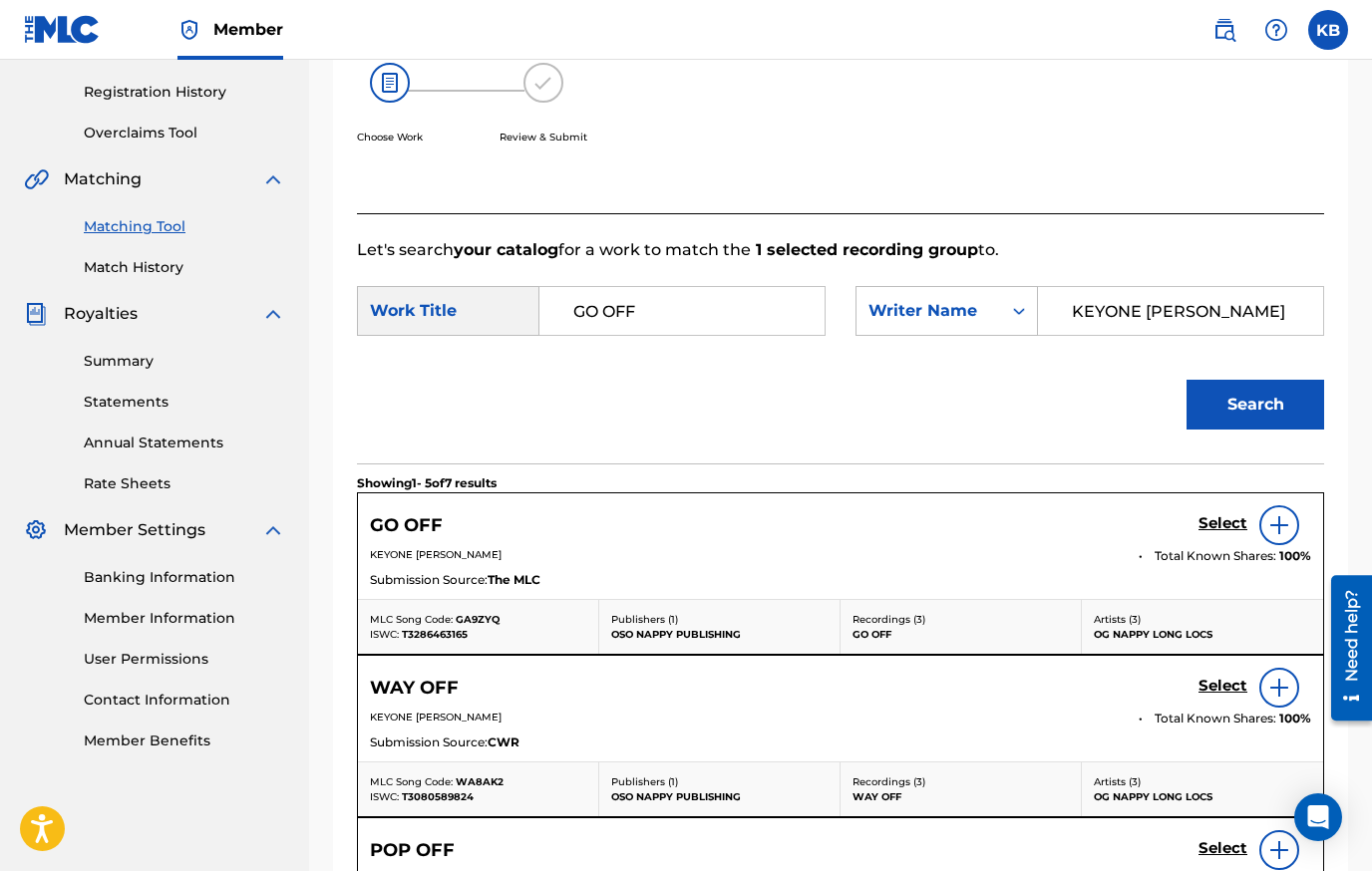 scroll, scrollTop: 480, scrollLeft: 0, axis: vertical 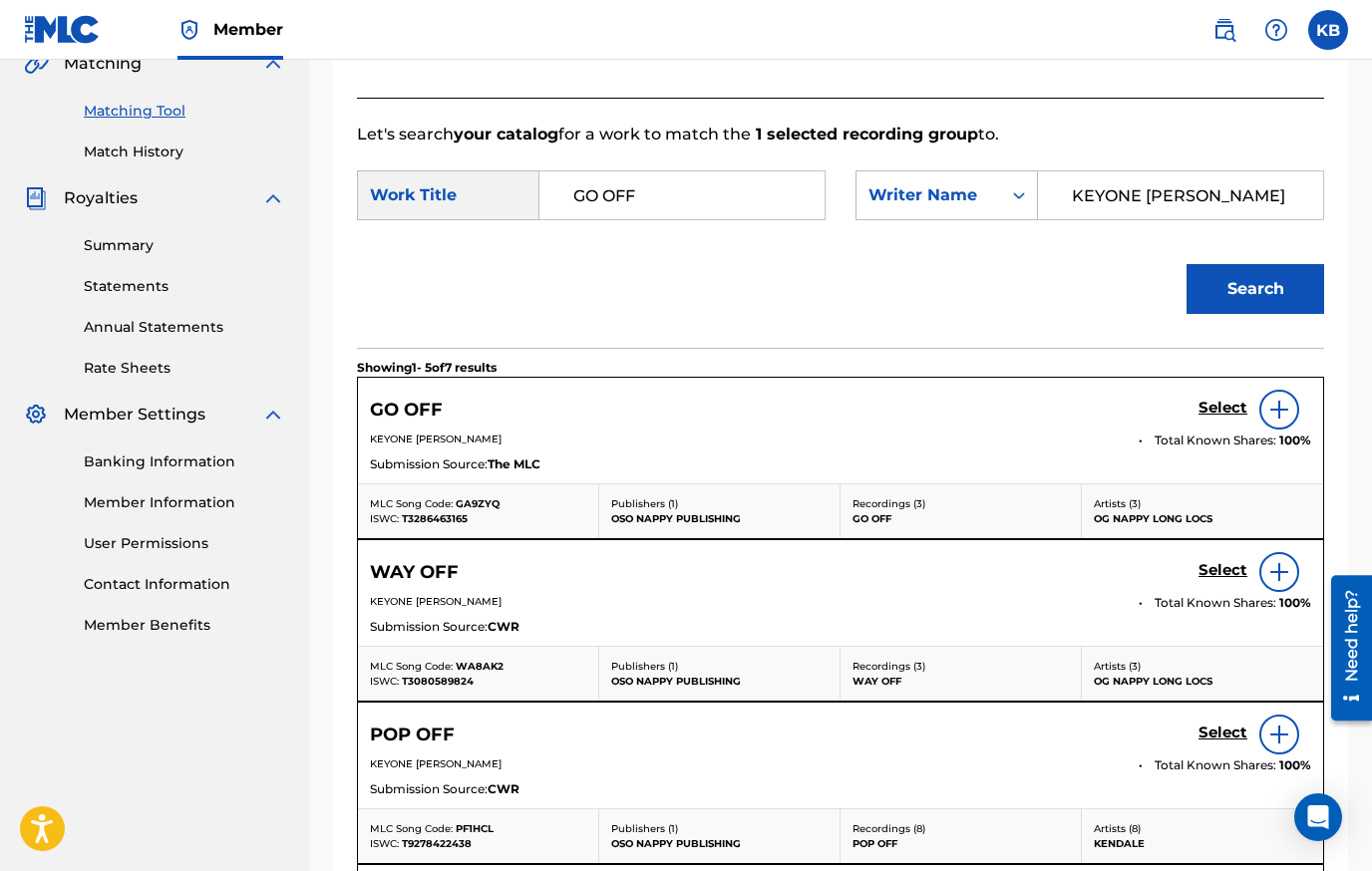 click on "Select" at bounding box center [1222, 408] 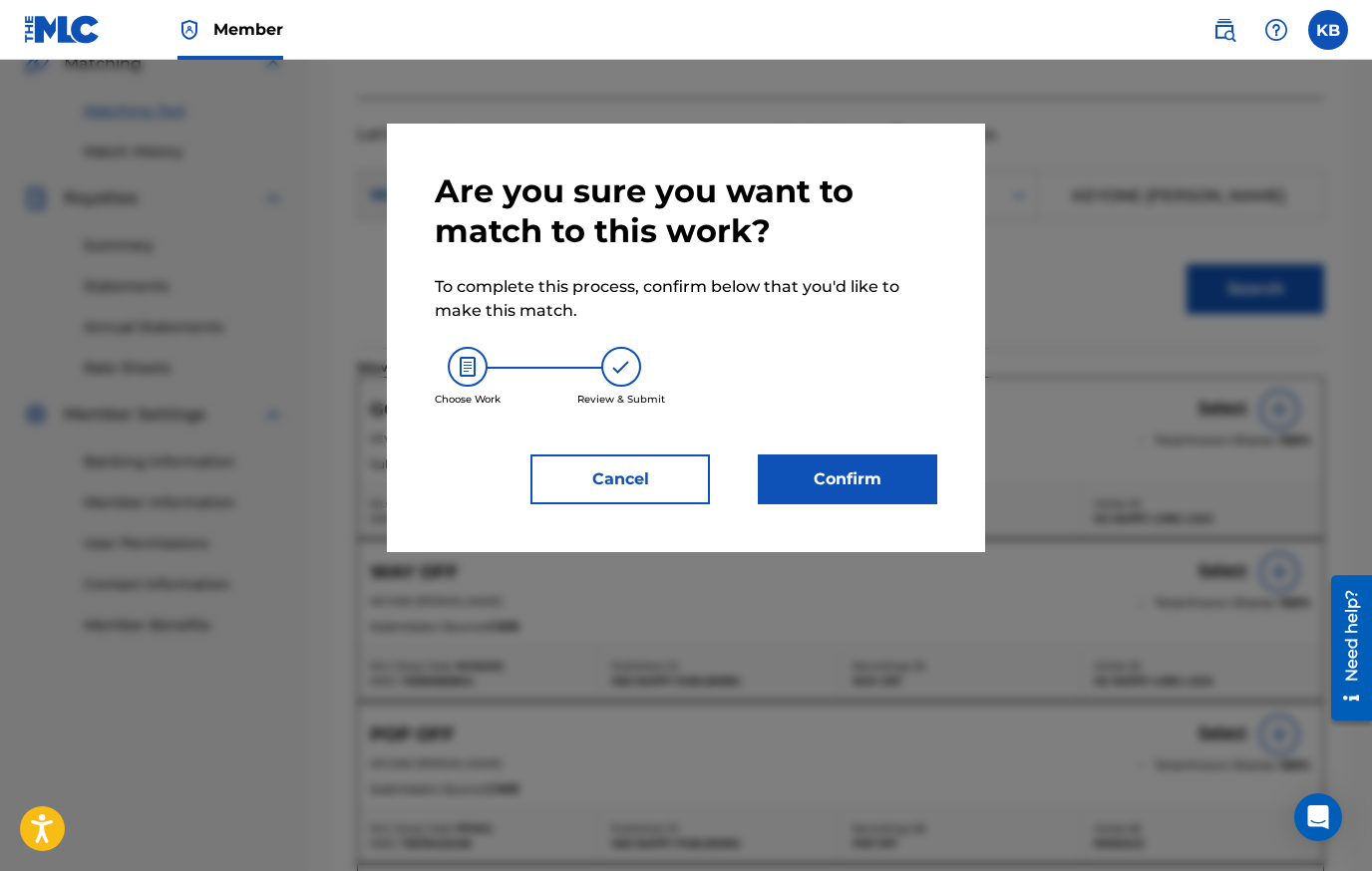 click on "Confirm" at bounding box center [848, 479] 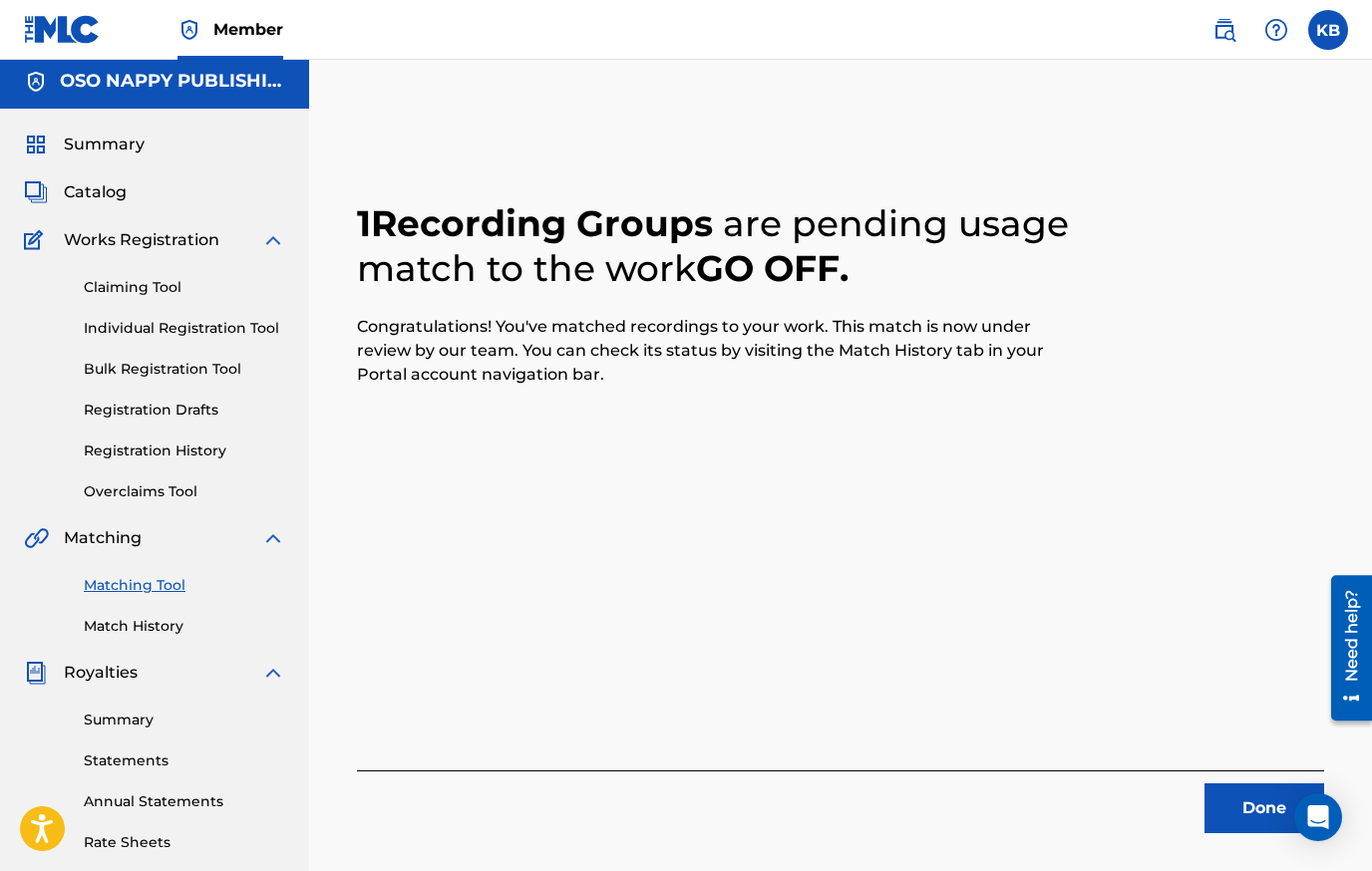 scroll, scrollTop: 0, scrollLeft: 0, axis: both 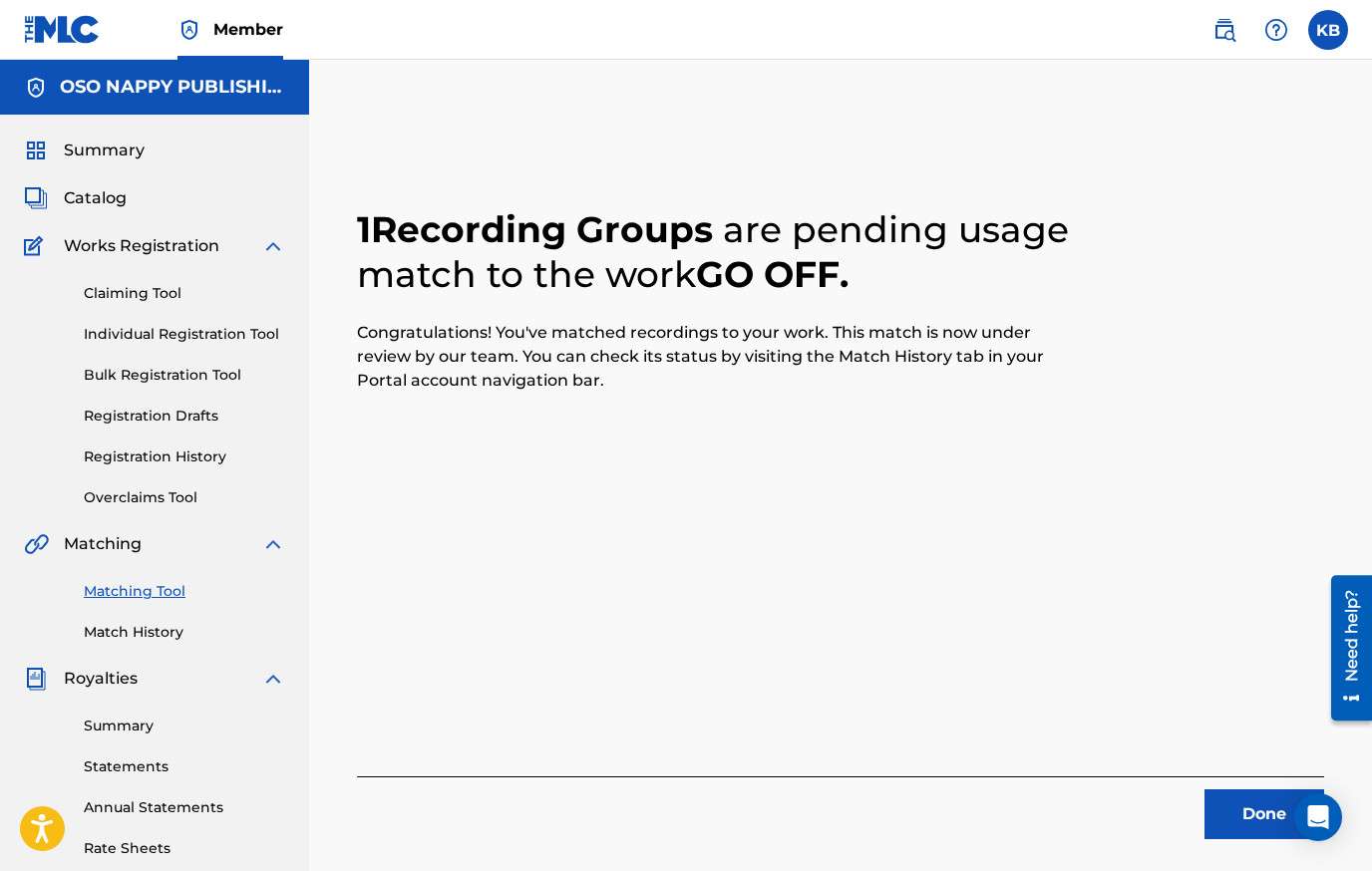 click on "Done" at bounding box center [1264, 814] 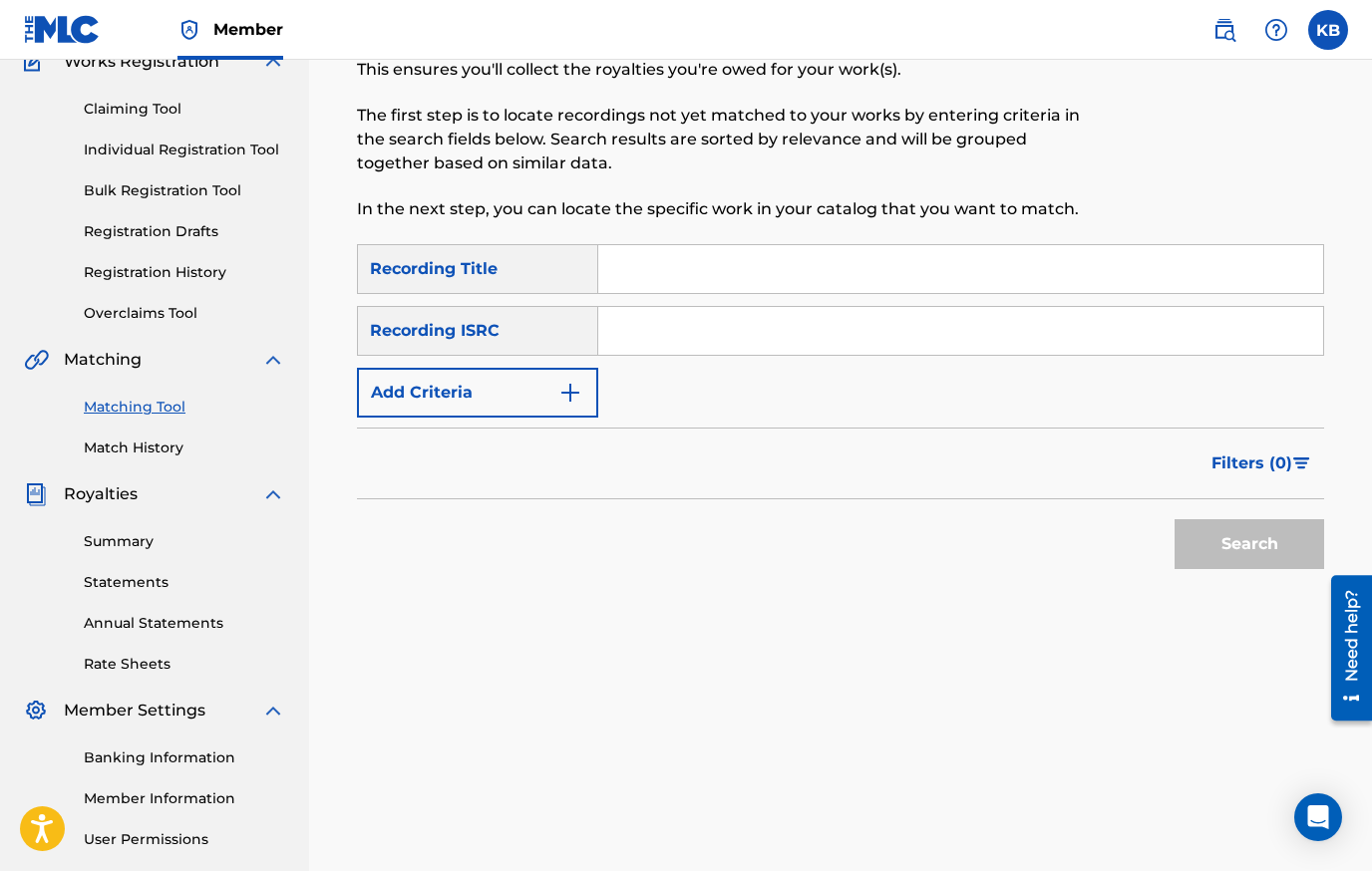scroll, scrollTop: 199, scrollLeft: 0, axis: vertical 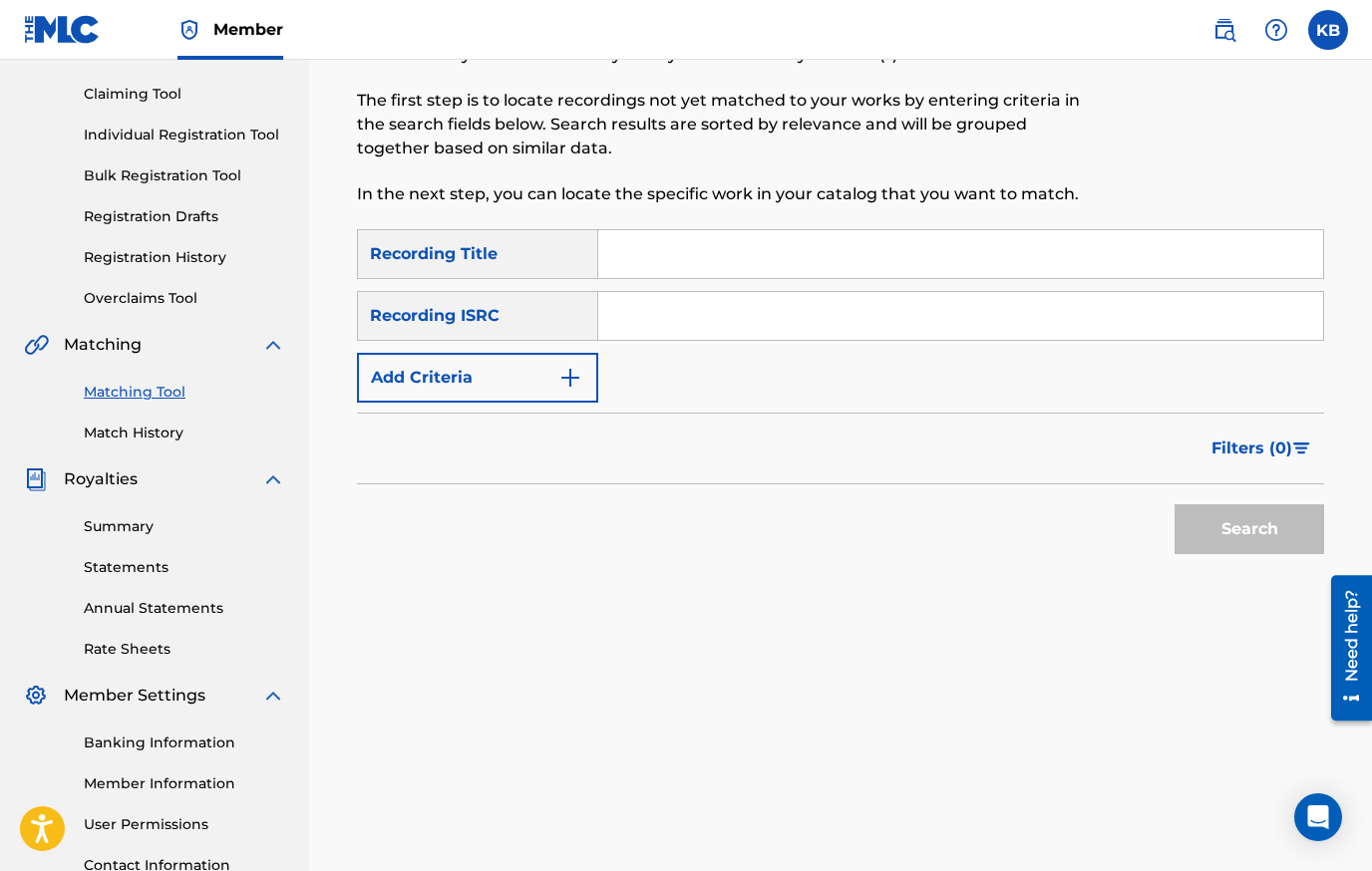 click on "Rate Sheets" at bounding box center (184, 649) 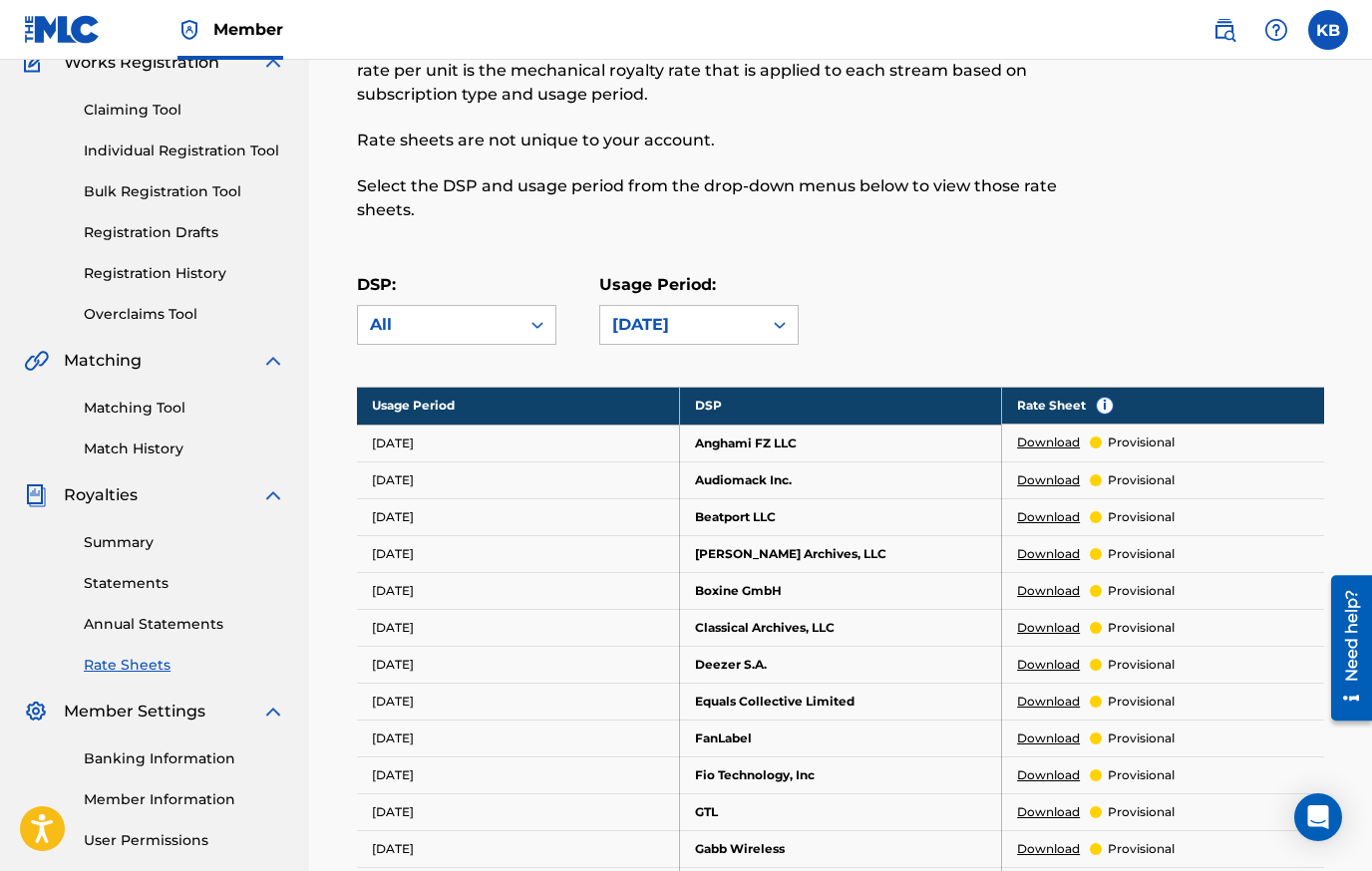 scroll, scrollTop: 199, scrollLeft: 0, axis: vertical 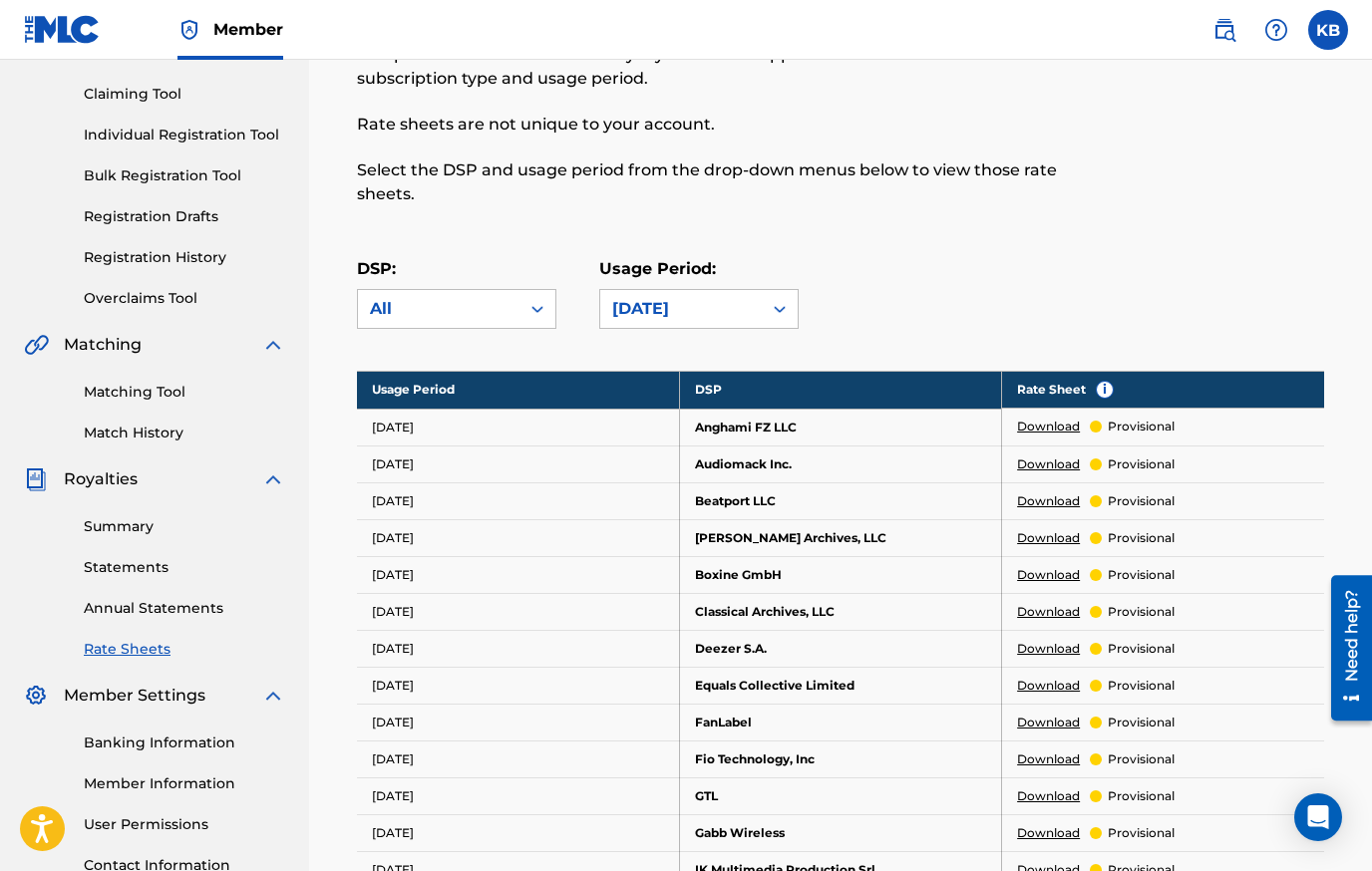 click on "Annual Statements" at bounding box center (184, 608) 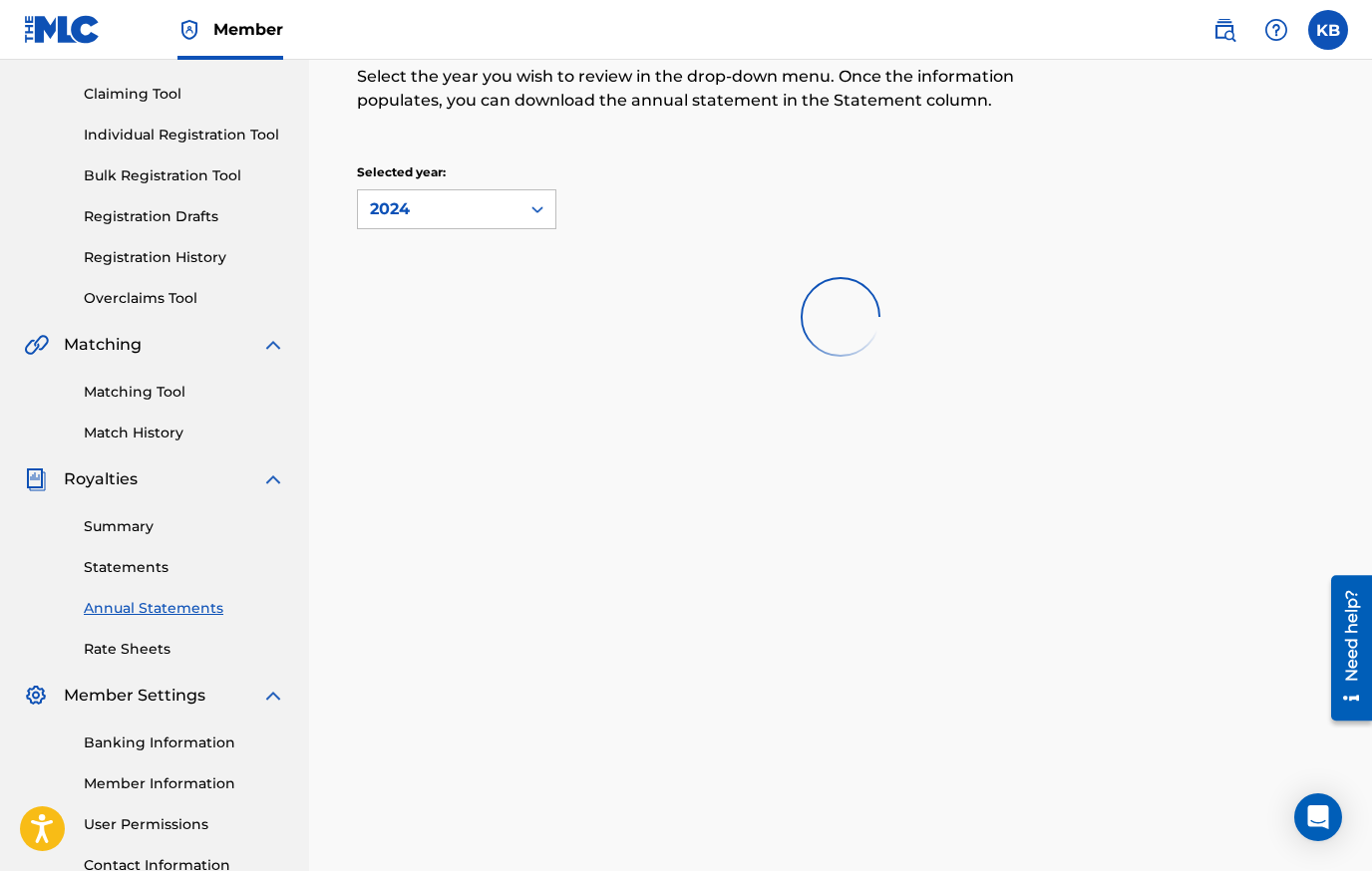 scroll, scrollTop: 0, scrollLeft: 0, axis: both 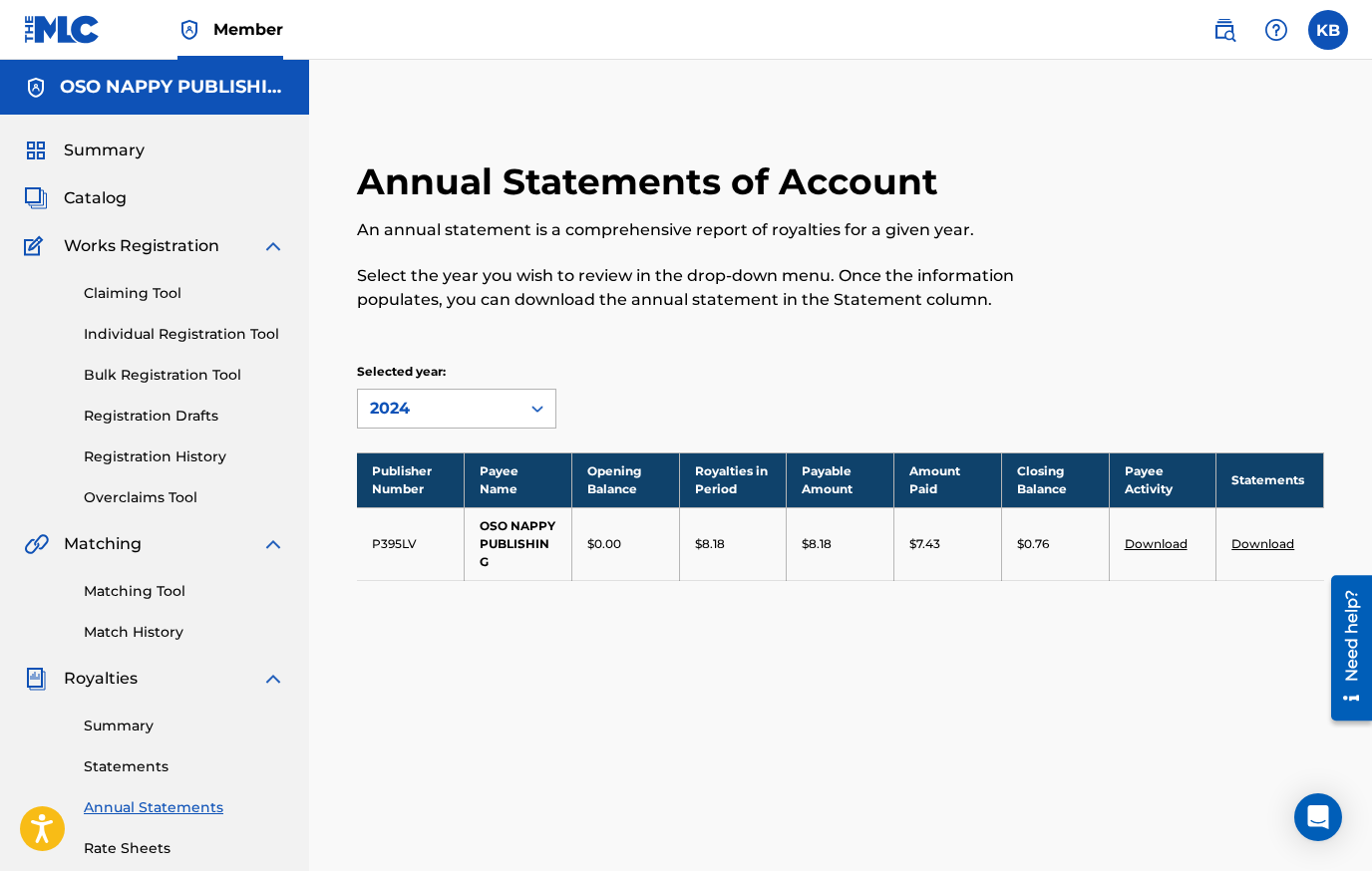 click on "2024" at bounding box center (439, 409) 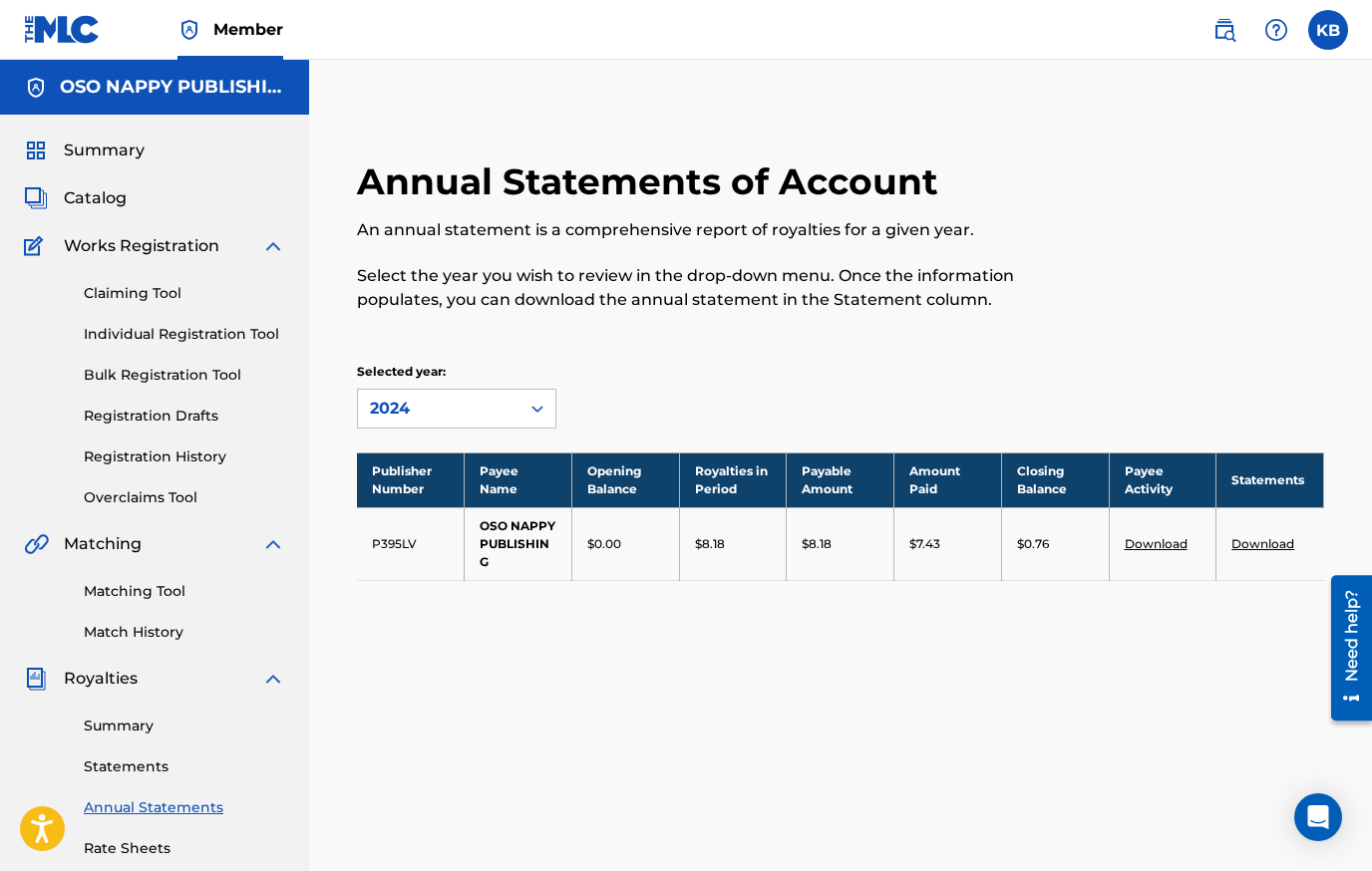 click on "Selected year: 2024" at bounding box center (841, 396) 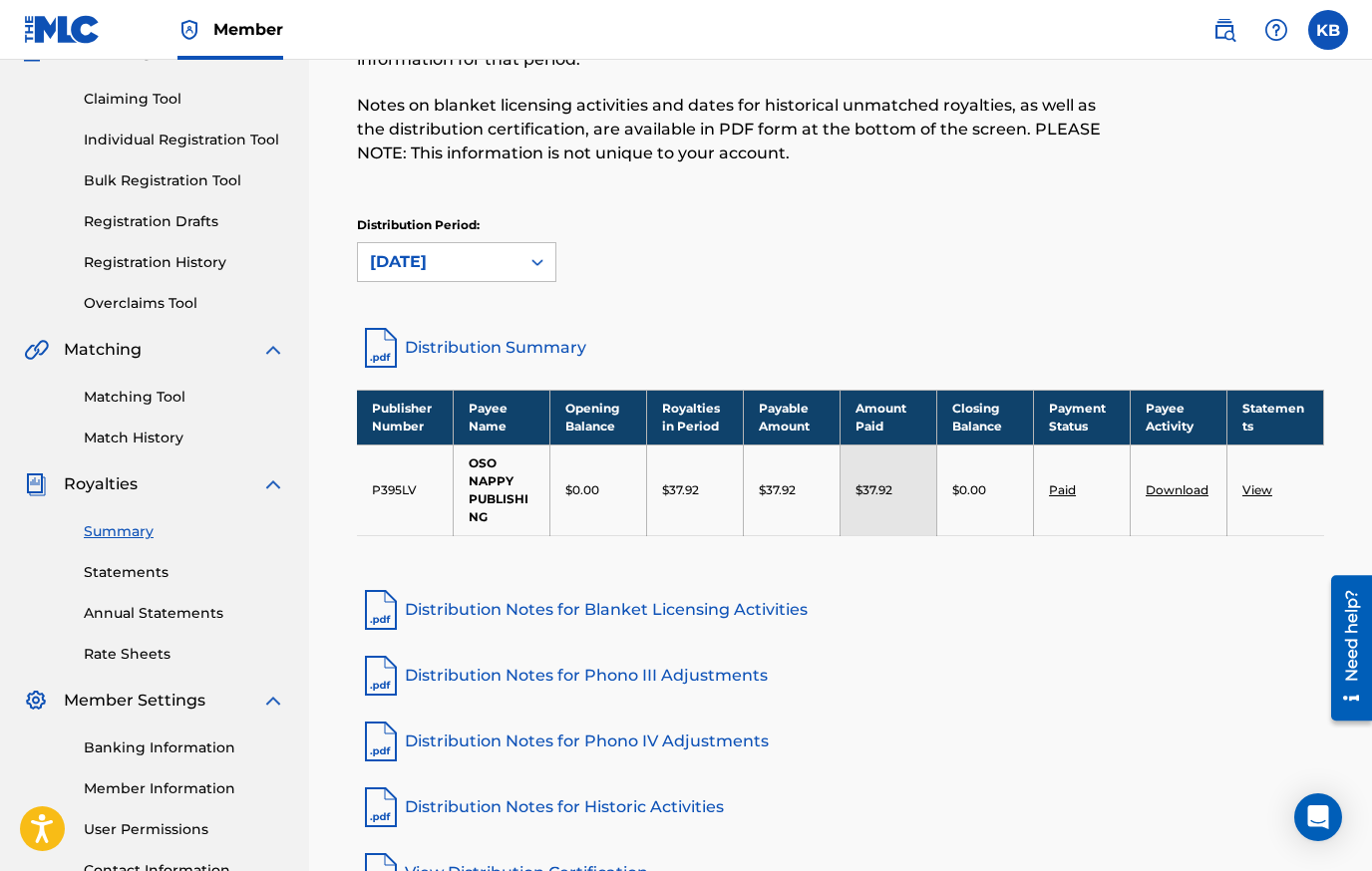 scroll, scrollTop: 165, scrollLeft: 0, axis: vertical 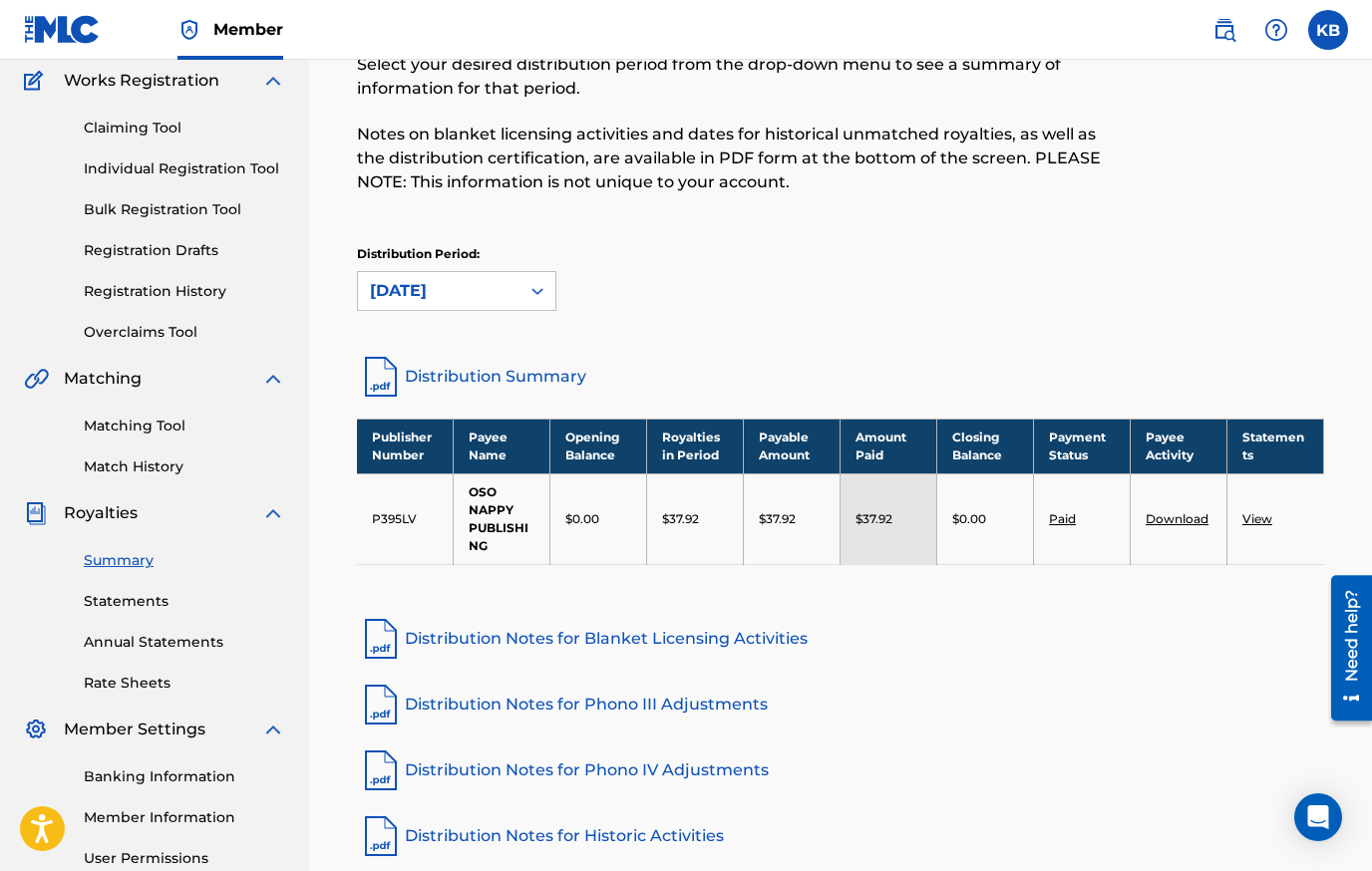 click on "Paid" at bounding box center [1062, 518] 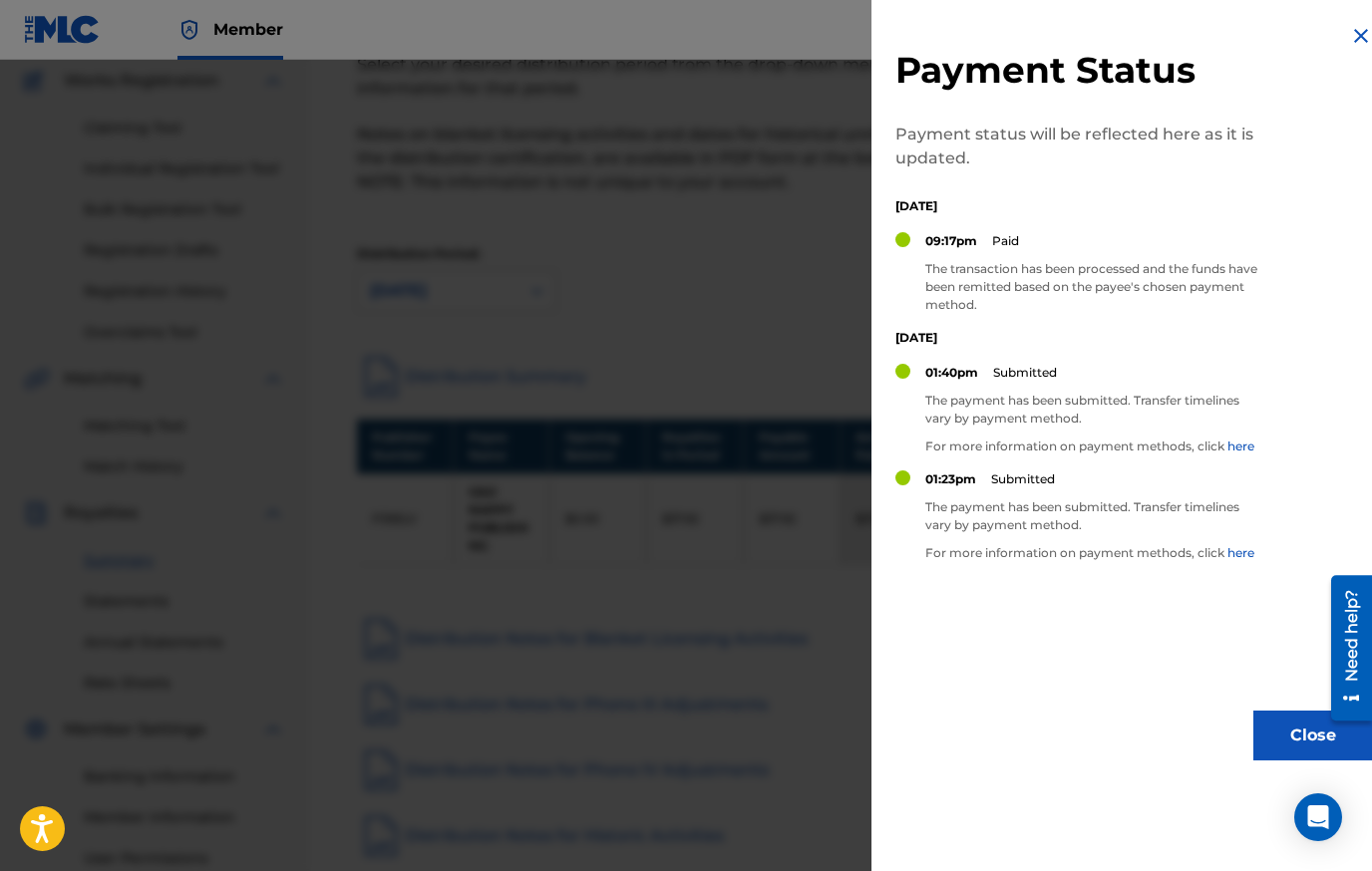 click on "Close" at bounding box center (1313, 735) 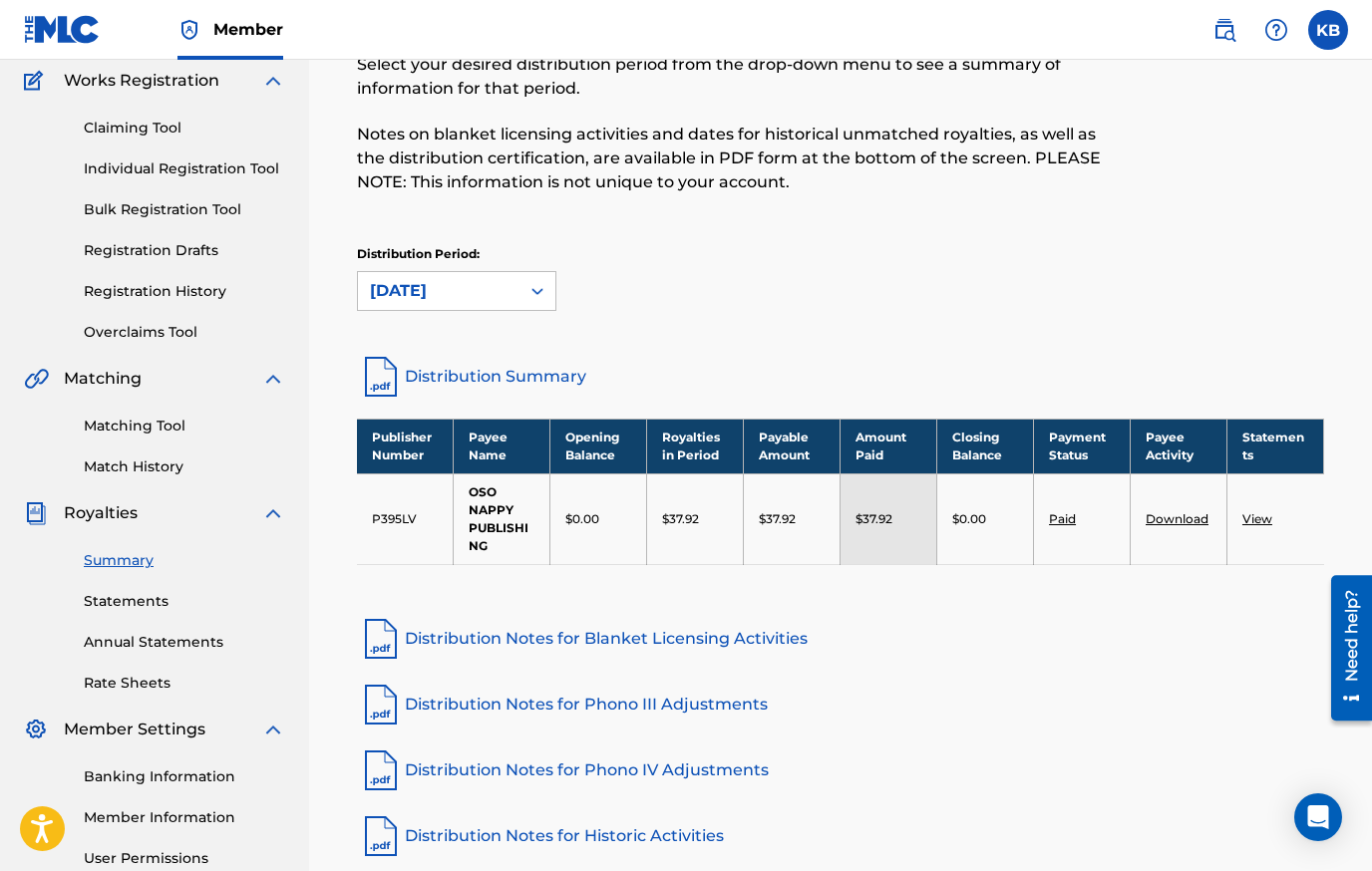 click on "Download" at bounding box center (1179, 518) 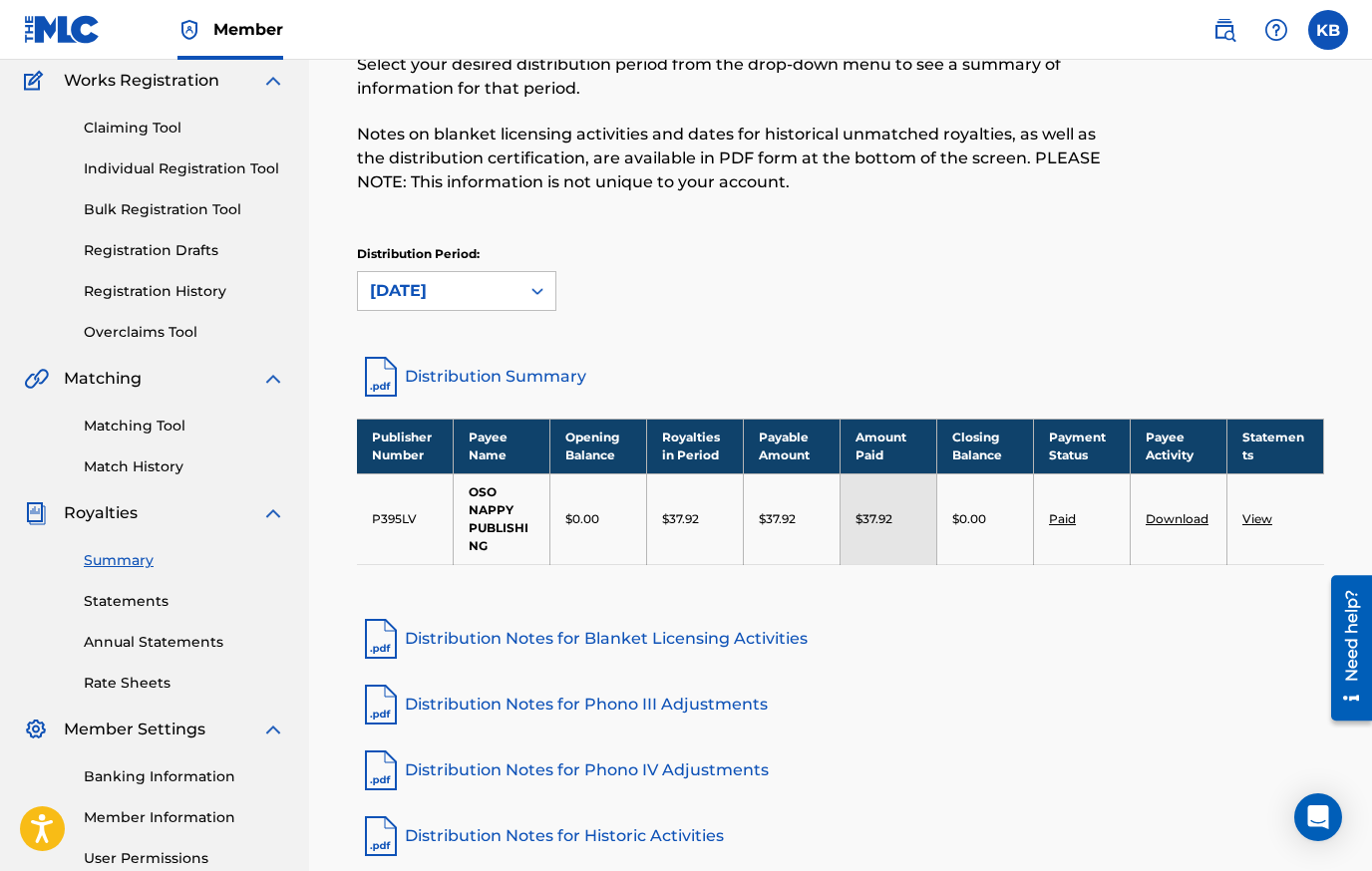 click on "Download" at bounding box center [1179, 518] 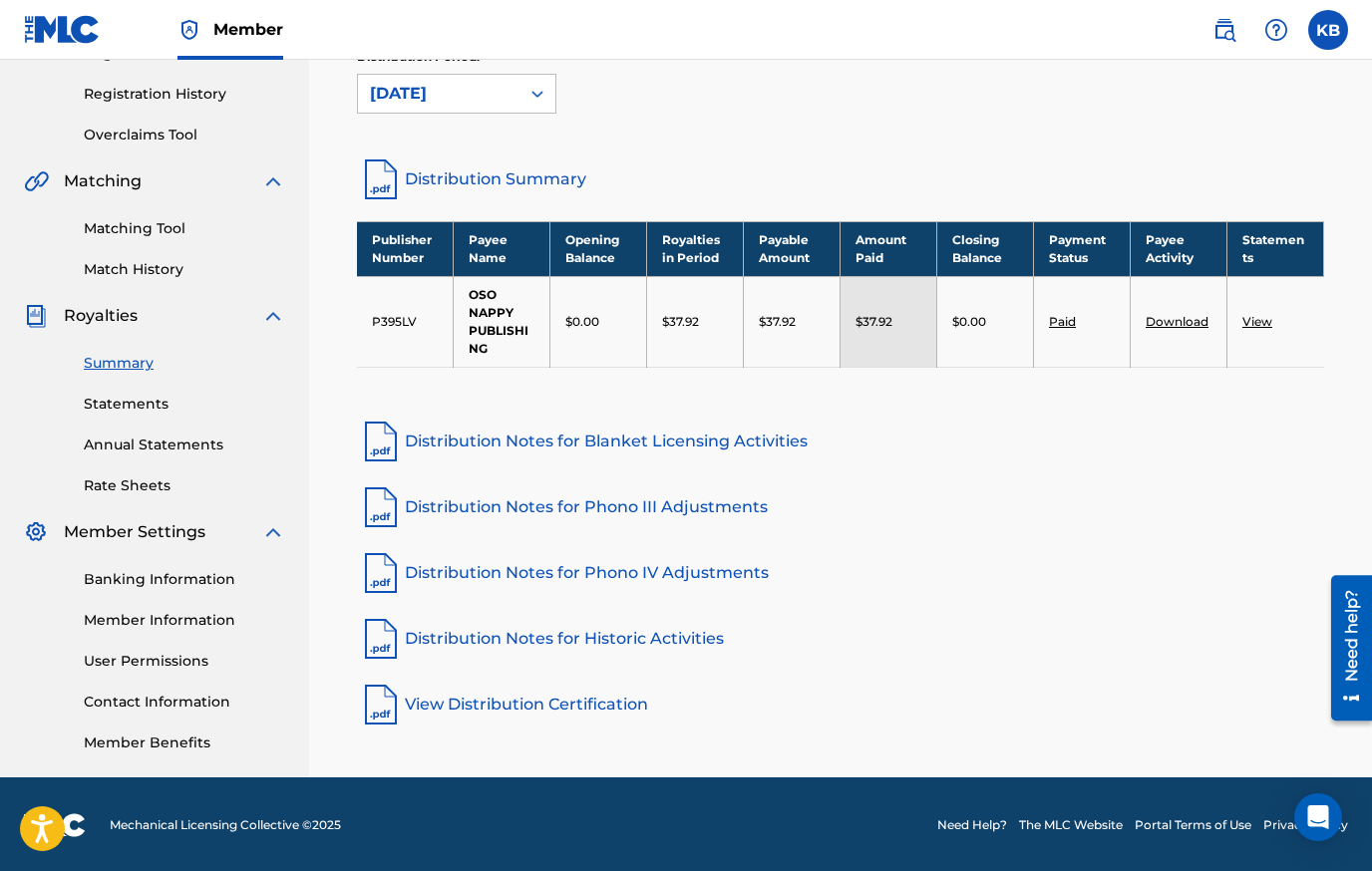 scroll, scrollTop: 365, scrollLeft: 0, axis: vertical 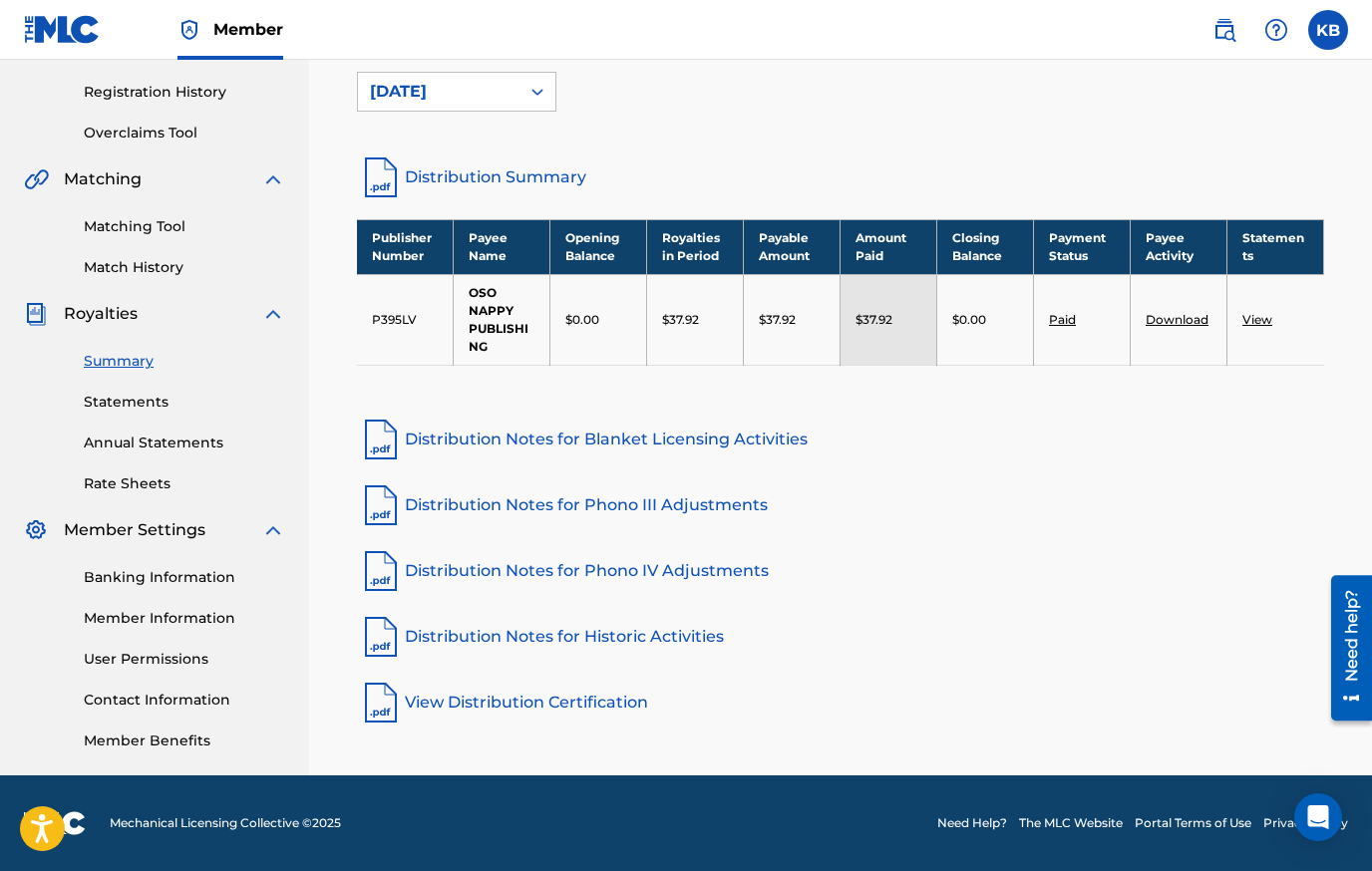 click on "Banking Information" at bounding box center (184, 577) 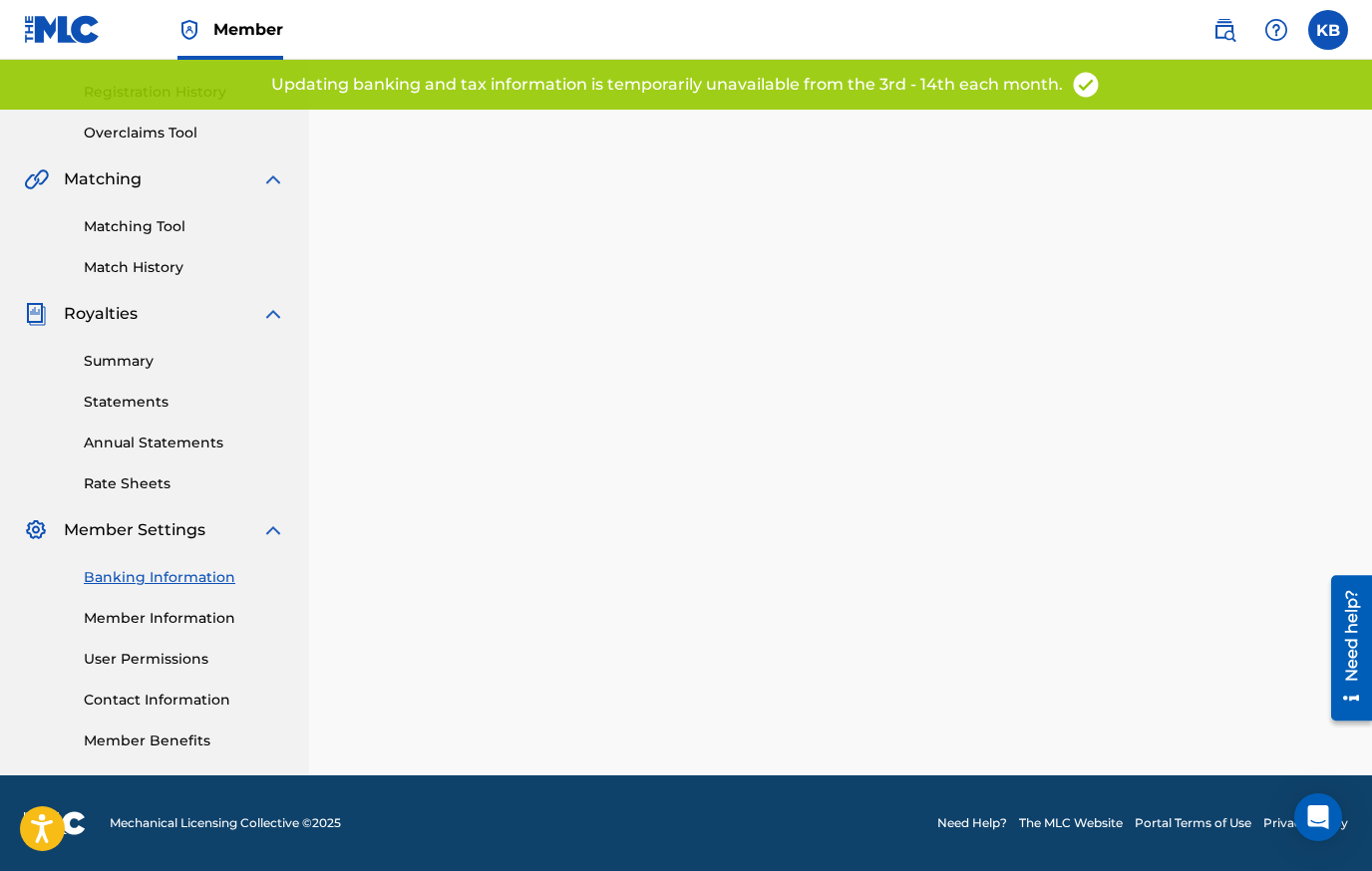 scroll, scrollTop: 0, scrollLeft: 0, axis: both 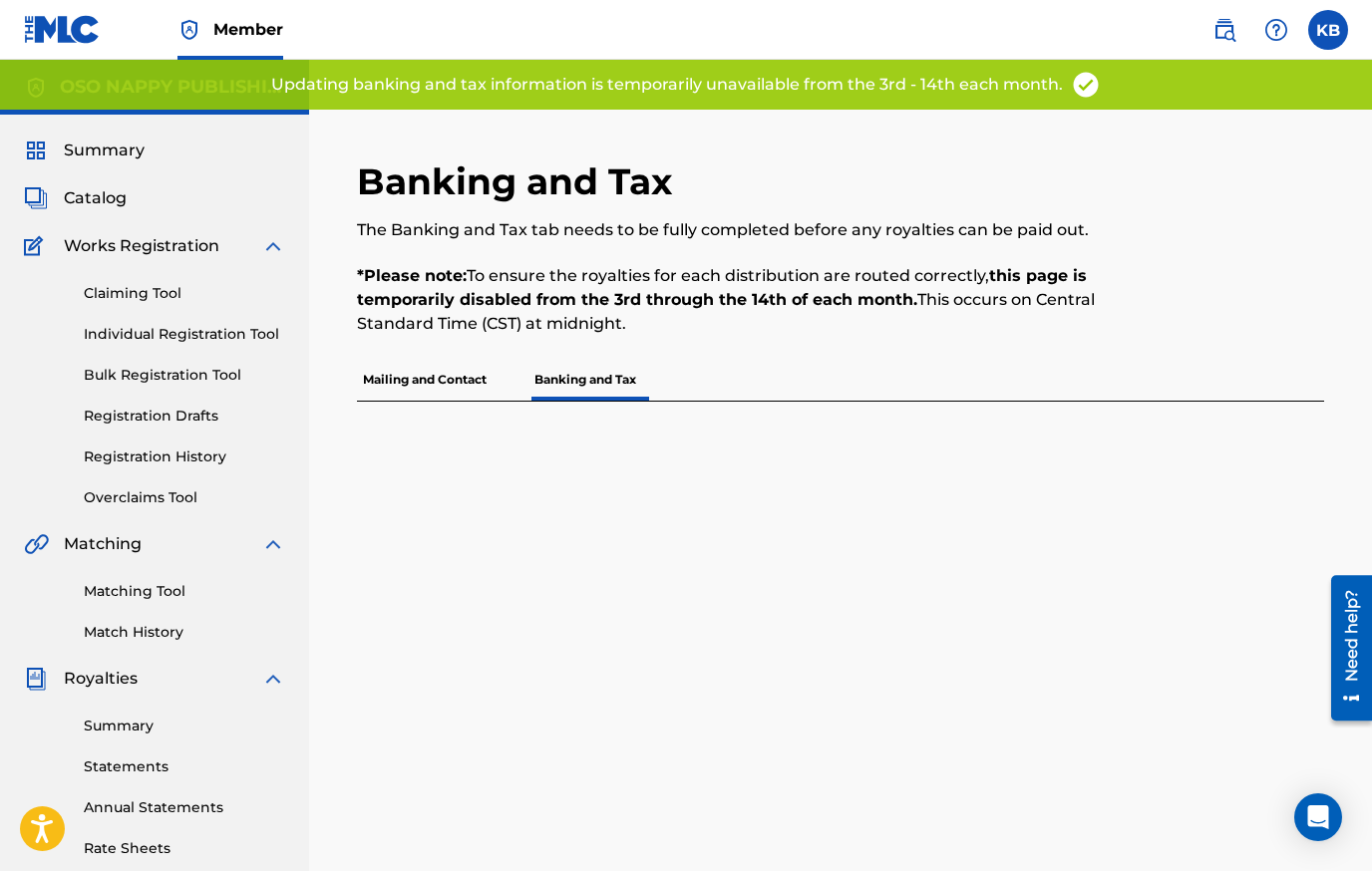 click on "Mailing and Contact" at bounding box center [425, 380] 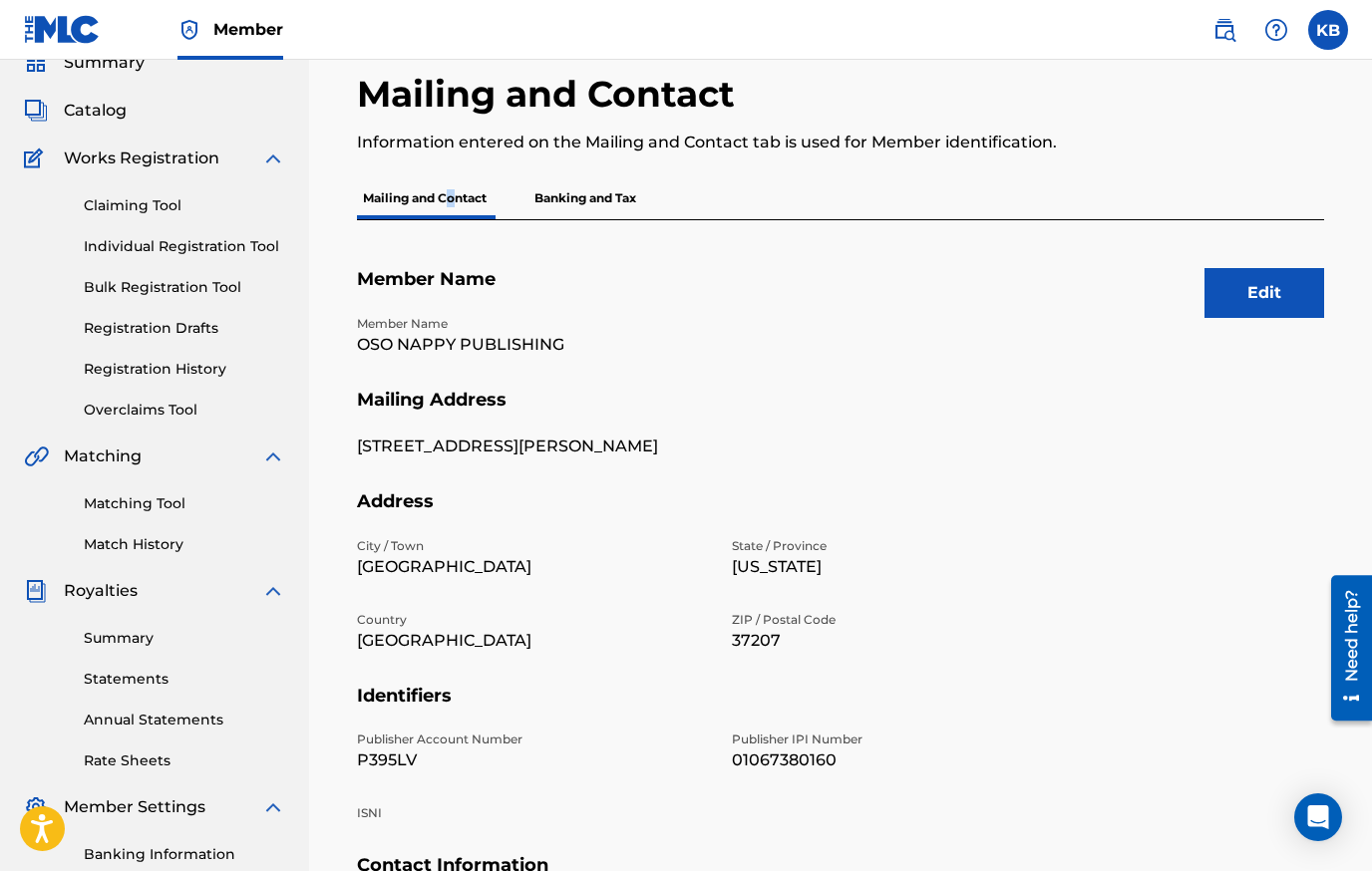 scroll, scrollTop: 0, scrollLeft: 0, axis: both 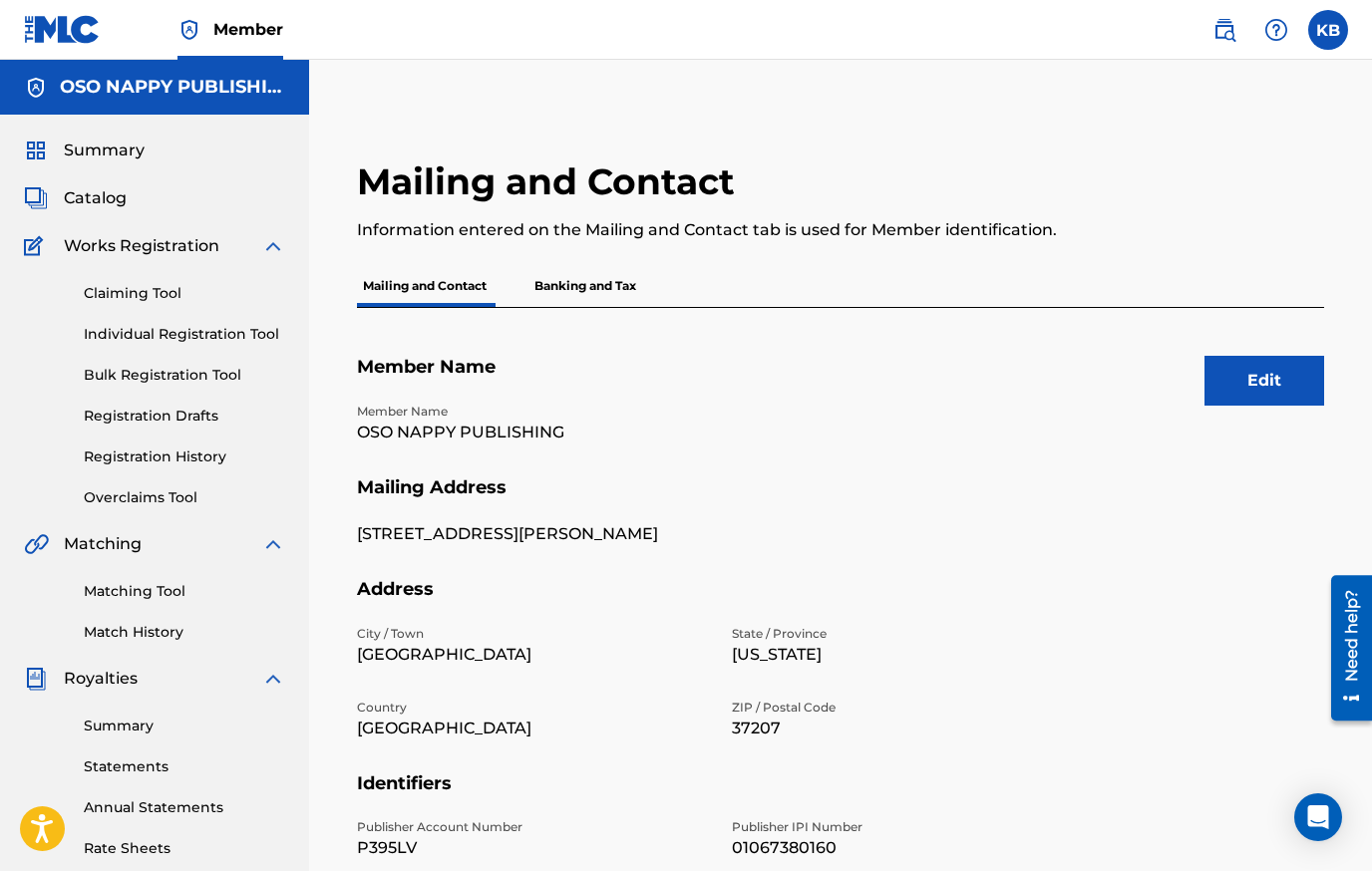 click on "Banking and Tax" at bounding box center [585, 286] 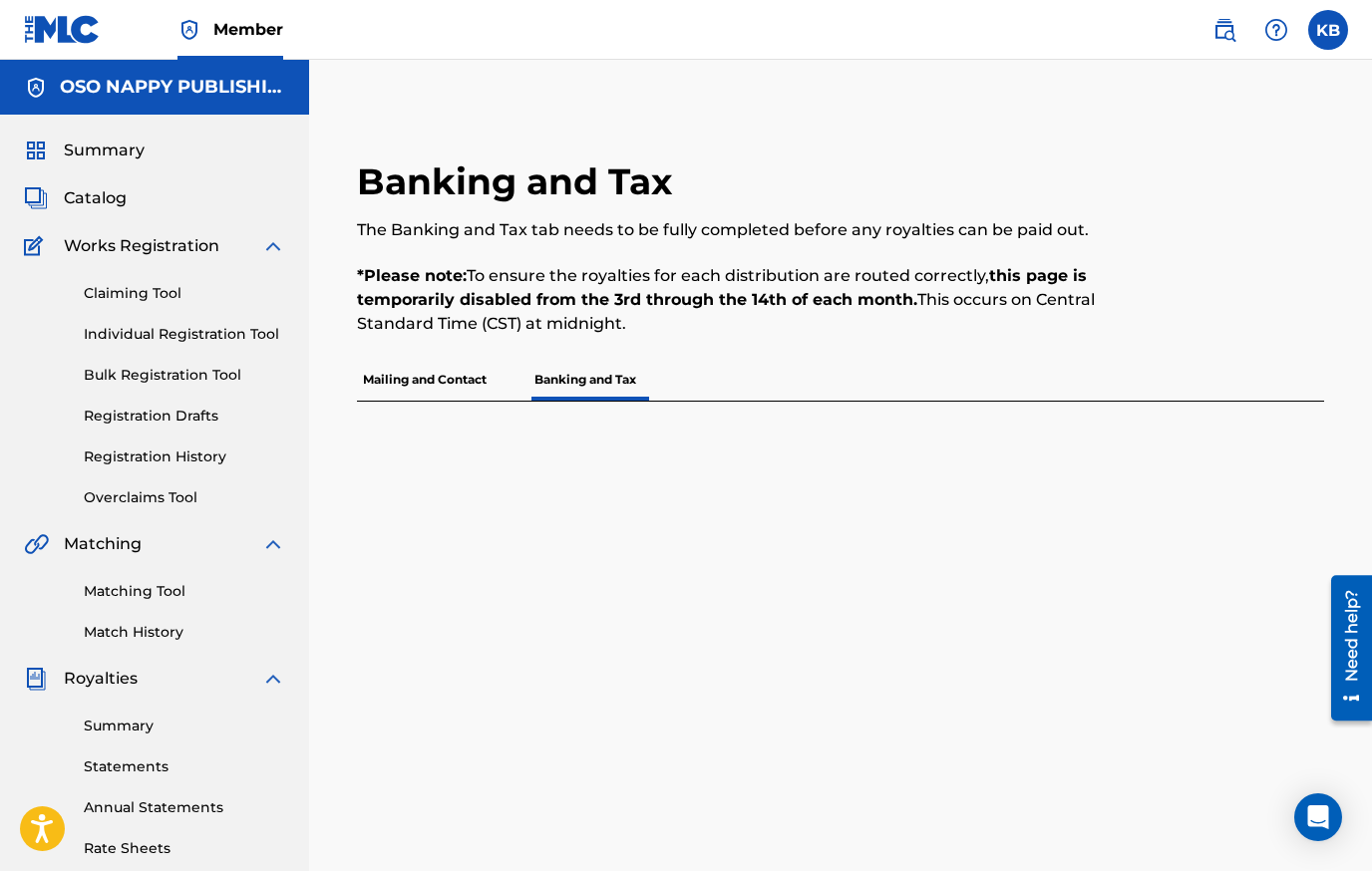 click on "Mailing and Contact" at bounding box center [425, 380] 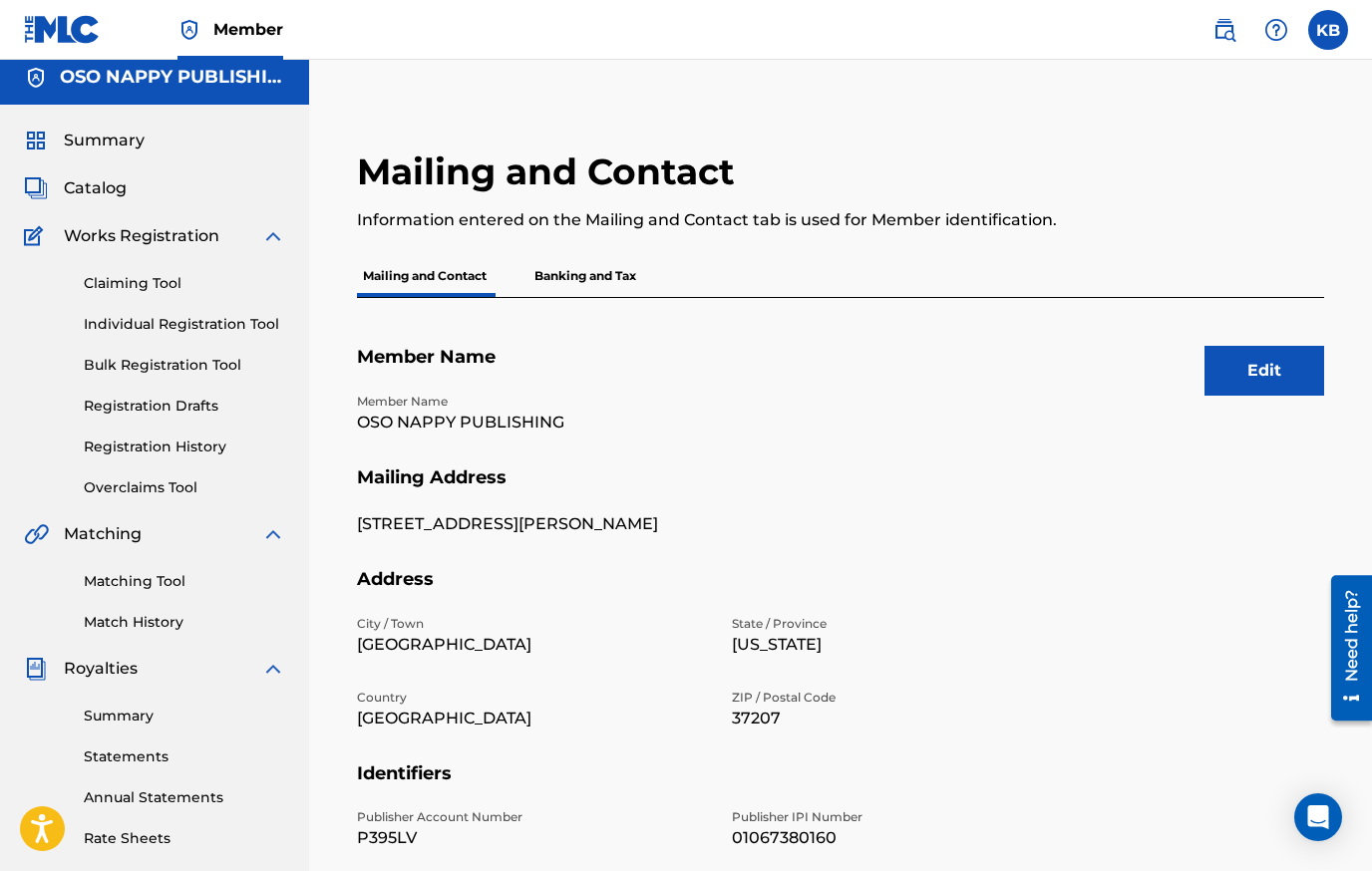 scroll, scrollTop: 0, scrollLeft: 0, axis: both 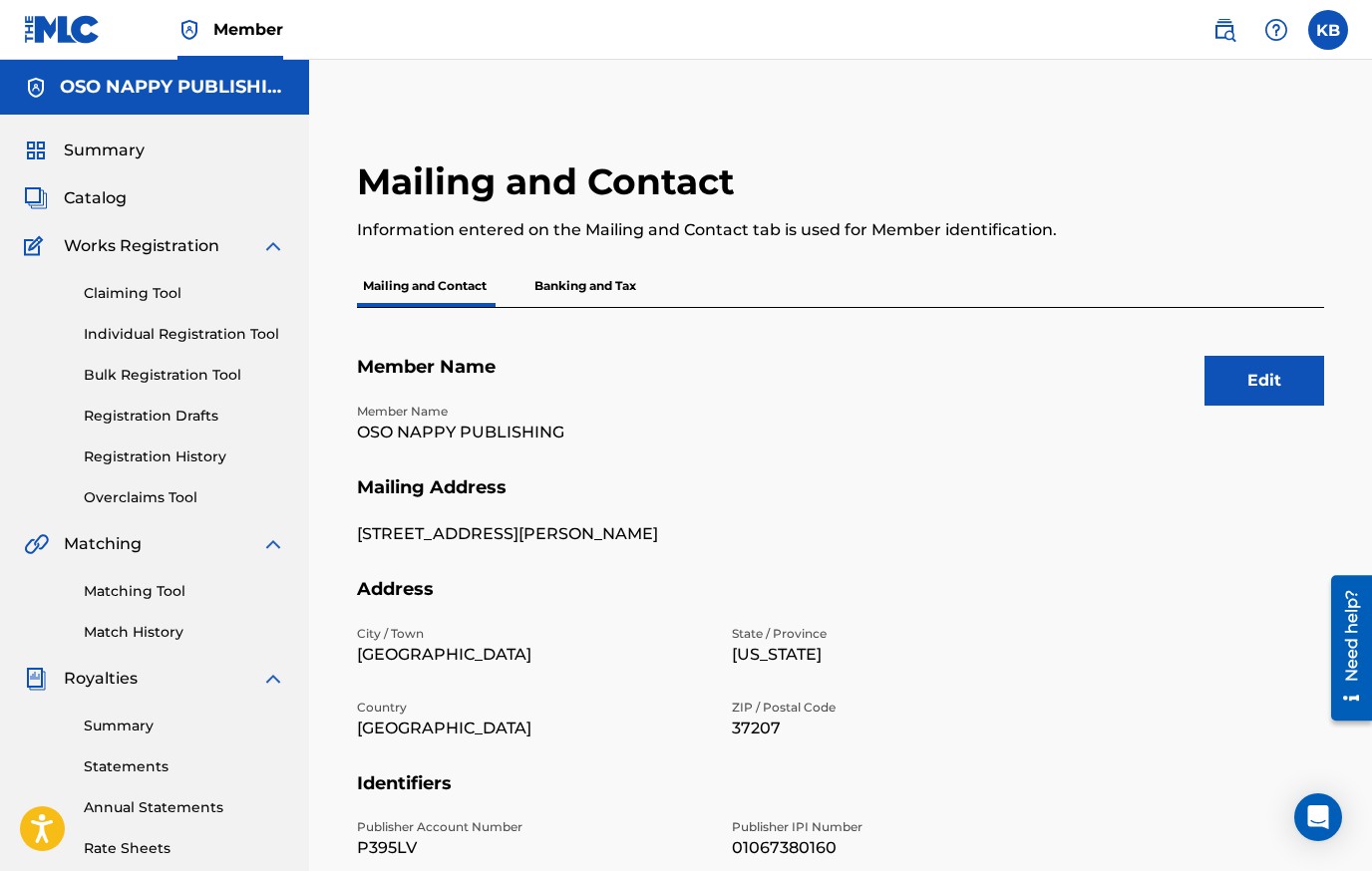 click on "Catalog" at bounding box center [155, 198] 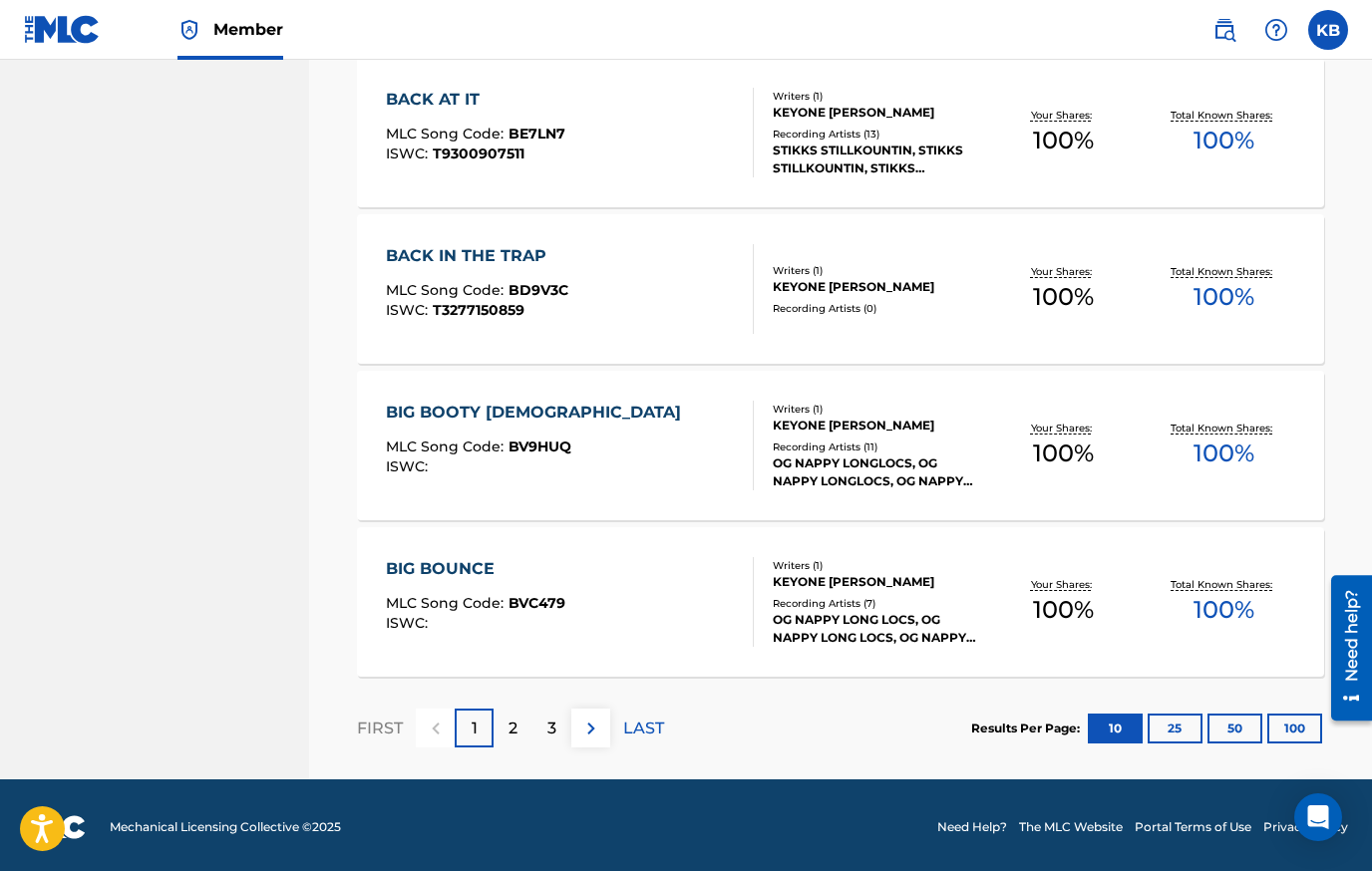 scroll, scrollTop: 1460, scrollLeft: 0, axis: vertical 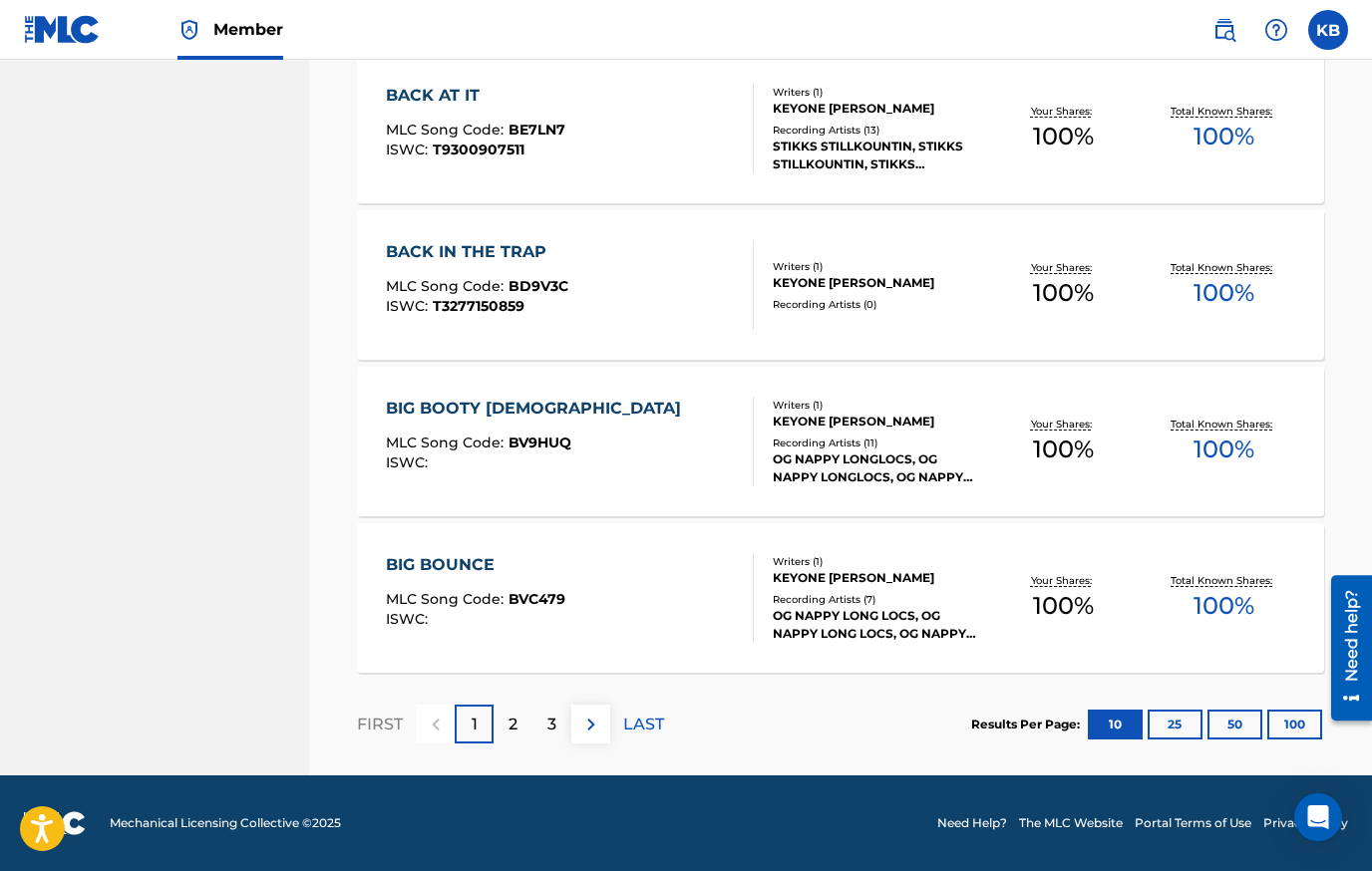 click on "100" at bounding box center [1294, 725] 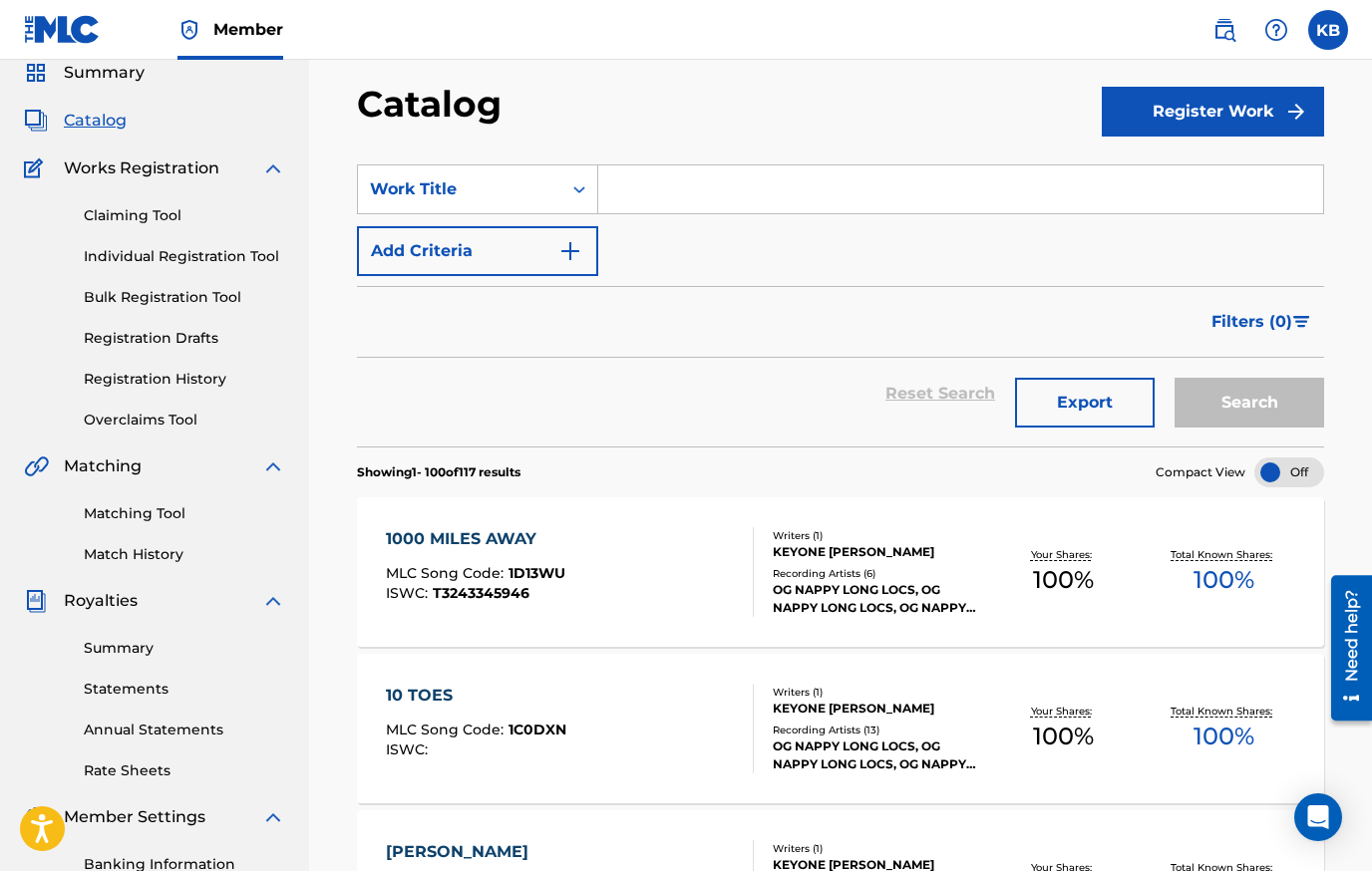 scroll, scrollTop: 199, scrollLeft: 0, axis: vertical 